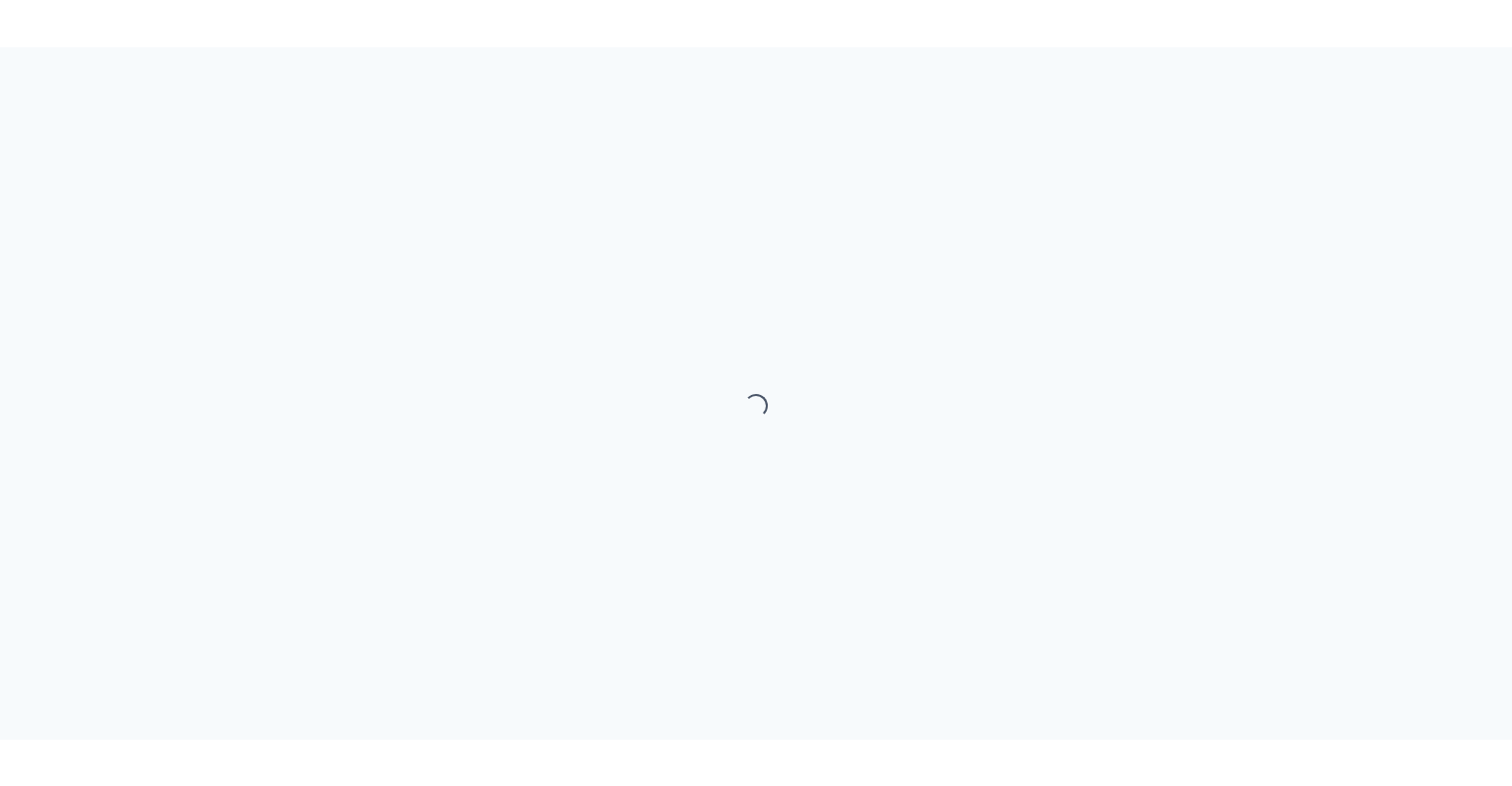 scroll, scrollTop: 0, scrollLeft: 0, axis: both 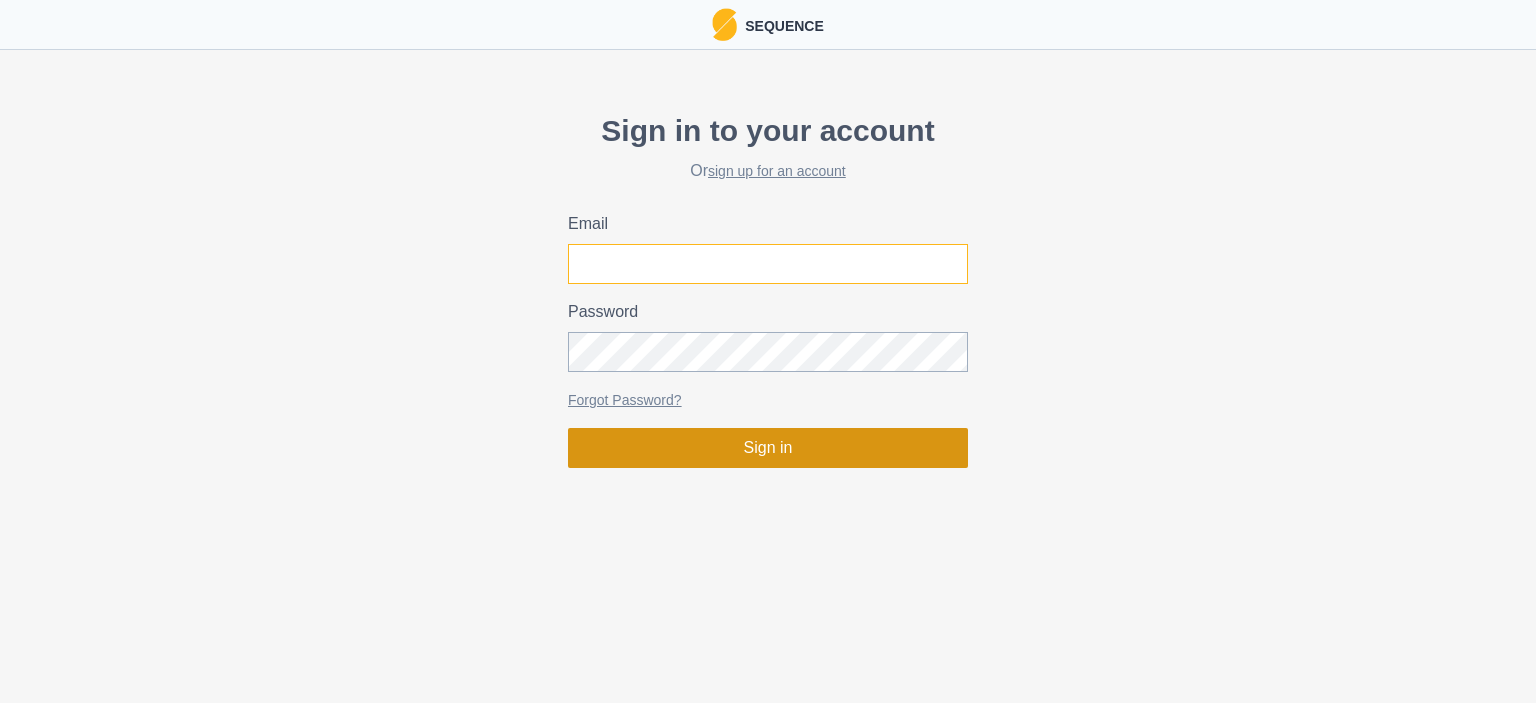 type on "[EMAIL_ADDRESS][DOMAIN_NAME]" 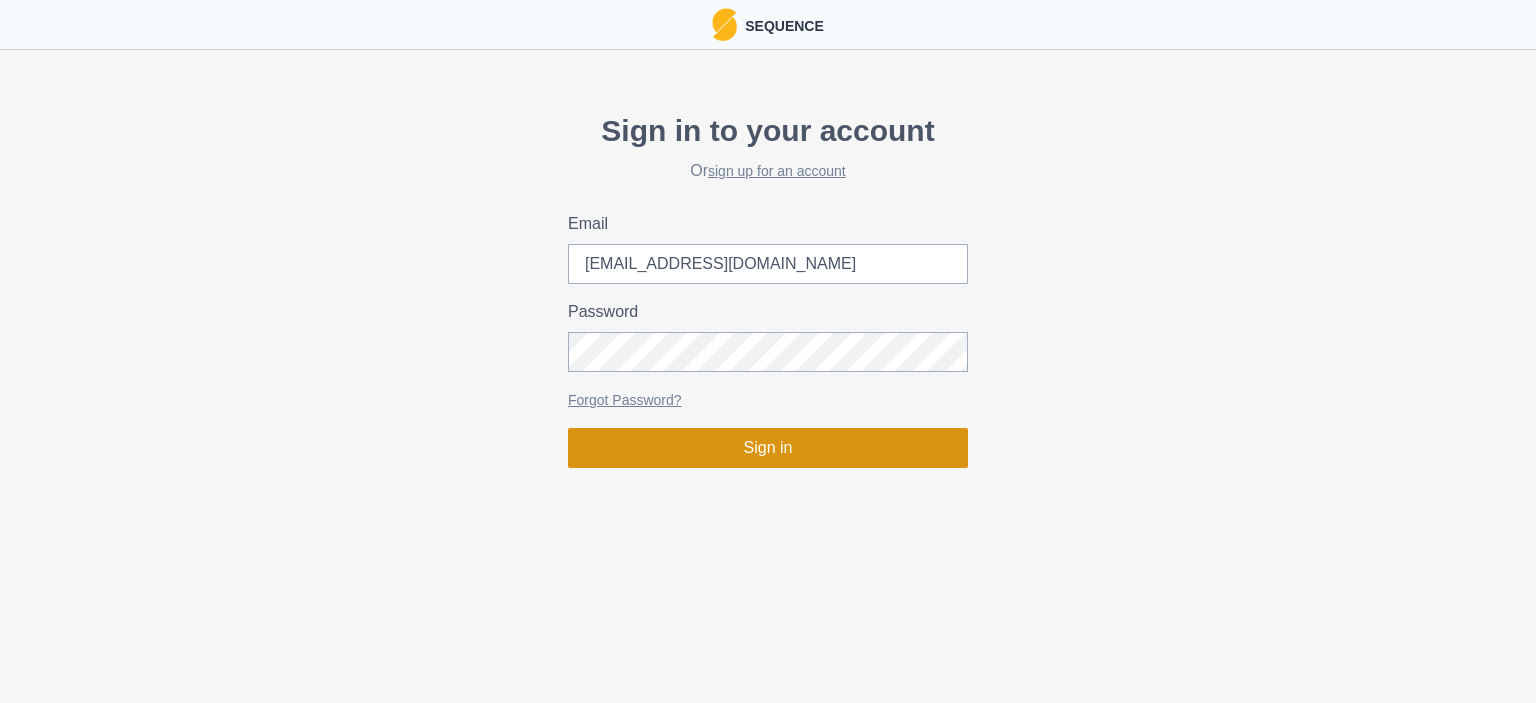 click on "Sign in" at bounding box center [768, 448] 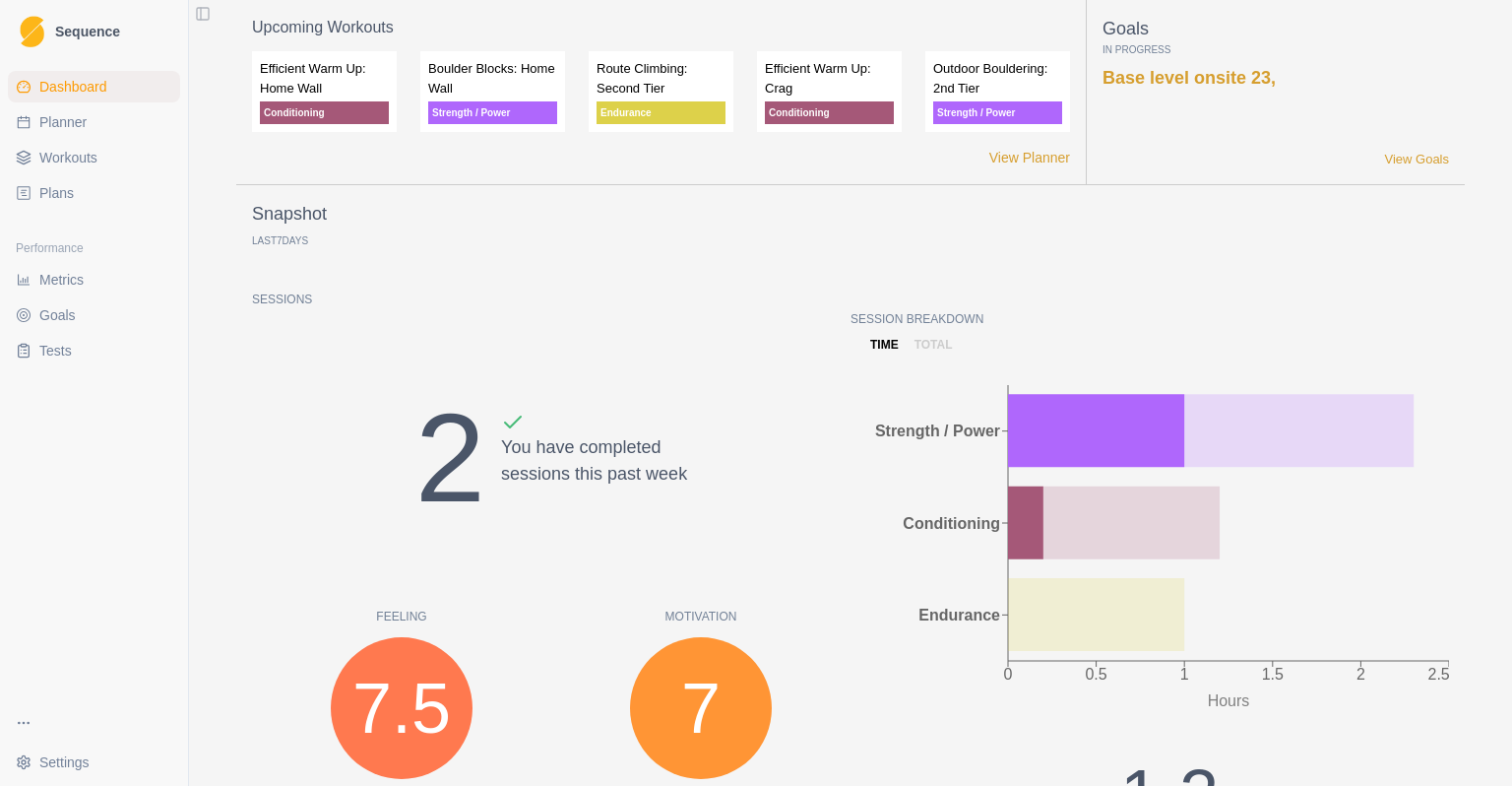 click on "Planner" at bounding box center [94, 122] 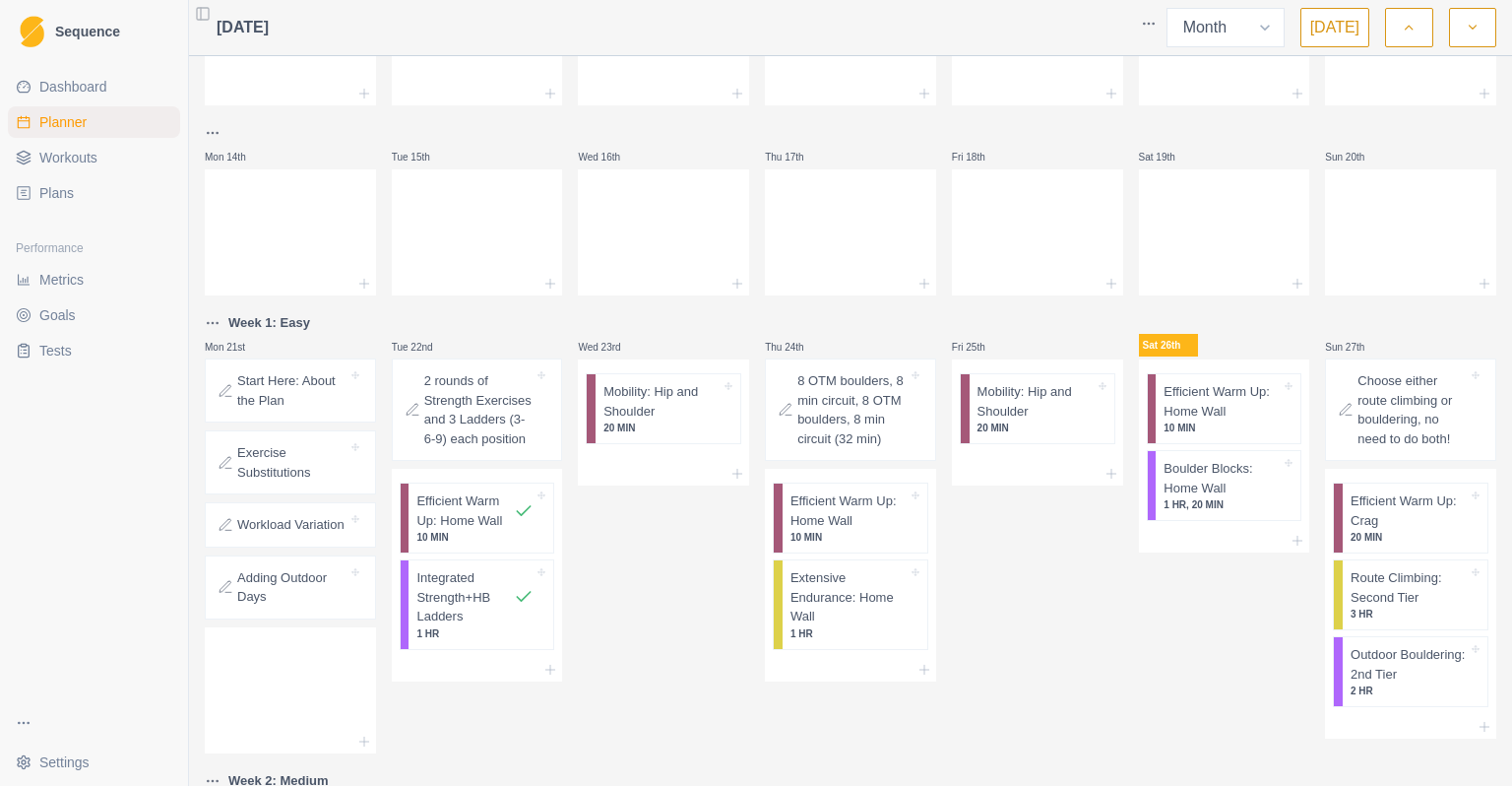 scroll, scrollTop: 326, scrollLeft: 0, axis: vertical 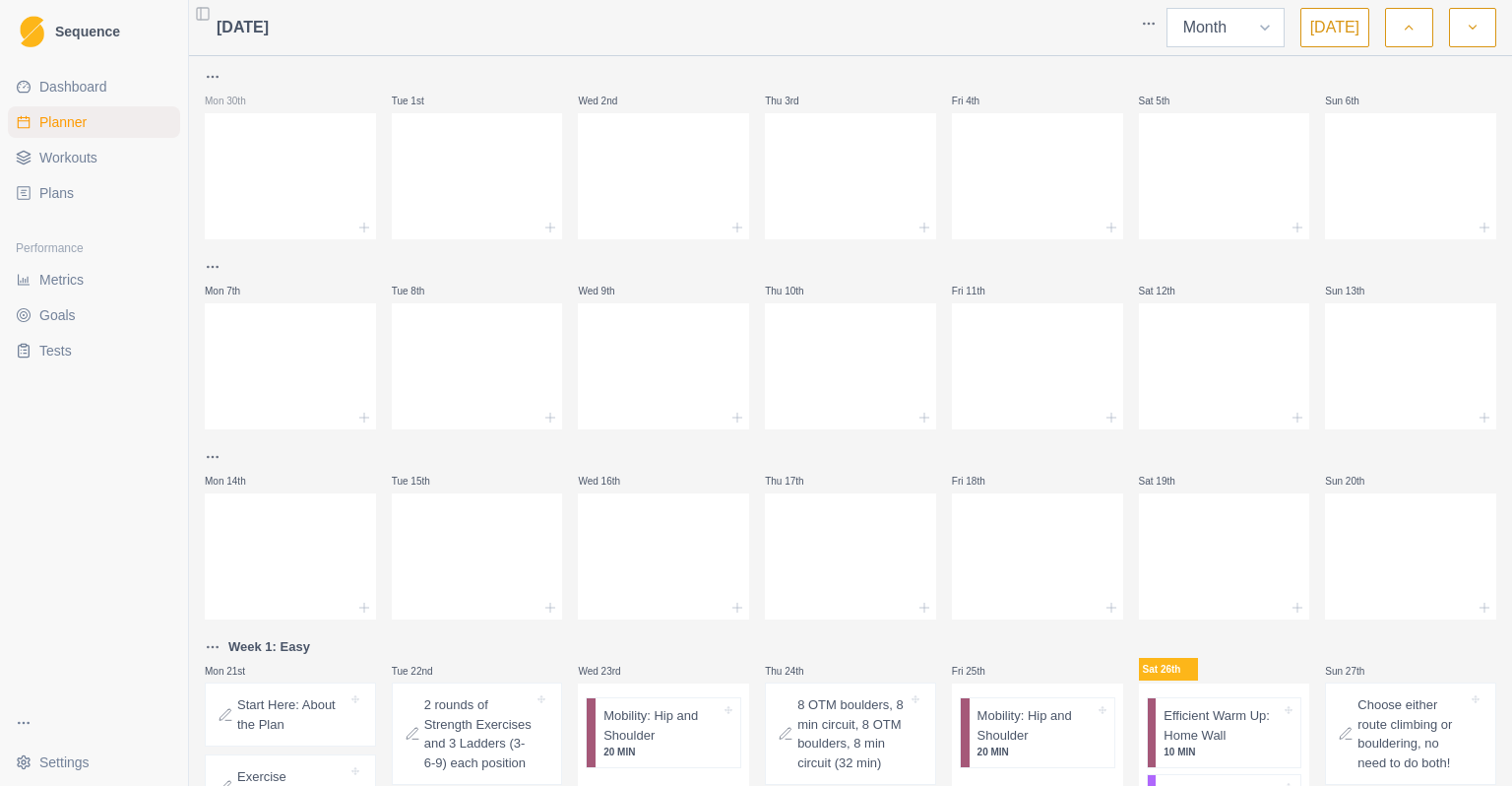 click on "Week Month" at bounding box center (1226, 28) 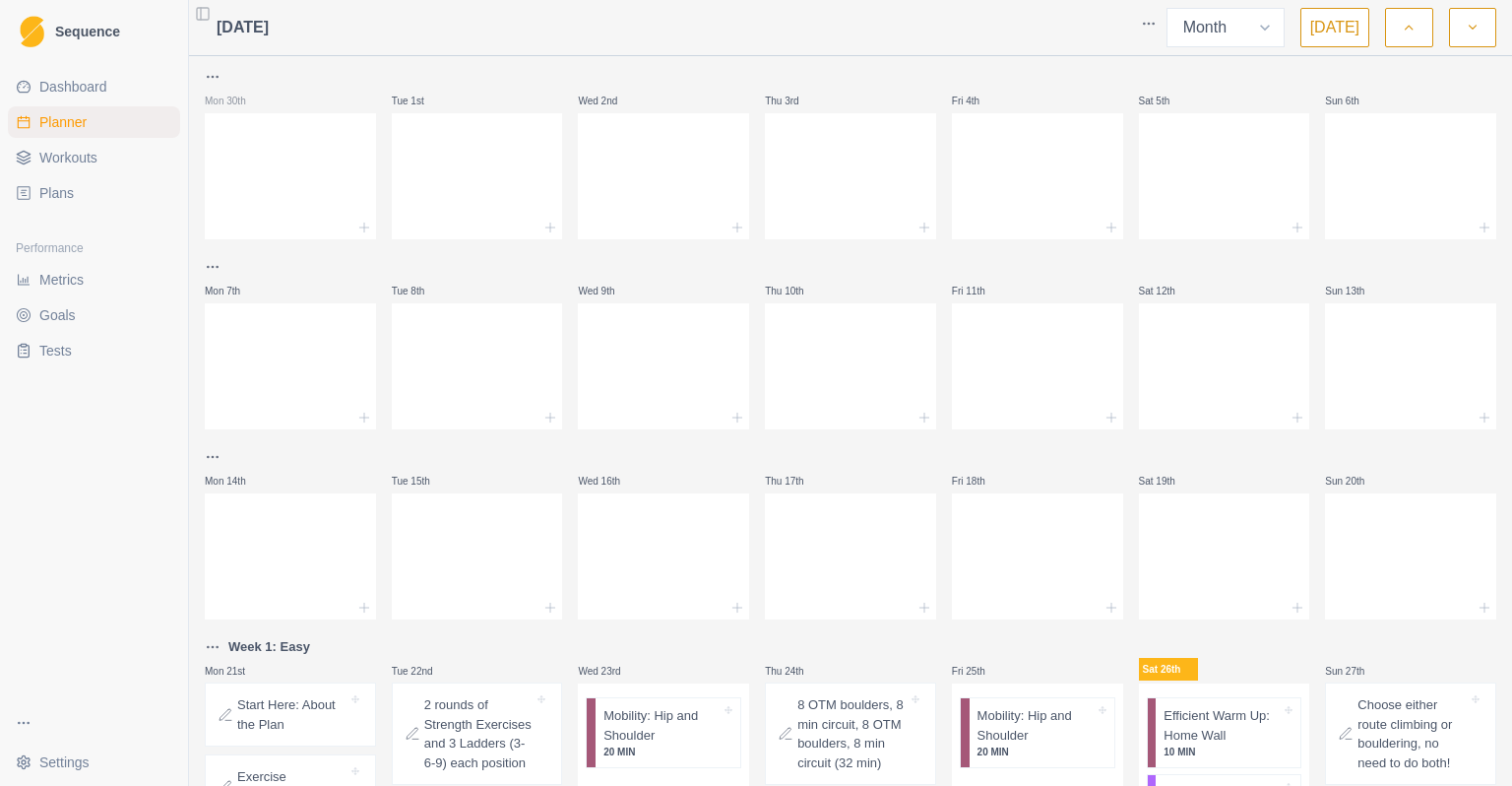 click on "Sequence Dashboard Planner Workouts Plans Performance Metrics Goals Tests Settings Toggle Sidebar July 2025 Week Month Today Mon 30th Tue 1st Wed 2nd Thu 3rd Fri 4th Sat 5th Sun 6th Mon 7th Tue 8th Wed 9th Thu 10th Fri 11th Sat 12th Sun 13th Mon 14th Tue 15th Wed 16th Thu 17th Fri 18th Sat 19th Sun 20th Week 1: Easy Mon 21st Start Here: About the Plan Exercise Substitutions Workload Variation Adding Outdoor Days Tue 22nd 2 rounds of Strength Exercises and 3 Ladders (3-6-9) each position Efficient Warm Up: Home Wall 10 MIN Integrated Strength+HB Ladders 1 HR Wed 23rd Mobility: Hip and Shoulder 20 MIN Thu 24th 8 OTM boulders, 8 min circuit, 8 OTM boulders, 8 min circuit (32 min) Efficient Warm Up: Home Wall 10 MIN Extensive Endurance: Home Wall 1 HR Fri 25th Mobility: Hip and Shoulder 20 MIN Sat 26th Efficient Warm Up: Home Wall 10 MIN Boulder Blocks: Home Wall 1 HR, 20 MIN Sun 27th Choose either route climbing or bouldering, no need to do both! Efficient Warm Up: Crag 20 MIN 3 HR 2 HR Mon 28th" at bounding box center [756, 393] 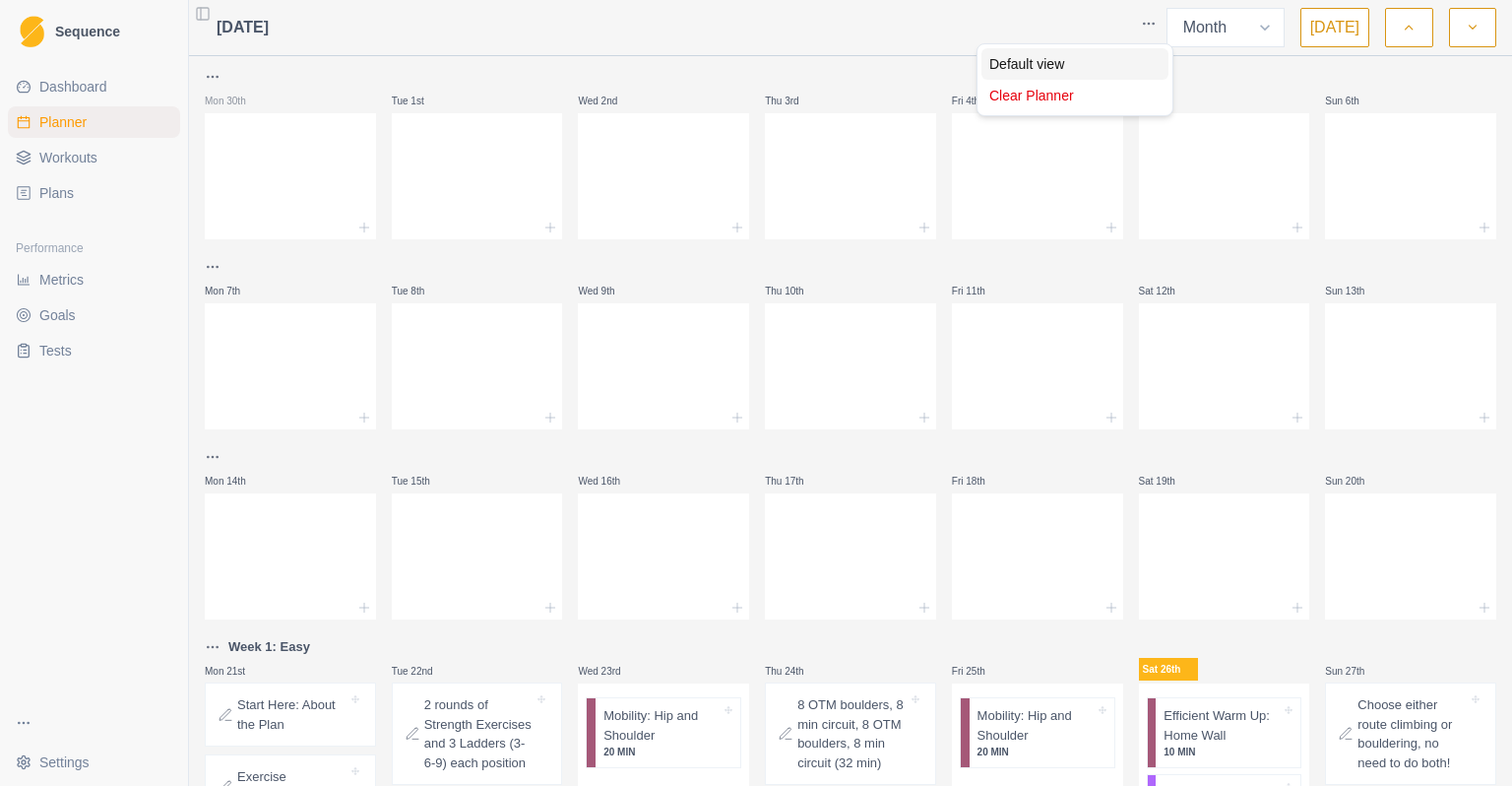 click on "Default view" at bounding box center (1075, 64) 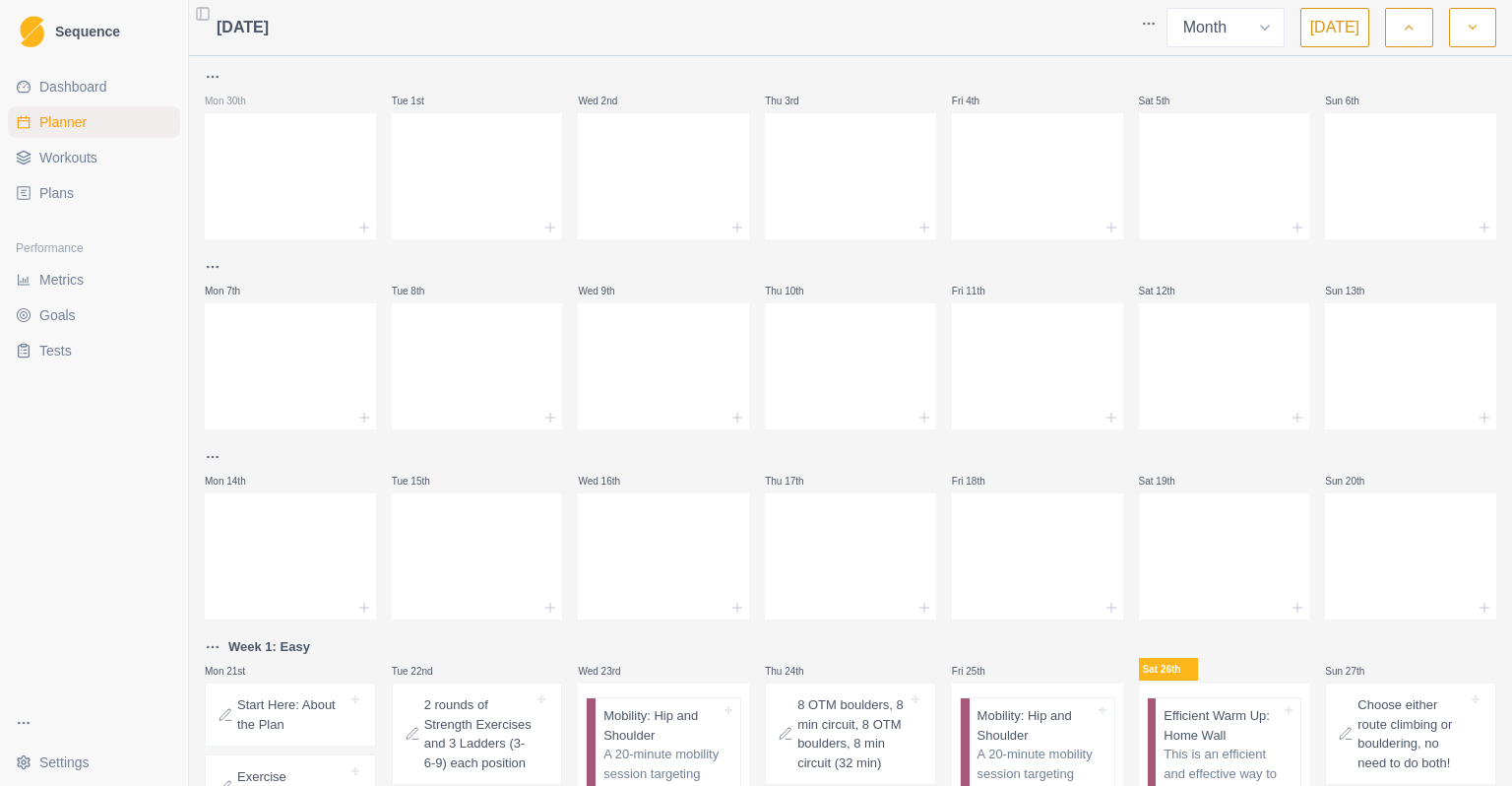 click on "Toggle Sidebar" at bounding box center (203, 14) 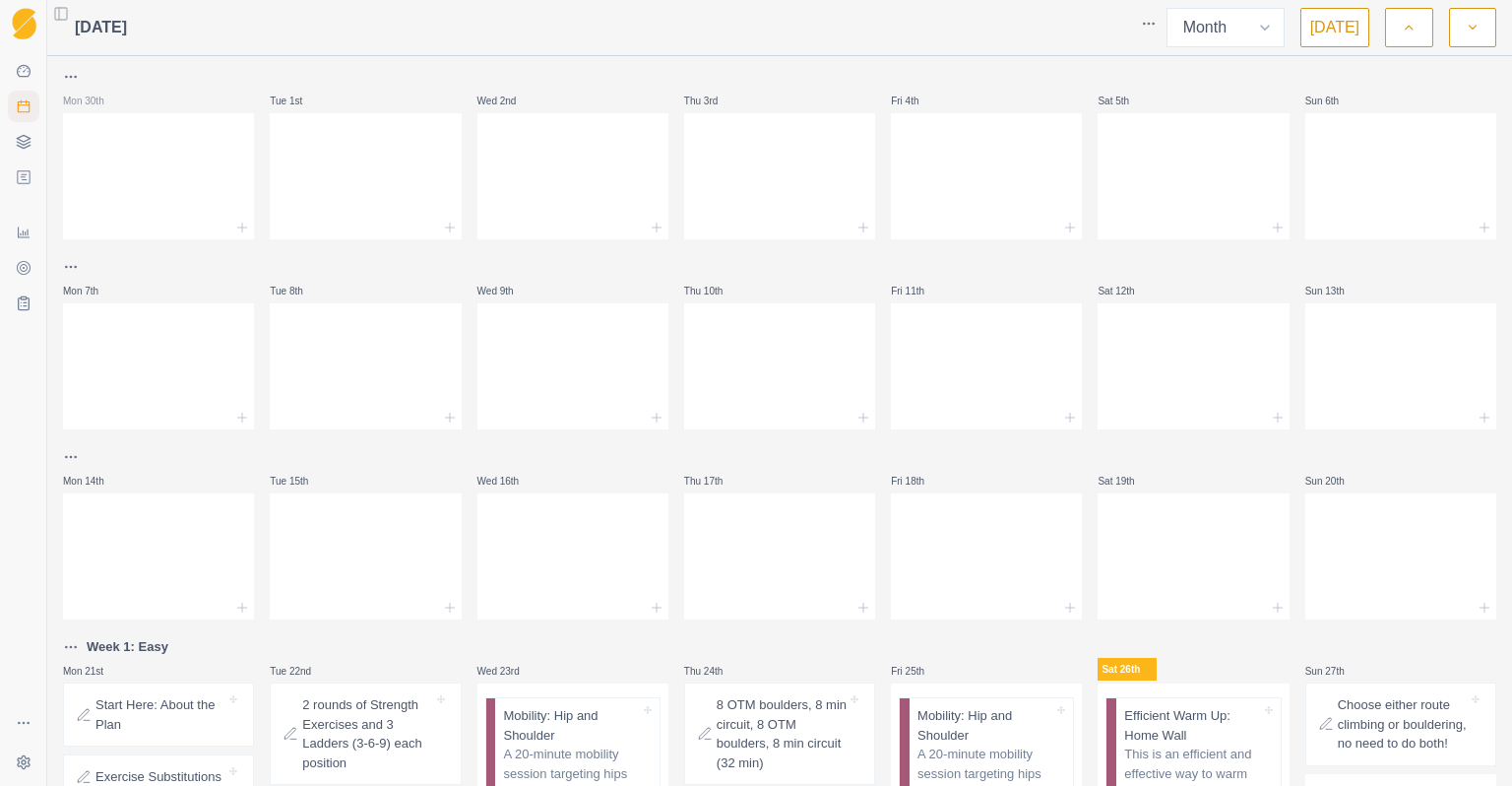 click on "Toggle Sidebar" at bounding box center [61, 14] 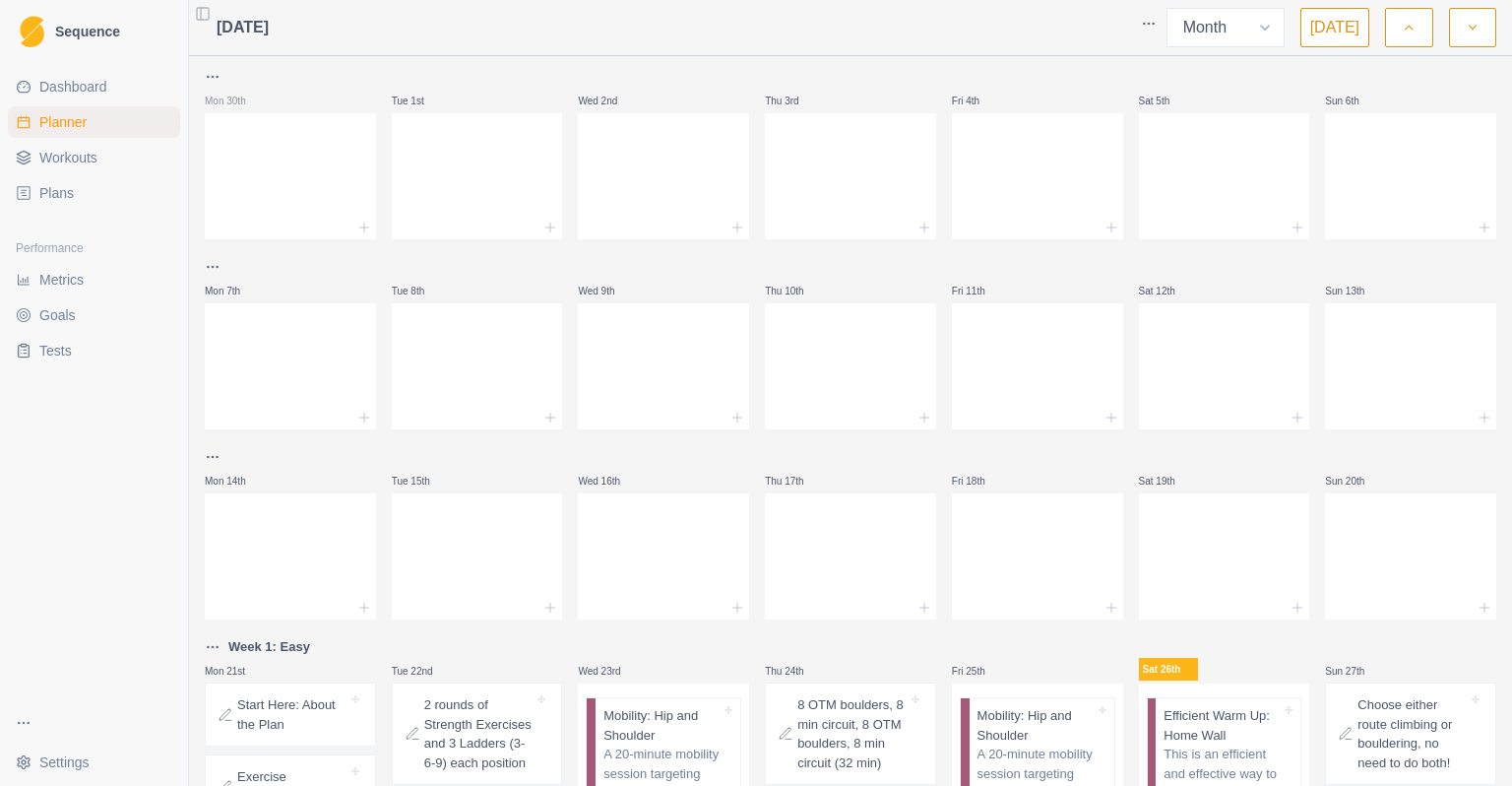 click on "Sequence Dashboard Planner Workouts Plans Performance Metrics Goals Tests Settings Toggle Sidebar July 2025 Week Month Today Mon 30th Tue 1st Wed 2nd Thu 3rd Fri 4th Sat 5th Sun 6th Mon 7th Tue 8th Wed 9th Thu 10th Fri 11th Sat 12th Sun 13th Mon 14th Tue 15th Wed 16th Thu 17th Fri 18th Sat 19th Sun 20th Week 1: Easy Mon 21st Start Here: About the Plan Exercise Substitutions Workload Variation Adding Outdoor Days Tue 22nd 2 rounds of Strength Exercises and 3 Ladders (3-6-9) each position Efficient Warm Up: Home Wall This is an efficient and effective way to warm up. If certain portions feel to easy or hard adjust accordingly. 10 MIN Integrated Strength+HB Ladders Off-the-wall strength training for 3 sets of each exercise integrated with hangboarding 1 HR Wed 23rd Mobility: Hip and Shoulder A 20-minute mobility session targeting hips and shoulders 20 MIN Thu 24th 8 OTM boulders, 8 min circuit, 8 OTM boulders, 8 min circuit (32 min) Efficient Warm Up: Home Wall 10 MIN 1 HR Fri 25th 20 MIN 10 MIN" at bounding box center (756, 393) 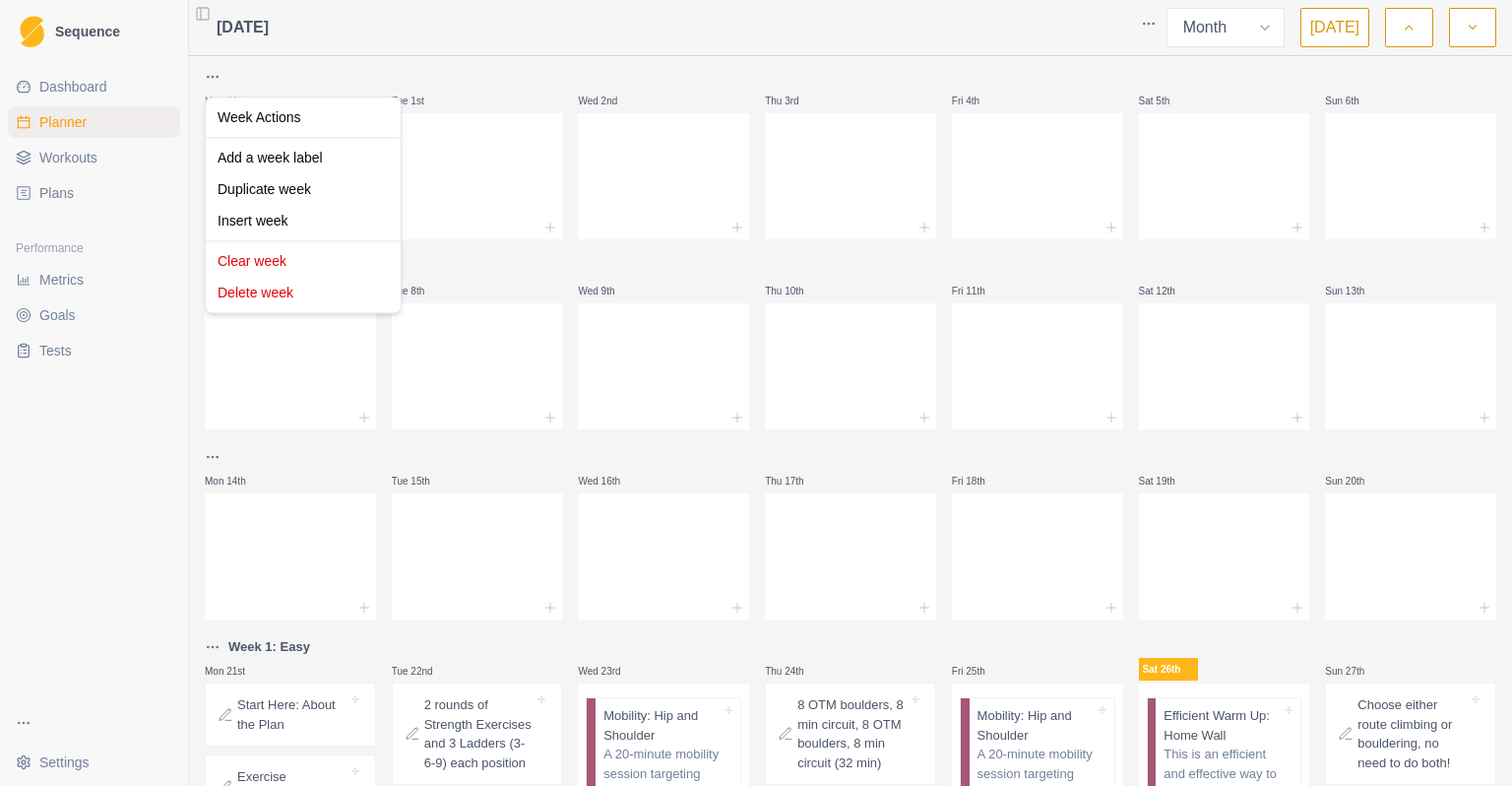click on "Sequence Dashboard Planner Workouts Plans Performance Metrics Goals Tests Settings Toggle Sidebar July 2025 Week Month Today Mon 30th Tue 1st Wed 2nd Thu 3rd Fri 4th Sat 5th Sun 6th Mon 7th Tue 8th Wed 9th Thu 10th Fri 11th Sat 12th Sun 13th Mon 14th Tue 15th Wed 16th Thu 17th Fri 18th Sat 19th Sun 20th Week 1: Easy Mon 21st Start Here: About the Plan Exercise Substitutions Workload Variation Adding Outdoor Days Tue 22nd 2 rounds of Strength Exercises and 3 Ladders (3-6-9) each position Efficient Warm Up: Home Wall This is an efficient and effective way to warm up. If certain portions feel to easy or hard adjust accordingly. 10 MIN Integrated Strength+HB Ladders Off-the-wall strength training for 3 sets of each exercise integrated with hangboarding 1 HR Wed 23rd Mobility: Hip and Shoulder A 20-minute mobility session targeting hips and shoulders 20 MIN Thu 24th 8 OTM boulders, 8 min circuit, 8 OTM boulders, 8 min circuit (32 min) Efficient Warm Up: Home Wall 10 MIN 1 HR Fri 25th 20 MIN 10 MIN" at bounding box center (756, 393) 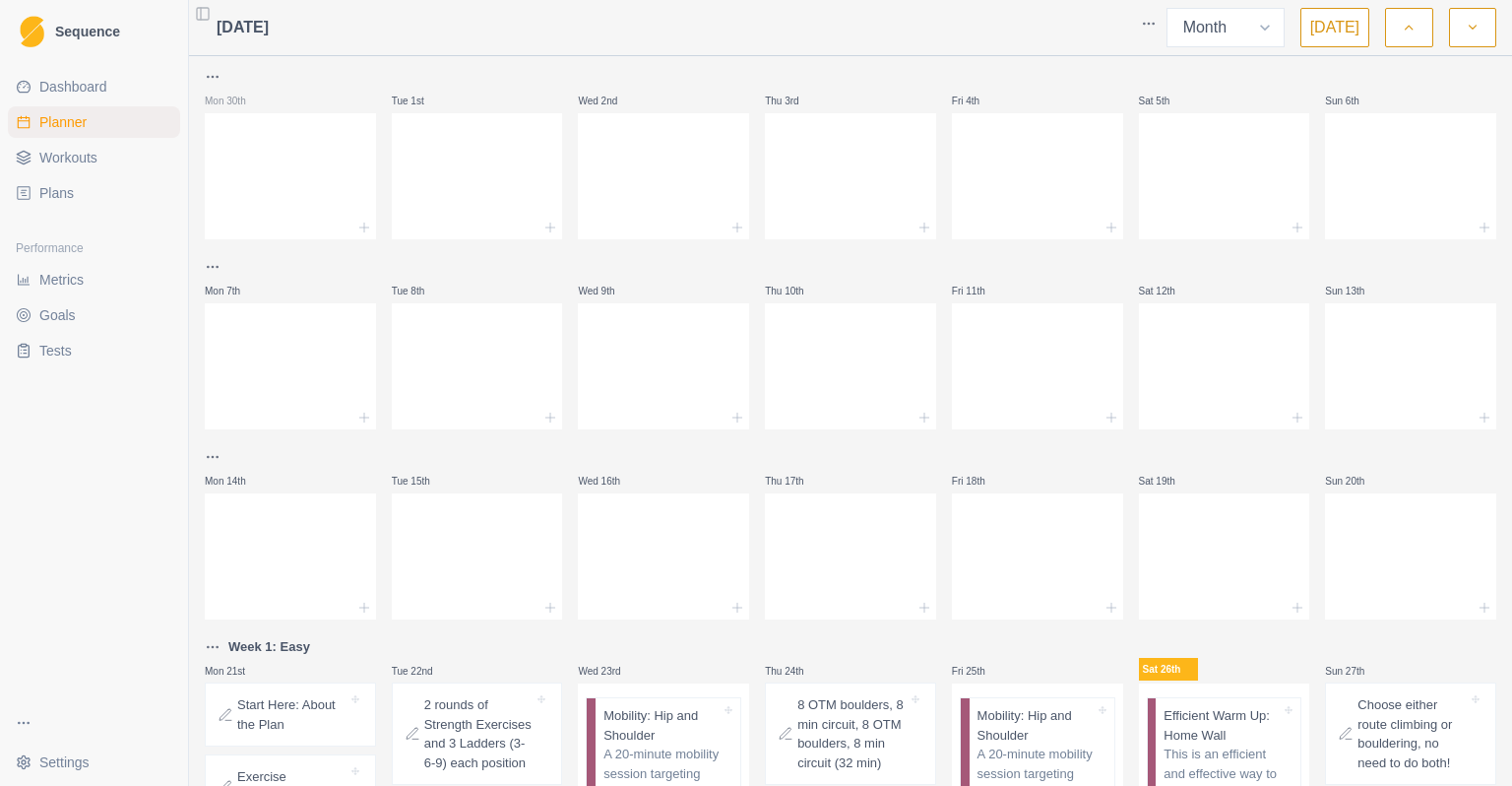 click 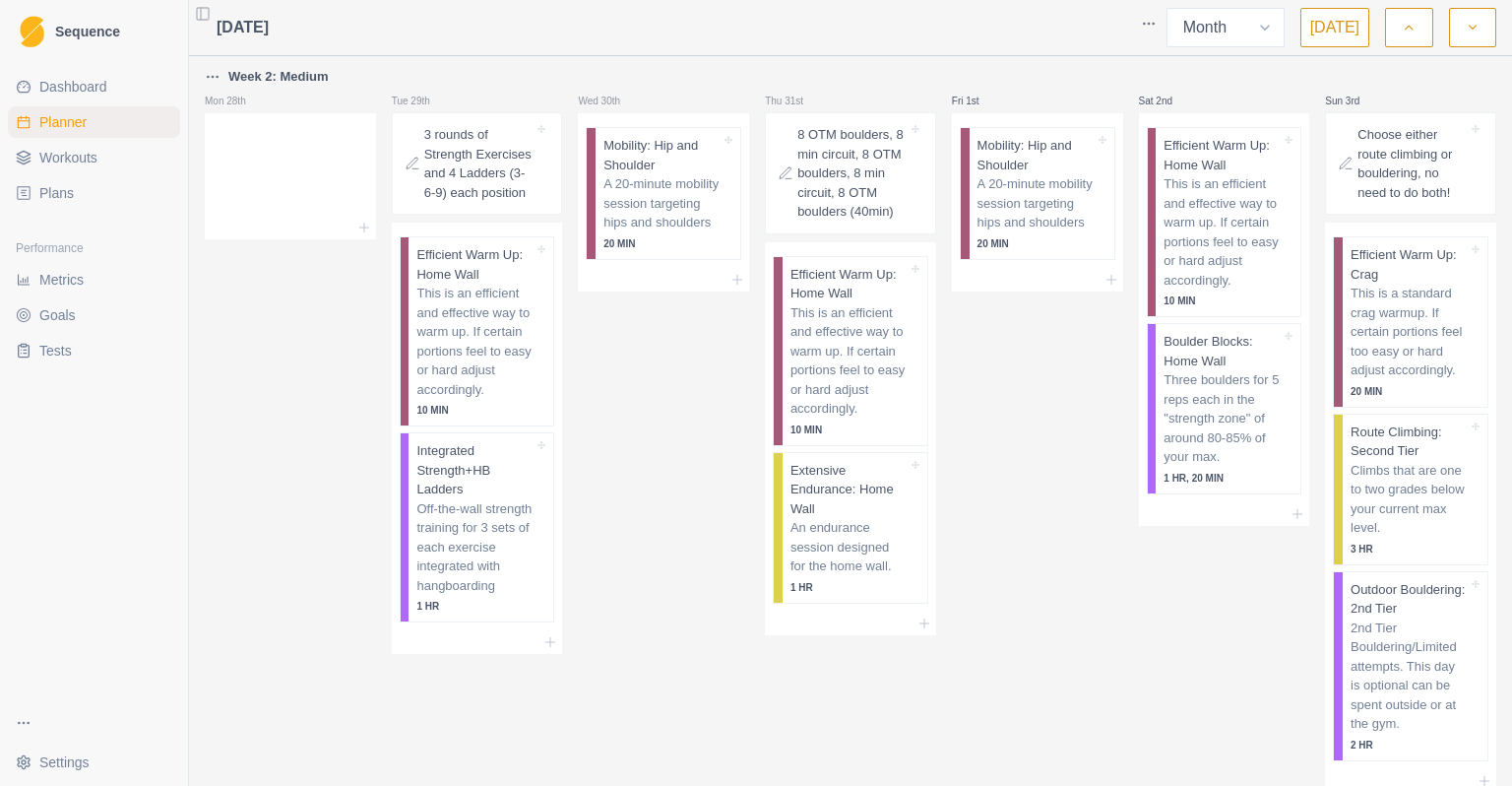click 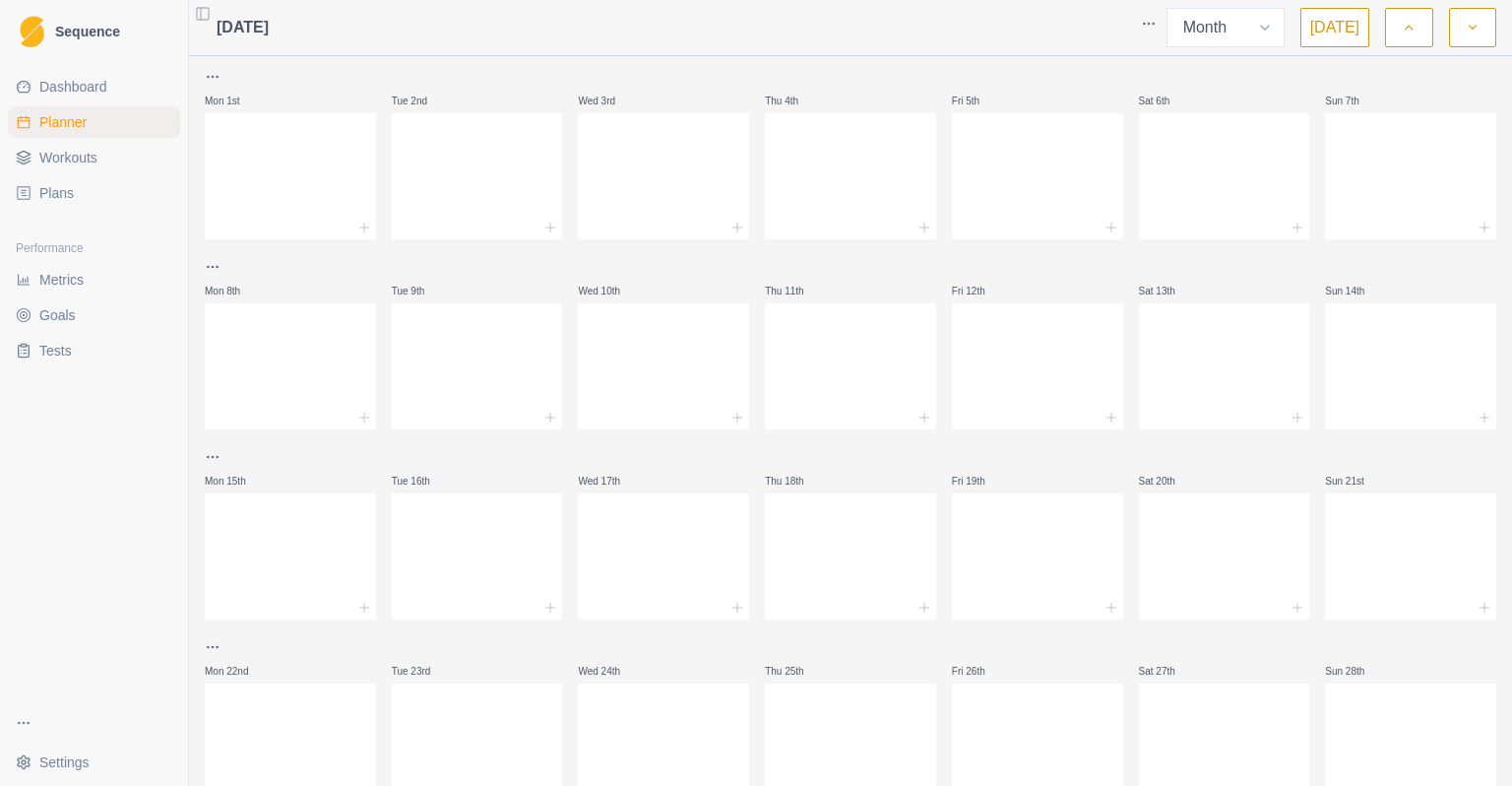 click 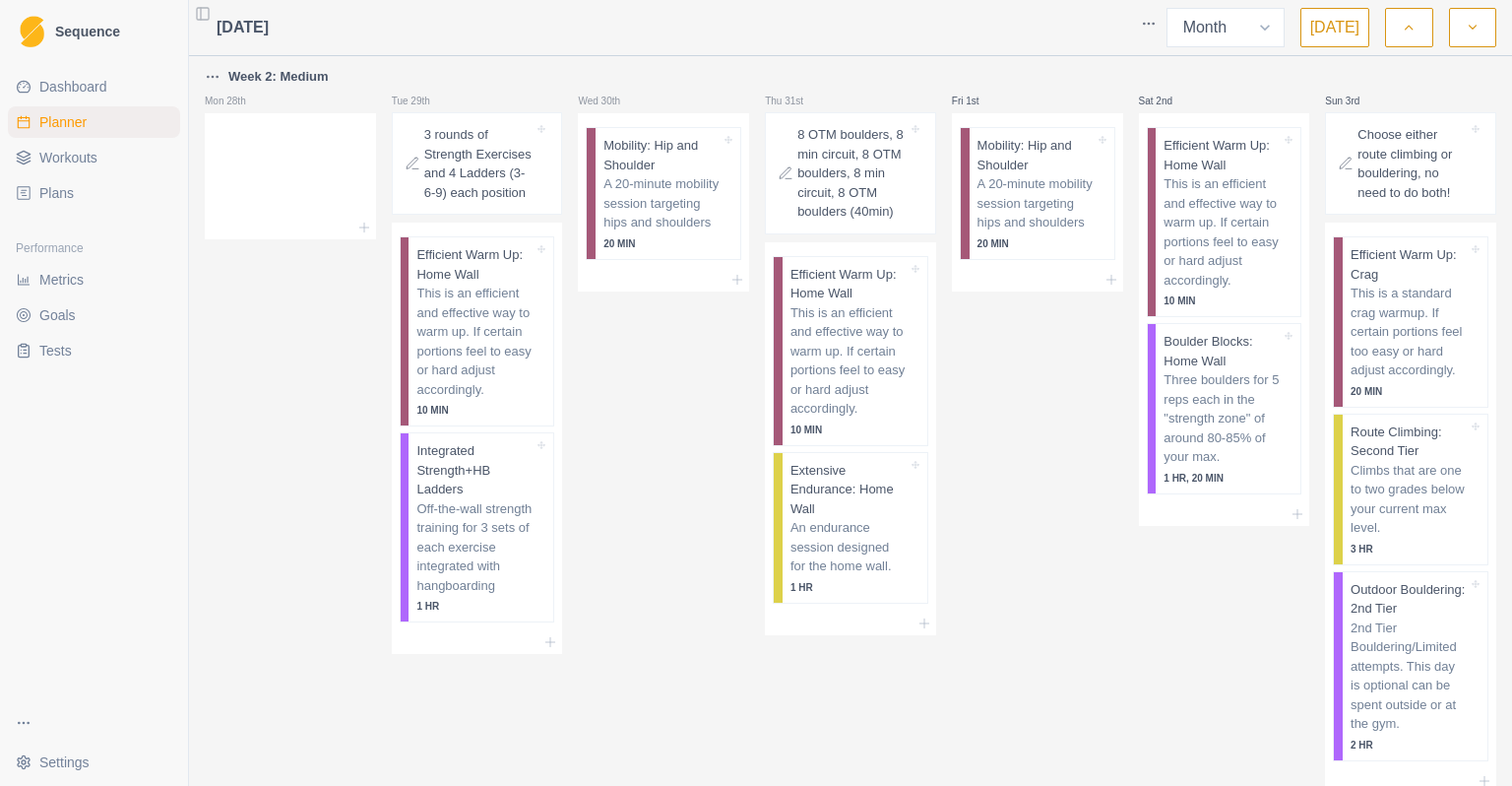 click 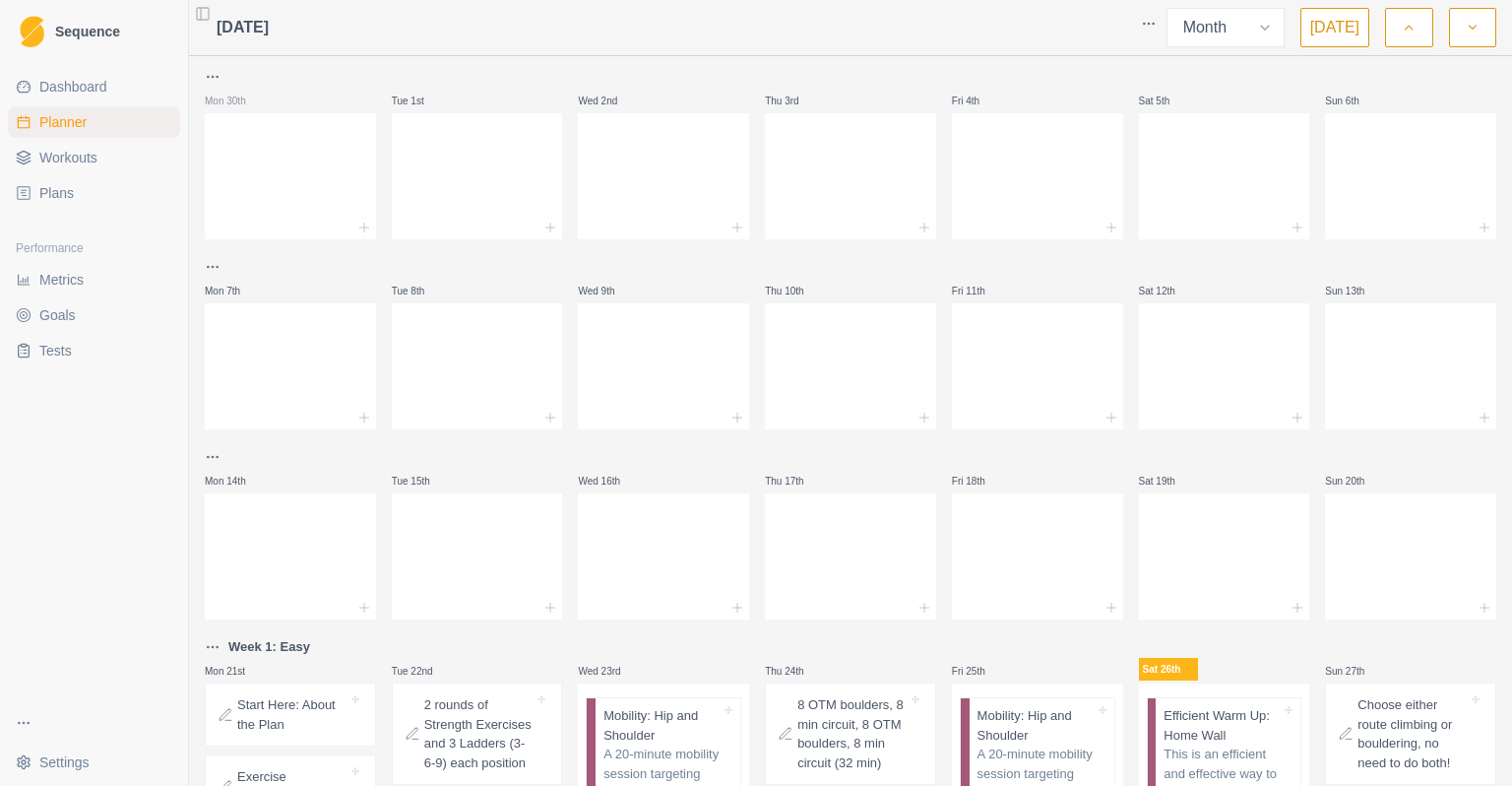 click on "[DATE]" at bounding box center (1335, 28) 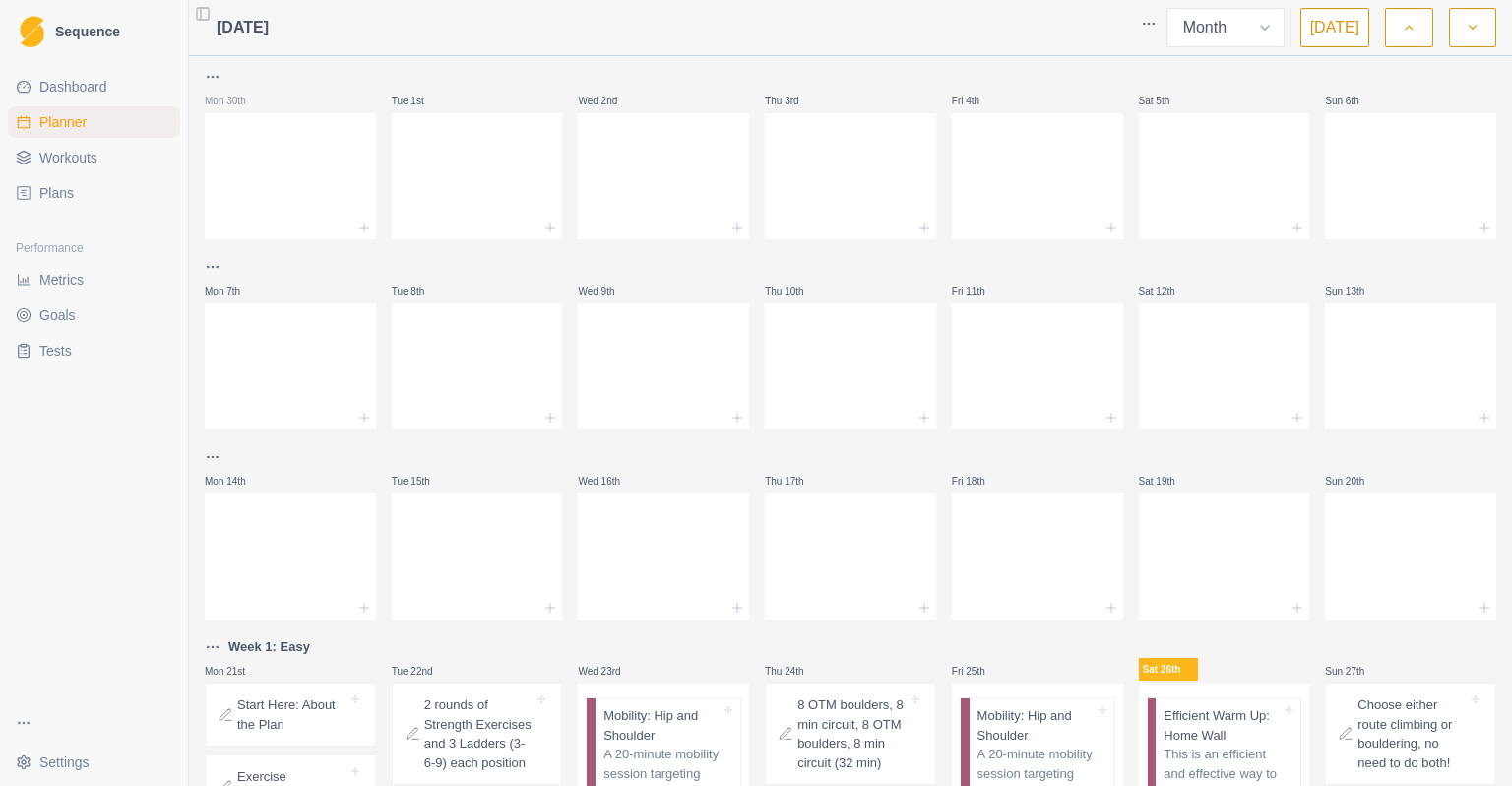 click on "[DATE]" at bounding box center [1335, 28] 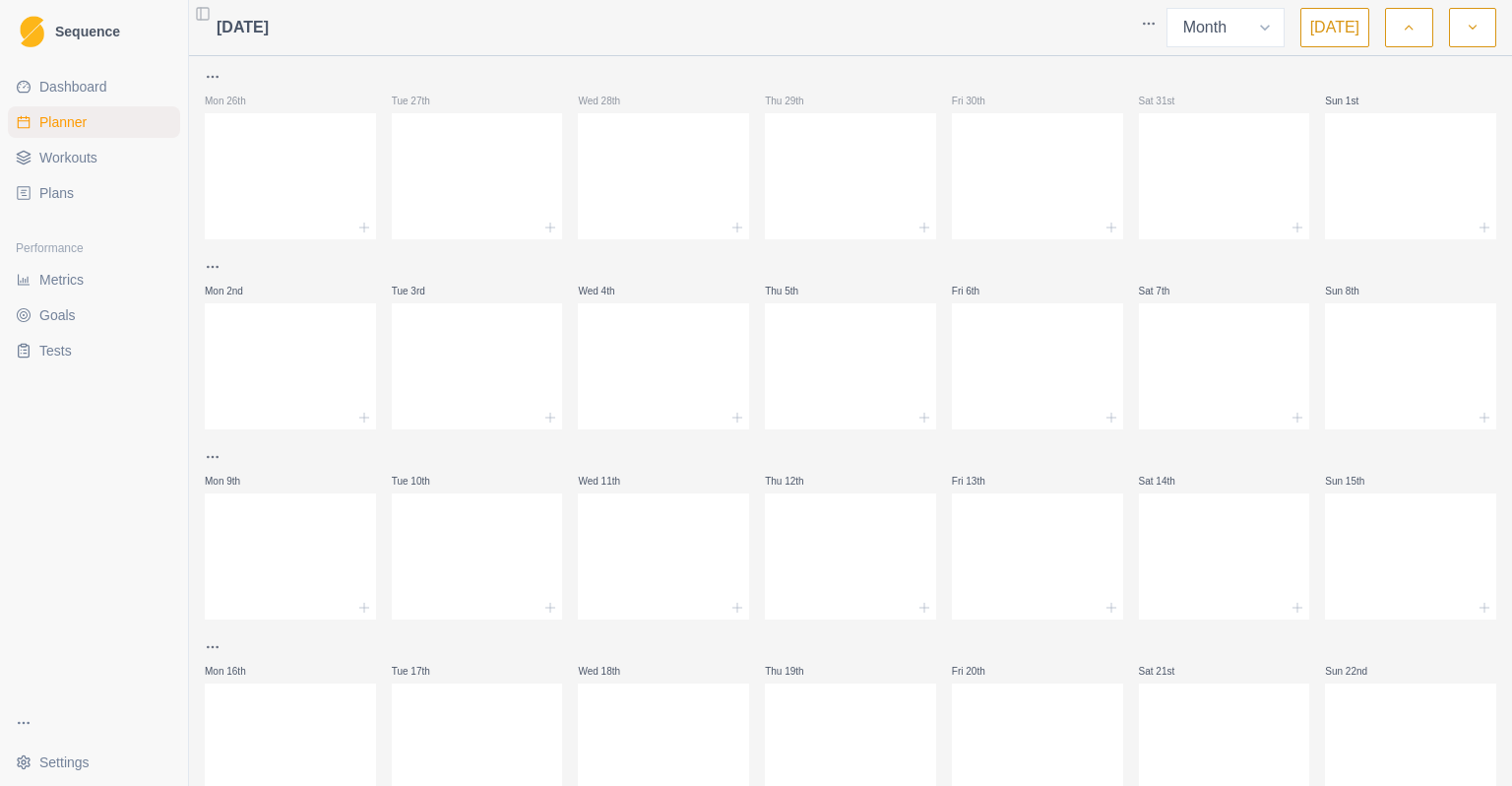 click at bounding box center (1409, 28) 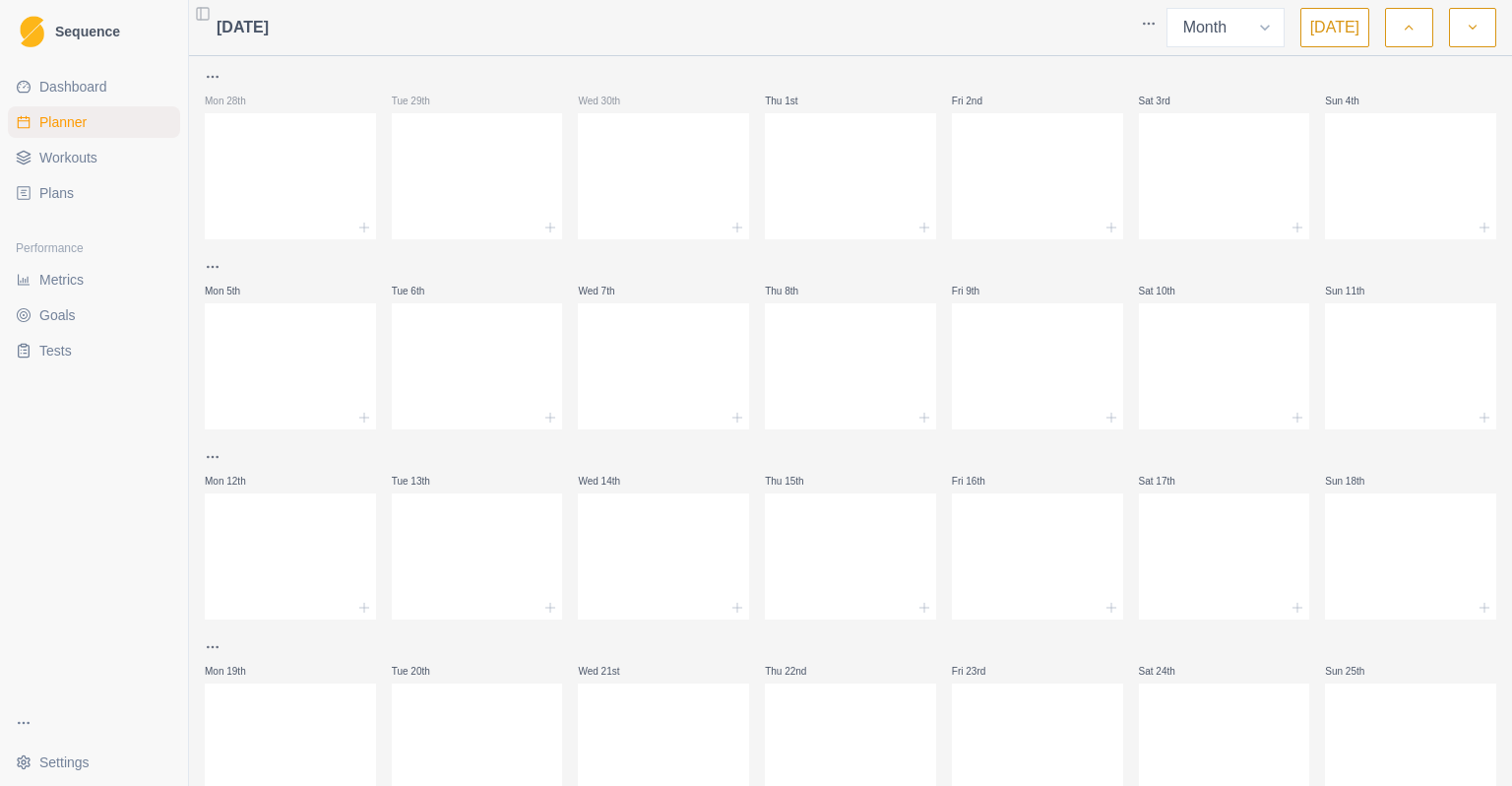 click at bounding box center (1409, 28) 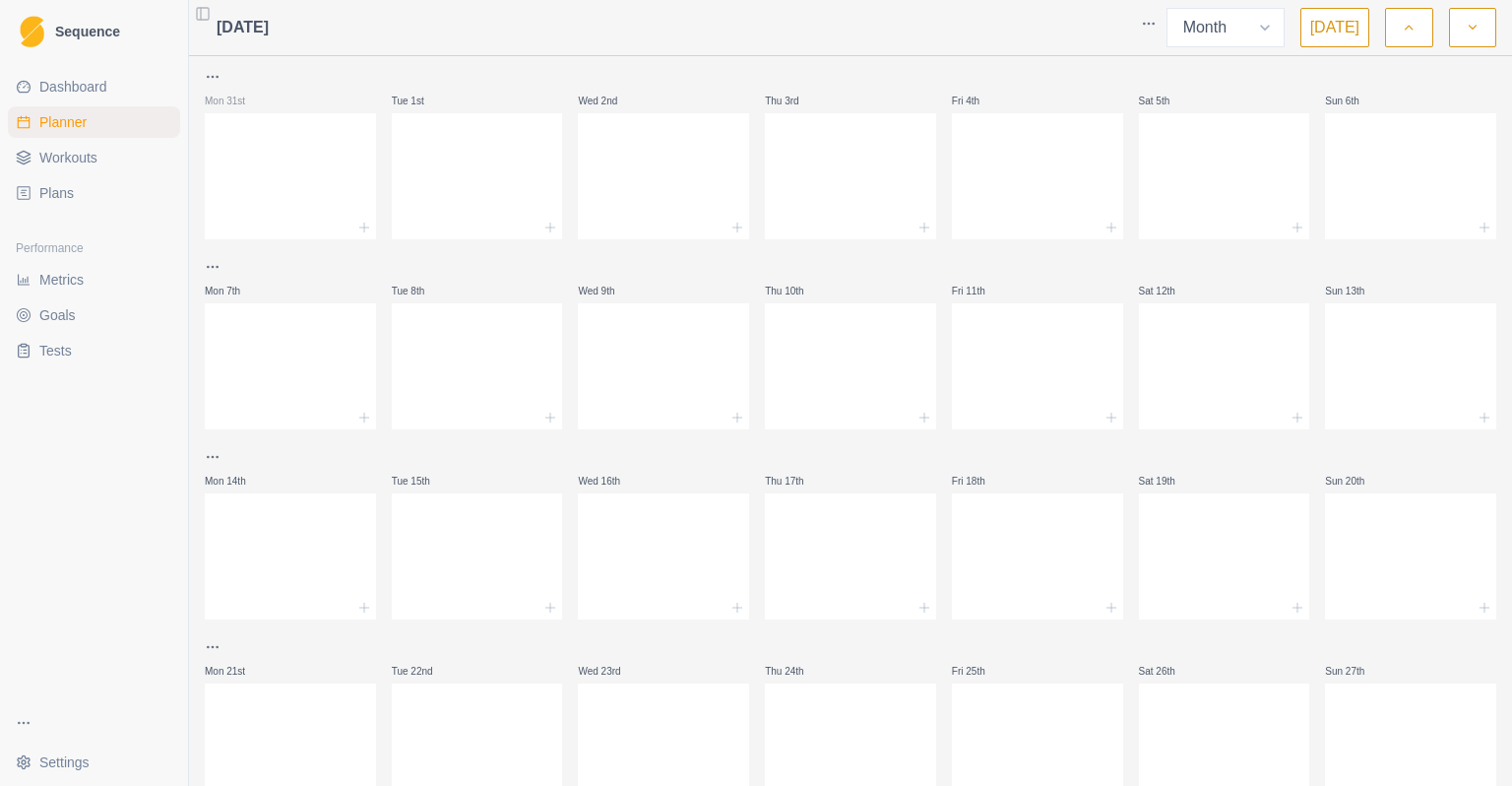 click at bounding box center [1473, 28] 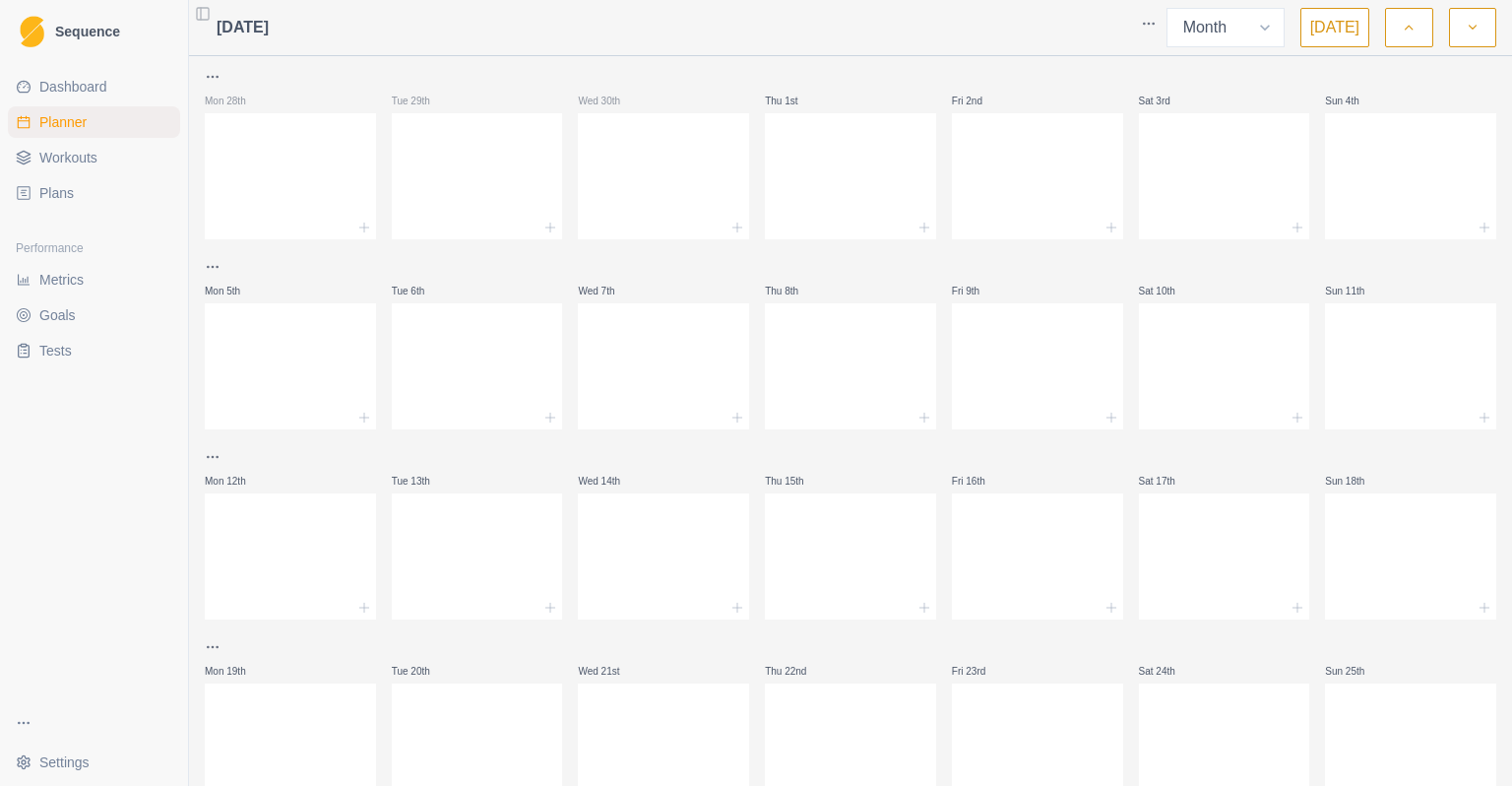 click at bounding box center (1473, 28) 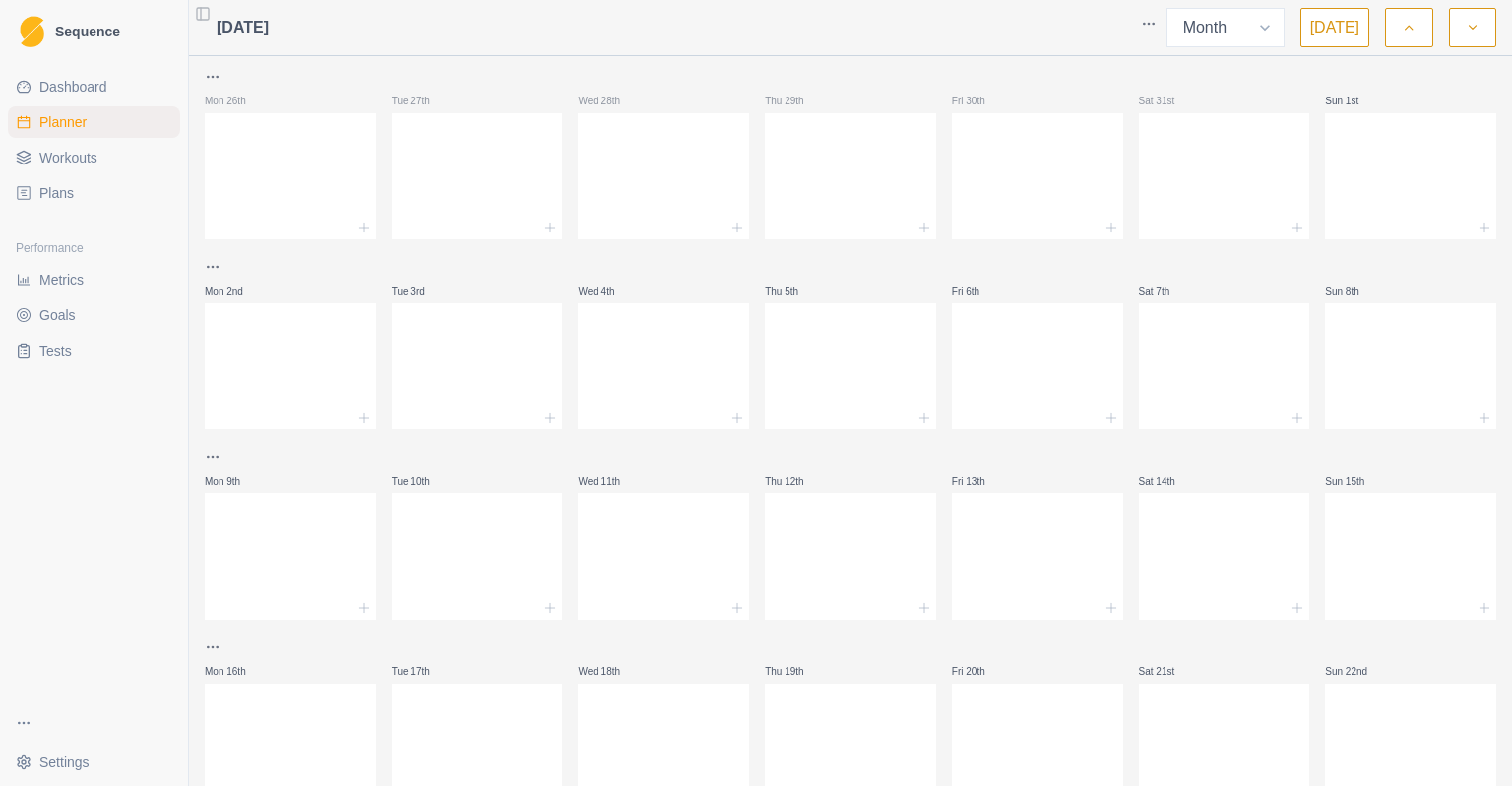 click at bounding box center [1473, 28] 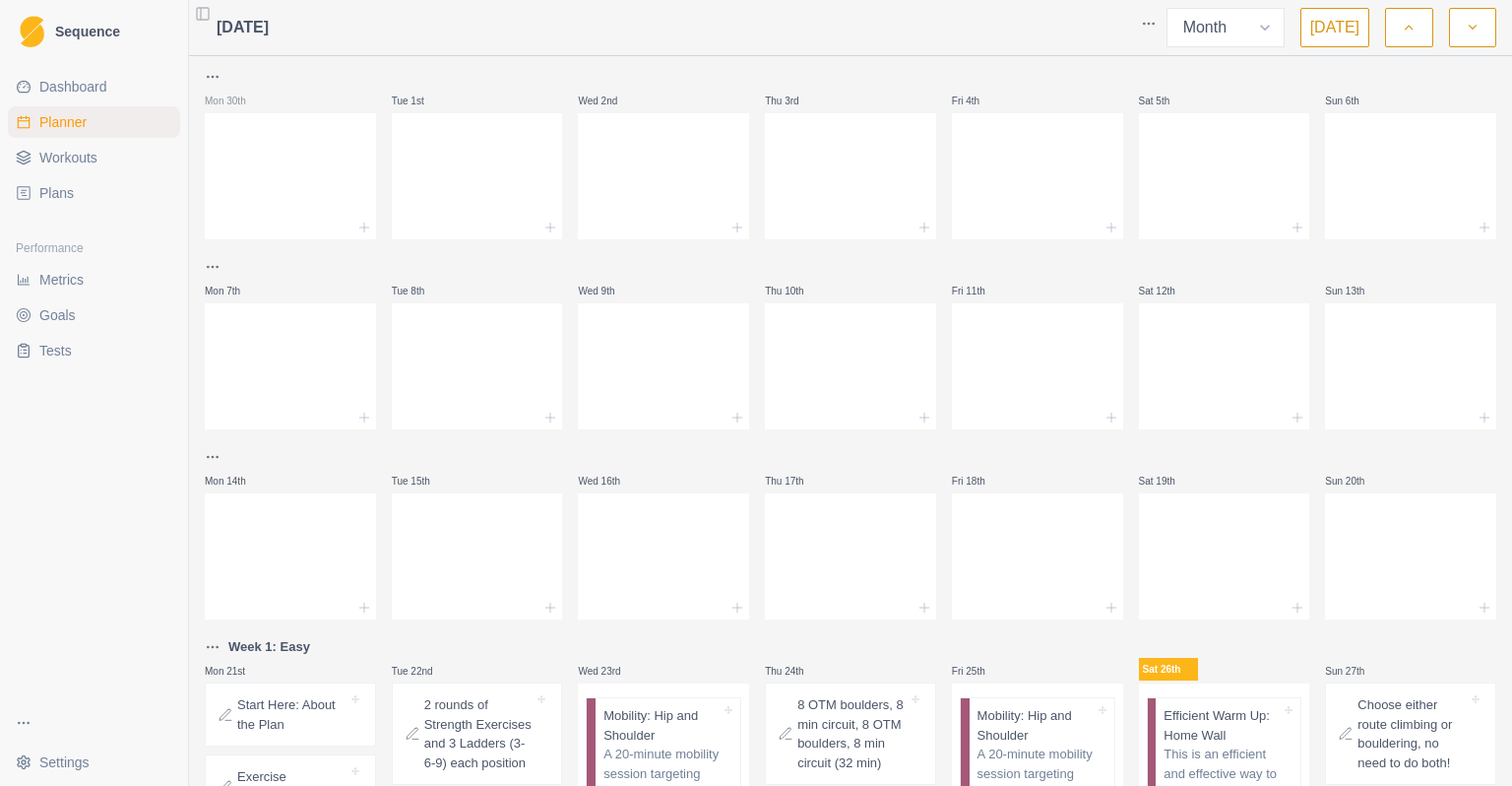 click at bounding box center [1473, 28] 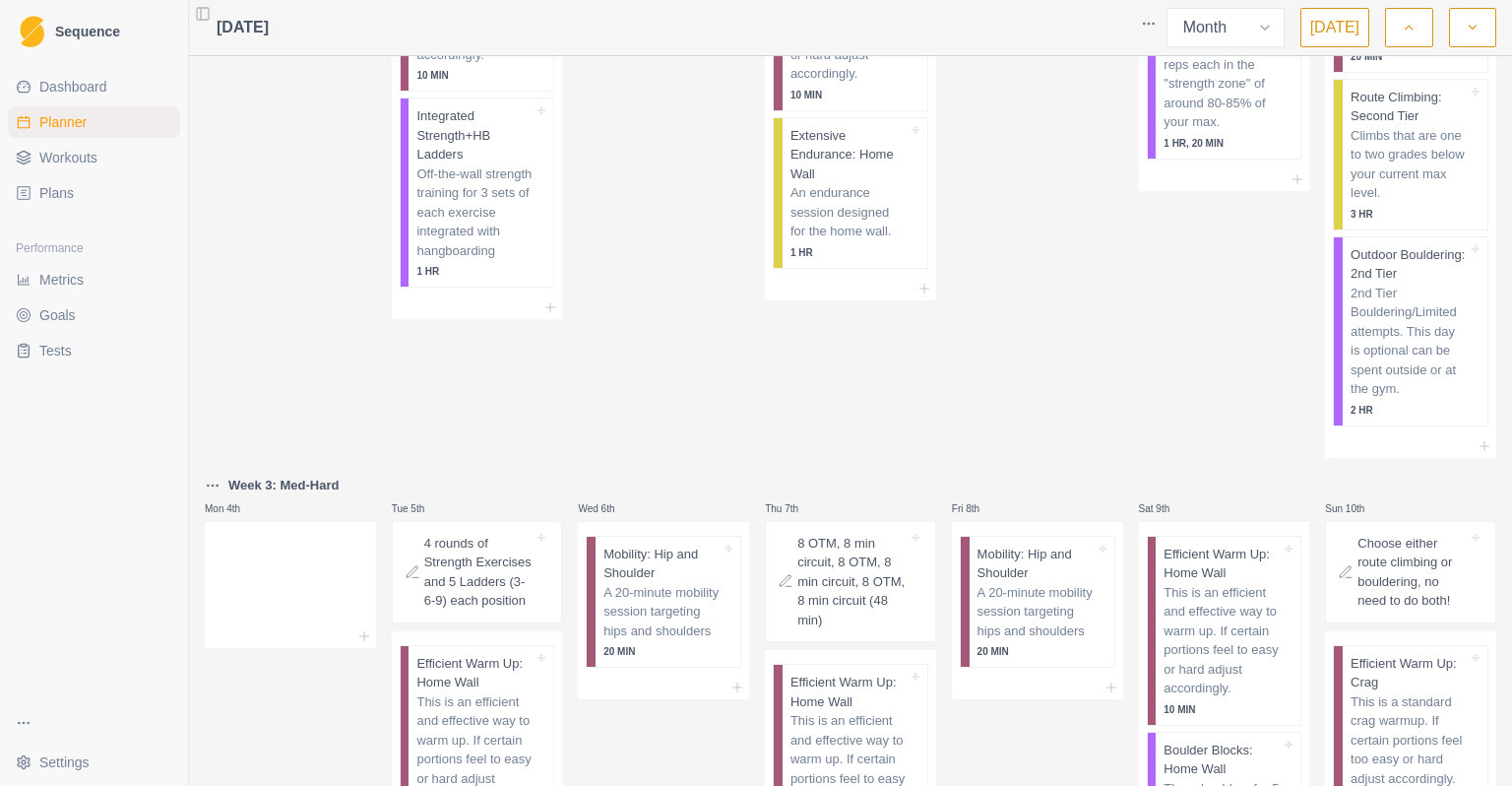 scroll, scrollTop: 323, scrollLeft: 0, axis: vertical 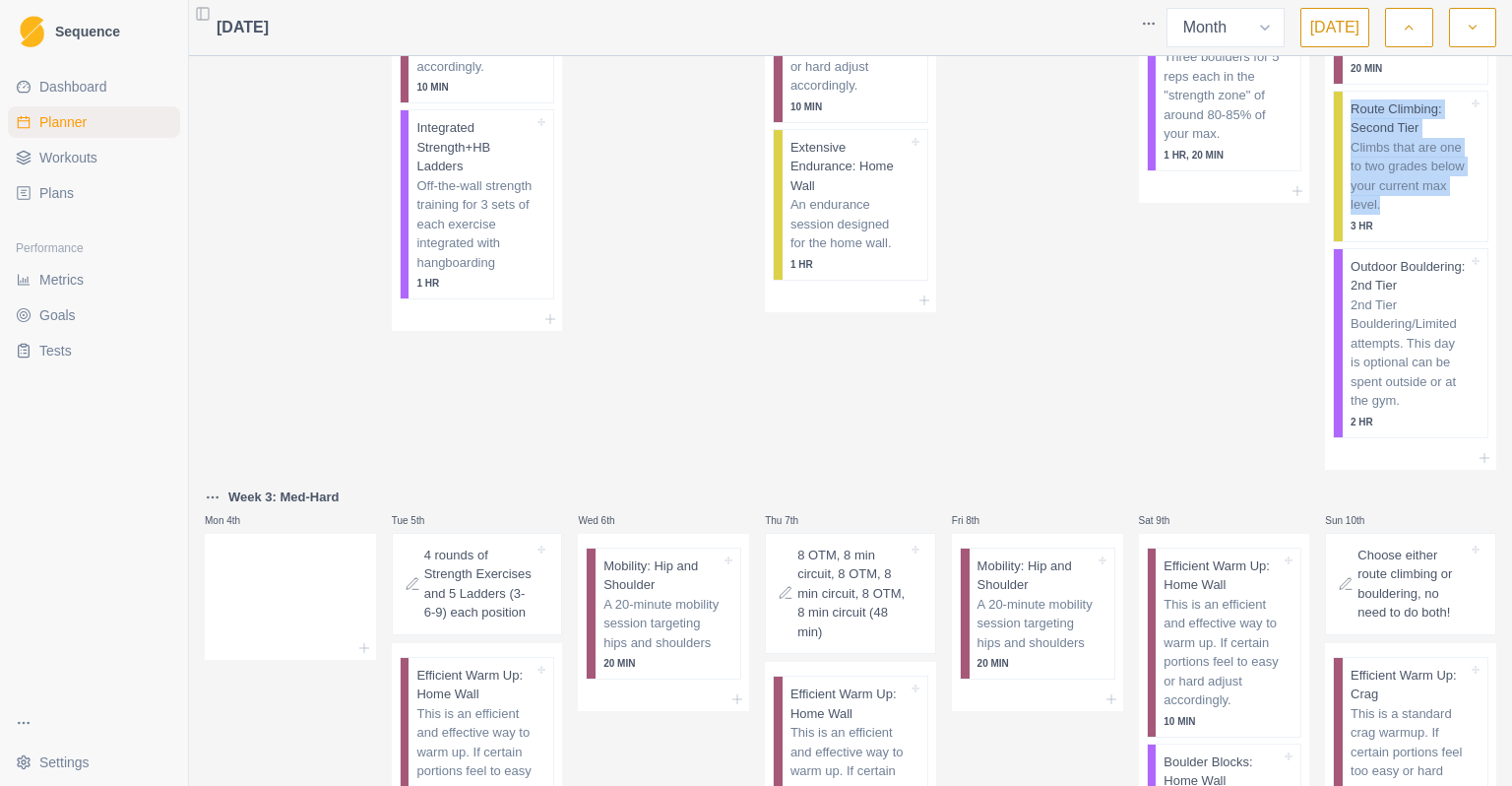 drag, startPoint x: 1483, startPoint y: 198, endPoint x: 1491, endPoint y: 81, distance: 117.27319 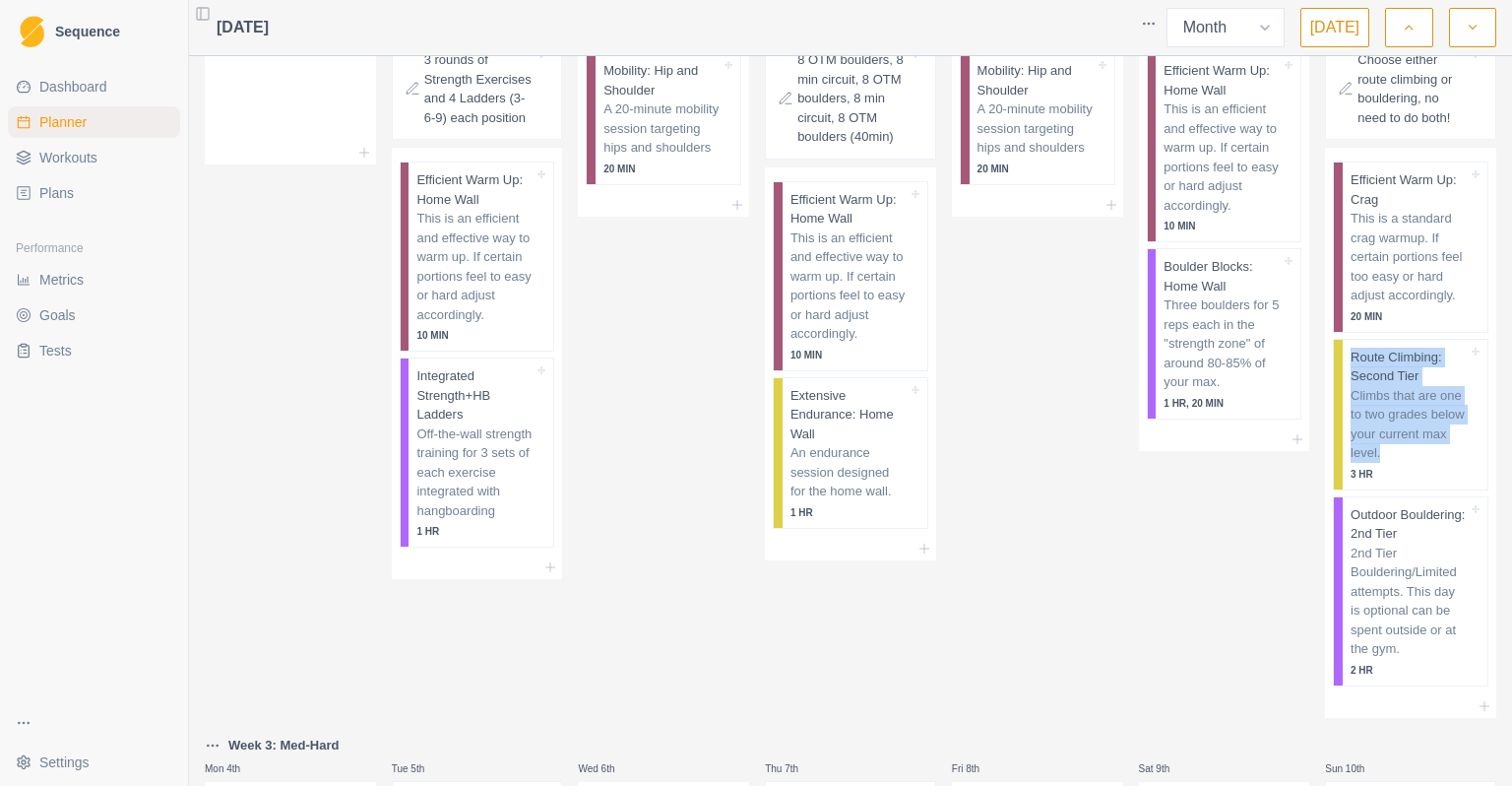 scroll, scrollTop: 0, scrollLeft: 0, axis: both 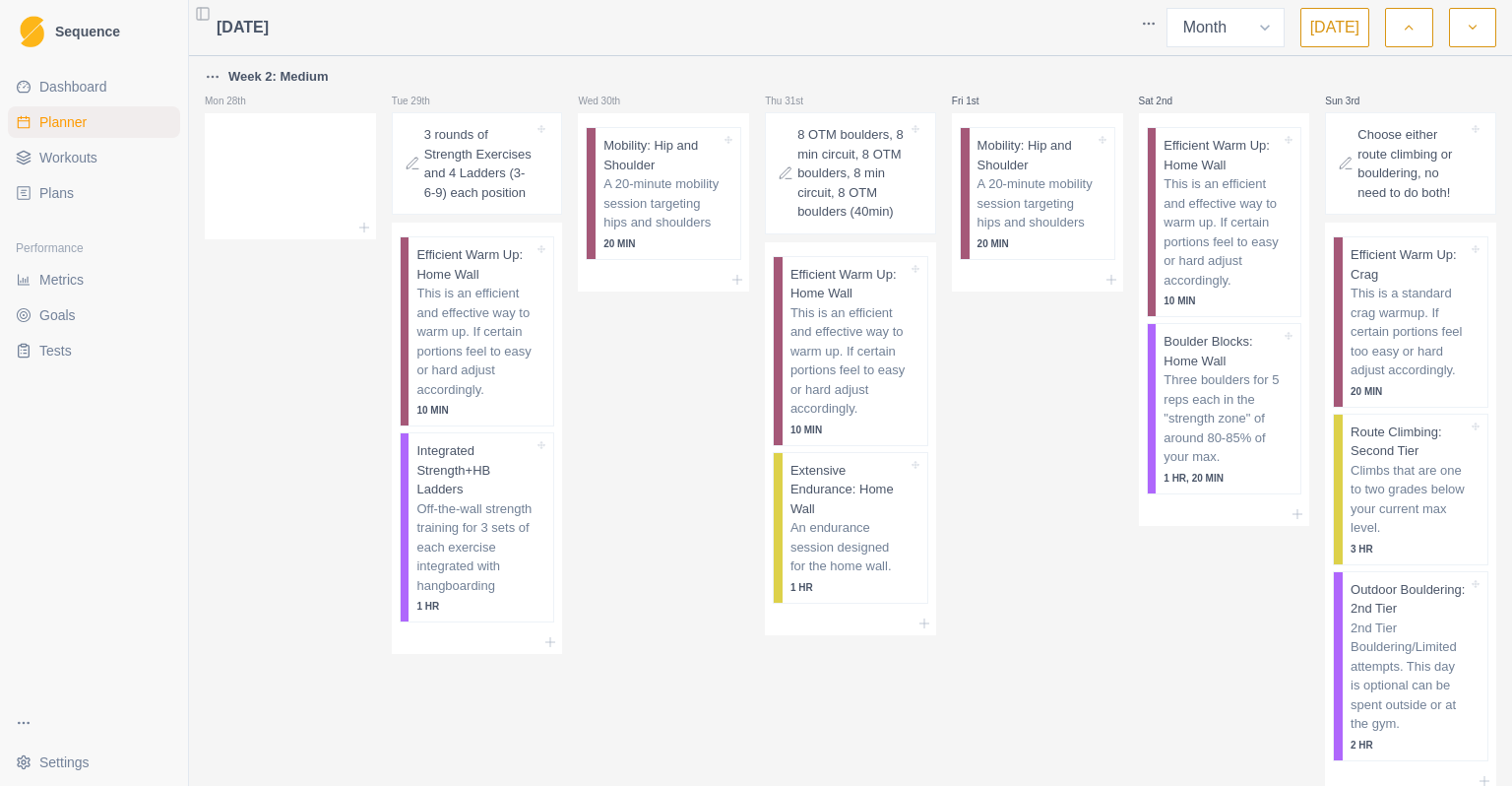 click on "Fri 1st Mobility: Hip and Shoulder A 20-minute mobility session targeting hips and shoulders 20 MIN" at bounding box center (1038, 428) 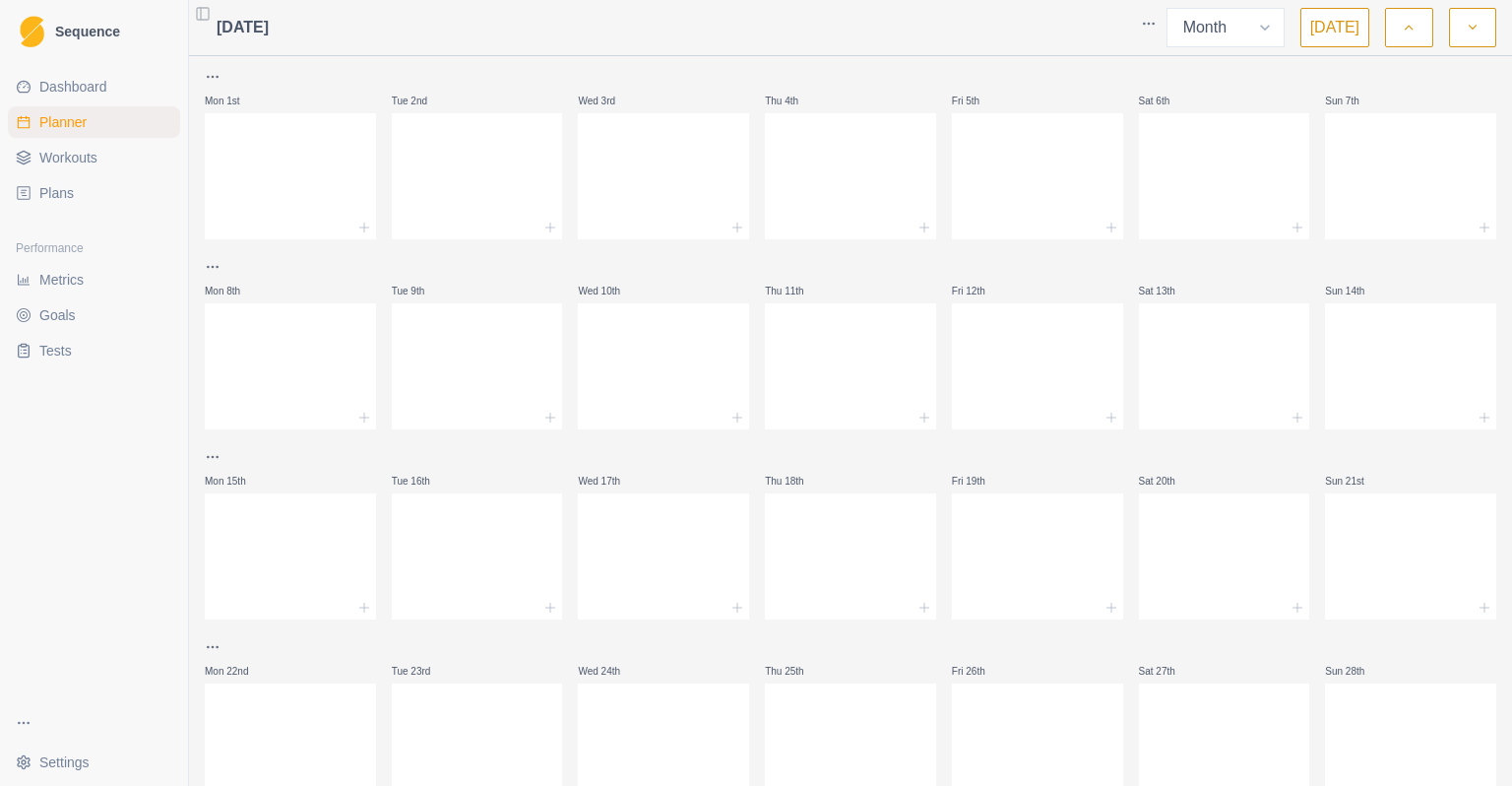 click 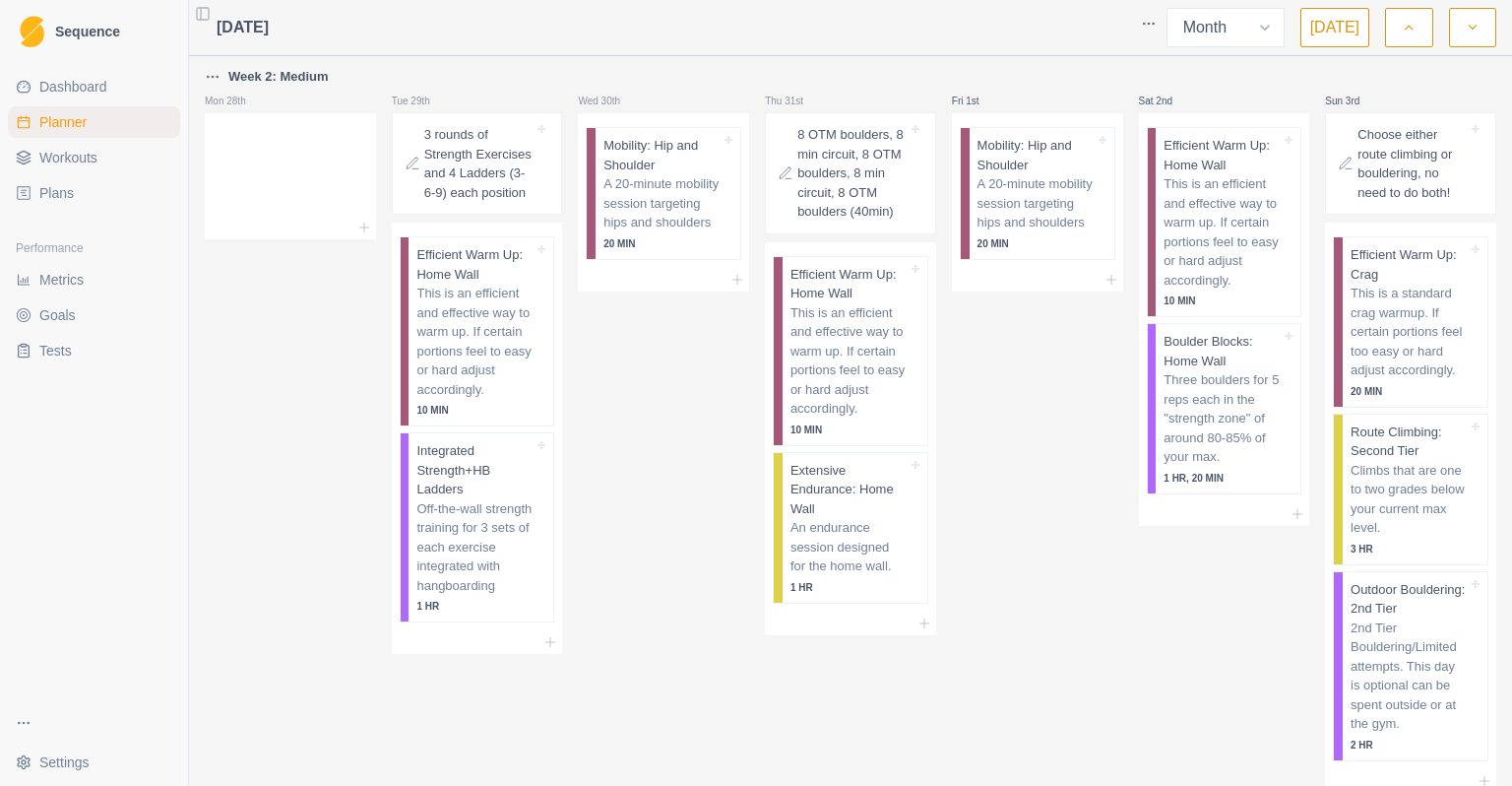 click 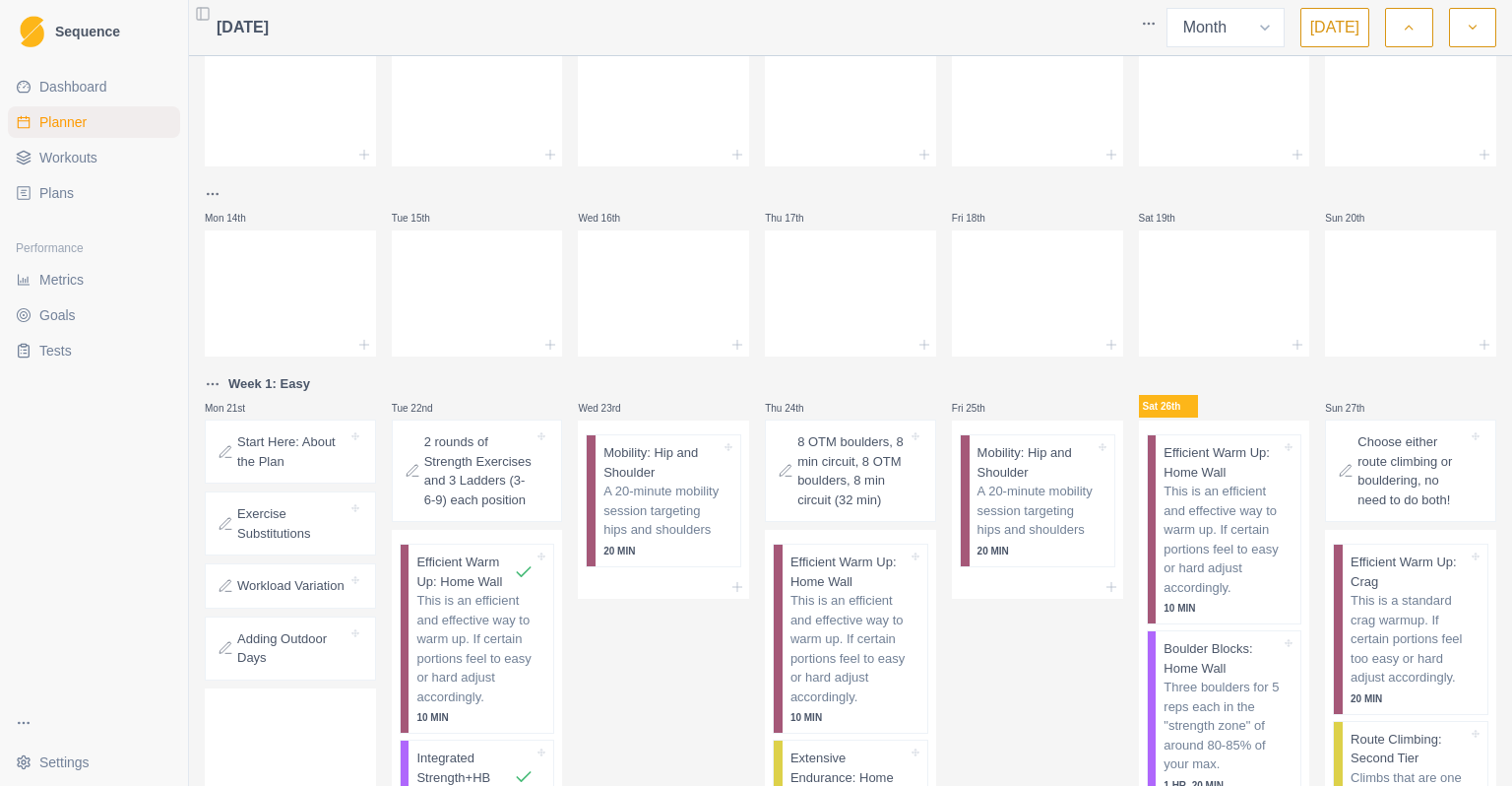 scroll, scrollTop: 286, scrollLeft: 0, axis: vertical 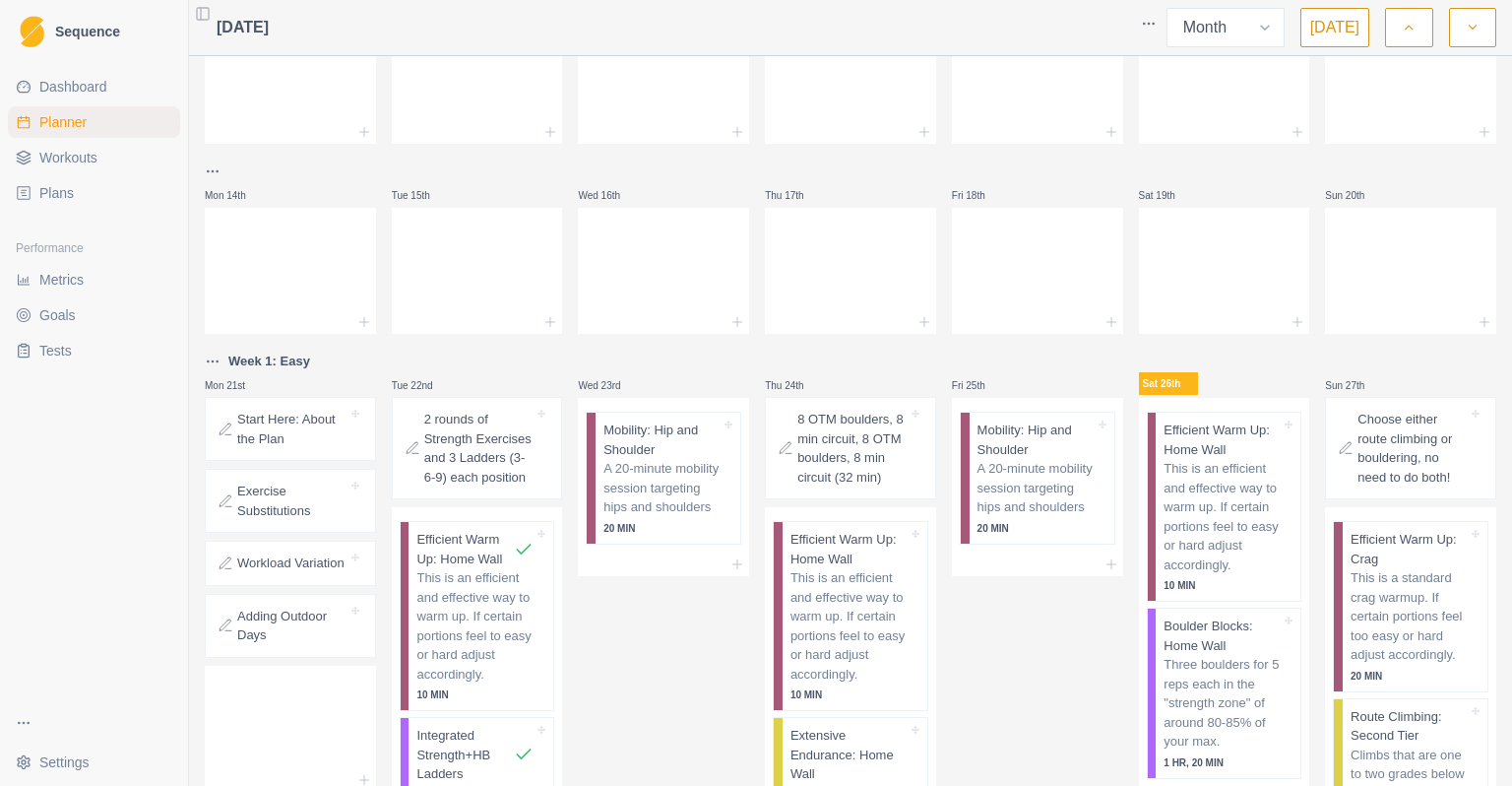 click on "Sequence Dashboard Planner Workouts Plans Performance Metrics Goals Tests Settings Toggle Sidebar July 2025 Week Month Today Mon 30th Tue 1st Wed 2nd Thu 3rd Fri 4th Sat 5th Sun 6th Mon 7th Tue 8th Wed 9th Thu 10th Fri 11th Sat 12th Sun 13th Mon 14th Tue 15th Wed 16th Thu 17th Fri 18th Sat 19th Sun 20th Week 1: Easy Mon 21st Start Here: About the Plan Exercise Substitutions Workload Variation Adding Outdoor Days Tue 22nd 2 rounds of Strength Exercises and 3 Ladders (3-6-9) each position Efficient Warm Up: Home Wall This is an efficient and effective way to warm up. If certain portions feel to easy or hard adjust accordingly. 10 MIN Integrated Strength+HB Ladders Off-the-wall strength training for 3 sets of each exercise integrated with hangboarding 1 HR Wed 23rd Mobility: Hip and Shoulder A 20-minute mobility session targeting hips and shoulders 20 MIN Thu 24th 8 OTM boulders, 8 min circuit, 8 OTM boulders, 8 min circuit (32 min) Efficient Warm Up: Home Wall 10 MIN 1 HR Fri 25th 20 MIN 10 MIN" at bounding box center [756, 393] 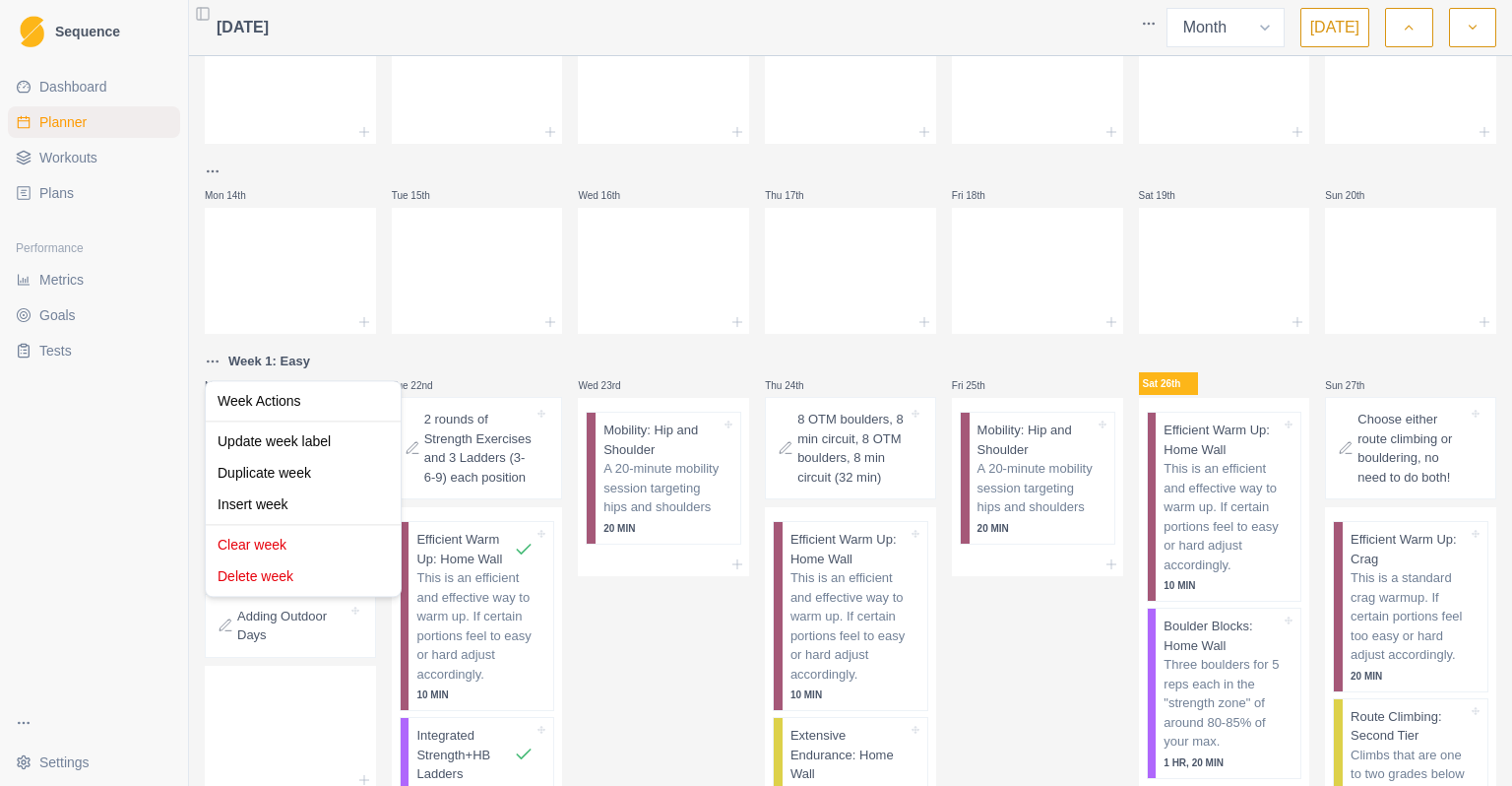 click on "Sequence Dashboard Planner Workouts Plans Performance Metrics Goals Tests Settings Toggle Sidebar July 2025 Week Month Today Mon 30th Tue 1st Wed 2nd Thu 3rd Fri 4th Sat 5th Sun 6th Mon 7th Tue 8th Wed 9th Thu 10th Fri 11th Sat 12th Sun 13th Mon 14th Tue 15th Wed 16th Thu 17th Fri 18th Sat 19th Sun 20th Week 1: Easy Mon 21st Start Here: About the Plan Exercise Substitutions Workload Variation Adding Outdoor Days Tue 22nd 2 rounds of Strength Exercises and 3 Ladders (3-6-9) each position Efficient Warm Up: Home Wall This is an efficient and effective way to warm up. If certain portions feel to easy or hard adjust accordingly. 10 MIN Integrated Strength+HB Ladders Off-the-wall strength training for 3 sets of each exercise integrated with hangboarding 1 HR Wed 23rd Mobility: Hip and Shoulder A 20-minute mobility session targeting hips and shoulders 20 MIN Thu 24th 8 OTM boulders, 8 min circuit, 8 OTM boulders, 8 min circuit (32 min) Efficient Warm Up: Home Wall 10 MIN 1 HR Fri 25th 20 MIN 10 MIN" at bounding box center (756, 393) 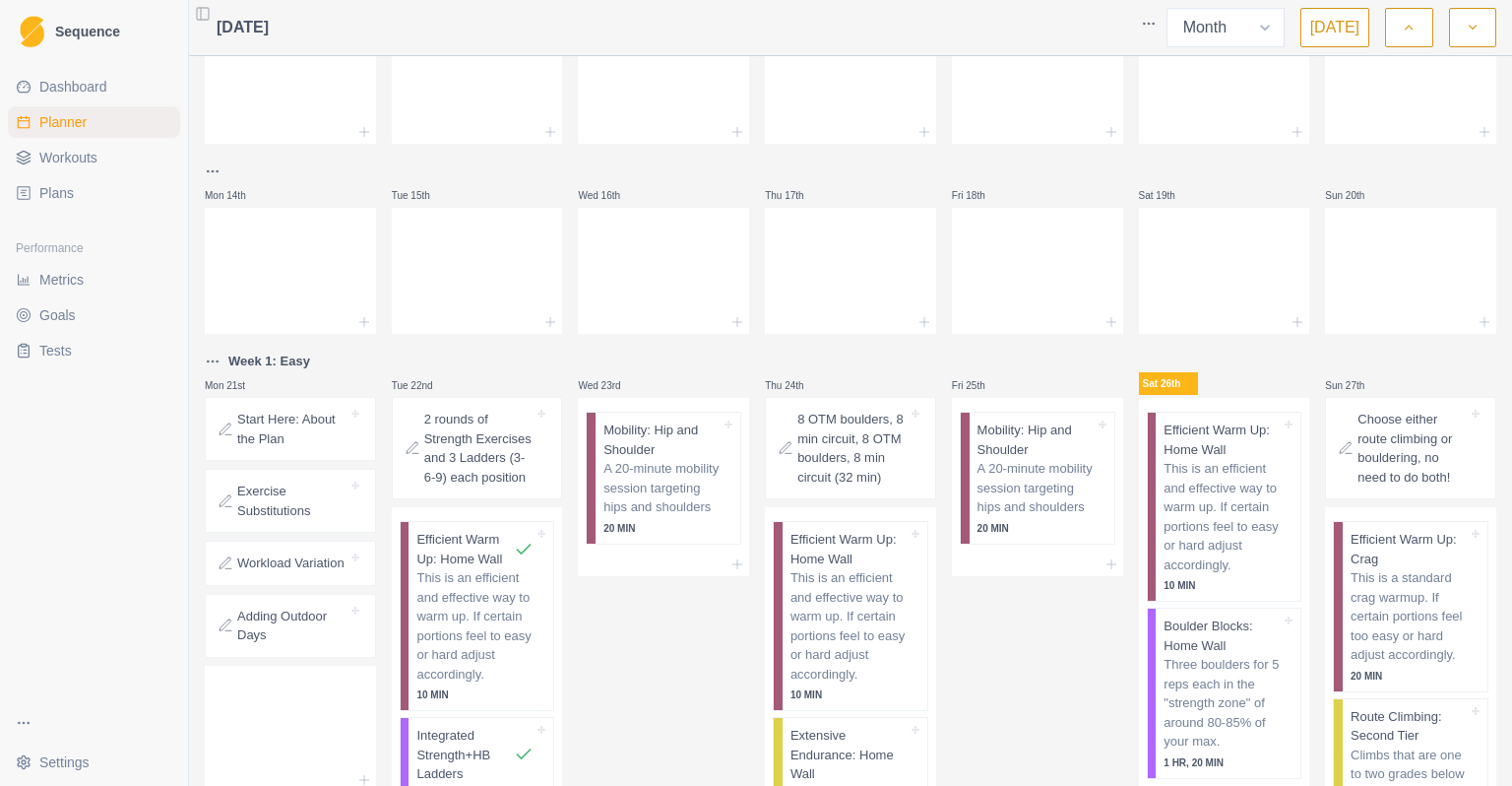 click 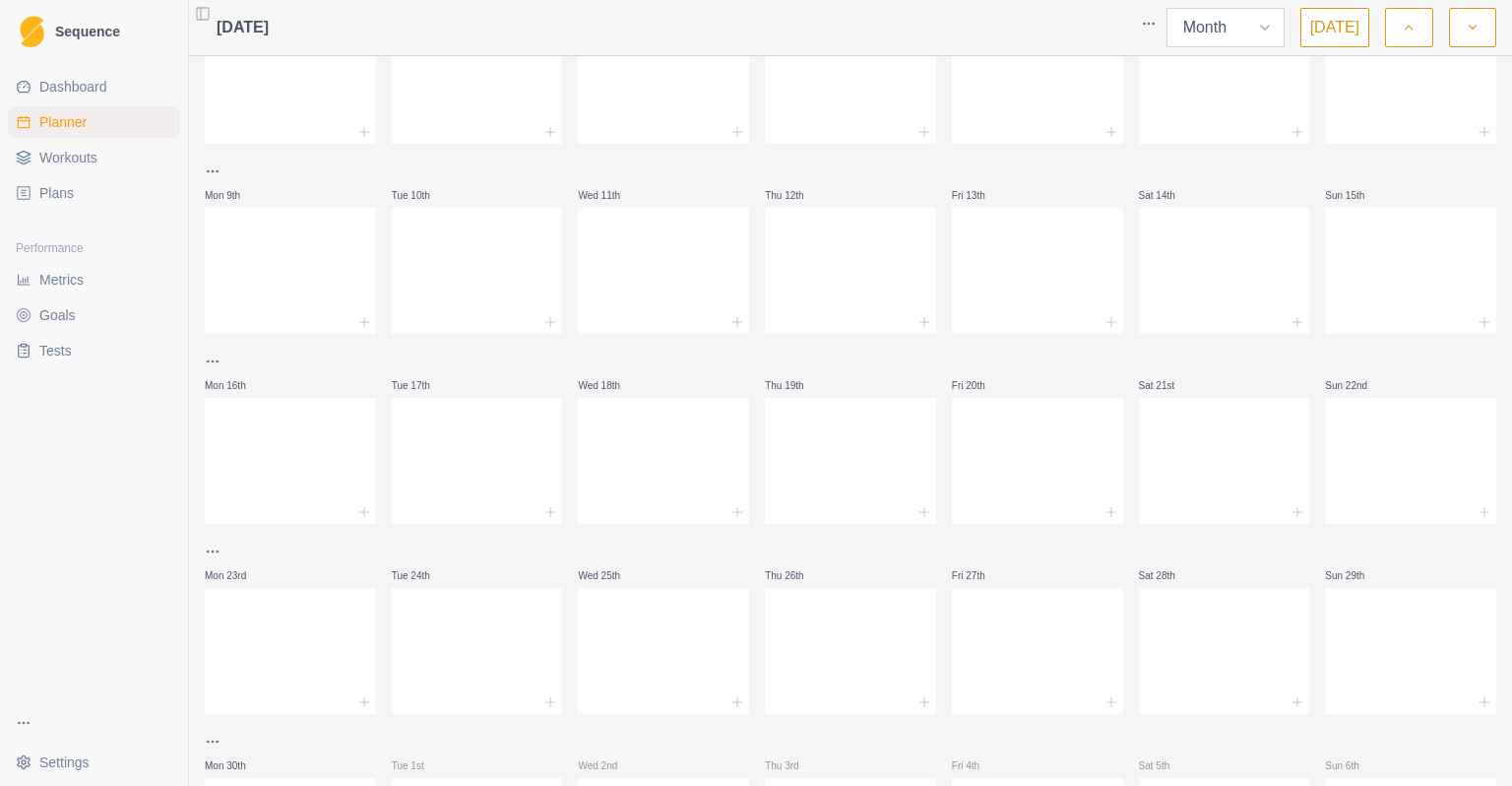 click on "Week Month" at bounding box center (1226, 28) 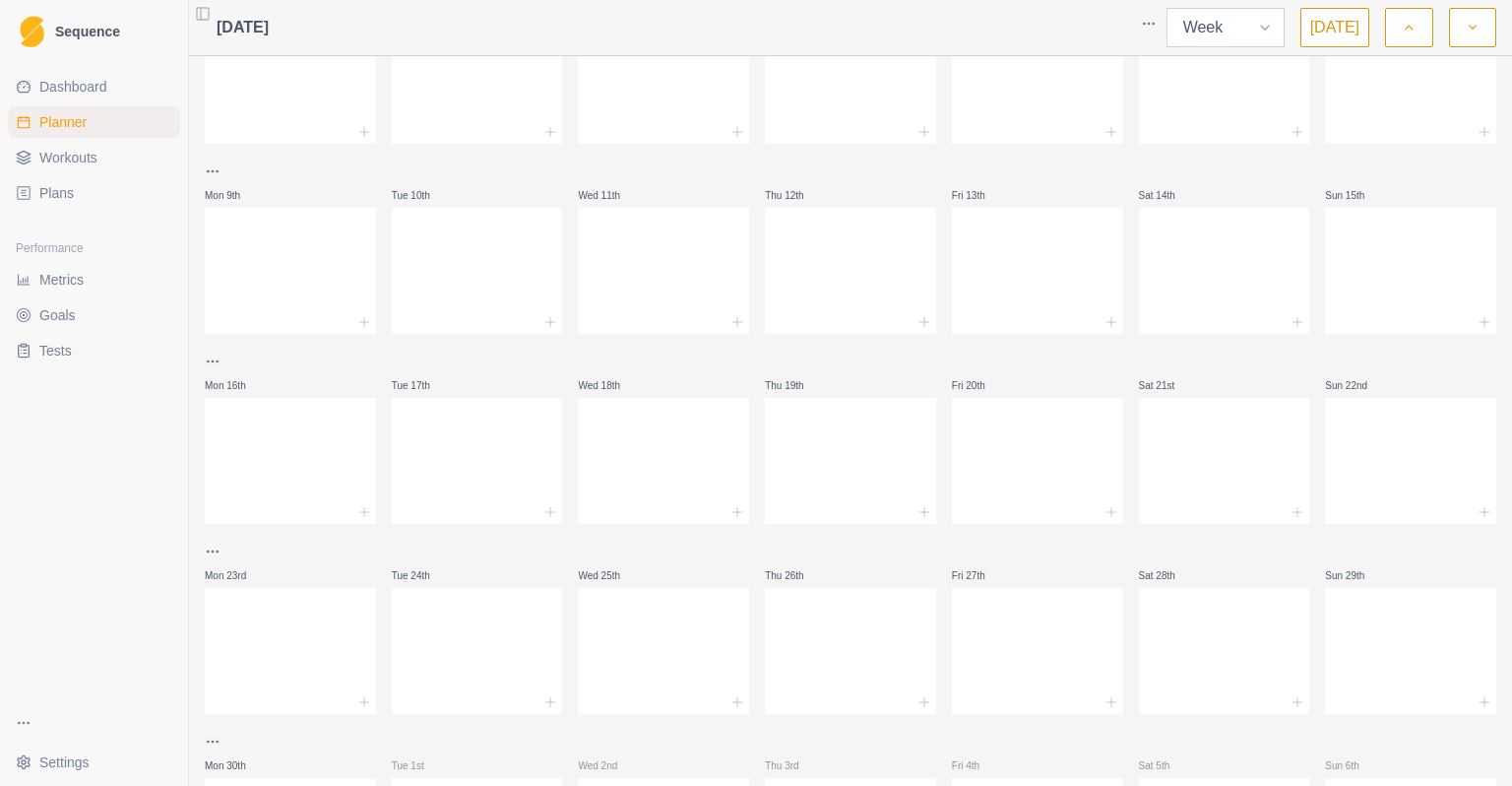 click on "Week Month" at bounding box center [1226, 28] 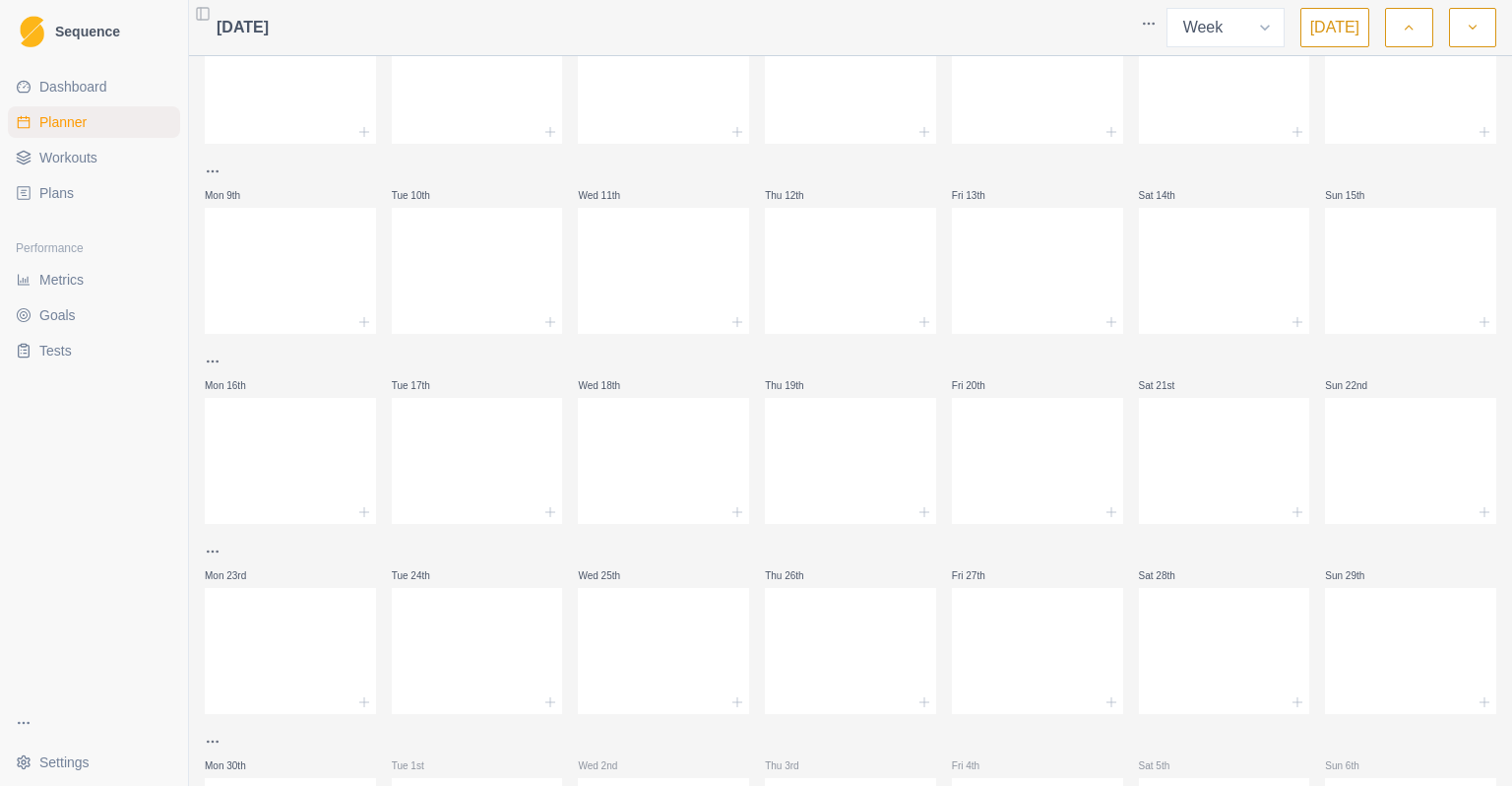 scroll, scrollTop: 0, scrollLeft: 0, axis: both 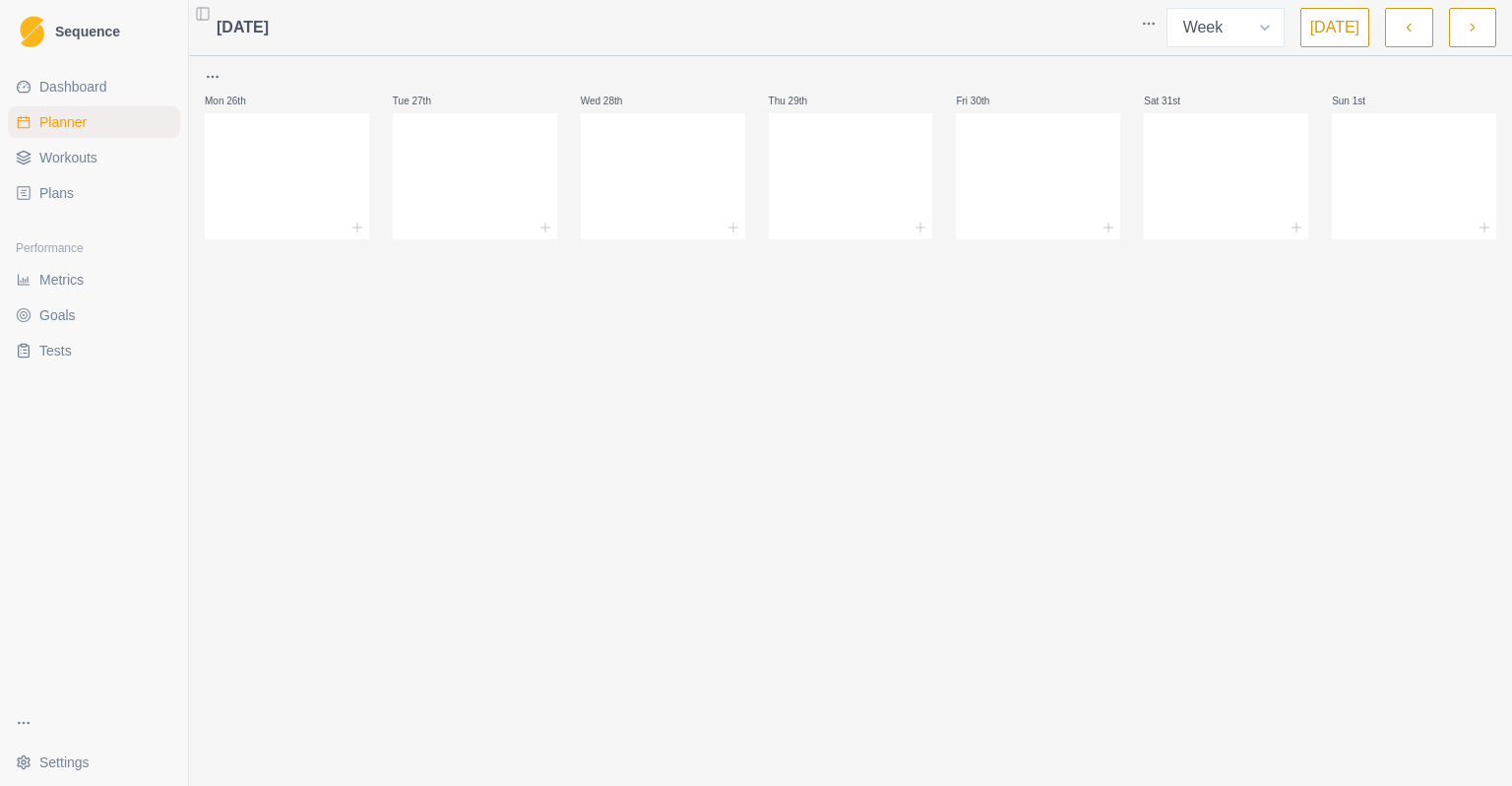 click on "[DATE]" at bounding box center [1335, 28] 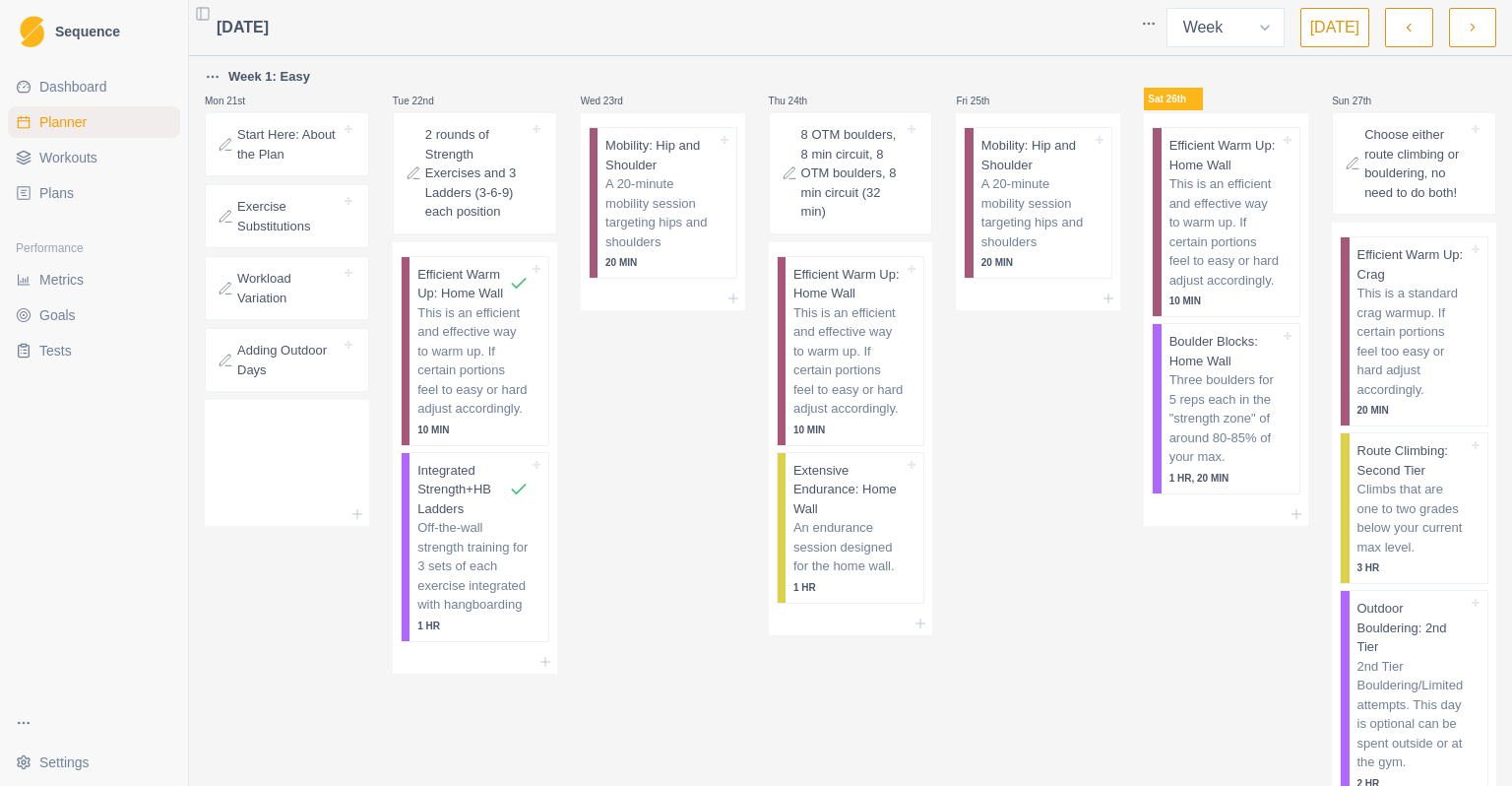 click 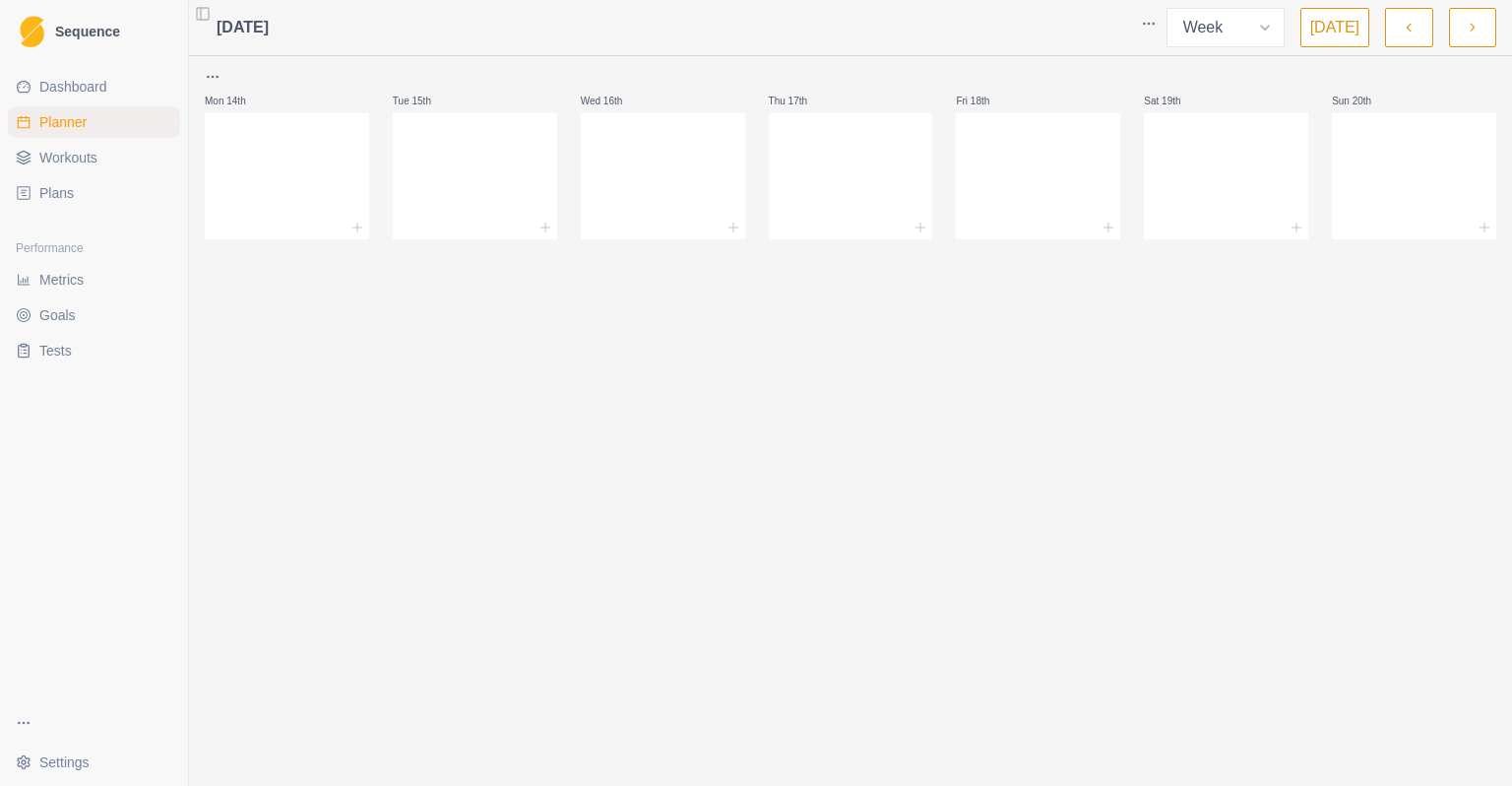 click 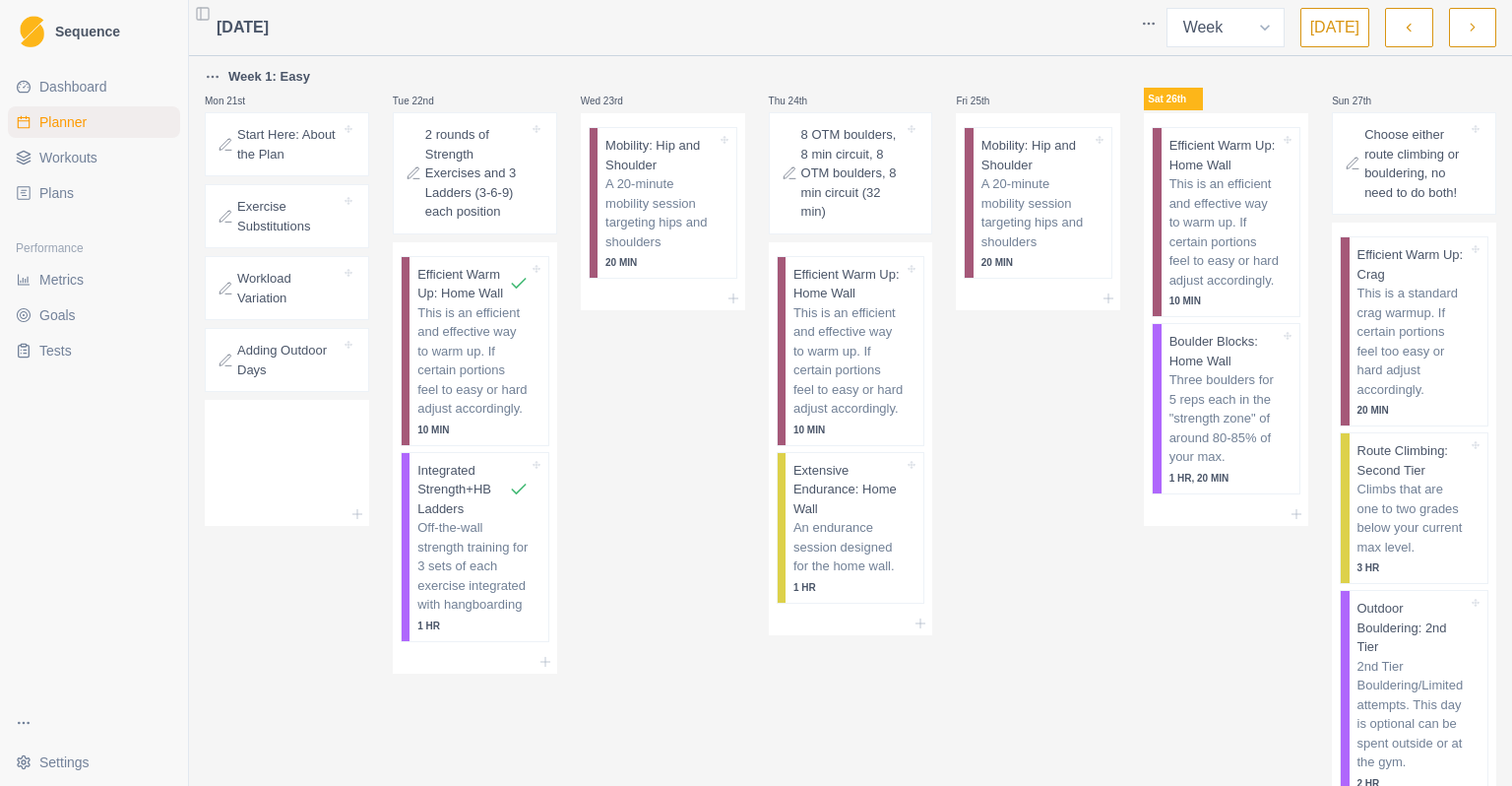 click 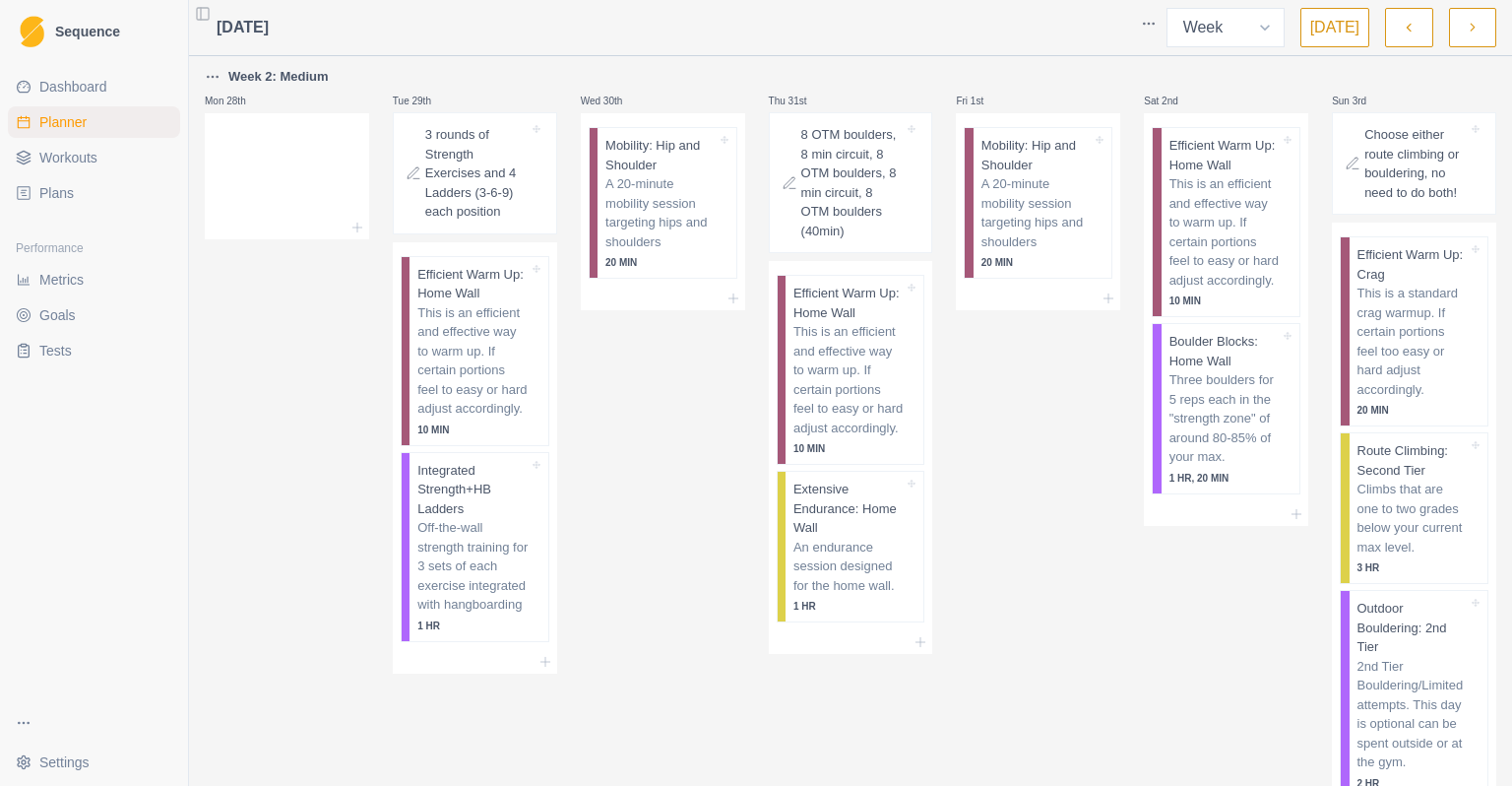 click 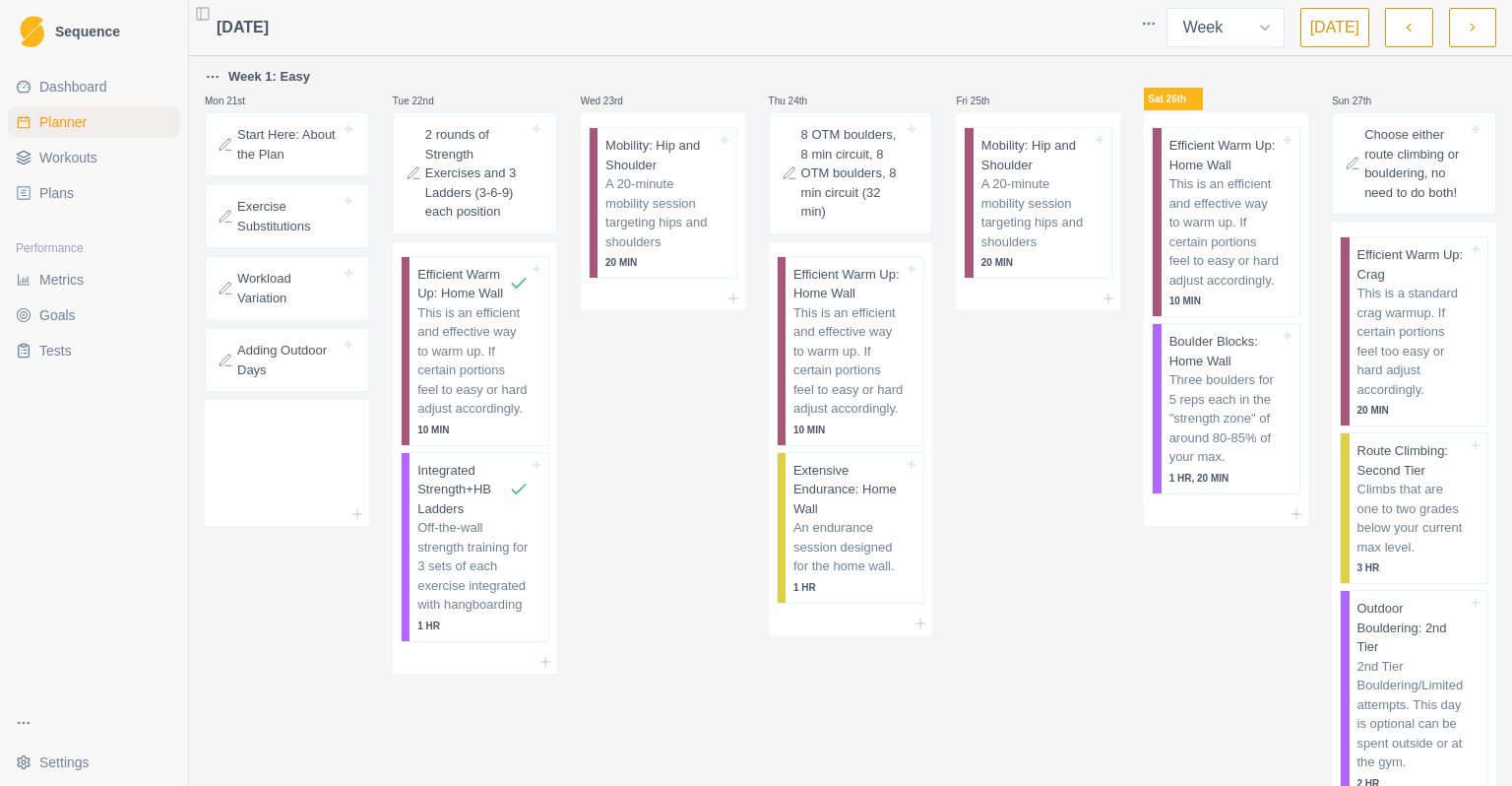 click on "Sequence Dashboard Planner Workouts Plans Performance Metrics Goals Tests Settings Toggle Sidebar July 2025 Week Month Today Week 1: Easy Mon 21st Start Here: About the Plan Exercise Substitutions Workload Variation Adding Outdoor Days Tue 22nd 2 rounds of Strength Exercises and 3 Ladders (3-6-9) each position Efficient Warm Up: Home Wall This is an efficient and effective way to warm up. If certain portions feel to easy or hard adjust accordingly. 10 MIN Integrated Strength+HB Ladders Off-the-wall strength training for 3 sets of each exercise integrated with hangboarding 1 HR Wed 23rd Mobility: Hip and Shoulder A 20-minute mobility session targeting hips and shoulders 20 MIN Thu 24th 8 OTM boulders, 8 min circuit, 8 OTM boulders, 8 min circuit (32 min) Efficient Warm Up: Home Wall This is an efficient and effective way to warm up. If certain portions feel to easy or hard adjust accordingly. 10 MIN Extensive Endurance: Home Wall An endurance session designed for the home wall. 1 HR Fri 25th" at bounding box center (756, 393) 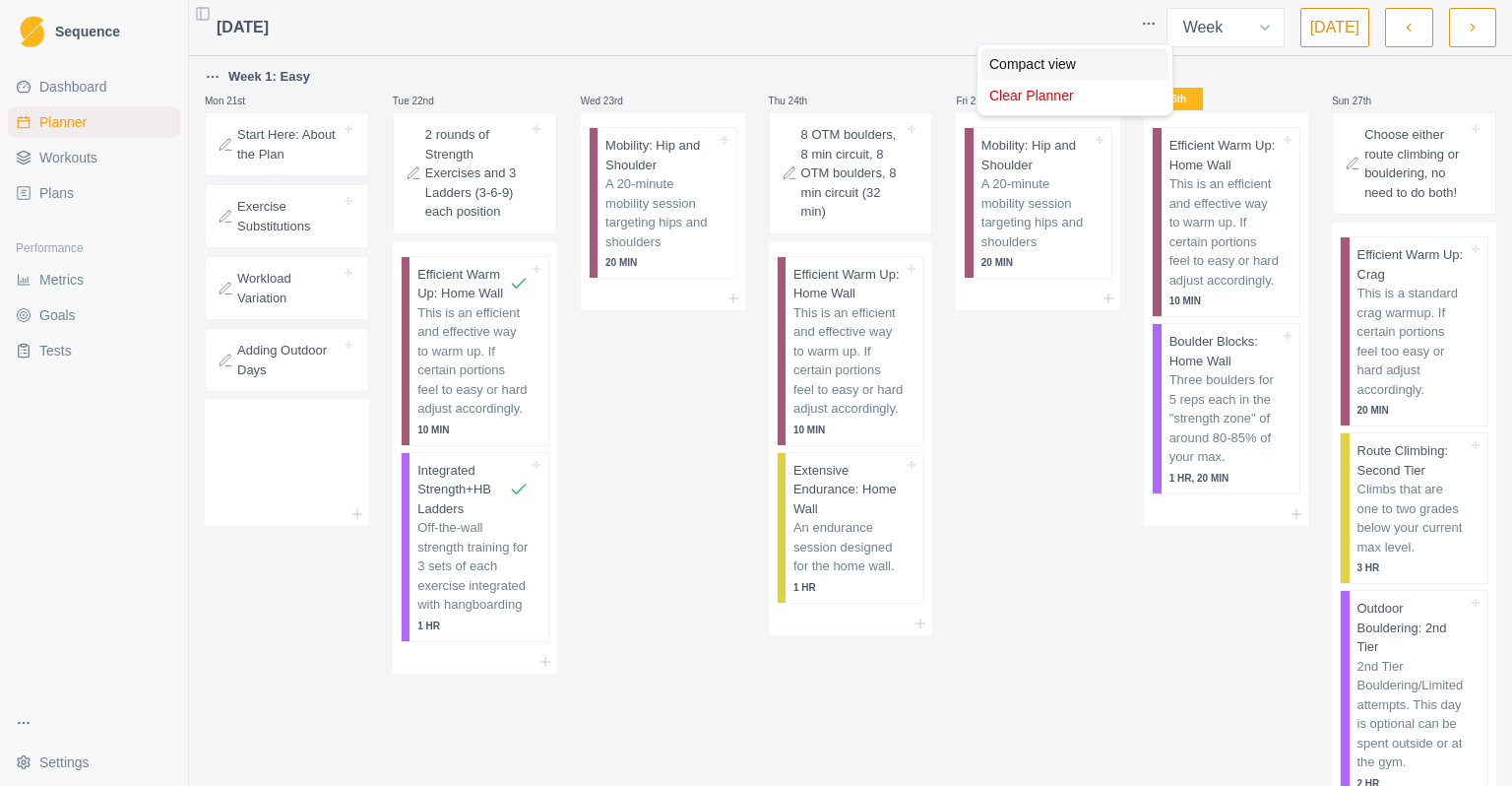 click on "Compact view" at bounding box center [1075, 64] 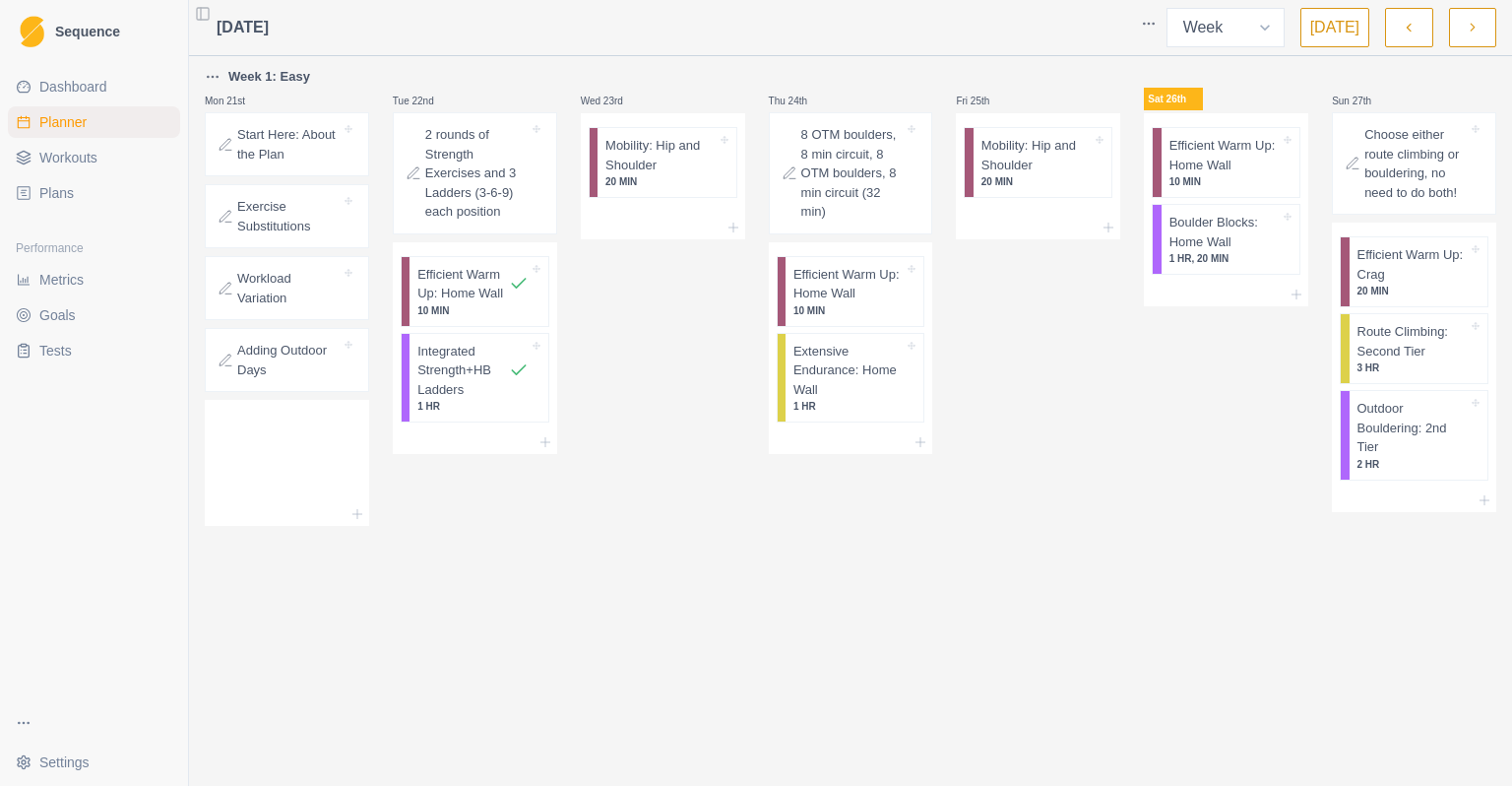 click on "Sequence Dashboard Planner Workouts Plans Performance Metrics Goals Tests Settings Toggle Sidebar July 2025 Week Month Today Week 1: Easy Mon 21st Start Here: About the Plan Exercise Substitutions Workload Variation Adding Outdoor Days Tue 22nd 2 rounds of Strength Exercises and 3 Ladders (3-6-9) each position Efficient Warm Up: Home Wall 10 MIN Integrated Strength+HB Ladders 1 HR Wed 23rd Mobility: Hip and Shoulder 20 MIN Thu 24th 8 OTM boulders, 8 min circuit, 8 OTM boulders, 8 min circuit (32 min) Efficient Warm Up: Home Wall 10 MIN Extensive Endurance: Home Wall 1 HR Fri 25th Mobility: Hip and Shoulder 20 MIN Sat 26th Efficient Warm Up: Home Wall 10 MIN Boulder Blocks: Home Wall 1 HR, 20 MIN Sun 27th Choose either route climbing or bouldering, no need to do both! Efficient Warm Up: Crag 20 MIN Route Climbing: Second Tier 3 HR Outdoor Bouldering: 2nd Tier 2 HR
Strength / Power" at bounding box center (756, 393) 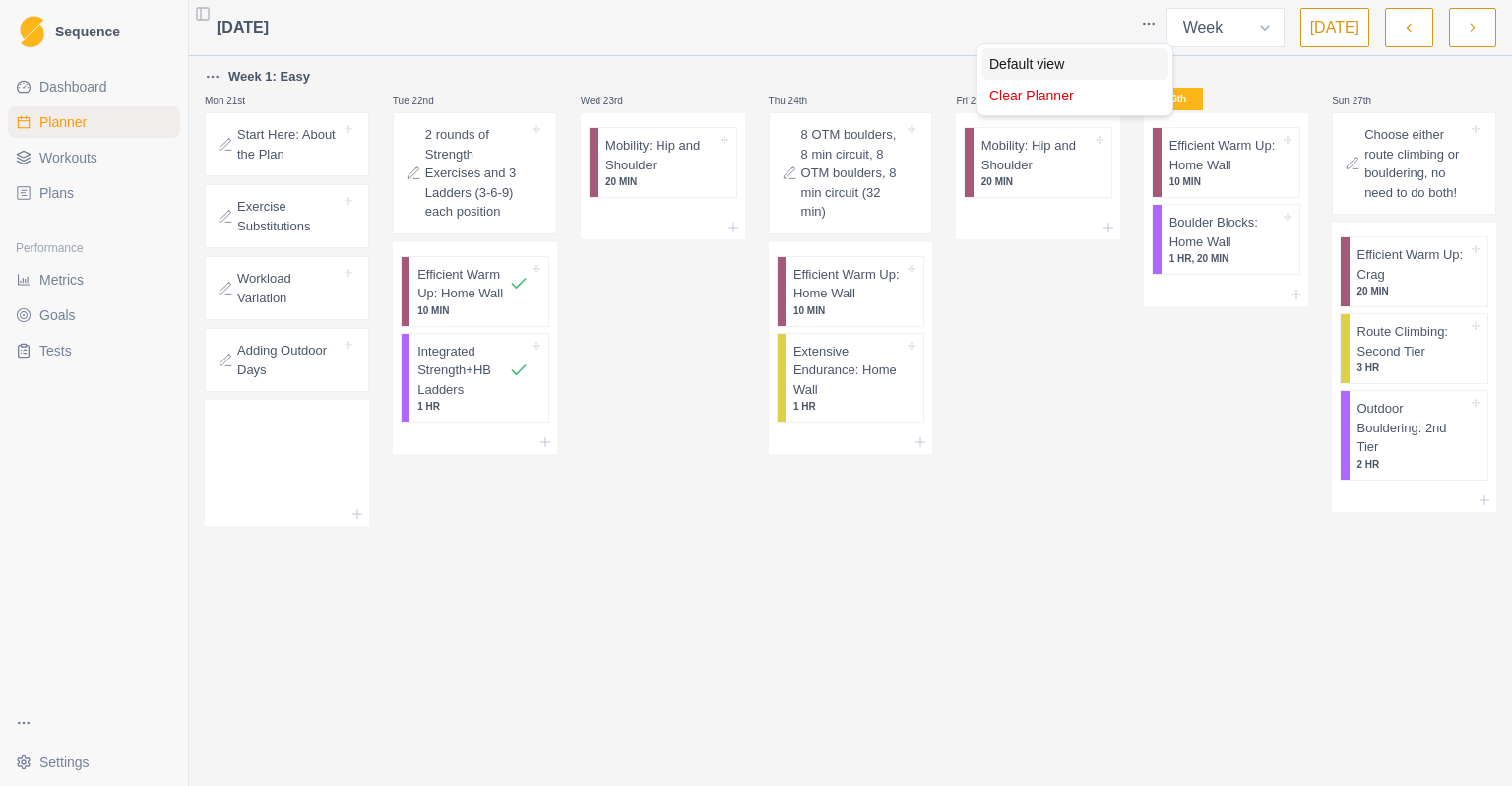 click on "Default view" at bounding box center [1075, 64] 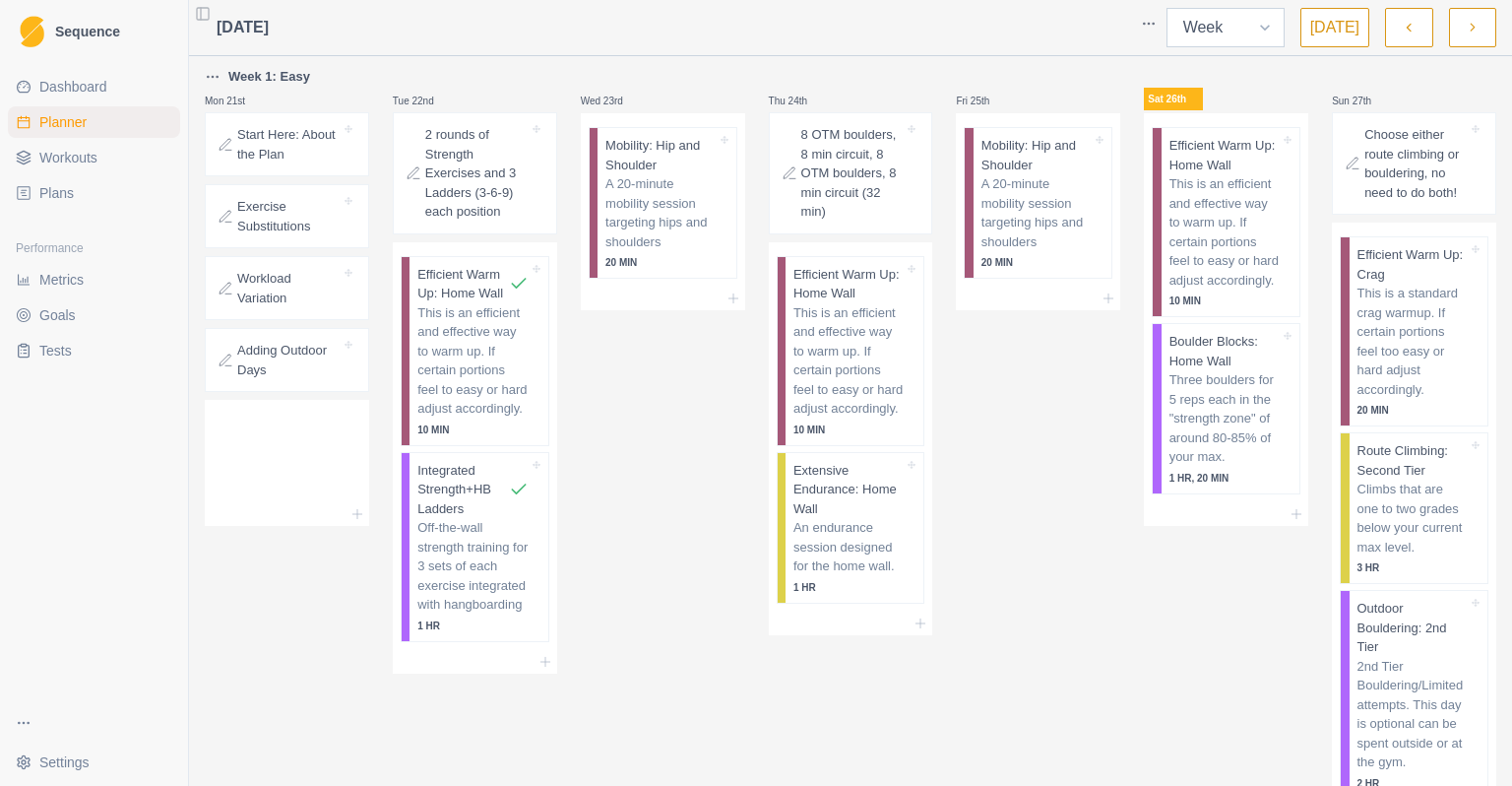 click on "Week Month" at bounding box center [1226, 28] 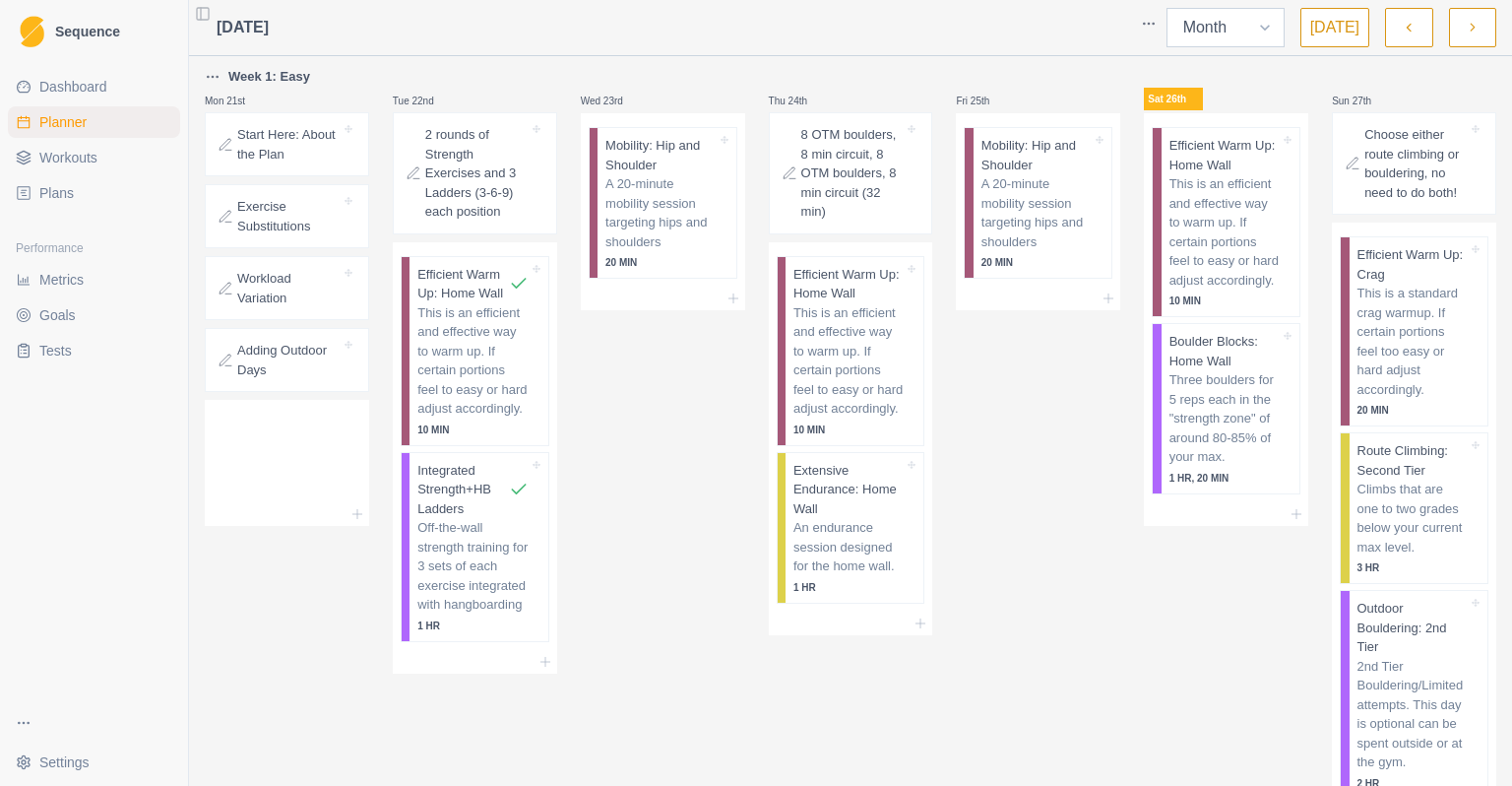 click on "Week Month" at bounding box center [1226, 28] 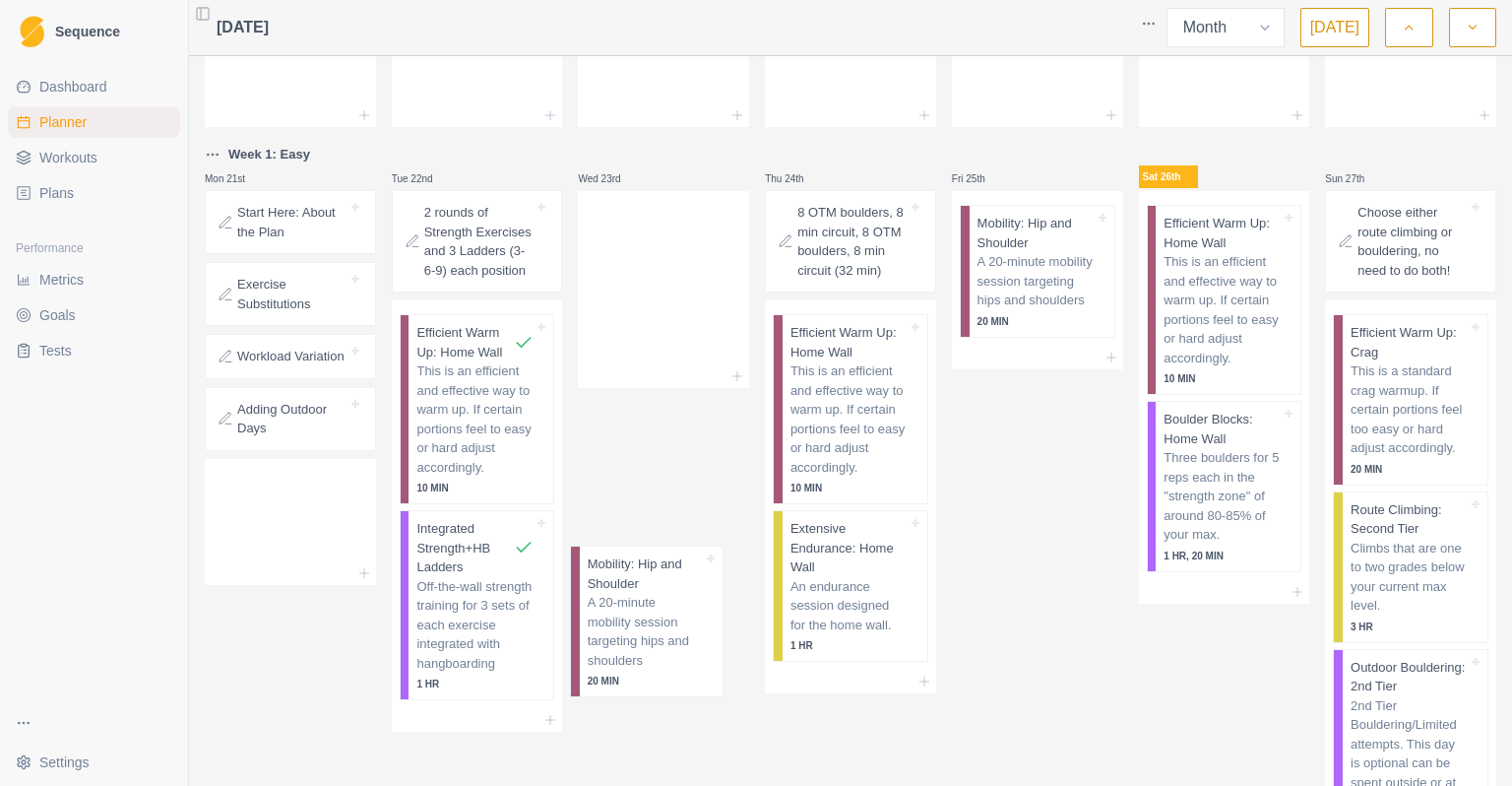 scroll, scrollTop: 497, scrollLeft: 0, axis: vertical 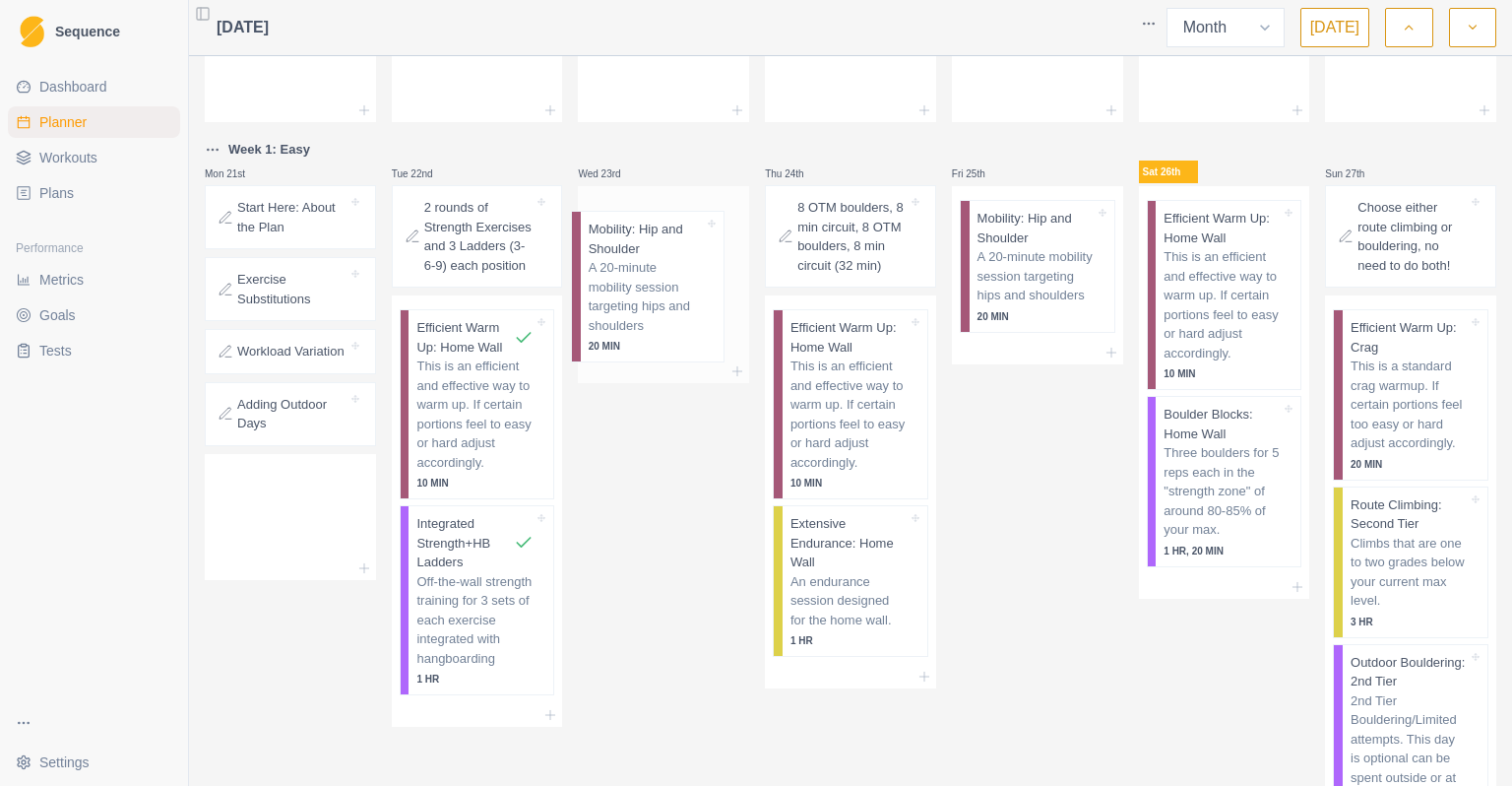drag, startPoint x: 637, startPoint y: 730, endPoint x: 634, endPoint y: 219, distance: 511.00881 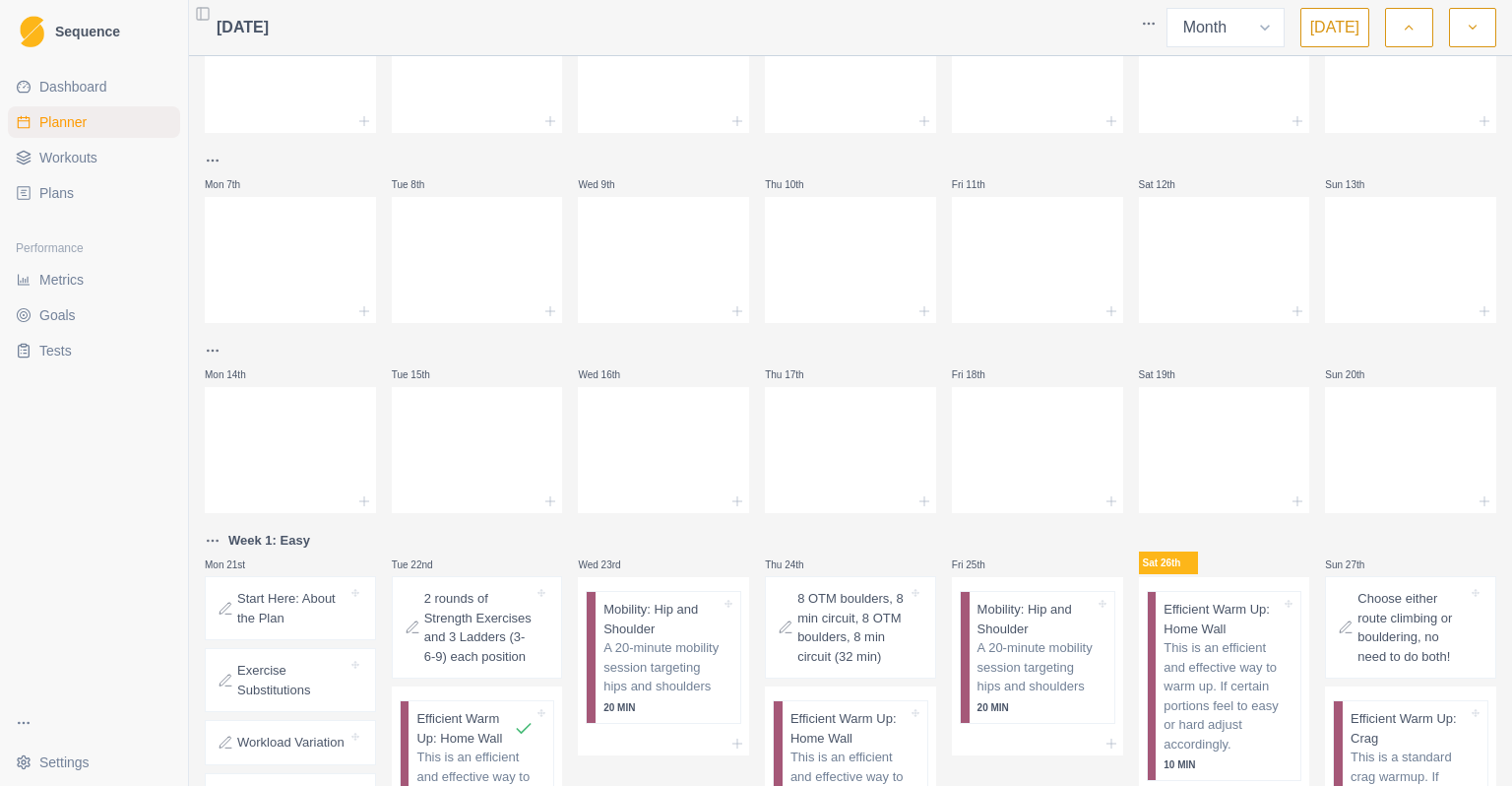 scroll, scrollTop: 0, scrollLeft: 0, axis: both 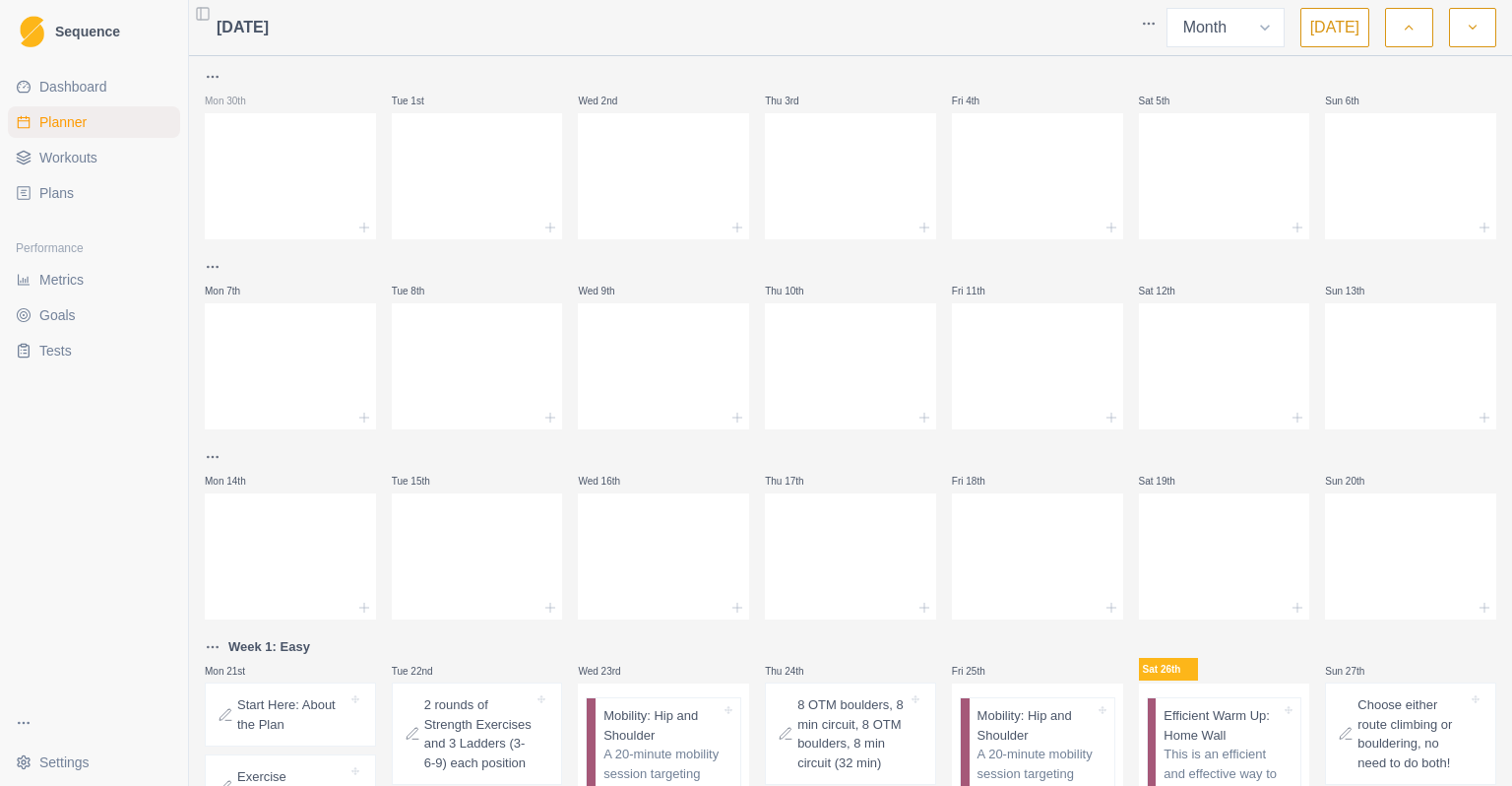 click at bounding box center [1409, 28] 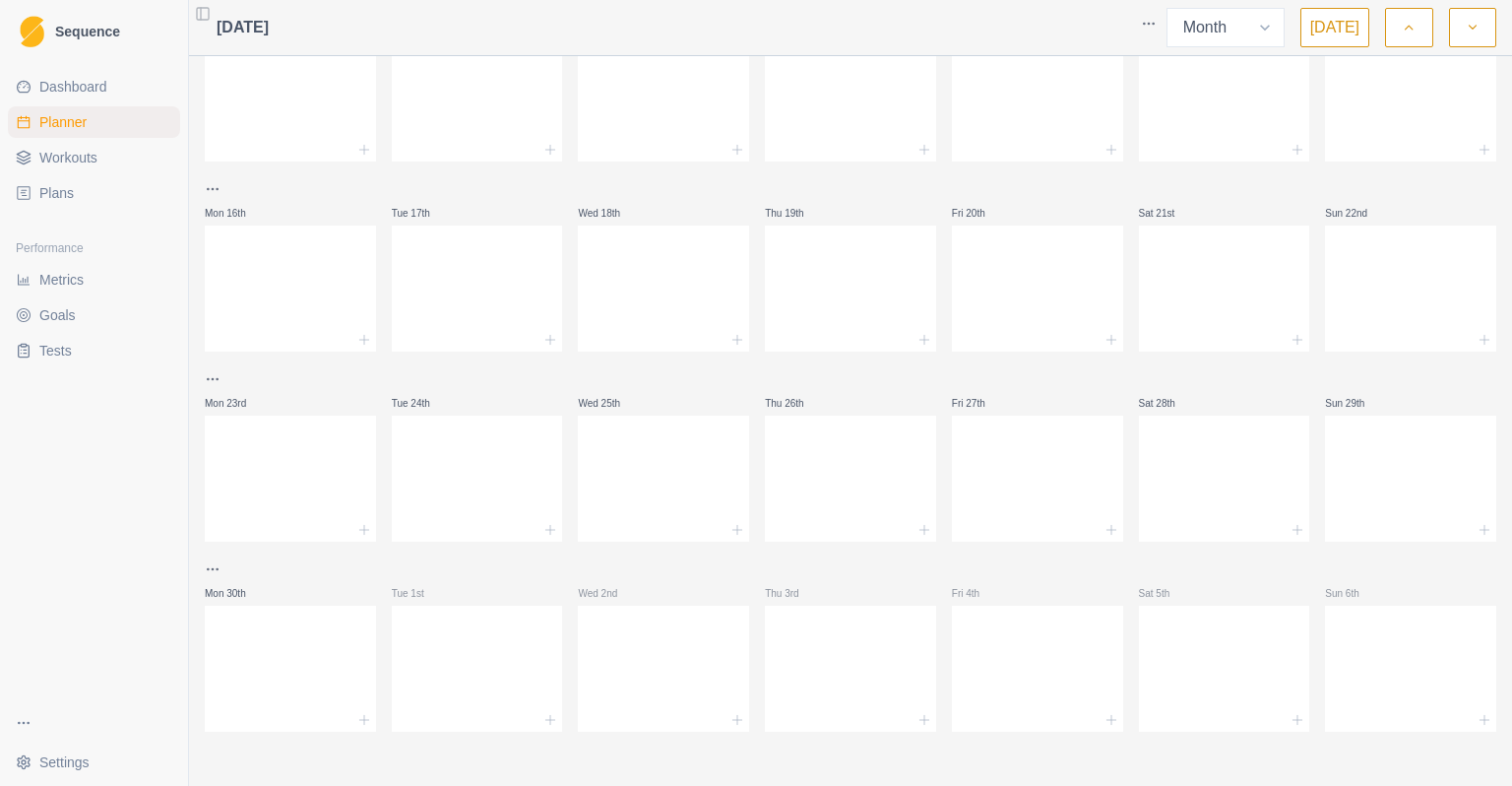 scroll, scrollTop: 359, scrollLeft: 0, axis: vertical 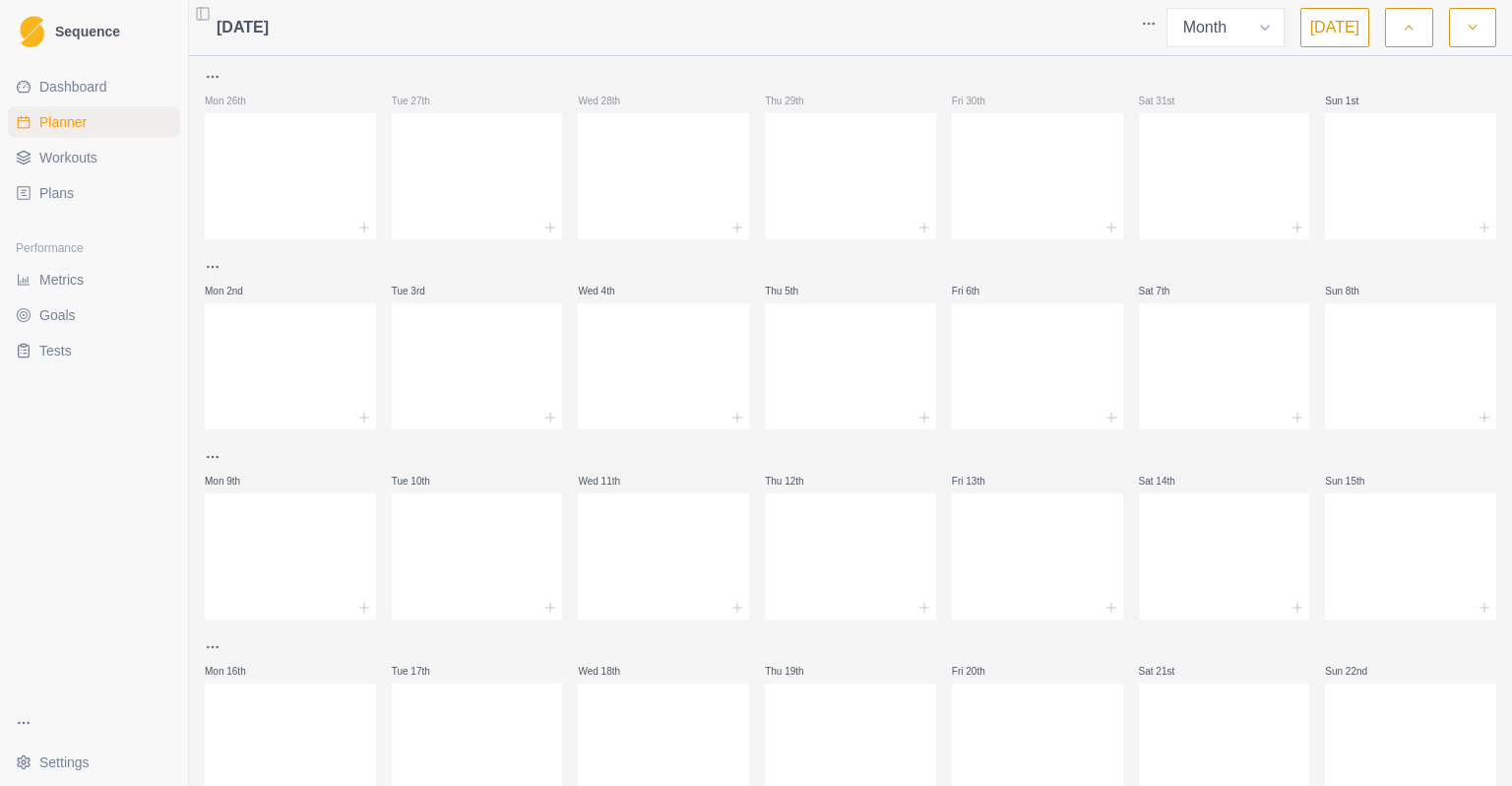 click at bounding box center [1411, 77] 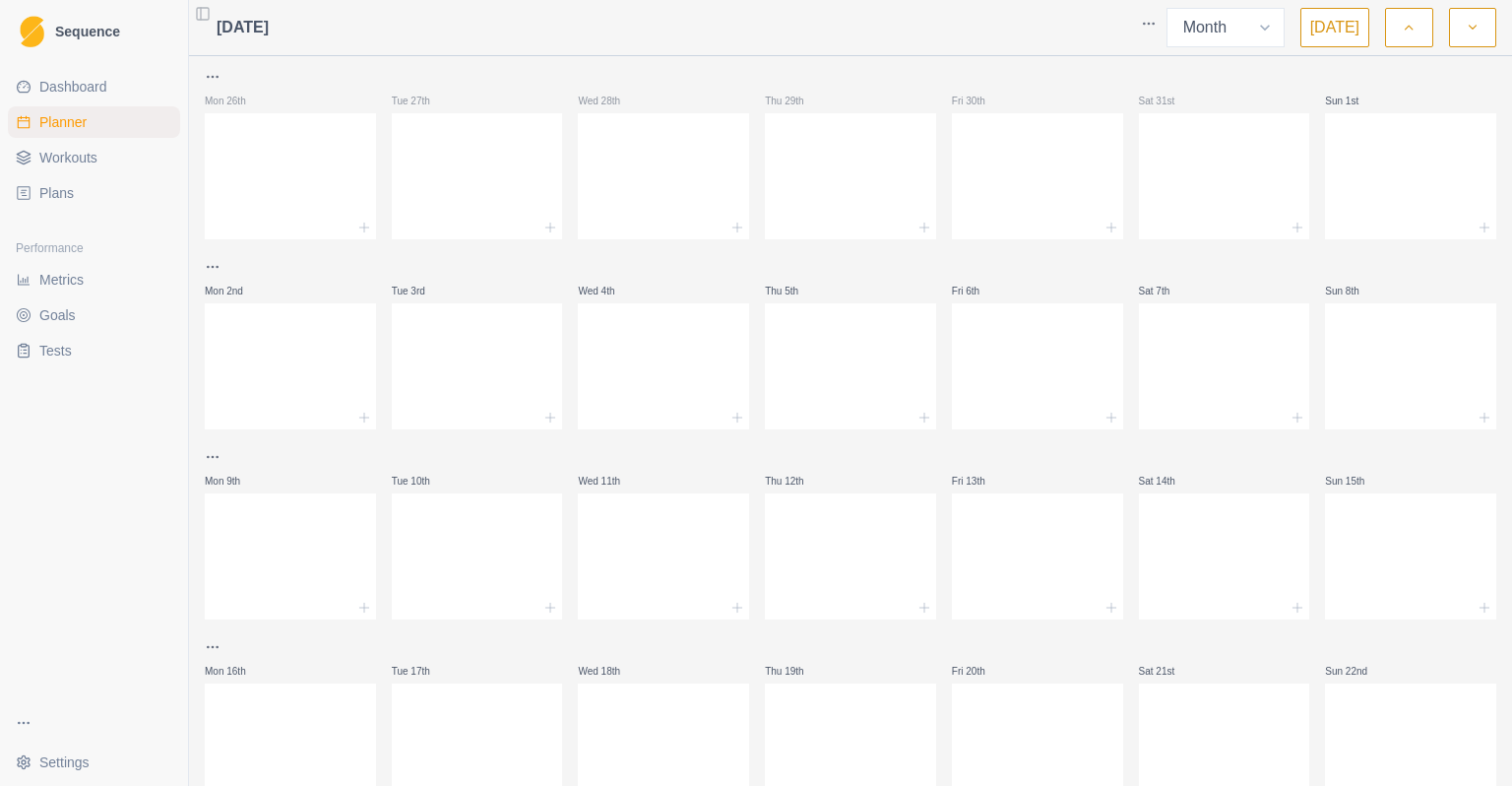 click at bounding box center [1473, 28] 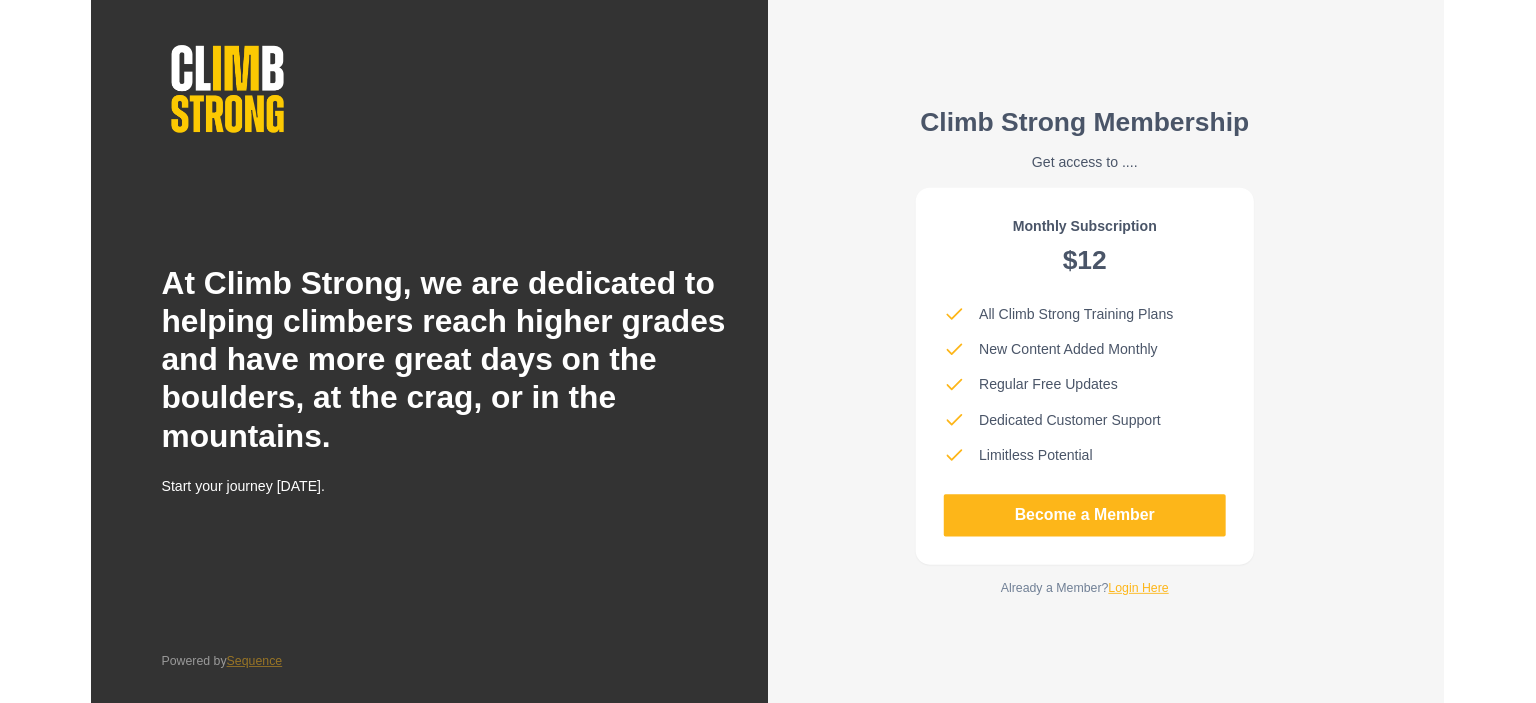 scroll, scrollTop: 0, scrollLeft: 0, axis: both 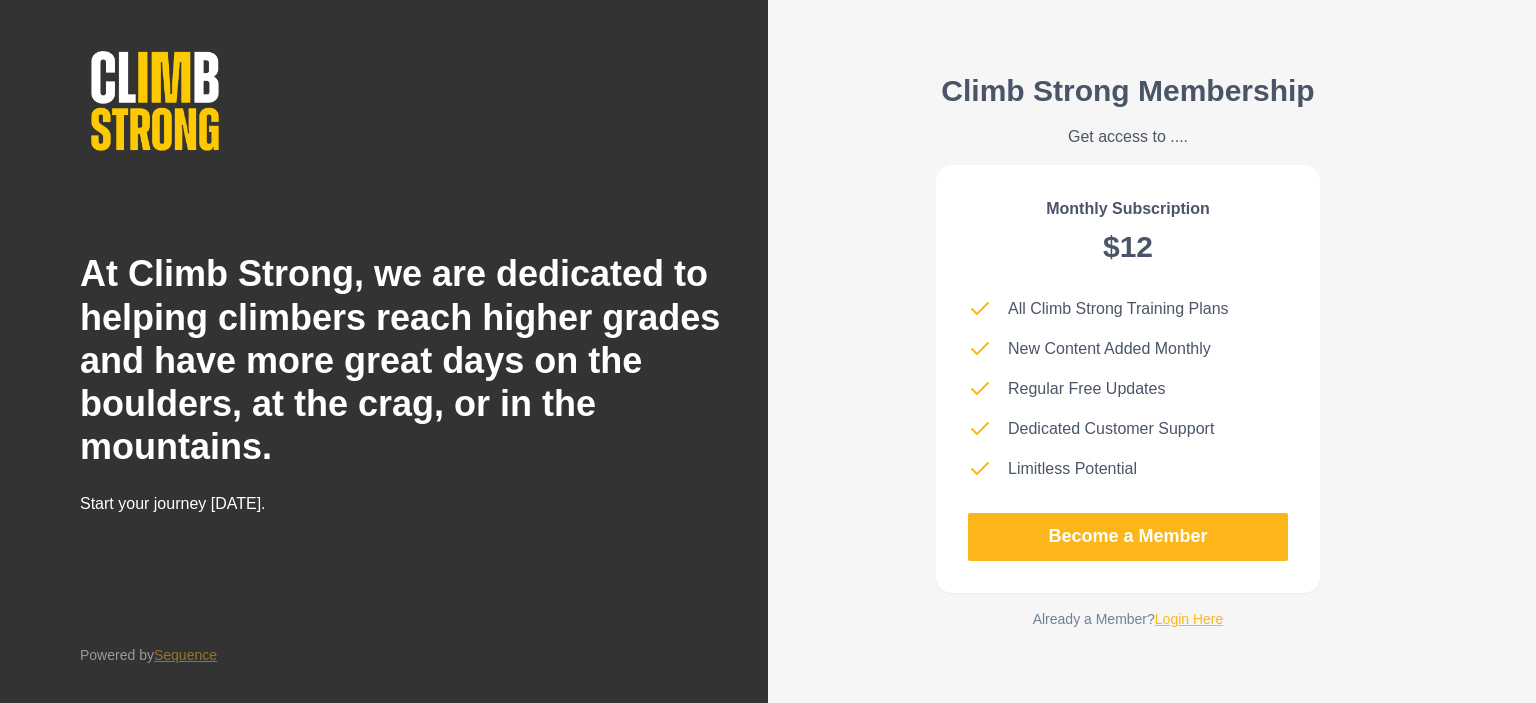 click on "Login Here" at bounding box center (1189, 619) 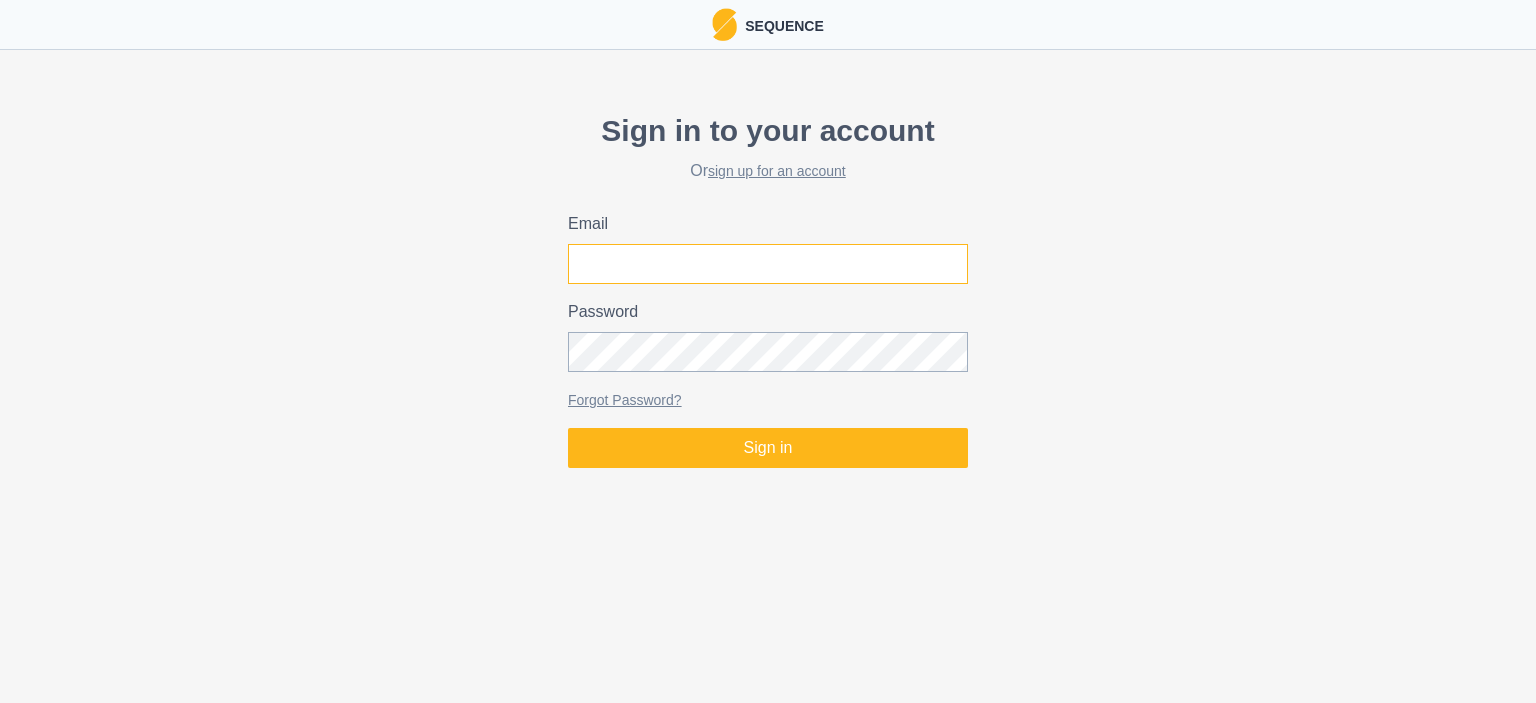 type on "[EMAIL_ADDRESS][DOMAIN_NAME]" 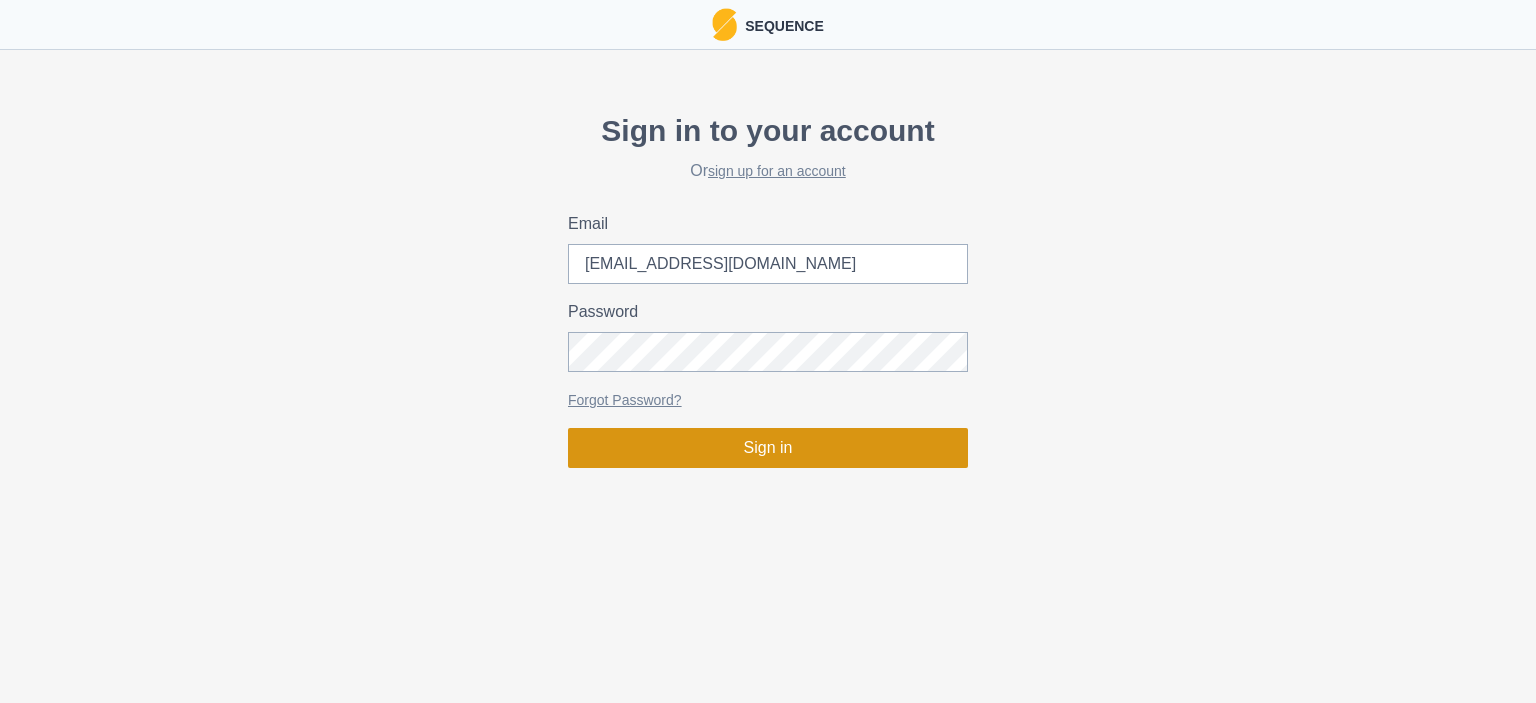 click on "Sign in" at bounding box center (768, 448) 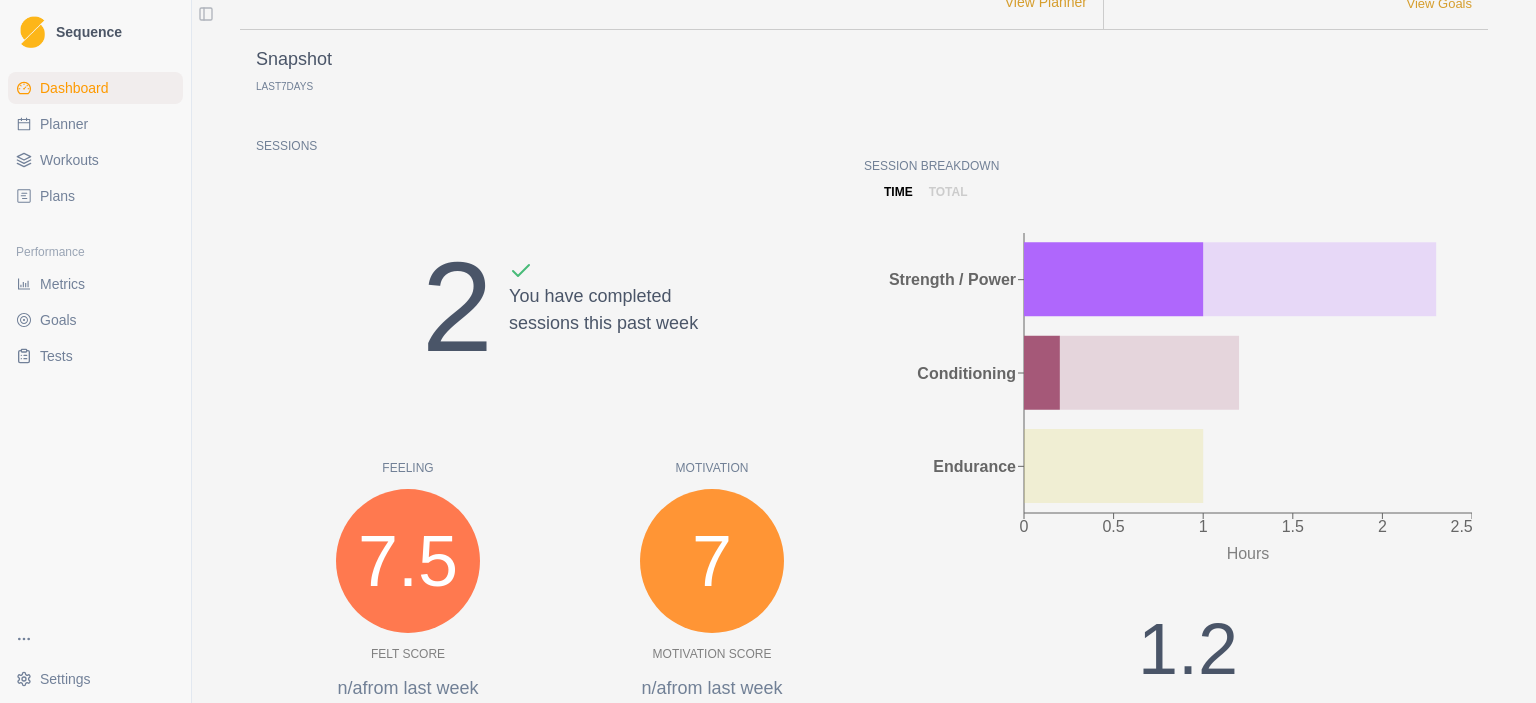 scroll, scrollTop: 241, scrollLeft: 0, axis: vertical 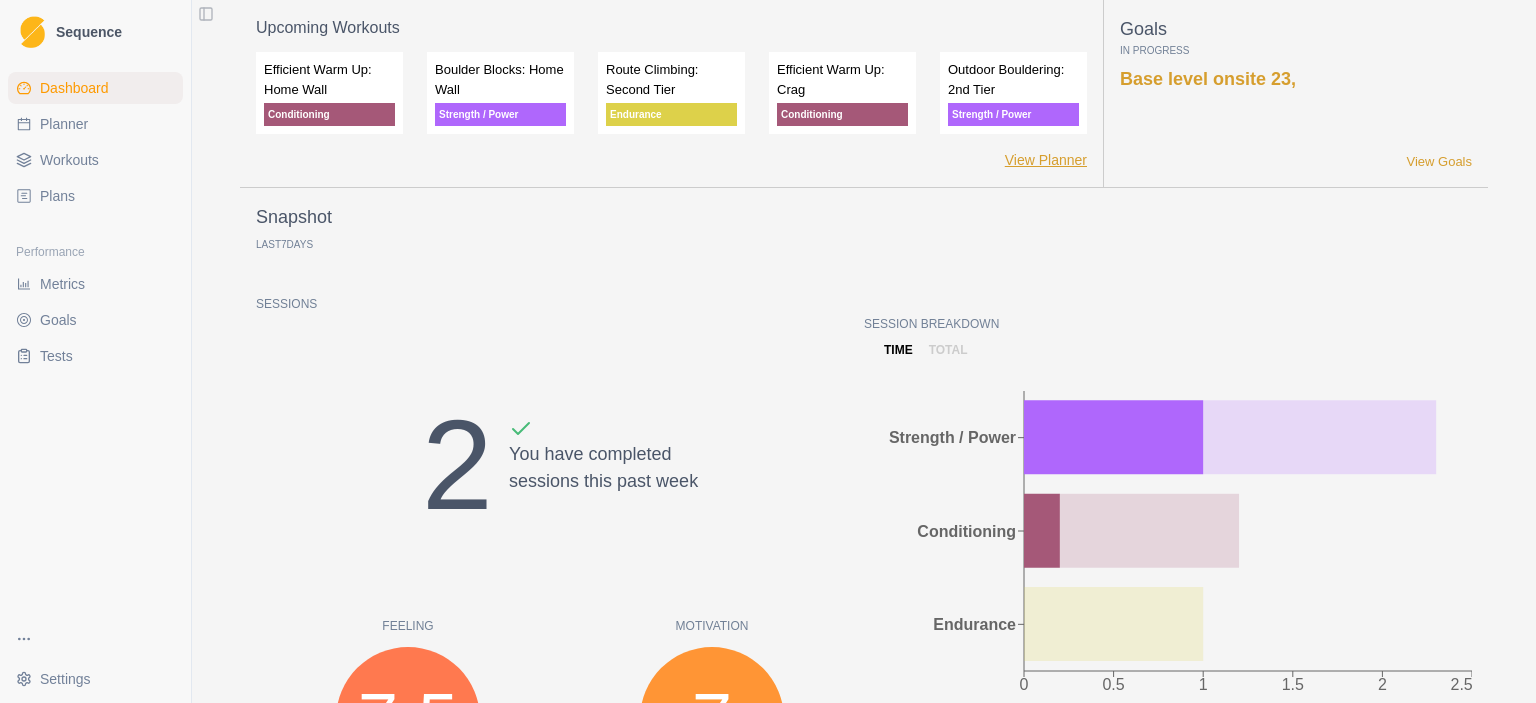 click on "View Planner" at bounding box center (1046, 160) 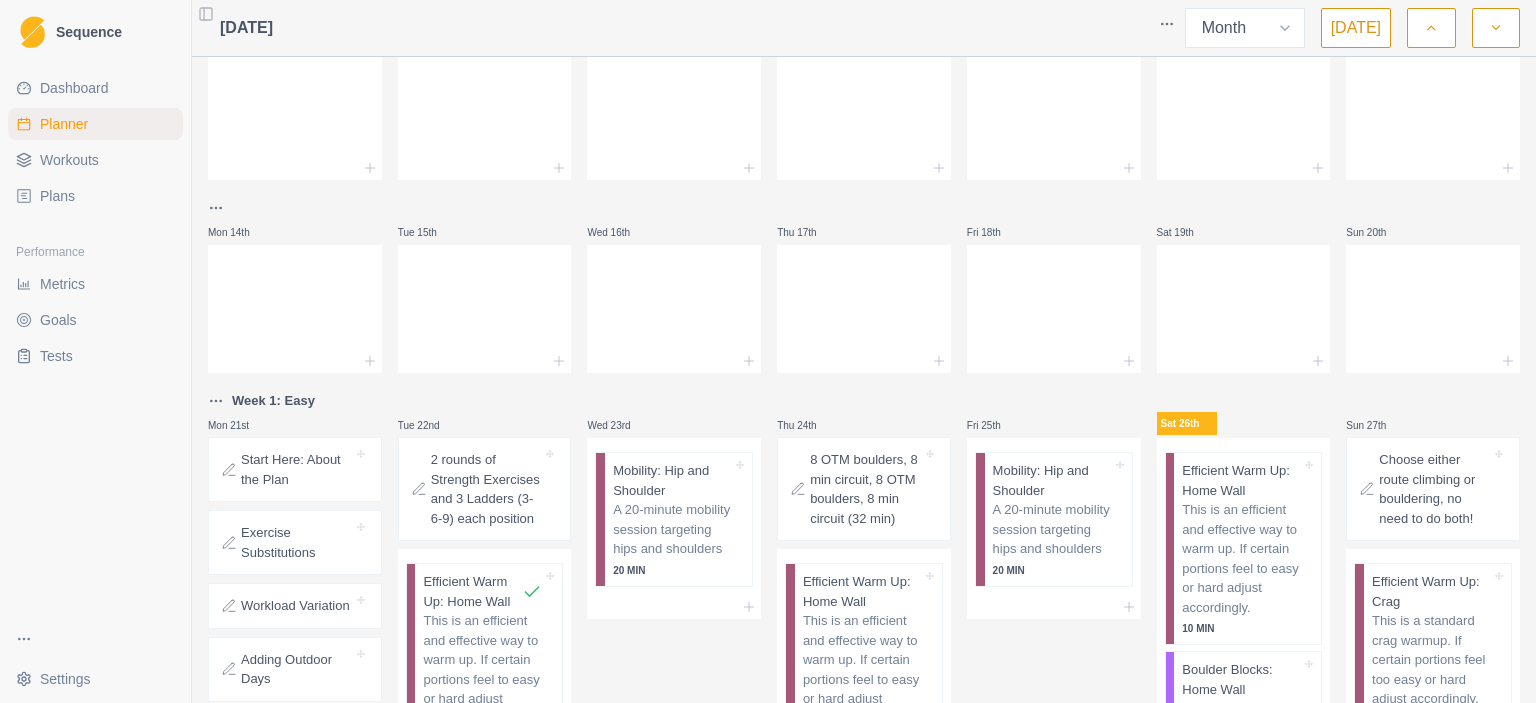 scroll, scrollTop: 260, scrollLeft: 0, axis: vertical 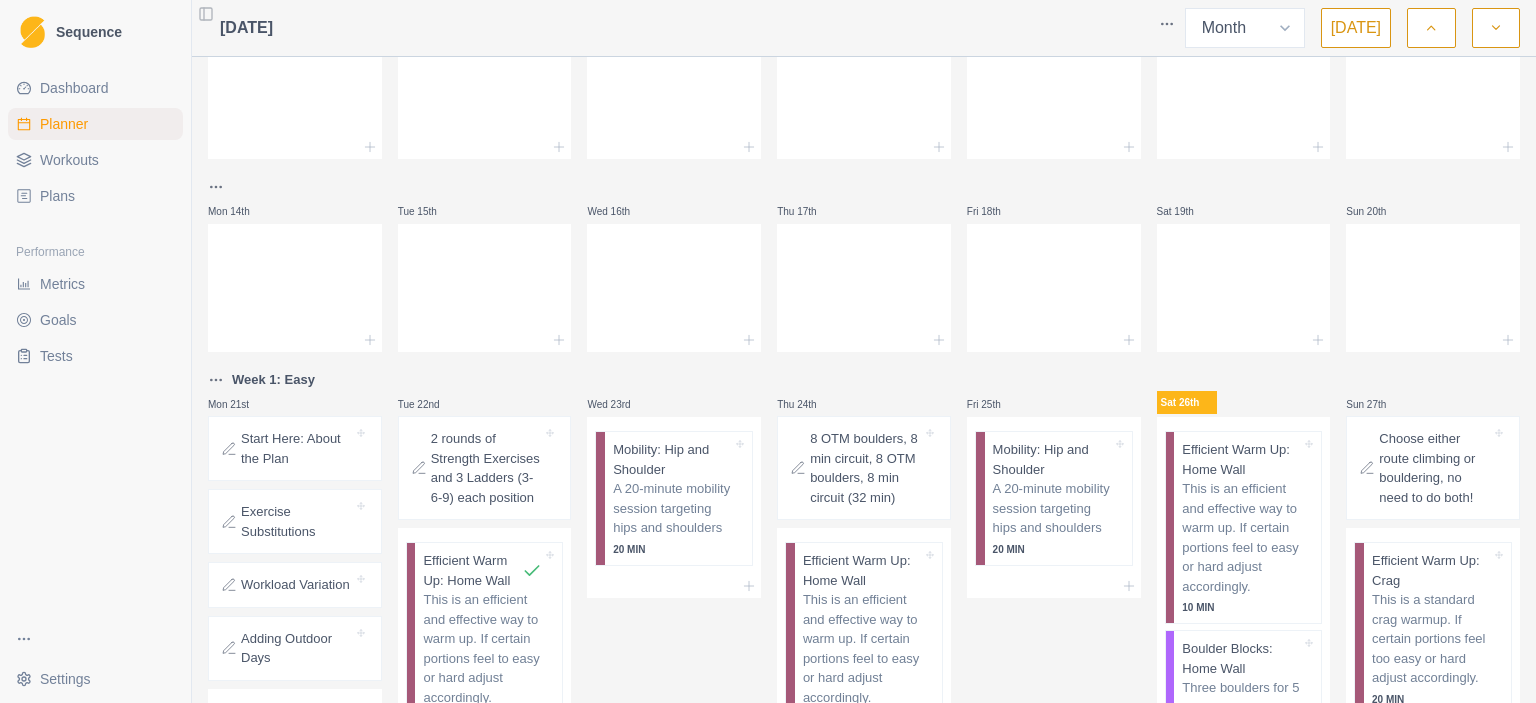 click on "Sequence Dashboard Planner Workouts Plans Performance Metrics Goals Tests Settings Toggle Sidebar July 2025 Week Month Today Mon 30th Tue 1st Wed 2nd Thu 3rd Fri 4th Sat 5th Sun 6th Mon 7th Tue 8th Wed 9th Thu 10th Fri 11th Sat 12th Sun 13th Mon 14th Tue 15th Wed 16th Thu 17th Fri 18th Sat 19th Sun 20th Week 1: Easy Mon 21st Start Here: About the Plan Exercise Substitutions Workload Variation Adding Outdoor Days Tue 22nd 2 rounds of Strength Exercises and 3 Ladders (3-6-9) each position Efficient Warm Up: Home Wall This is an efficient and effective way to warm up. If certain portions feel to easy or hard adjust accordingly. 10 MIN Integrated Strength+HB Ladders Off-the-wall strength training for 3 sets of each exercise integrated with hangboarding 1 HR Wed 23rd Mobility: Hip and Shoulder A 20-minute mobility session targeting hips and shoulders 20 MIN Thu 24th 8 OTM boulders, 8 min circuit, 8 OTM boulders, 8 min circuit (32 min) Efficient Warm Up: Home Wall 10 MIN 1 HR Fri 25th 20 MIN 10 MIN" at bounding box center (768, 351) 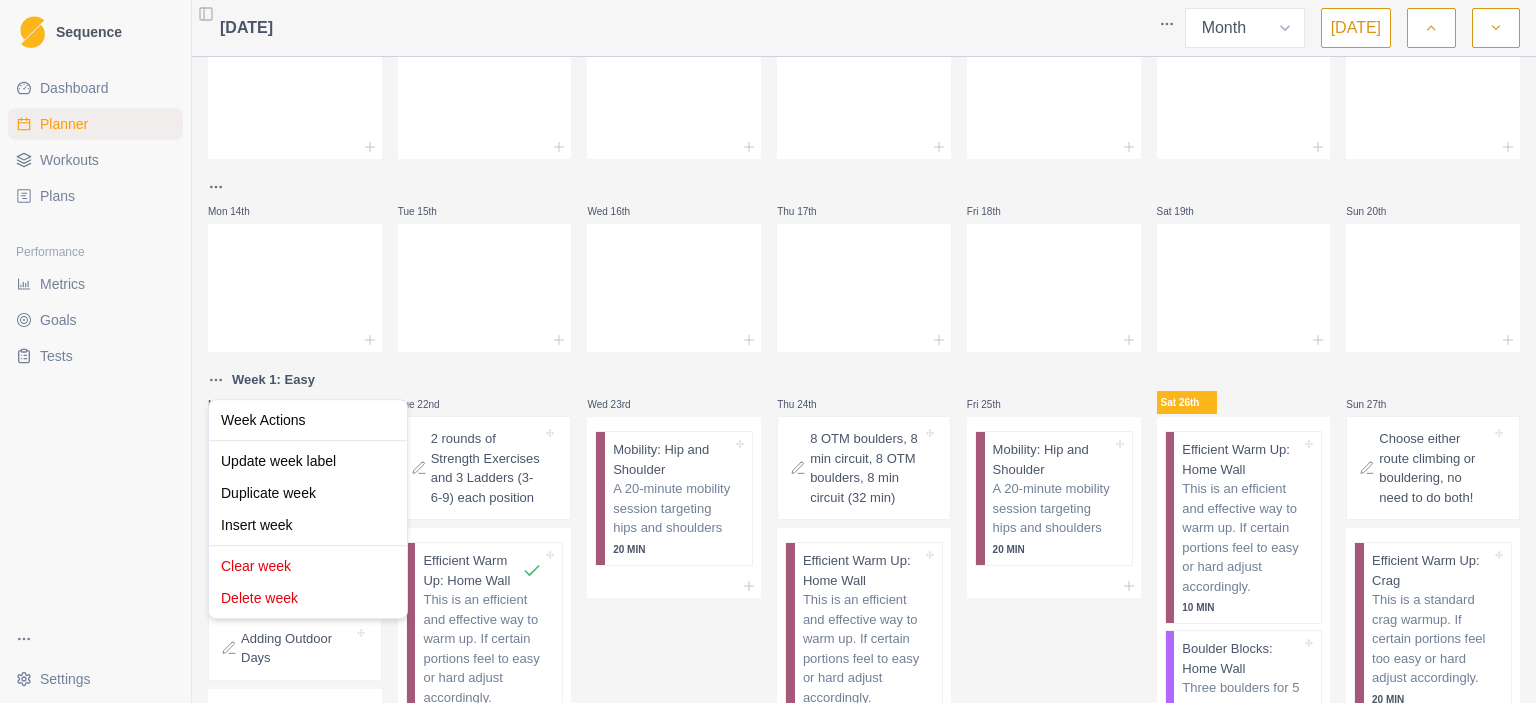 click on "Sequence Dashboard Planner Workouts Plans Performance Metrics Goals Tests Settings Toggle Sidebar July 2025 Week Month Today Mon 30th Tue 1st Wed 2nd Thu 3rd Fri 4th Sat 5th Sun 6th Mon 7th Tue 8th Wed 9th Thu 10th Fri 11th Sat 12th Sun 13th Mon 14th Tue 15th Wed 16th Thu 17th Fri 18th Sat 19th Sun 20th Week 1: Easy Mon 21st Start Here: About the Plan Exercise Substitutions Workload Variation Adding Outdoor Days Tue 22nd 2 rounds of Strength Exercises and 3 Ladders (3-6-9) each position Efficient Warm Up: Home Wall This is an efficient and effective way to warm up. If certain portions feel to easy or hard adjust accordingly. 10 MIN Integrated Strength+HB Ladders Off-the-wall strength training for 3 sets of each exercise integrated with hangboarding 1 HR Wed 23rd Mobility: Hip and Shoulder A 20-minute mobility session targeting hips and shoulders 20 MIN Thu 24th 8 OTM boulders, 8 min circuit, 8 OTM boulders, 8 min circuit (32 min) Efficient Warm Up: Home Wall 10 MIN 1 HR Fri 25th 20 MIN 10 MIN" at bounding box center (768, 351) 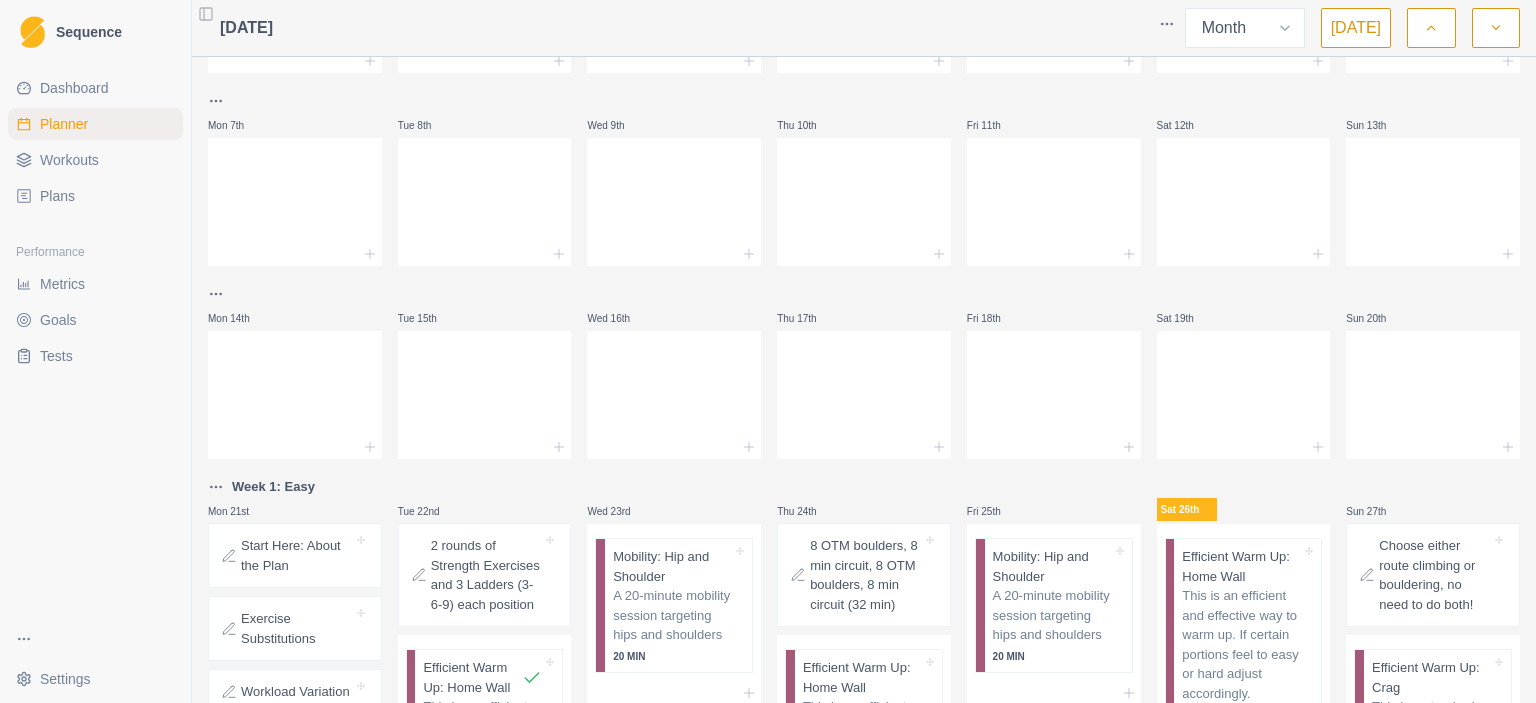 scroll, scrollTop: 0, scrollLeft: 0, axis: both 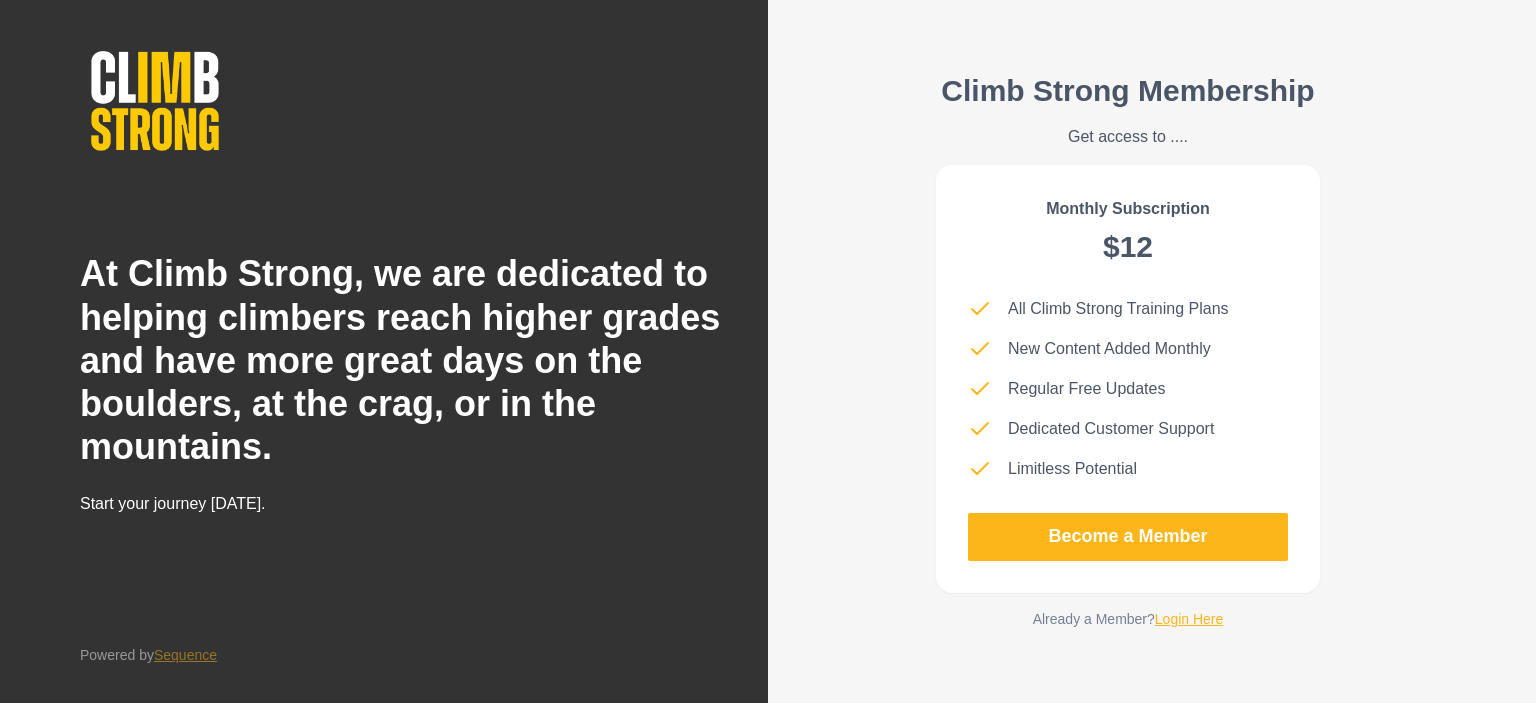 click on "Login Here" at bounding box center (1189, 619) 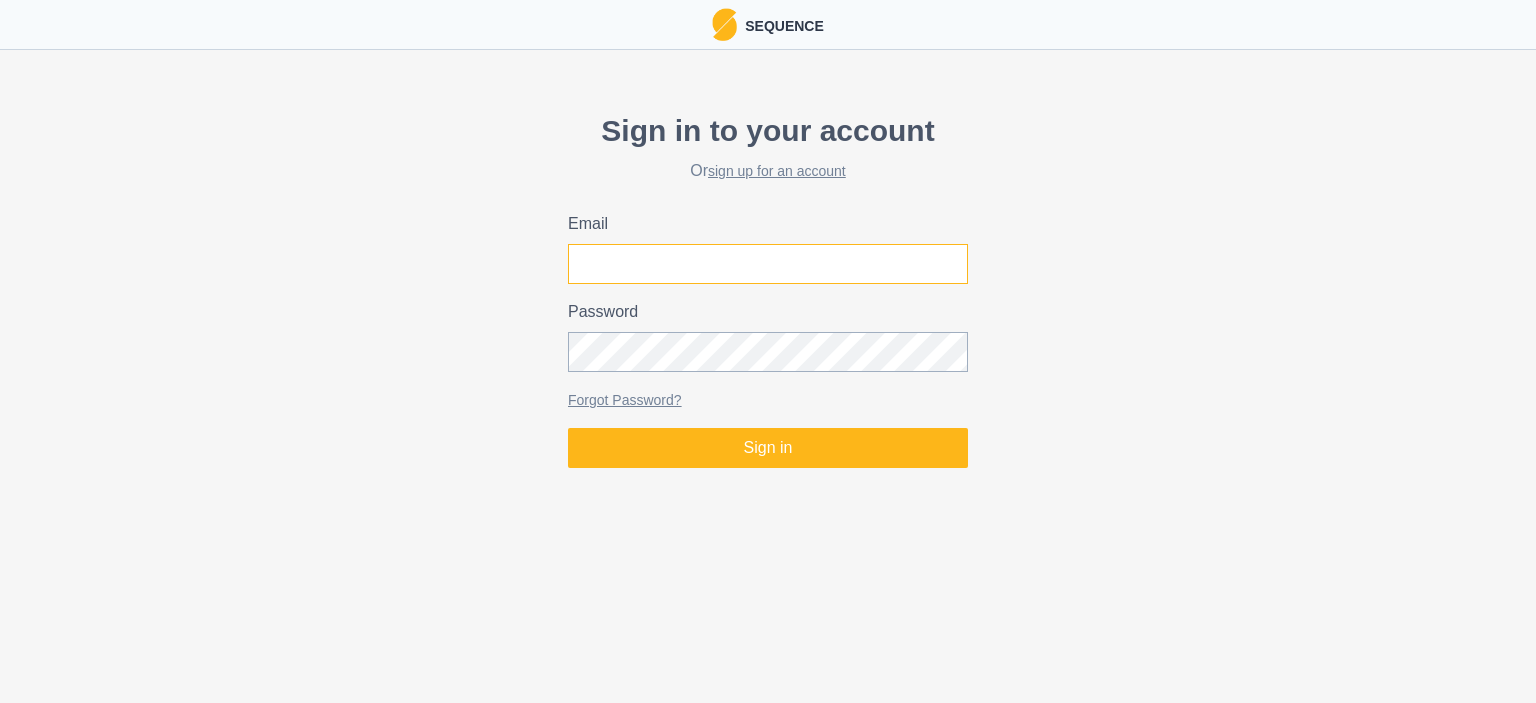 type on "[EMAIL_ADDRESS][DOMAIN_NAME]" 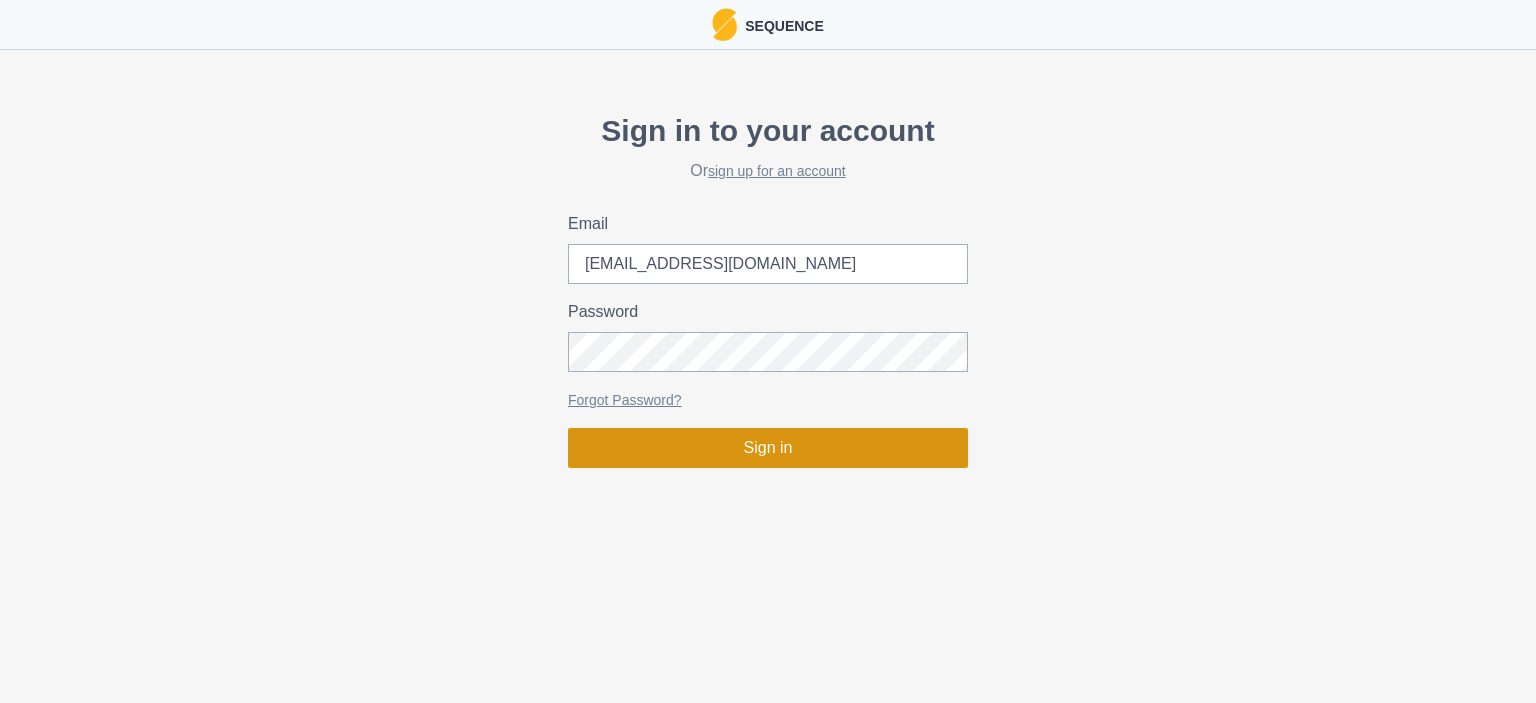 click on "Sign in" at bounding box center (768, 448) 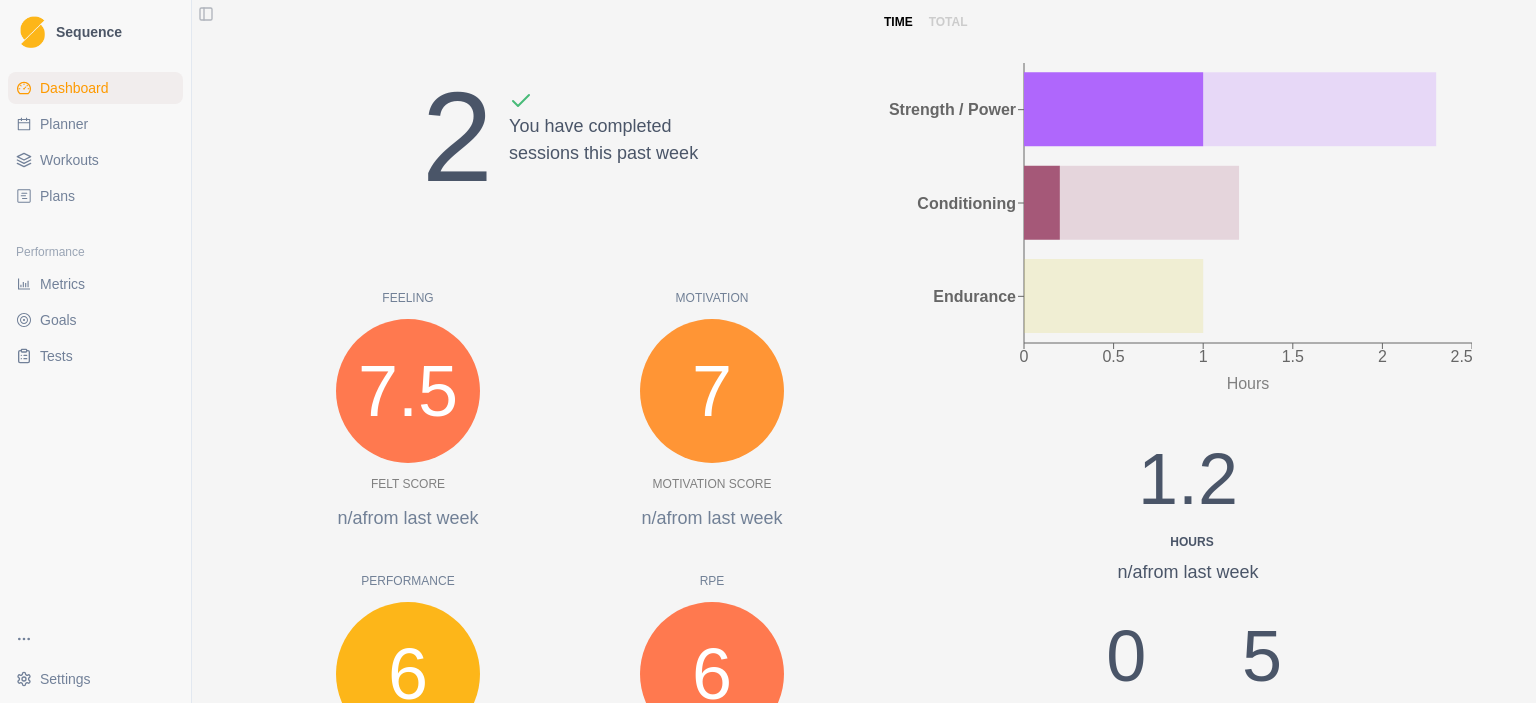 scroll, scrollTop: 76, scrollLeft: 0, axis: vertical 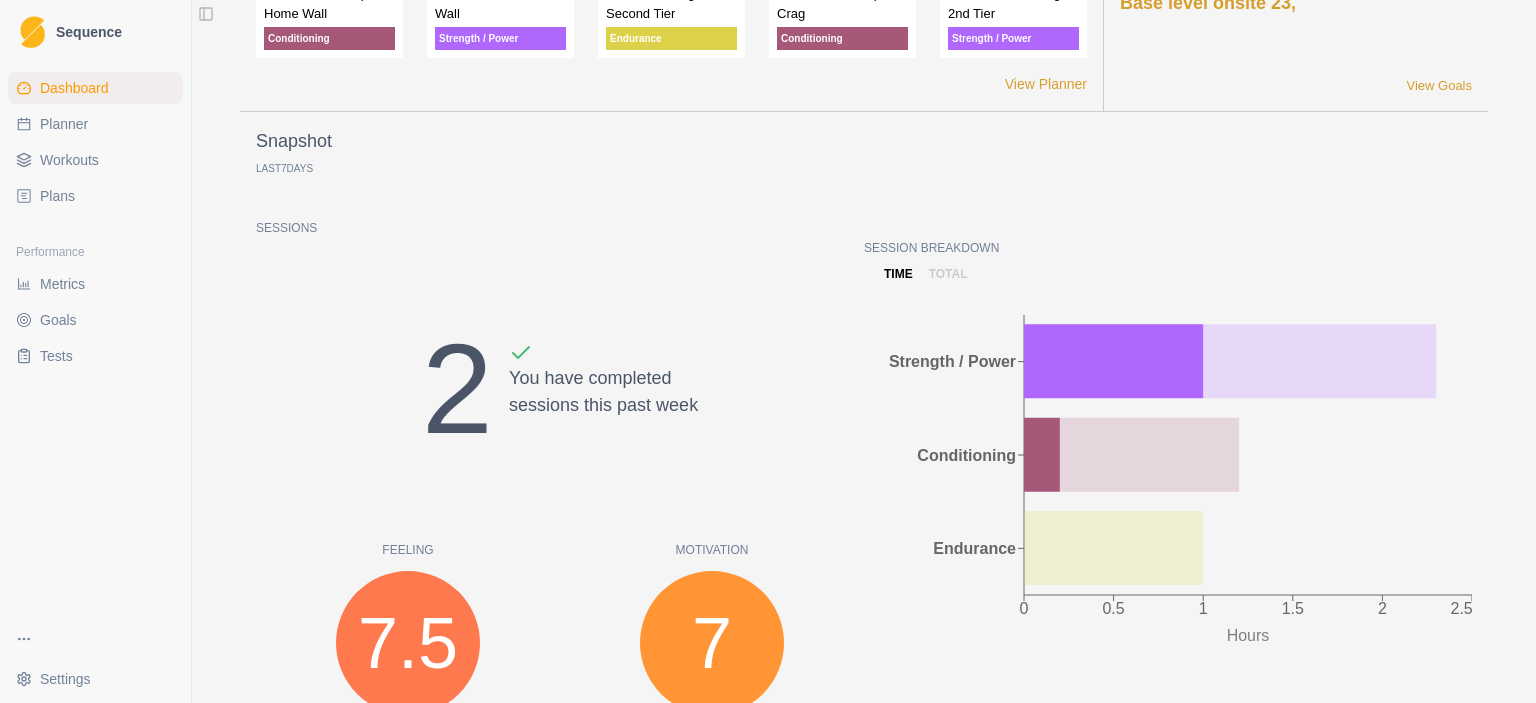 click on "Upcoming Workouts Efficient Warm Up: Home Wall Conditioning Boulder Blocks: Home Wall Strength / Power Route Climbing: Second Tier Endurance Efficient Warm Up: Crag Conditioning Outdoor Bouldering: 2nd Tier Strength / Power View Planner Goals In Progress Base level onsite 23,  View Goals Snapshot Last  7  Days Sessions 2 You have completed     sessions this past week Feeling 7.5 Felt Score n/a  from last week Motivation 7 Motivation Score n/a  from last week Performance 6 Performance Score n/a  from last week RPE 6 RPE Score n/a  from last week Session Breakdown time total 0 0.5 1 1.5 2 2.5 Hours Strength / Power Conditioning Endurance 1.2 Hours n/a  from last week 0 Days on Rock 5 Rest days Recent Milestones You currently haven't recorded any Milestones.   Learn more about Milestones  View Milestones Recent Notes What's Next? Choose either route climbing or bouldering, no need to do both! 10 OTM, 10 min circuit, 10 OTM, 10 min circuit, 8 OTM, 8 min circuit (56 min) View Notes heroku-24" at bounding box center (864, 754) 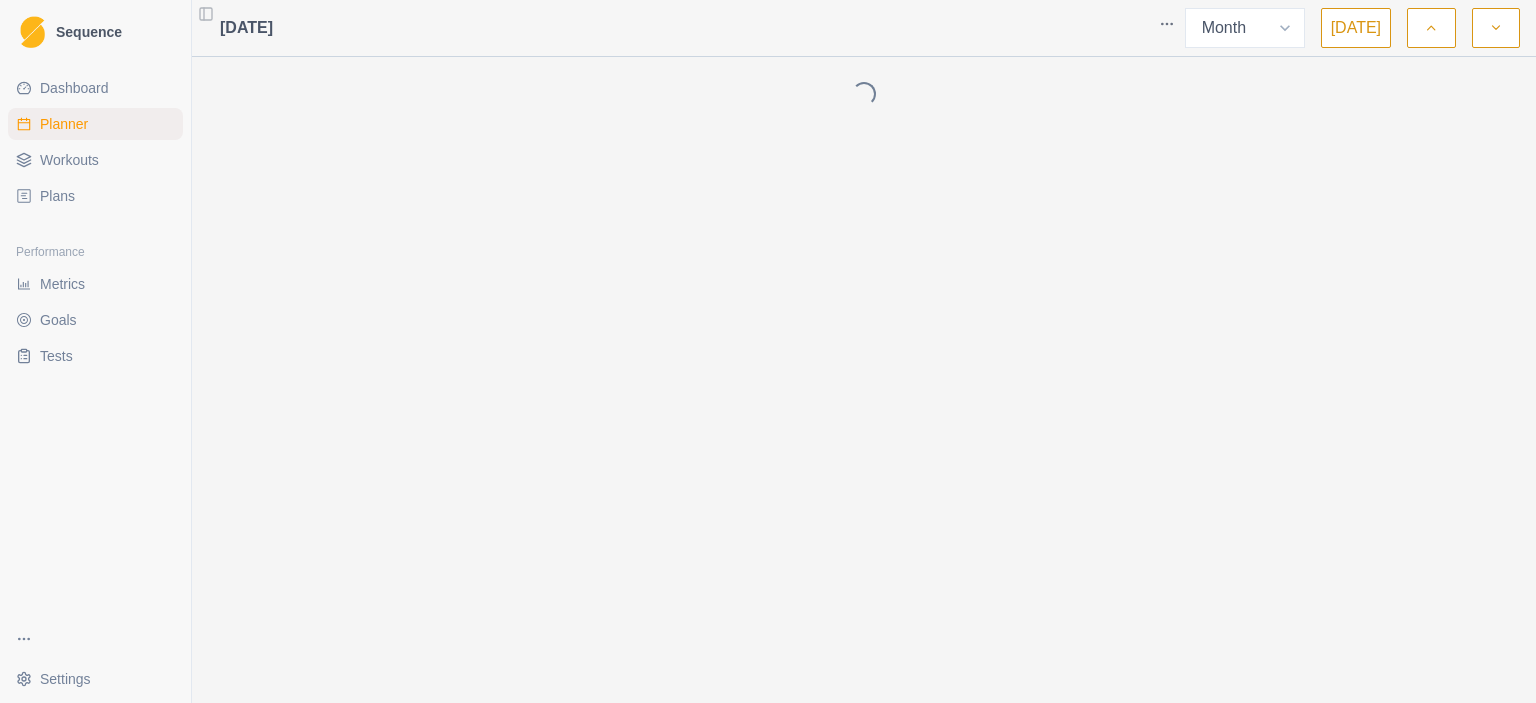 scroll, scrollTop: 0, scrollLeft: 0, axis: both 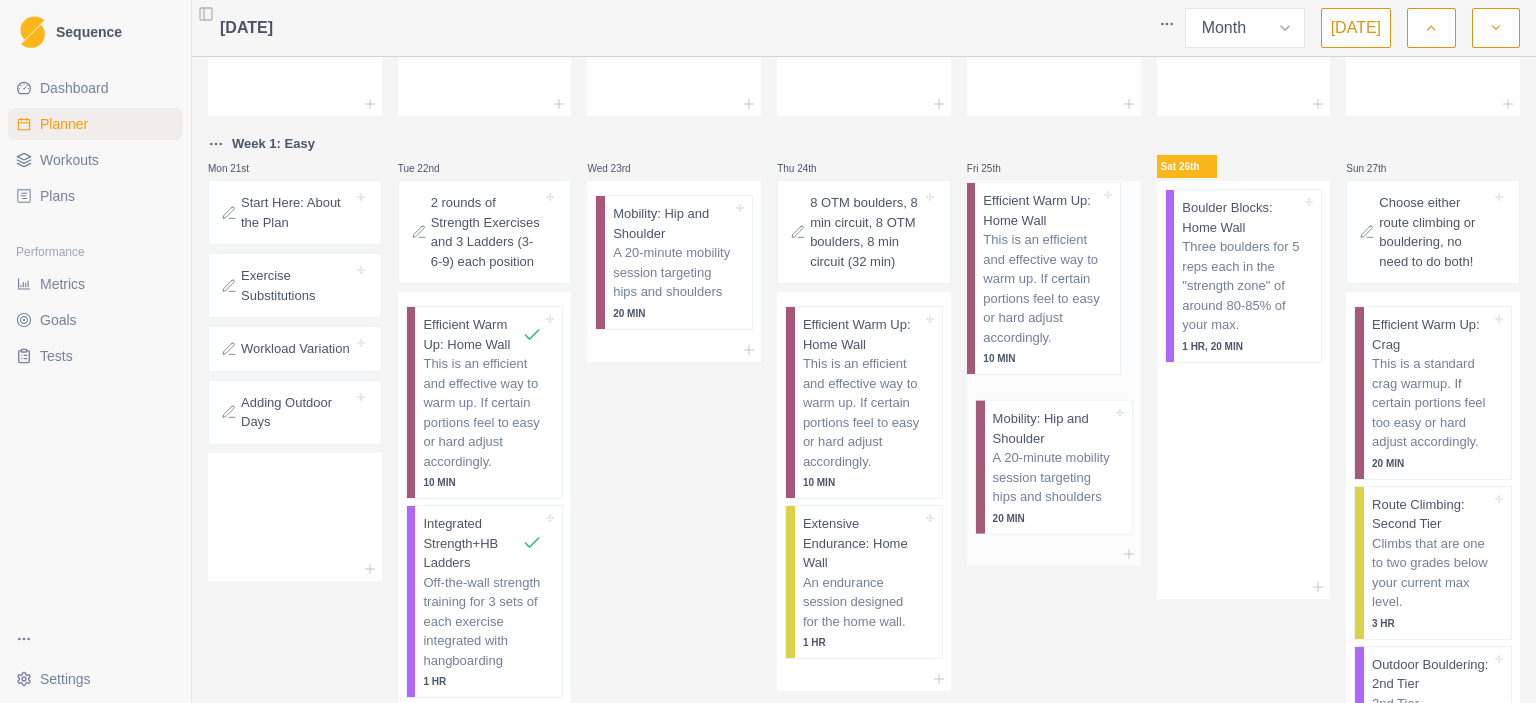 drag, startPoint x: 1235, startPoint y: 267, endPoint x: 1036, endPoint y: 259, distance: 199.16074 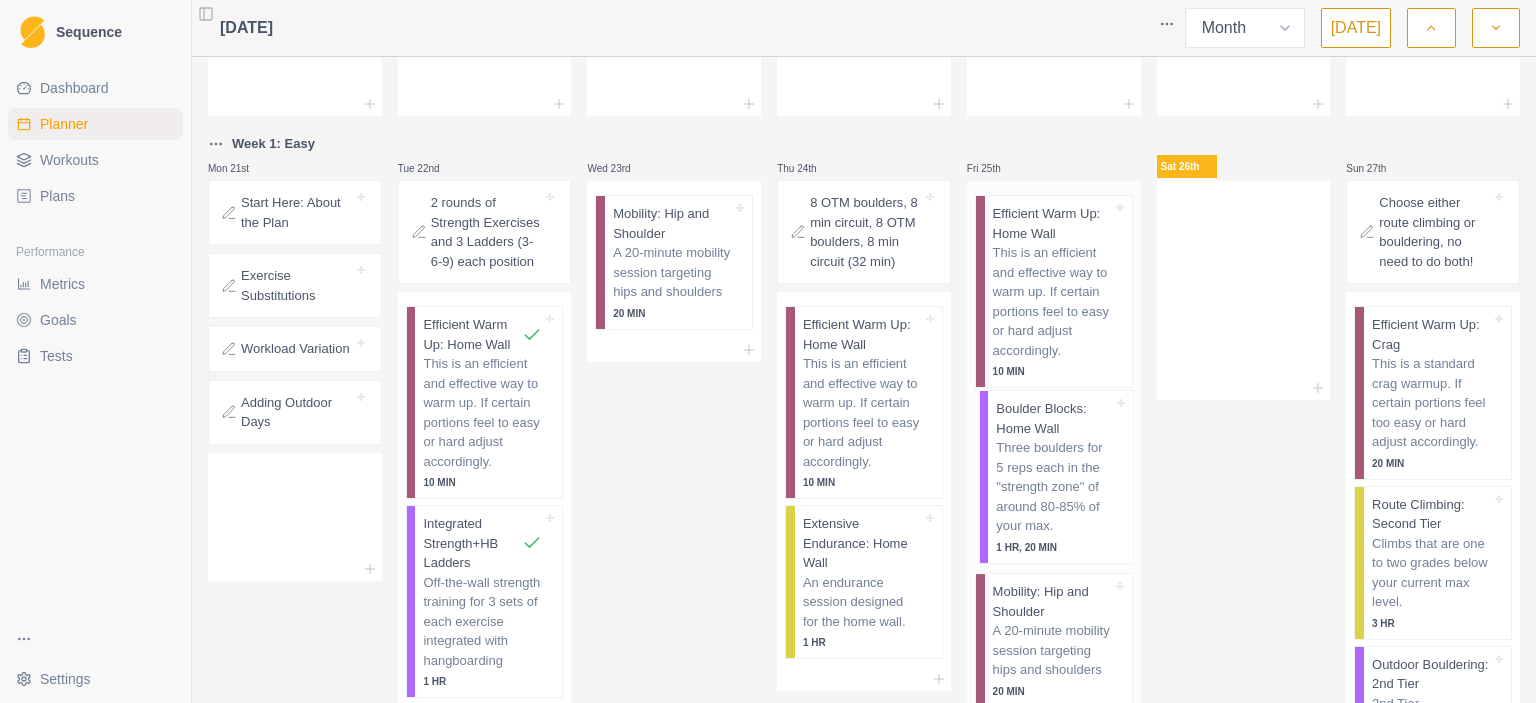 drag, startPoint x: 1226, startPoint y: 283, endPoint x: 1036, endPoint y: 491, distance: 281.71616 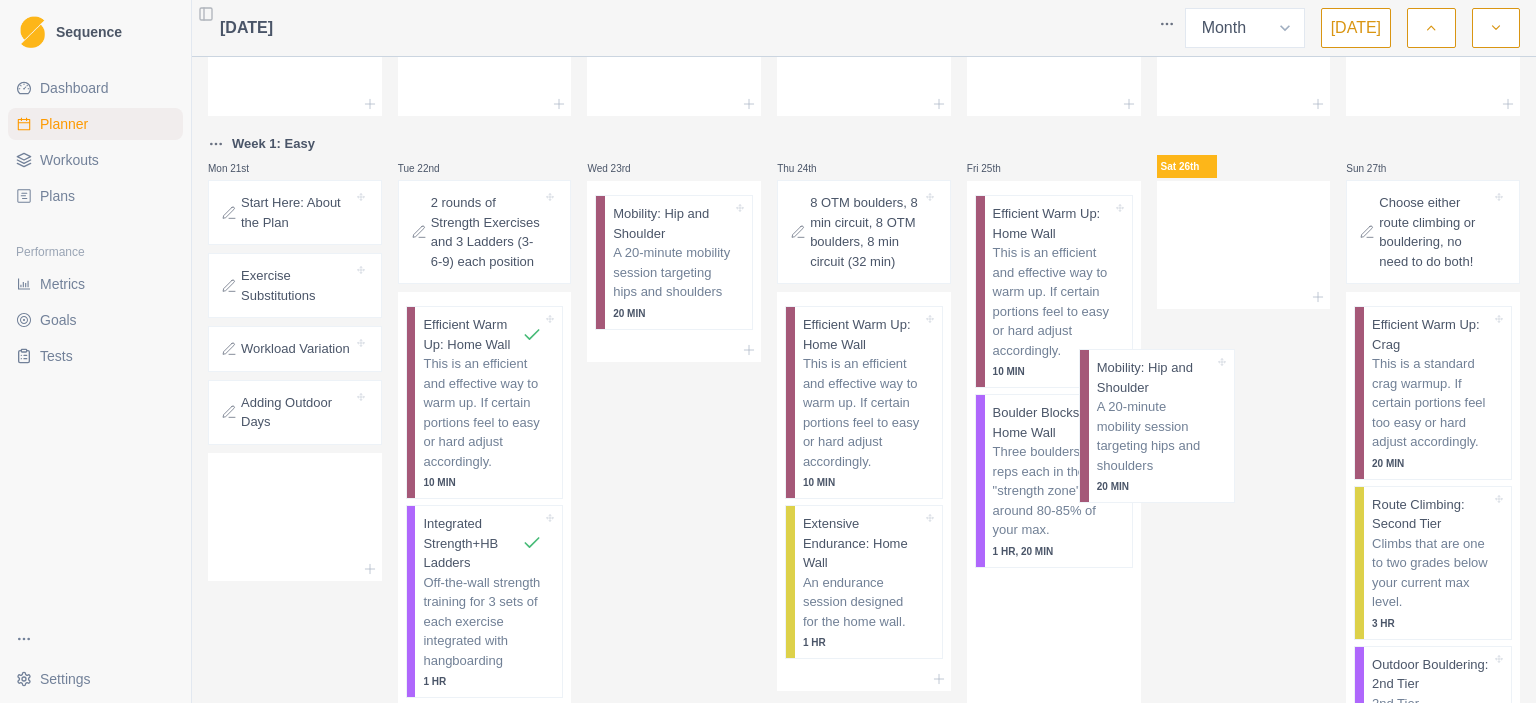 scroll, scrollTop: 516, scrollLeft: 0, axis: vertical 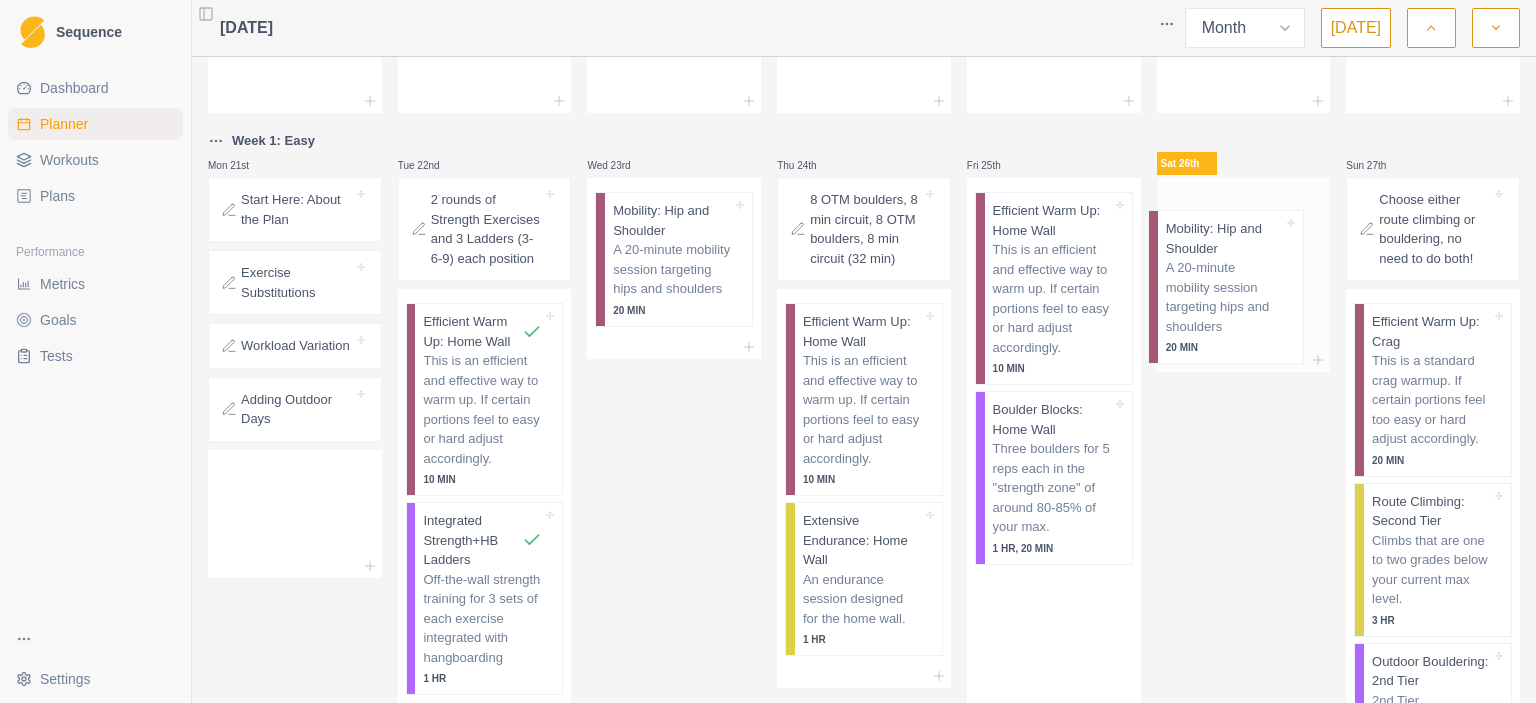 drag, startPoint x: 1040, startPoint y: 616, endPoint x: 1238, endPoint y: 235, distance: 429.37744 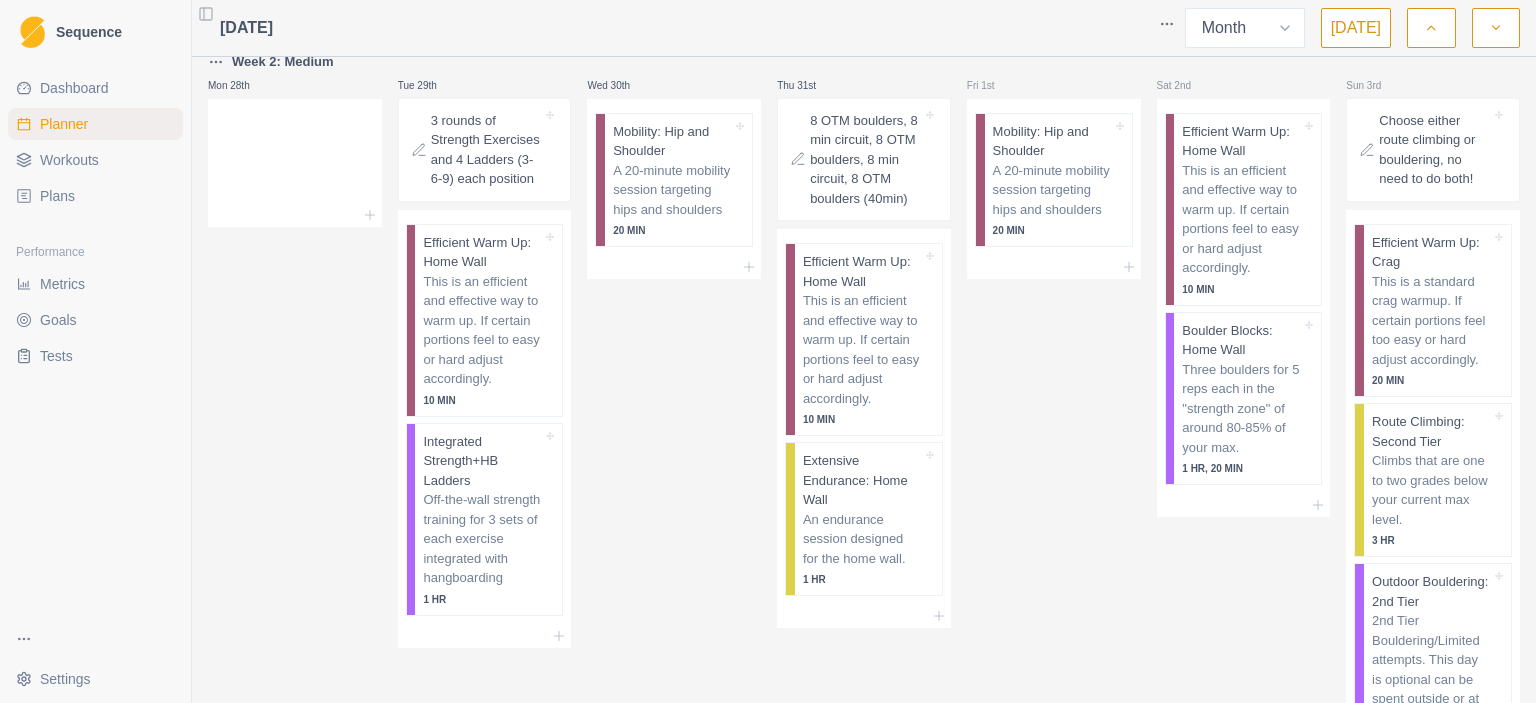 scroll, scrollTop: 1190, scrollLeft: 0, axis: vertical 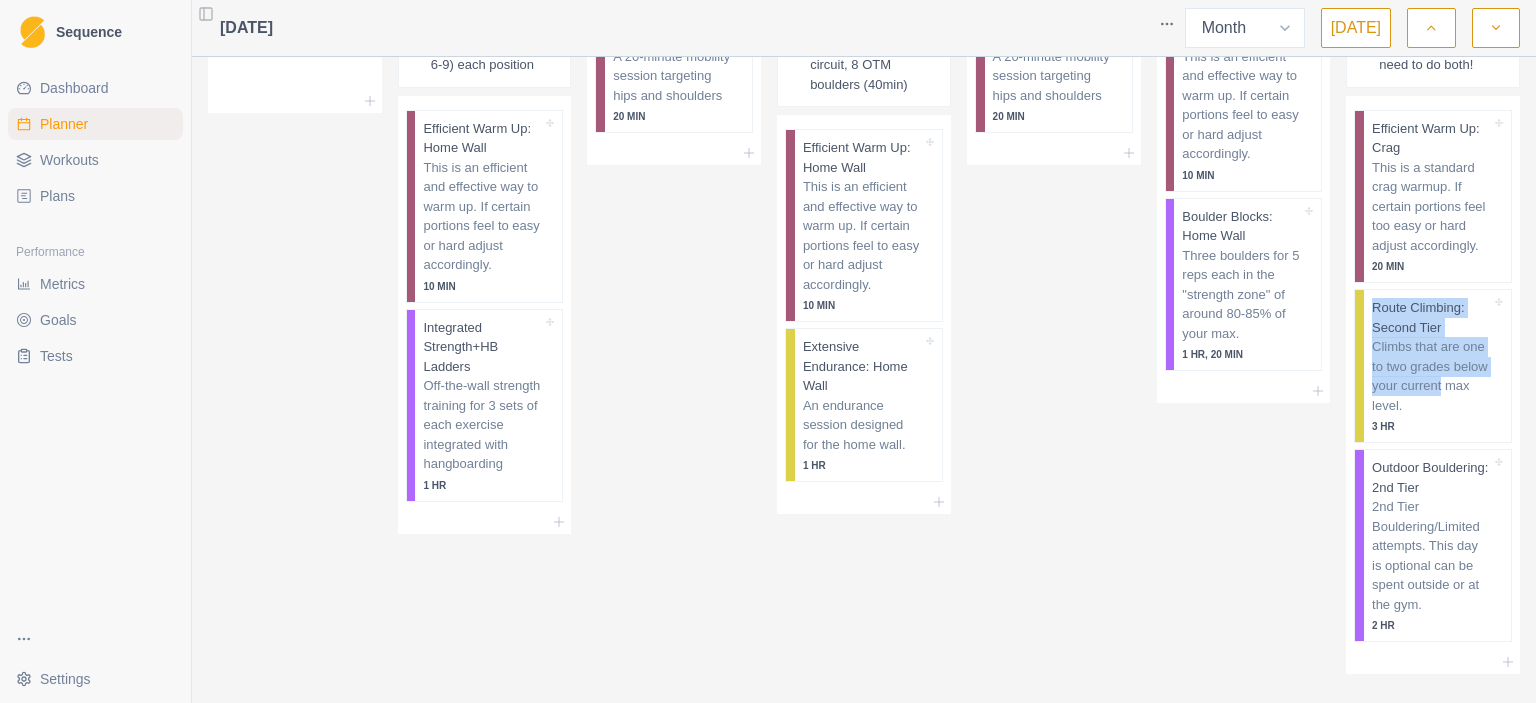 drag, startPoint x: 1517, startPoint y: 390, endPoint x: 1508, endPoint y: 212, distance: 178.22739 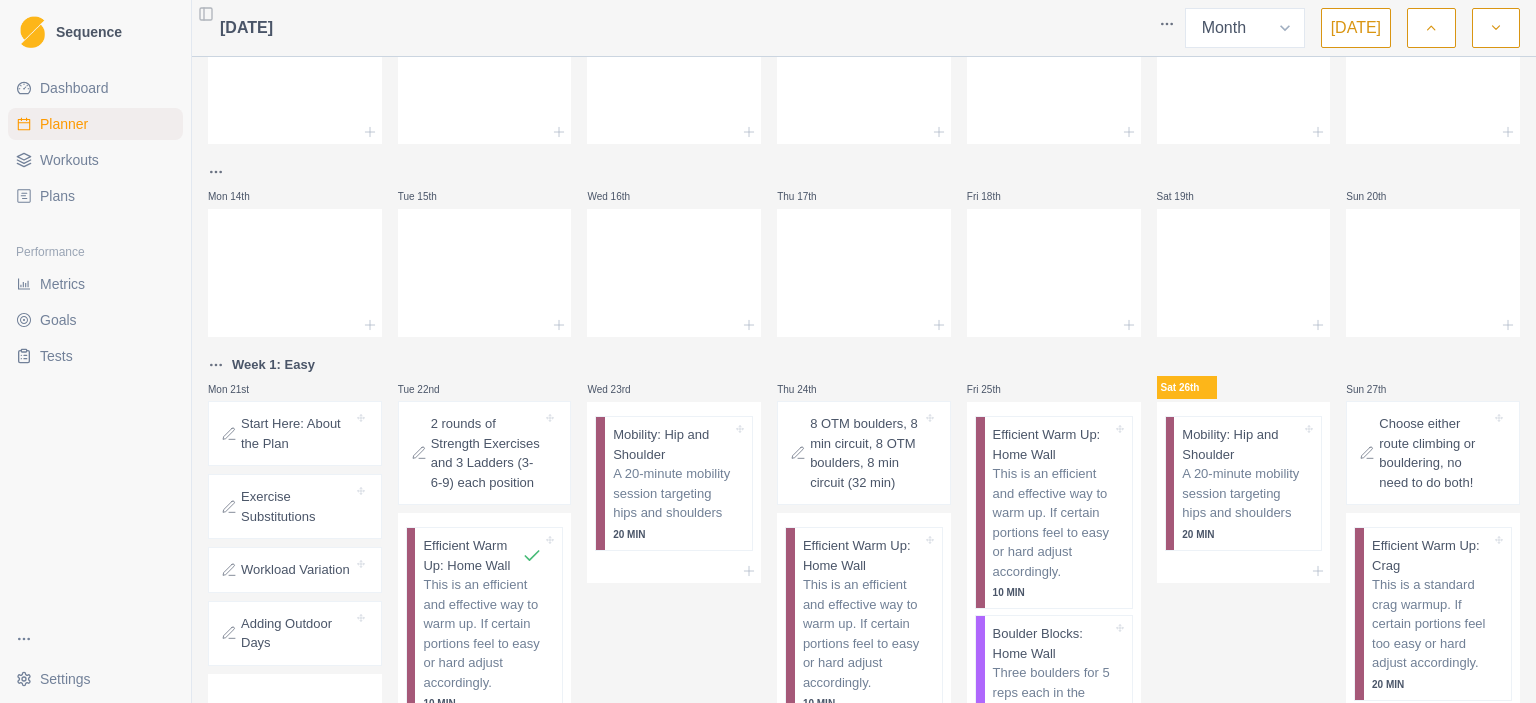scroll, scrollTop: 290, scrollLeft: 0, axis: vertical 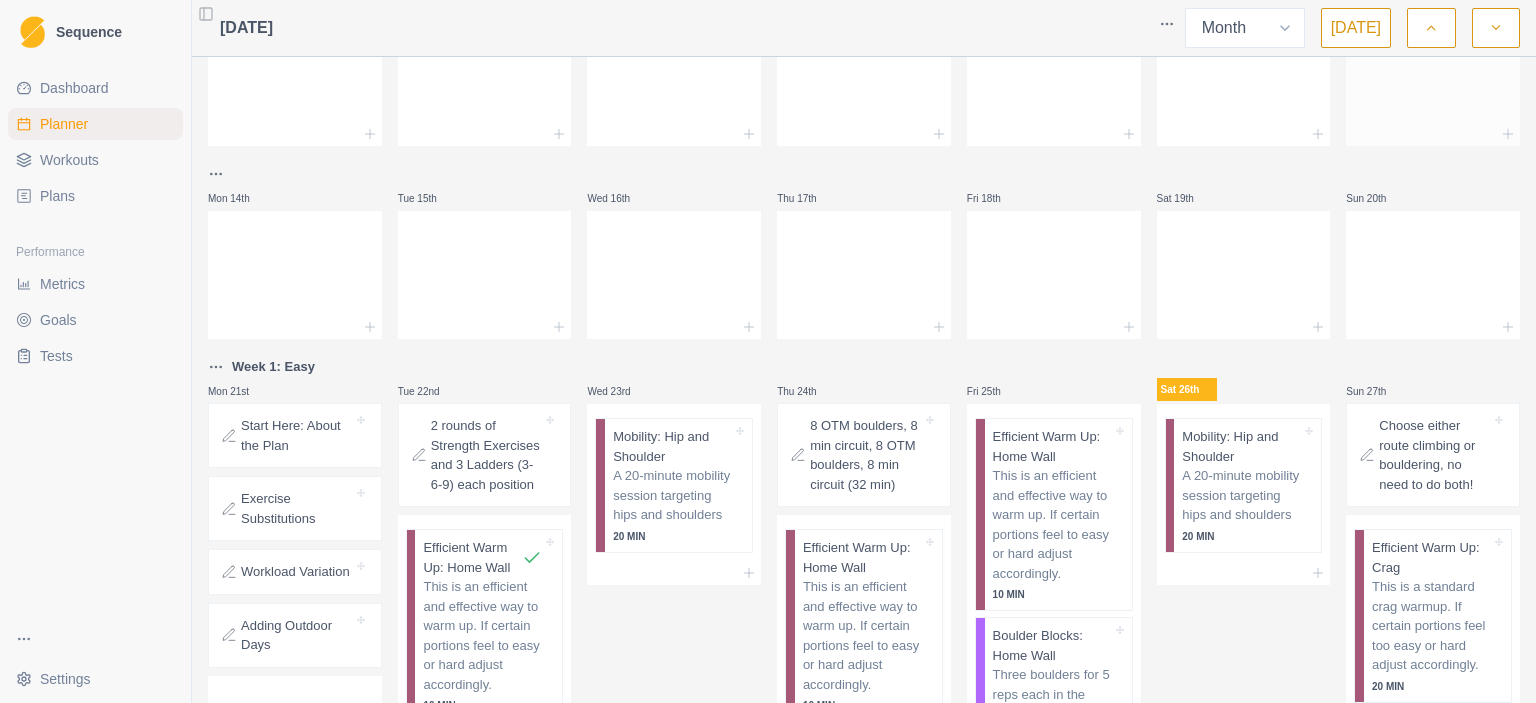 click at bounding box center [1433, 78] 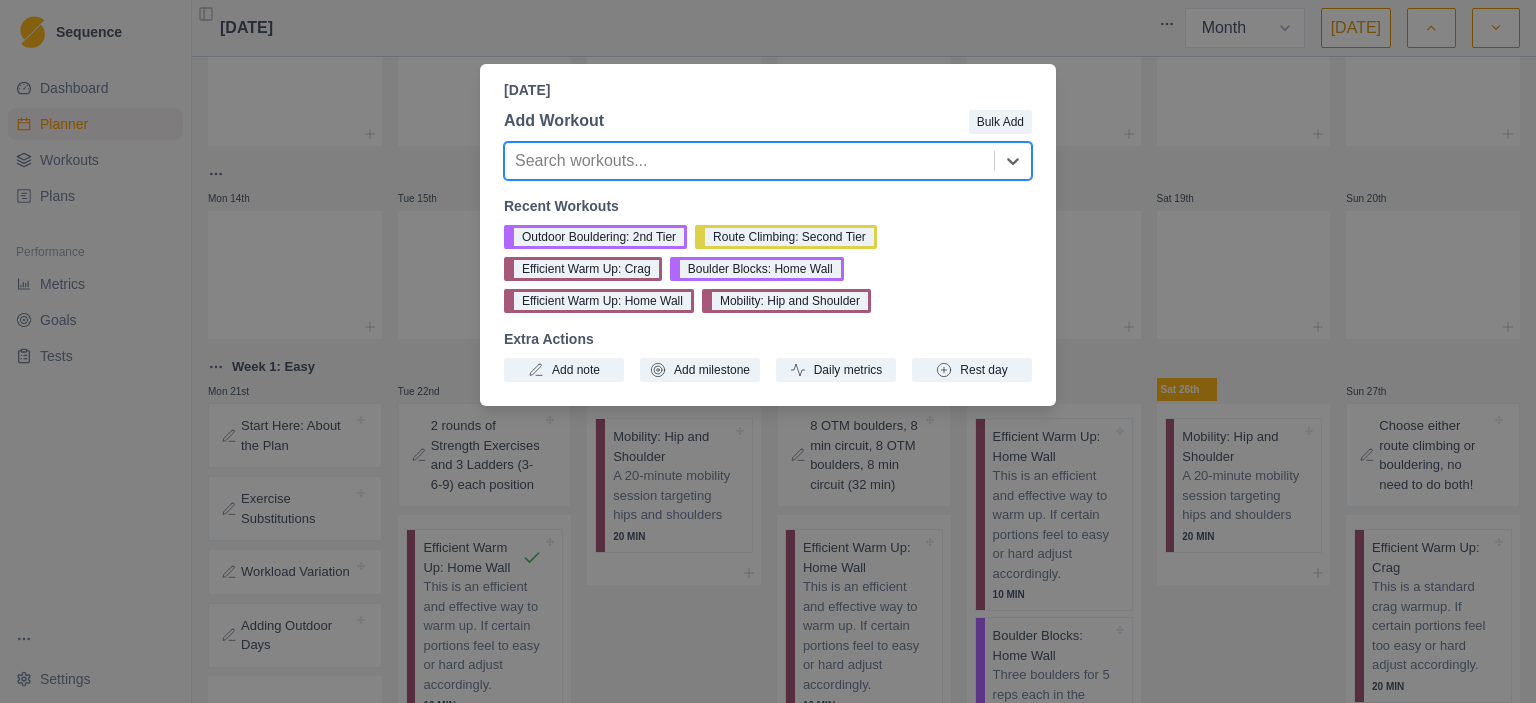 click on "Sunday, July 13th, 2025 Add Workout Bulk Add option , selected. Select is focused ,type to refine list, press Down to open the menu,  Search workouts... Recent Workouts Outdoor Bouldering: 2nd Tier Route Climbing: Second Tier Efficient Warm Up: Crag Boulder Blocks: Home Wall Efficient Warm Up: Home Wall Mobility: Hip and Shoulder Extra Actions Add note Add milestone Daily metrics Rest day" at bounding box center [768, 351] 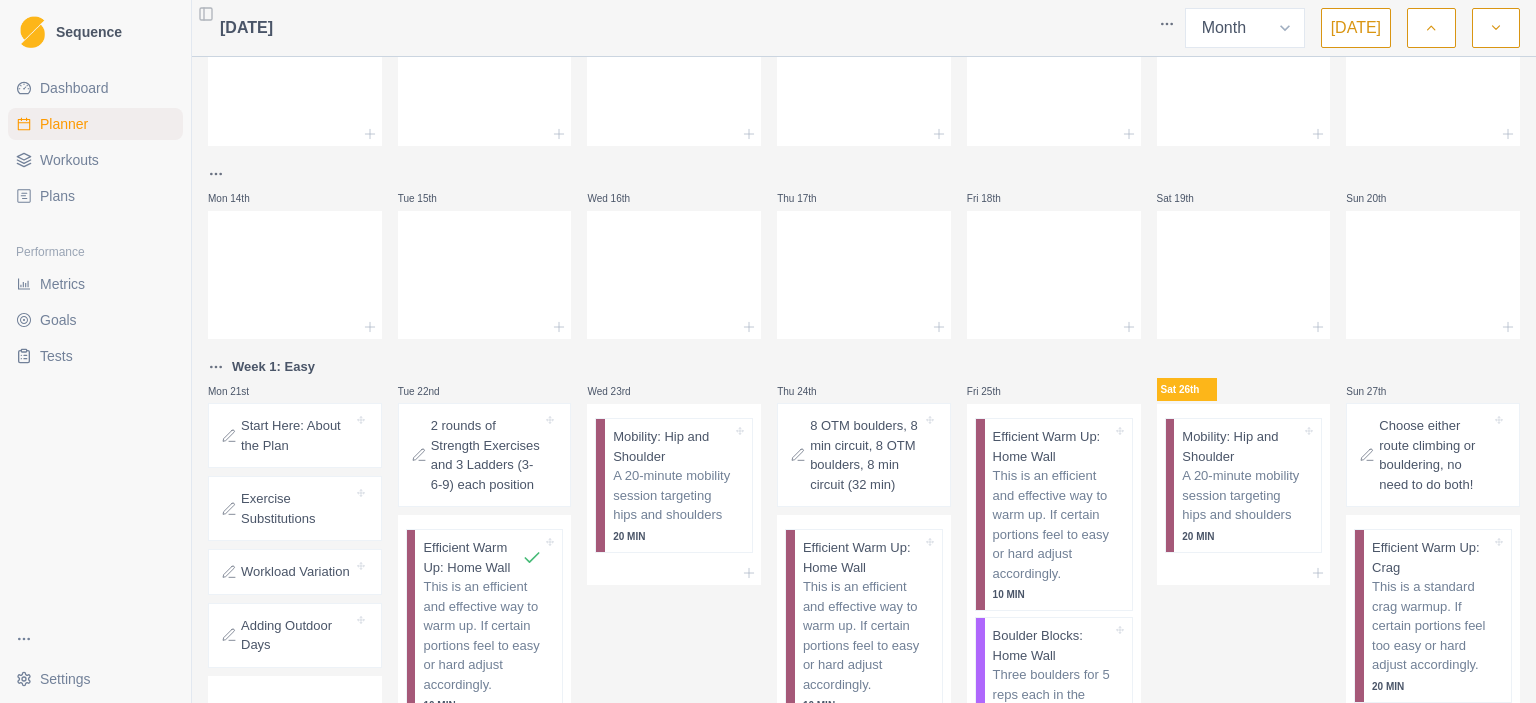 click on "Sequence Dashboard Planner Workouts Plans Performance Metrics Goals Tests Settings Toggle Sidebar July 2025 Week Month Today Mon 30th Tue 1st Wed 2nd Thu 3rd Fri 4th Sat 5th Sun 6th Mon 7th Tue 8th Wed 9th Thu 10th Fri 11th Sat 12th Sun 13th Mon 14th Tue 15th Wed 16th Thu 17th Fri 18th Sat 19th Sun 20th Week 1: Easy Mon 21st Start Here: About the Plan Exercise Substitutions Workload Variation Adding Outdoor Days Tue 22nd 2 rounds of Strength Exercises and 3 Ladders (3-6-9) each position Efficient Warm Up: Home Wall This is an efficient and effective way to warm up. If certain portions feel to easy or hard adjust accordingly. 10 MIN Integrated Strength+HB Ladders Off-the-wall strength training for 3 sets of each exercise integrated with hangboarding 1 HR Wed 23rd Mobility: Hip and Shoulder A 20-minute mobility session targeting hips and shoulders 20 MIN Thu 24th 8 OTM boulders, 8 min circuit, 8 OTM boulders, 8 min circuit (32 min) Efficient Warm Up: Home Wall 10 MIN 1 HR Fri 25th 10 MIN 20 MIN" at bounding box center [768, 351] 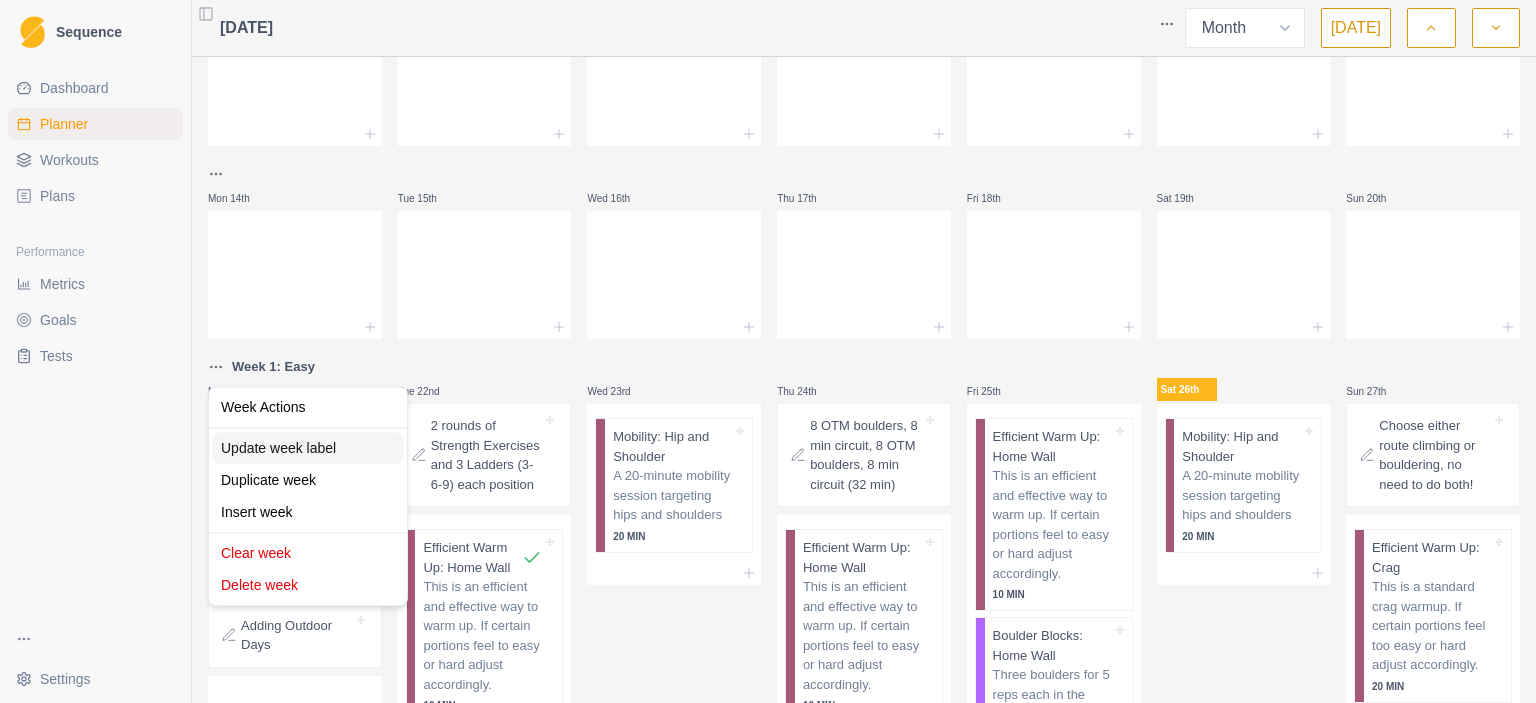 click on "Update week label" at bounding box center [308, 448] 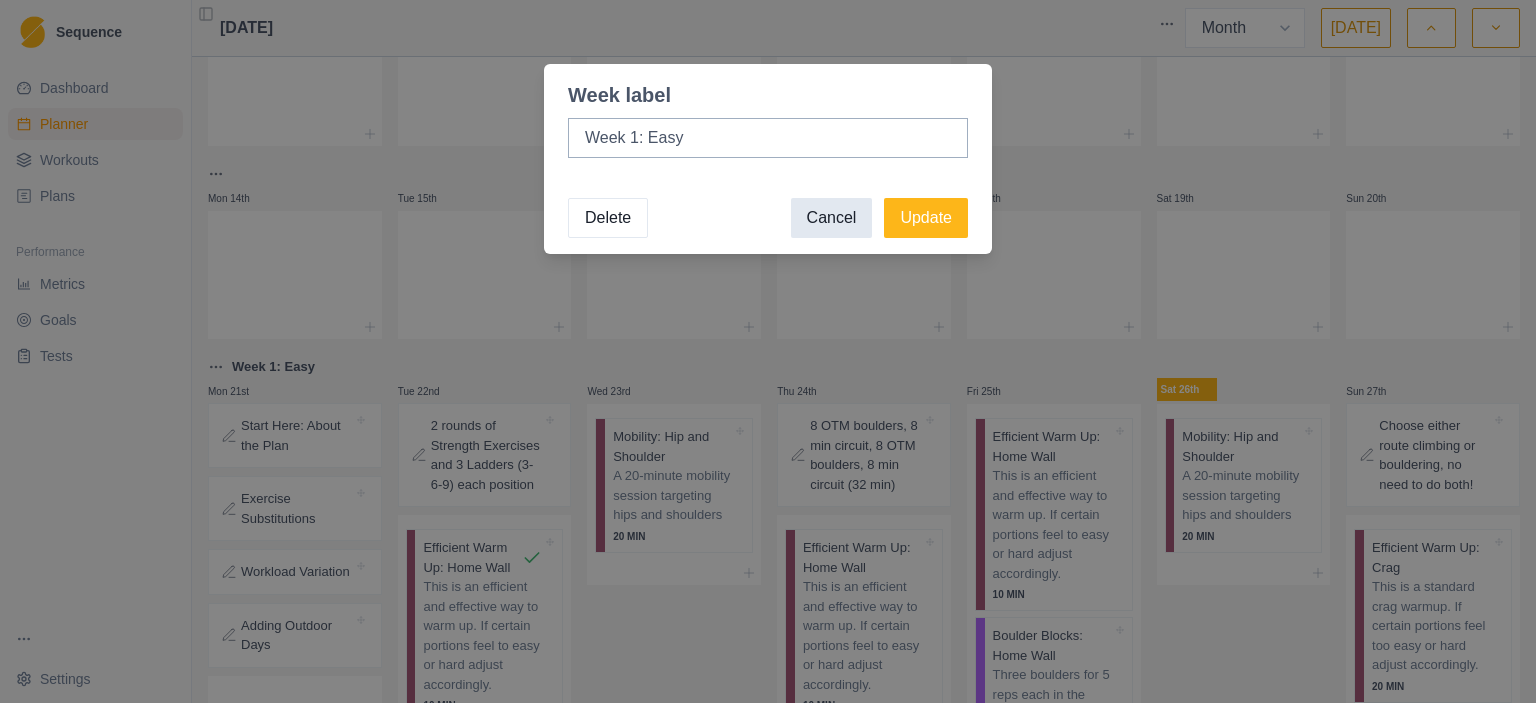 click on "Cancel" at bounding box center [832, 218] 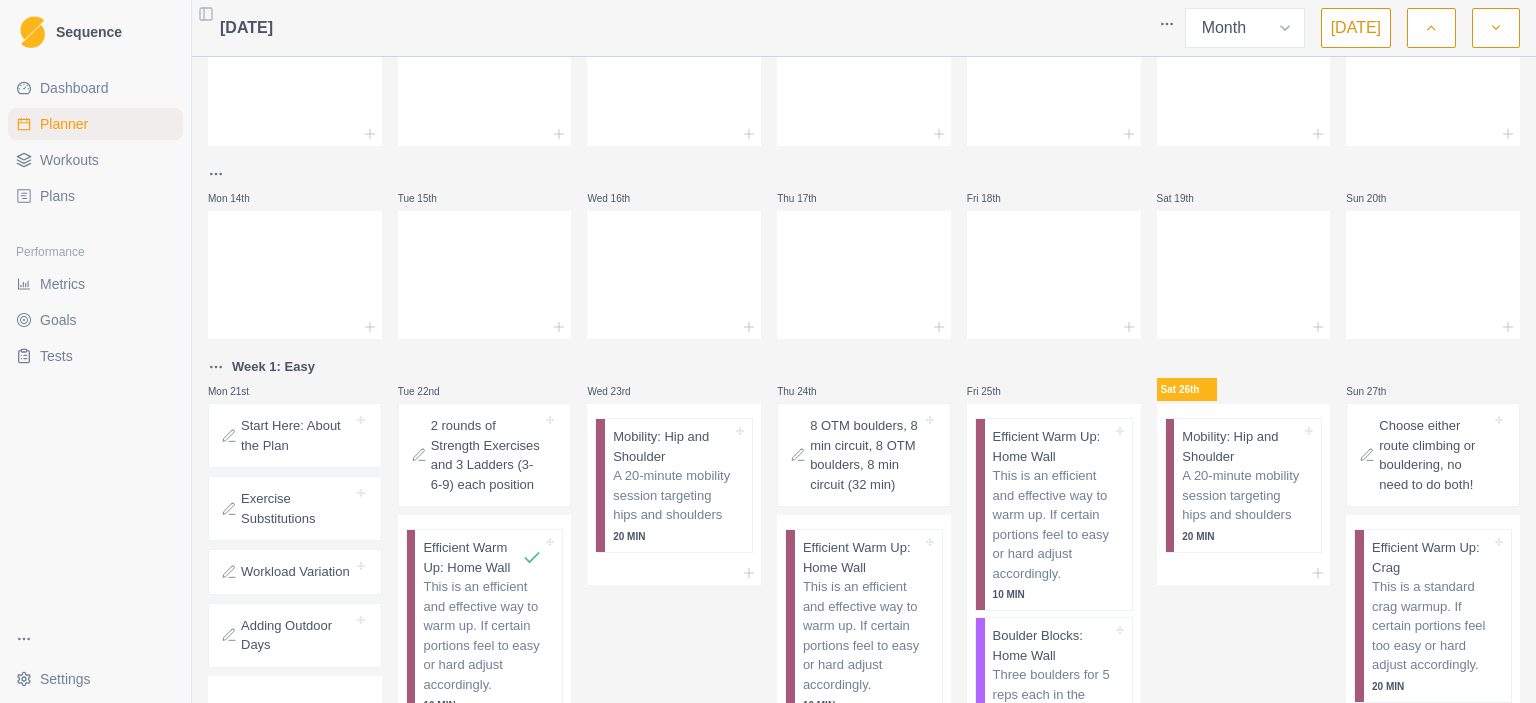 click on "Sequence Dashboard Planner Workouts Plans Performance Metrics Goals Tests Settings Toggle Sidebar July 2025 Week Month Today Mon 30th Tue 1st Wed 2nd Thu 3rd Fri 4th Sat 5th Sun 6th Mon 7th Tue 8th Wed 9th Thu 10th Fri 11th Sat 12th Sun 13th Mon 14th Tue 15th Wed 16th Thu 17th Fri 18th Sat 19th Sun 20th Week 1: Easy Mon 21st Start Here: About the Plan Exercise Substitutions Workload Variation Adding Outdoor Days Tue 22nd 2 rounds of Strength Exercises and 3 Ladders (3-6-9) each position Efficient Warm Up: Home Wall This is an efficient and effective way to warm up. If certain portions feel to easy or hard adjust accordingly. 10 MIN Integrated Strength+HB Ladders Off-the-wall strength training for 3 sets of each exercise integrated with hangboarding 1 HR Wed 23rd Mobility: Hip and Shoulder A 20-minute mobility session targeting hips and shoulders 20 MIN Thu 24th 8 OTM boulders, 8 min circuit, 8 OTM boulders, 8 min circuit (32 min) Efficient Warm Up: Home Wall 10 MIN 1 HR Fri 25th 10 MIN 20 MIN" at bounding box center (768, 351) 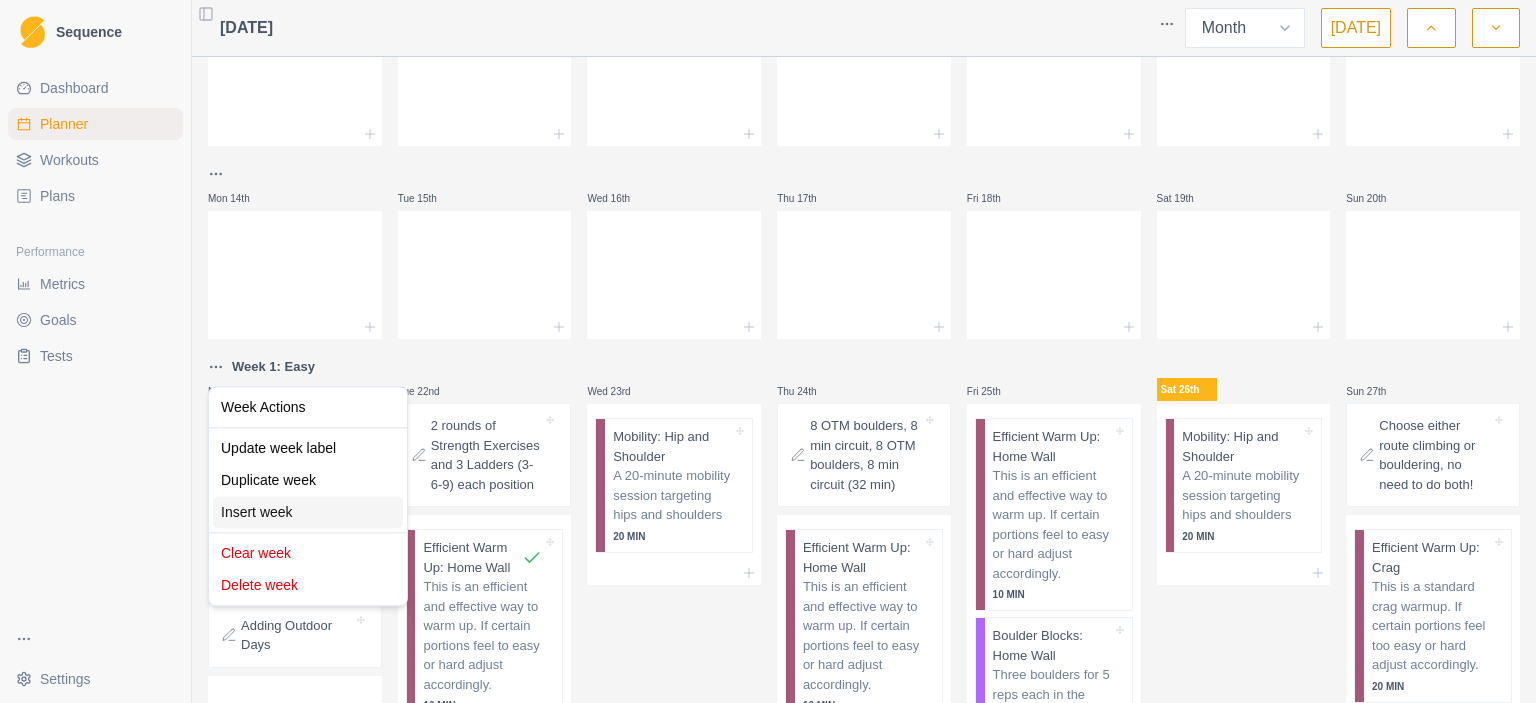 click on "Insert week" at bounding box center (308, 512) 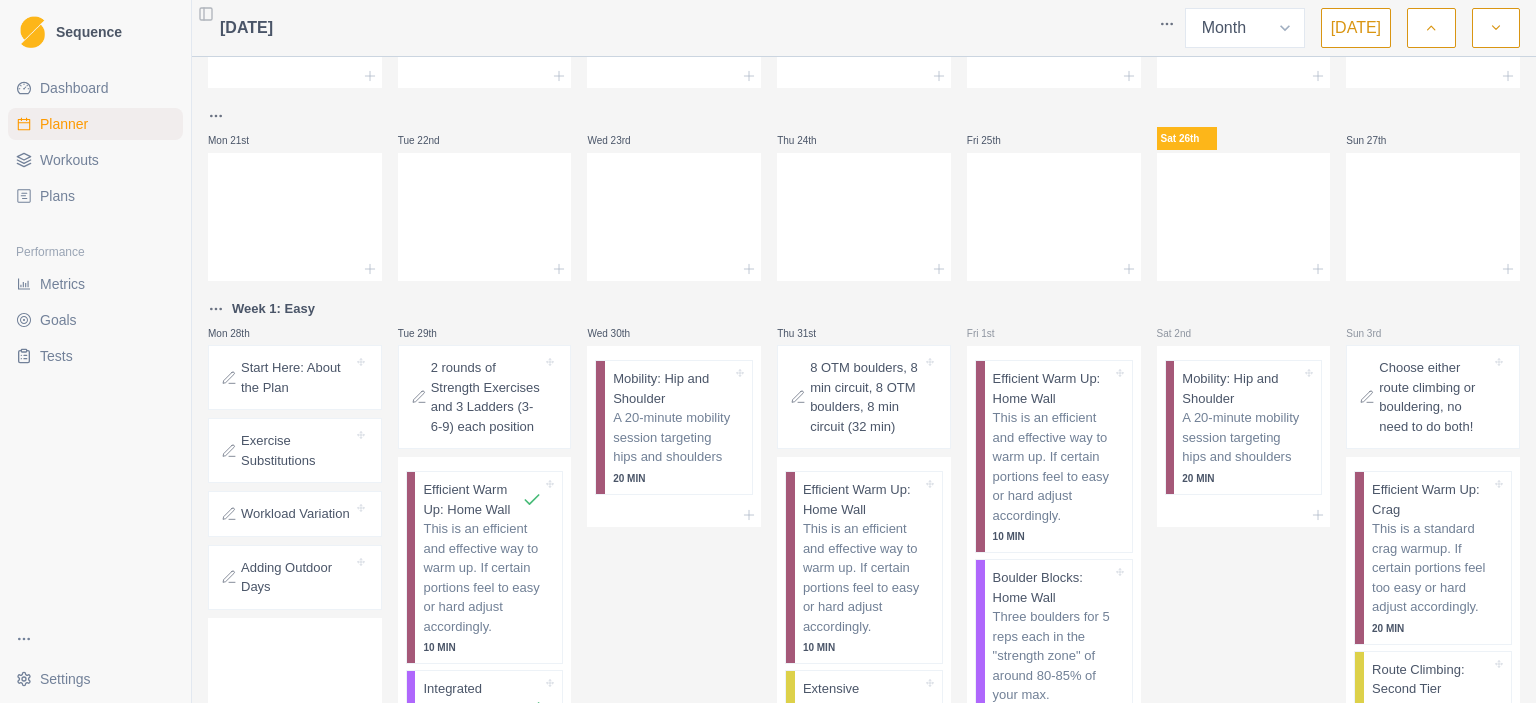 scroll, scrollTop: 543, scrollLeft: 0, axis: vertical 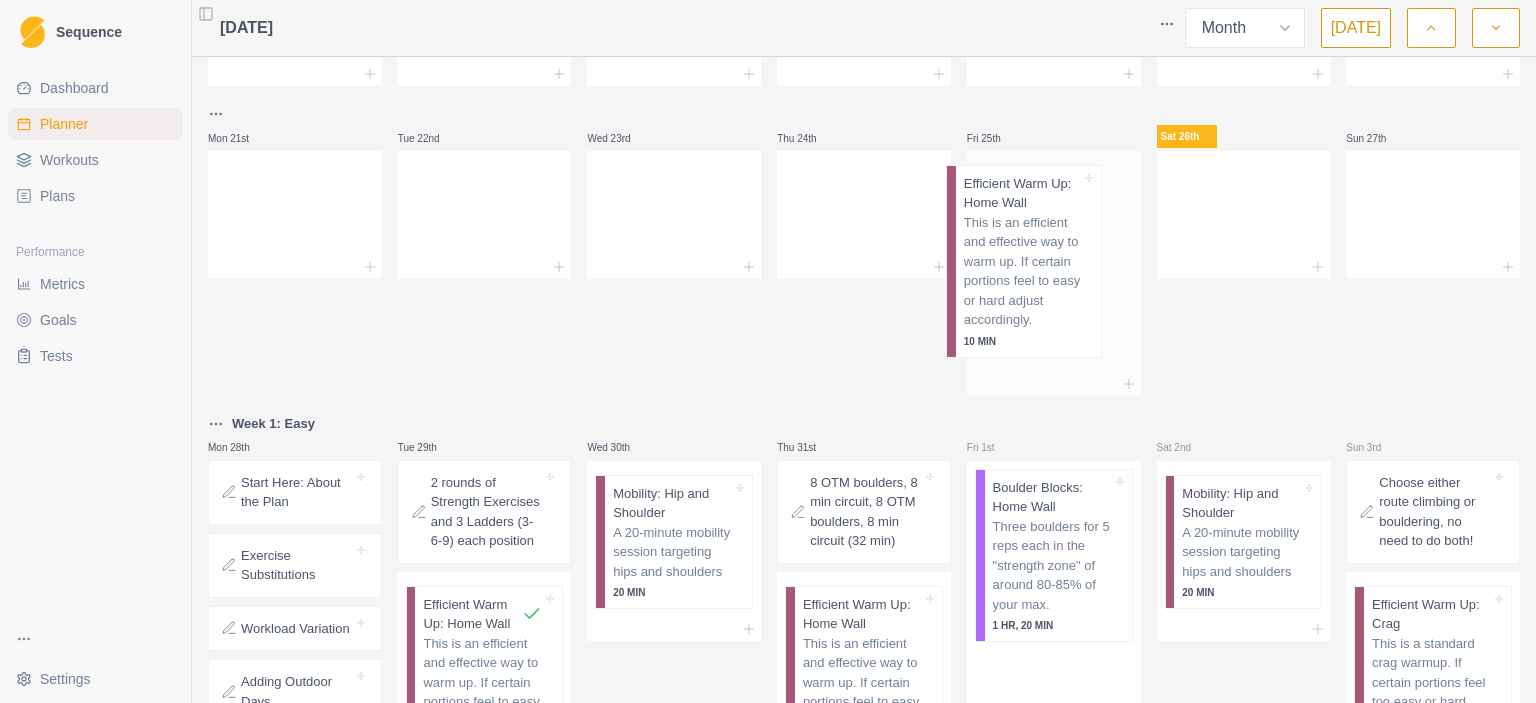 drag, startPoint x: 1060, startPoint y: 474, endPoint x: 1037, endPoint y: 251, distance: 224.18297 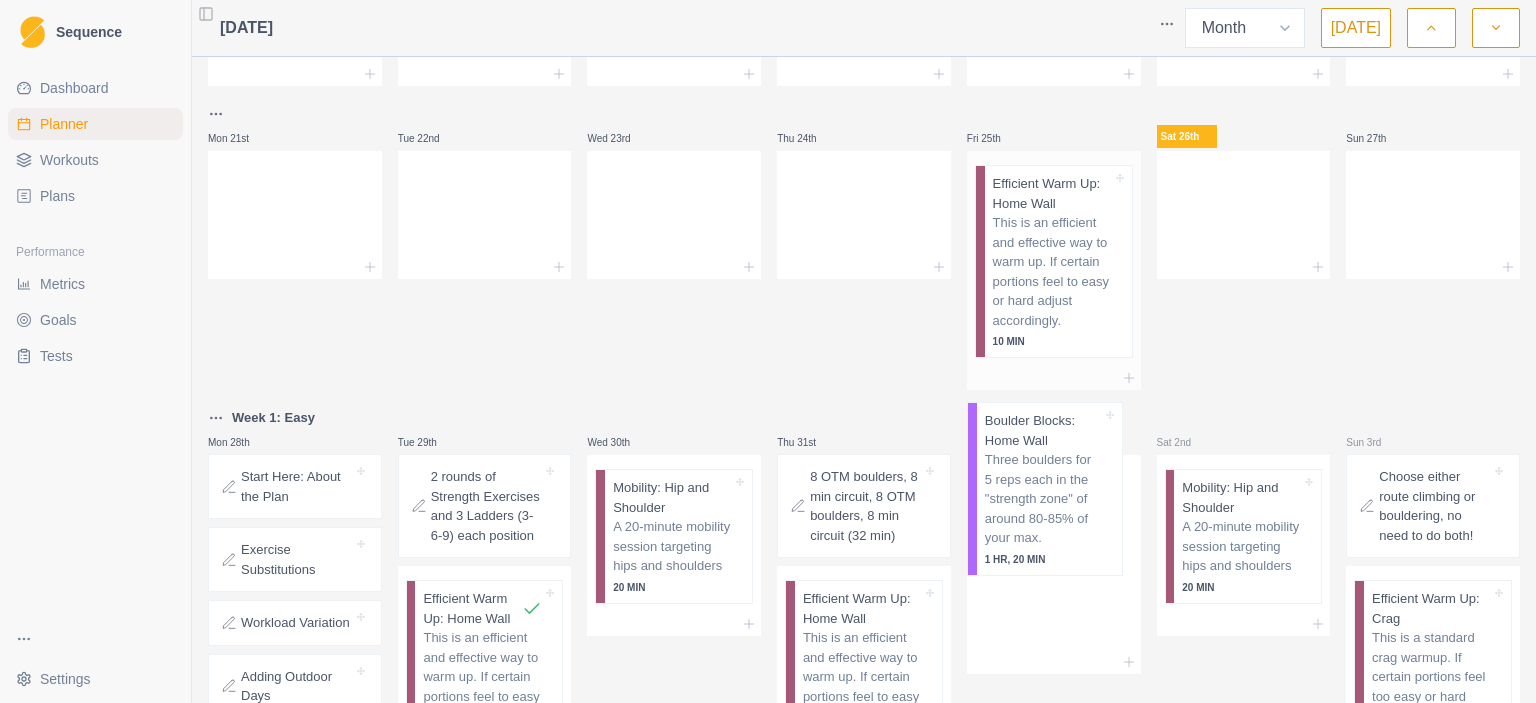 scroll, scrollTop: 544, scrollLeft: 0, axis: vertical 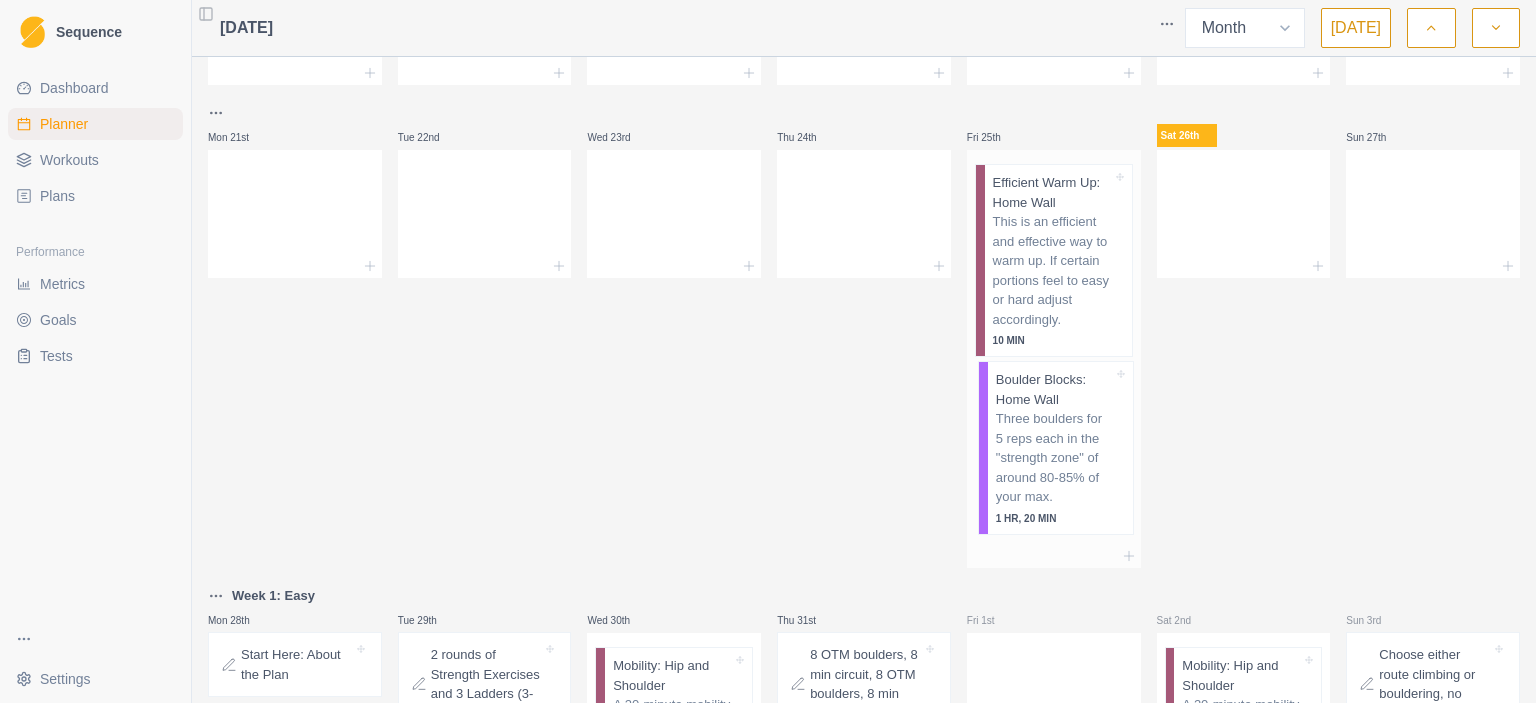 drag, startPoint x: 1042, startPoint y: 567, endPoint x: 1047, endPoint y: 442, distance: 125.09996 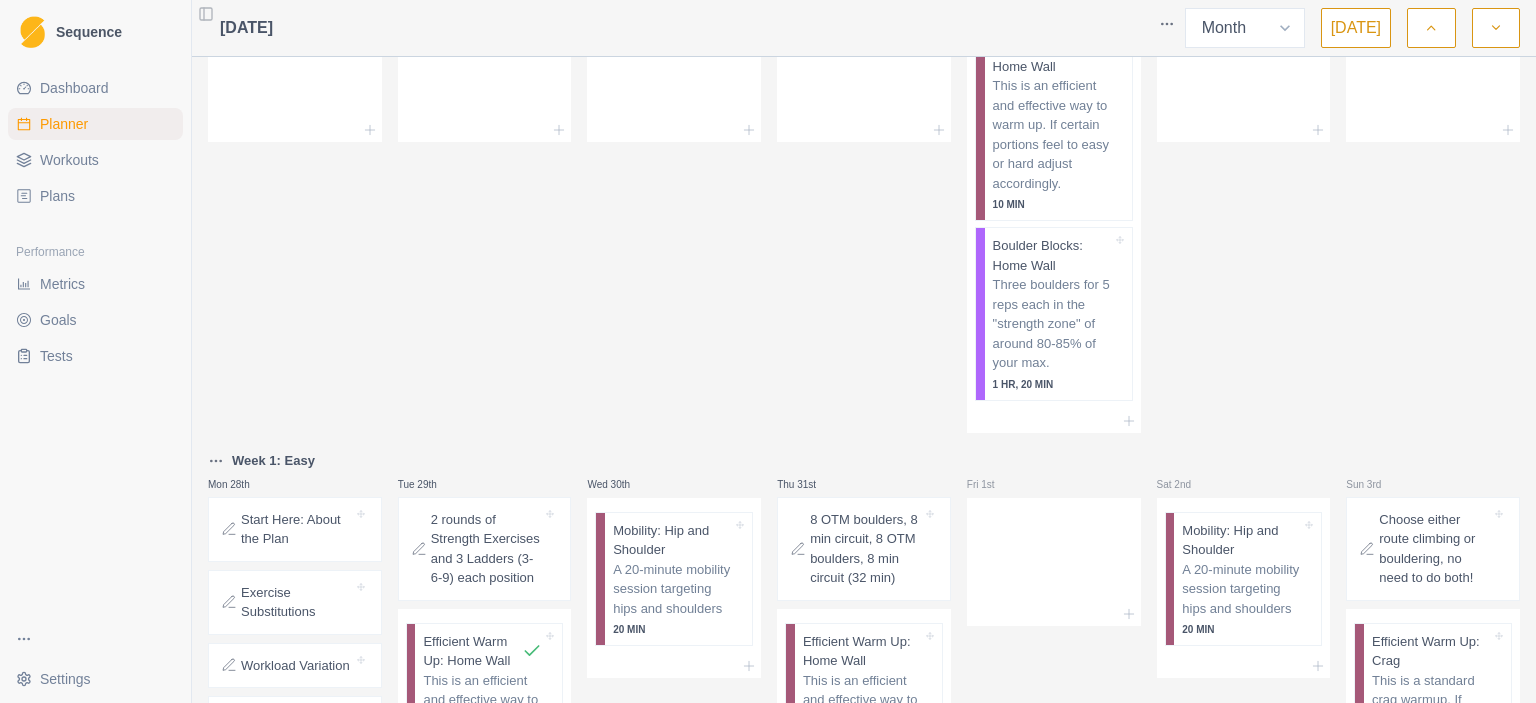 scroll, scrollTop: 683, scrollLeft: 0, axis: vertical 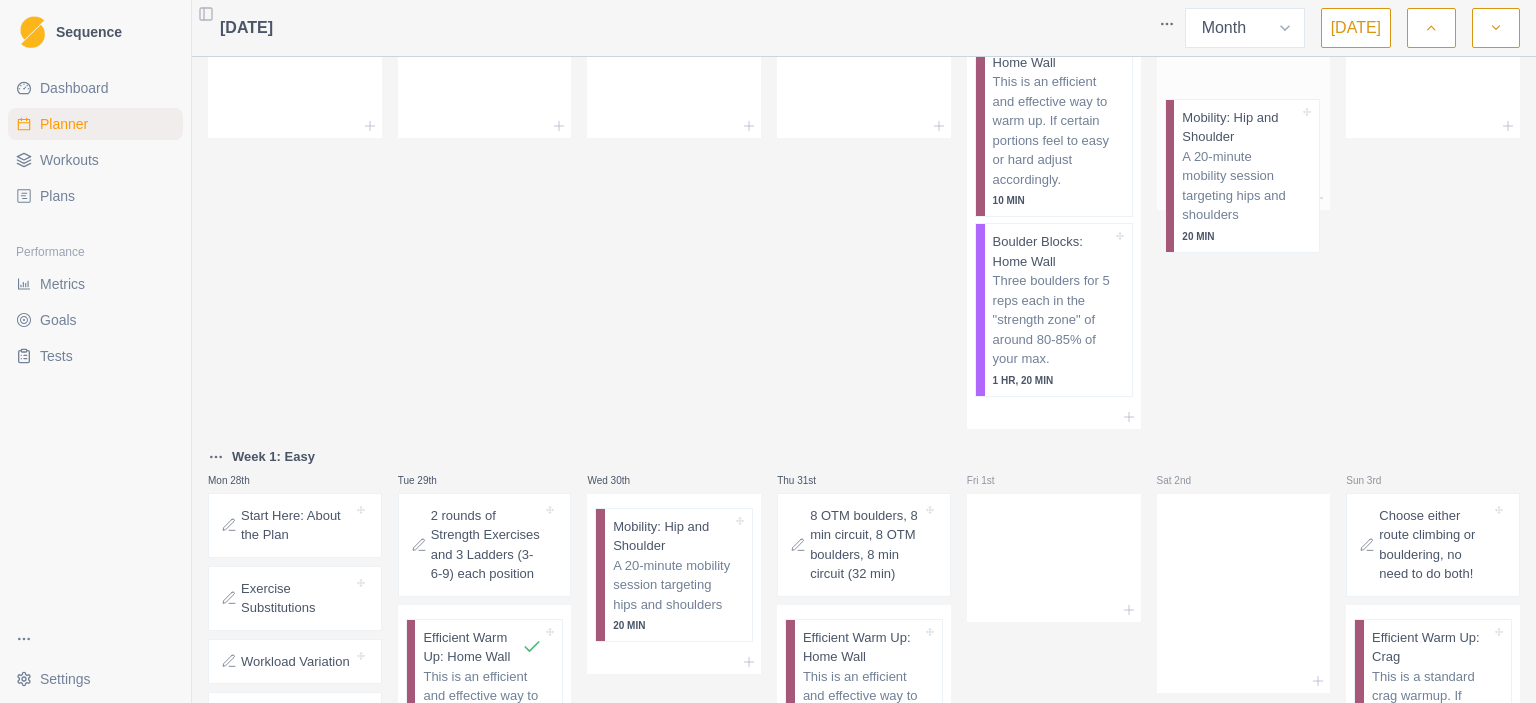 drag, startPoint x: 1206, startPoint y: 570, endPoint x: 1203, endPoint y: 123, distance: 447.01007 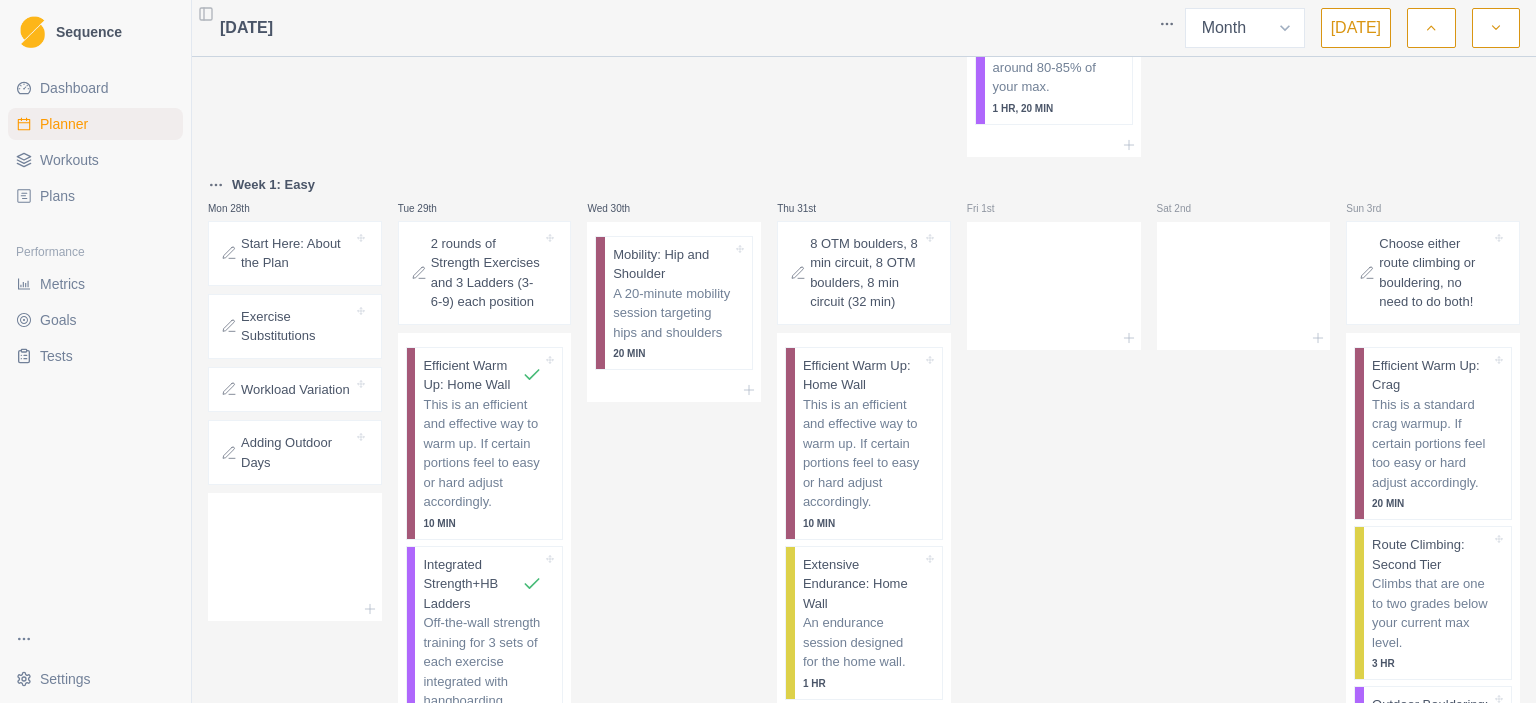 scroll, scrollTop: 959, scrollLeft: 0, axis: vertical 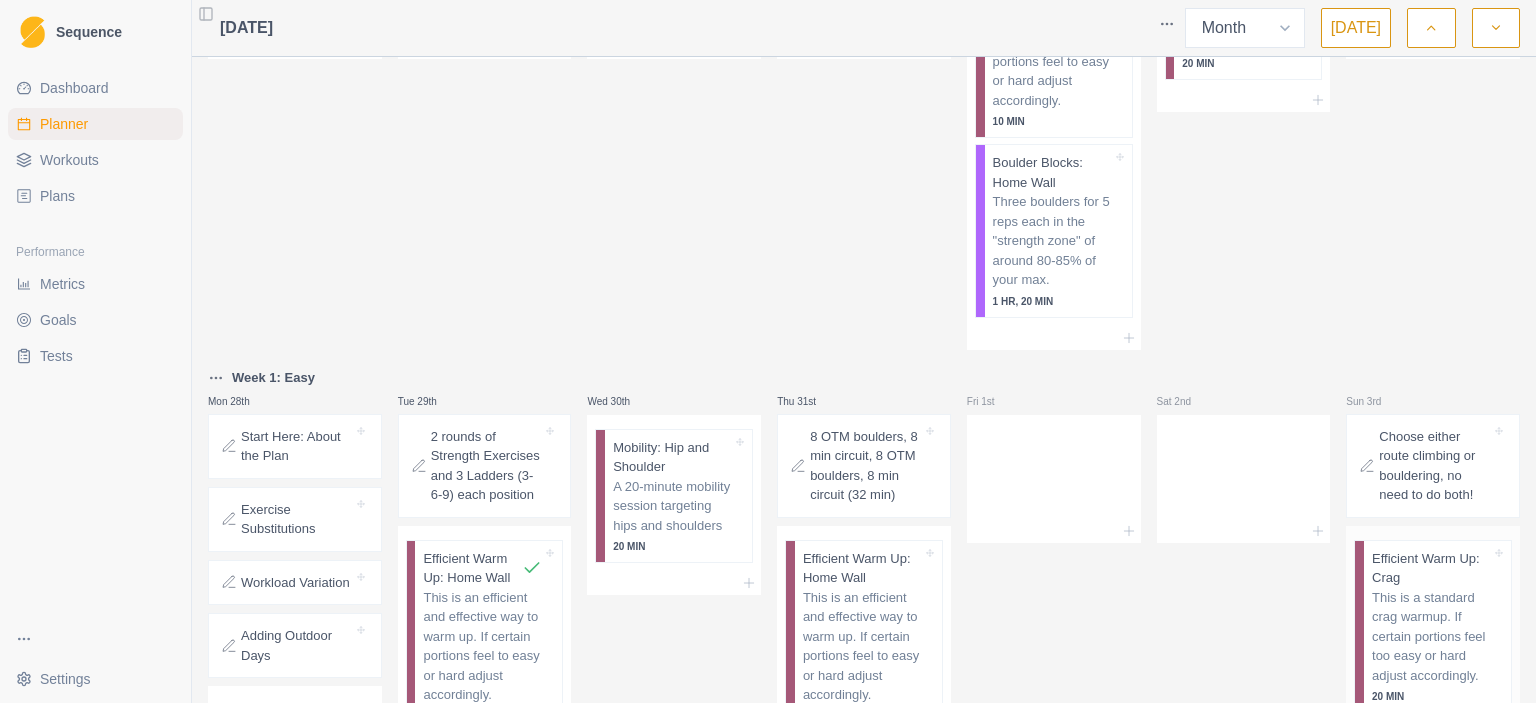 click on "This is a standard crag warmup. If certain portions feel too easy or hard adjust accordingly." at bounding box center (1431, 637) 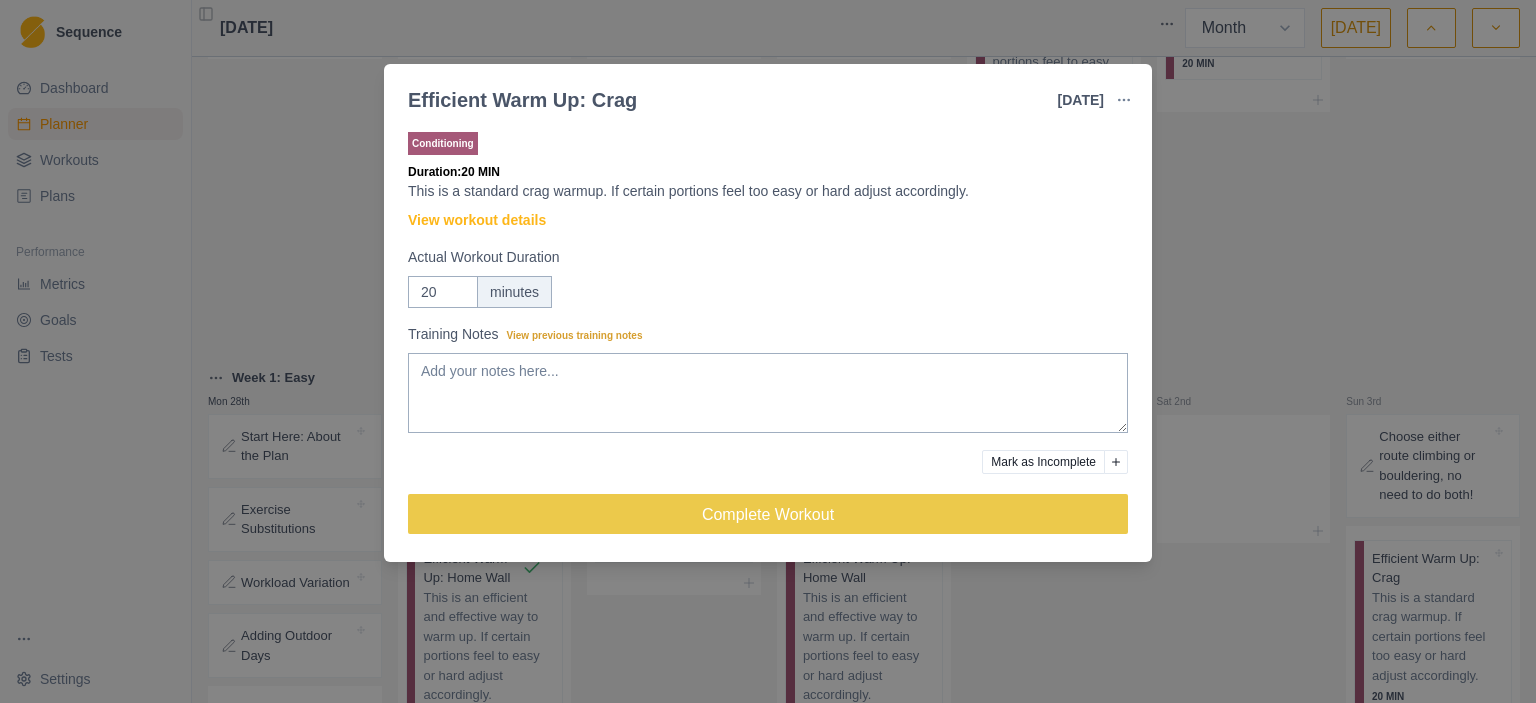 click on "Efficient Warm Up: Crag 3 Aug 2025 Link To Goal View Workout Metrics Edit Original Workout Reschedule Workout Remove From Schedule Conditioning Duration:  20 MIN This is a standard crag warmup. If certain portions feel too easy or hard adjust accordingly. View workout details Actual Workout Duration 20 minutes Training Notes View previous training notes Mark as Incomplete Complete Workout" at bounding box center [768, 351] 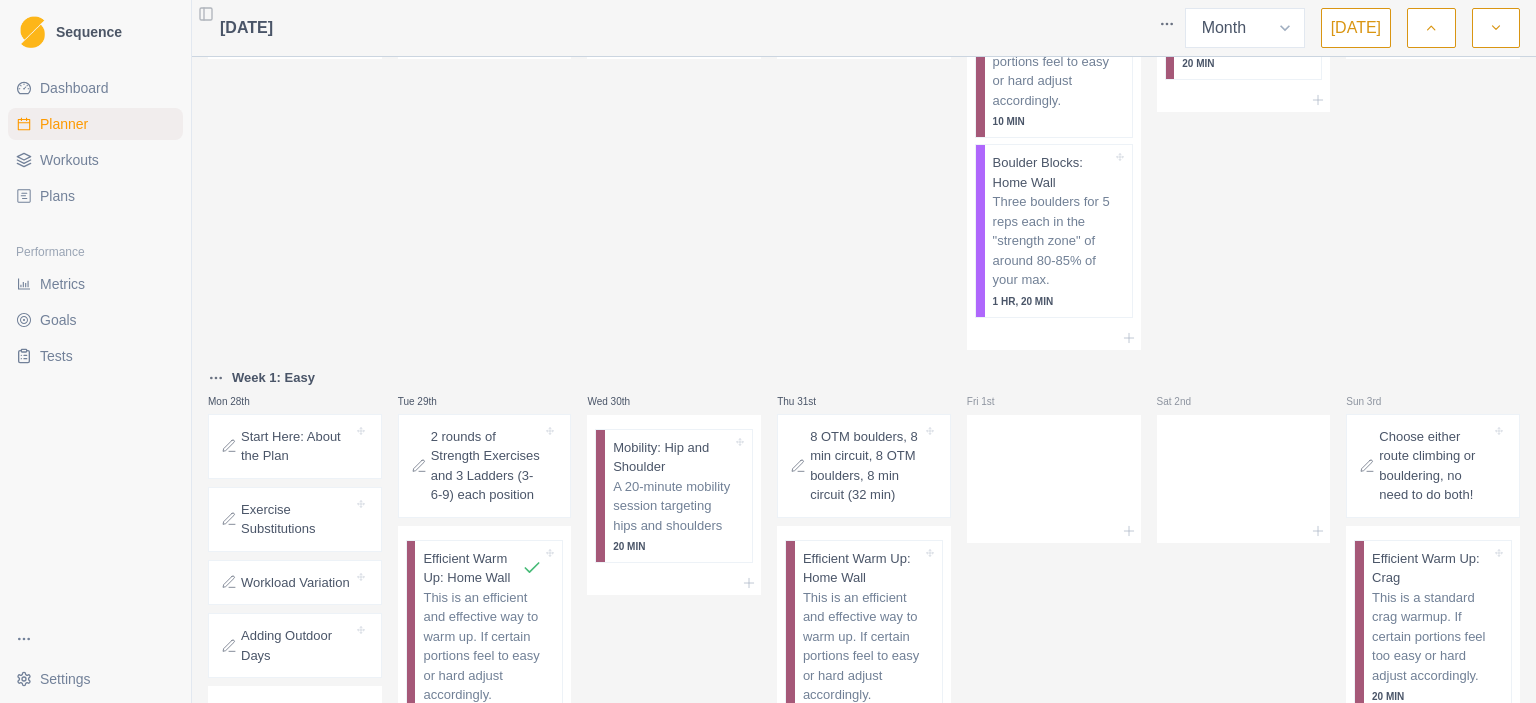 scroll, scrollTop: 305, scrollLeft: 0, axis: vertical 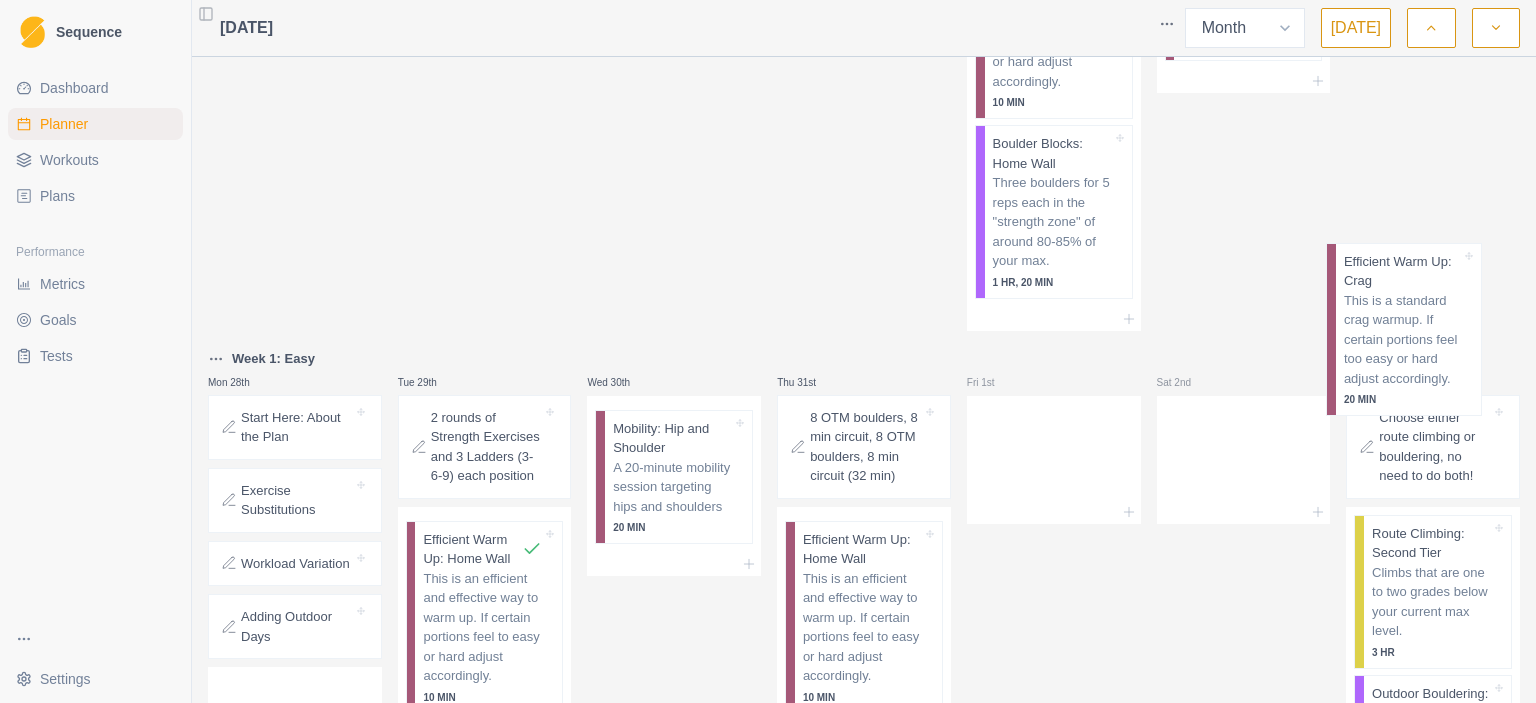 drag, startPoint x: 1413, startPoint y: 582, endPoint x: 1392, endPoint y: 280, distance: 302.72925 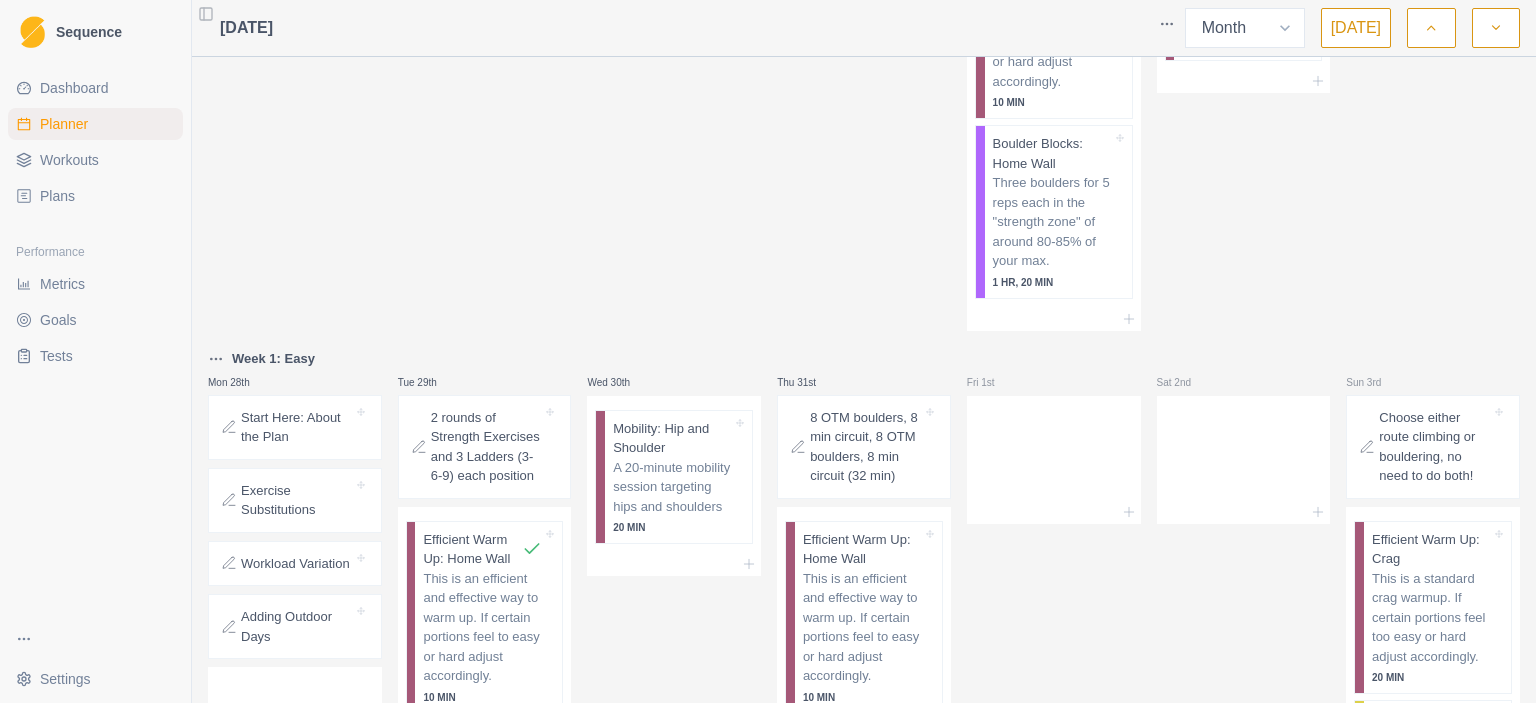 drag, startPoint x: 1392, startPoint y: 280, endPoint x: 1377, endPoint y: 51, distance: 229.49074 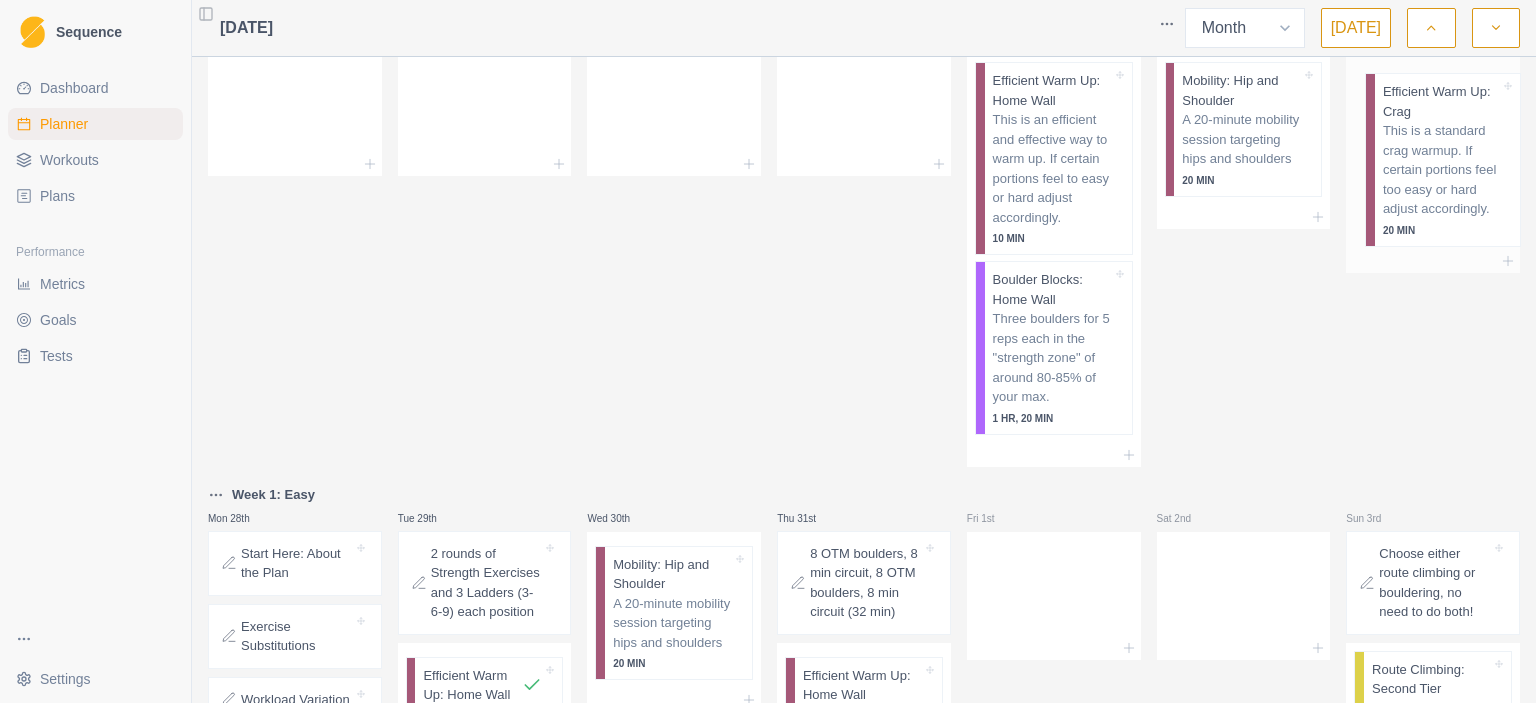 scroll, scrollTop: 644, scrollLeft: 0, axis: vertical 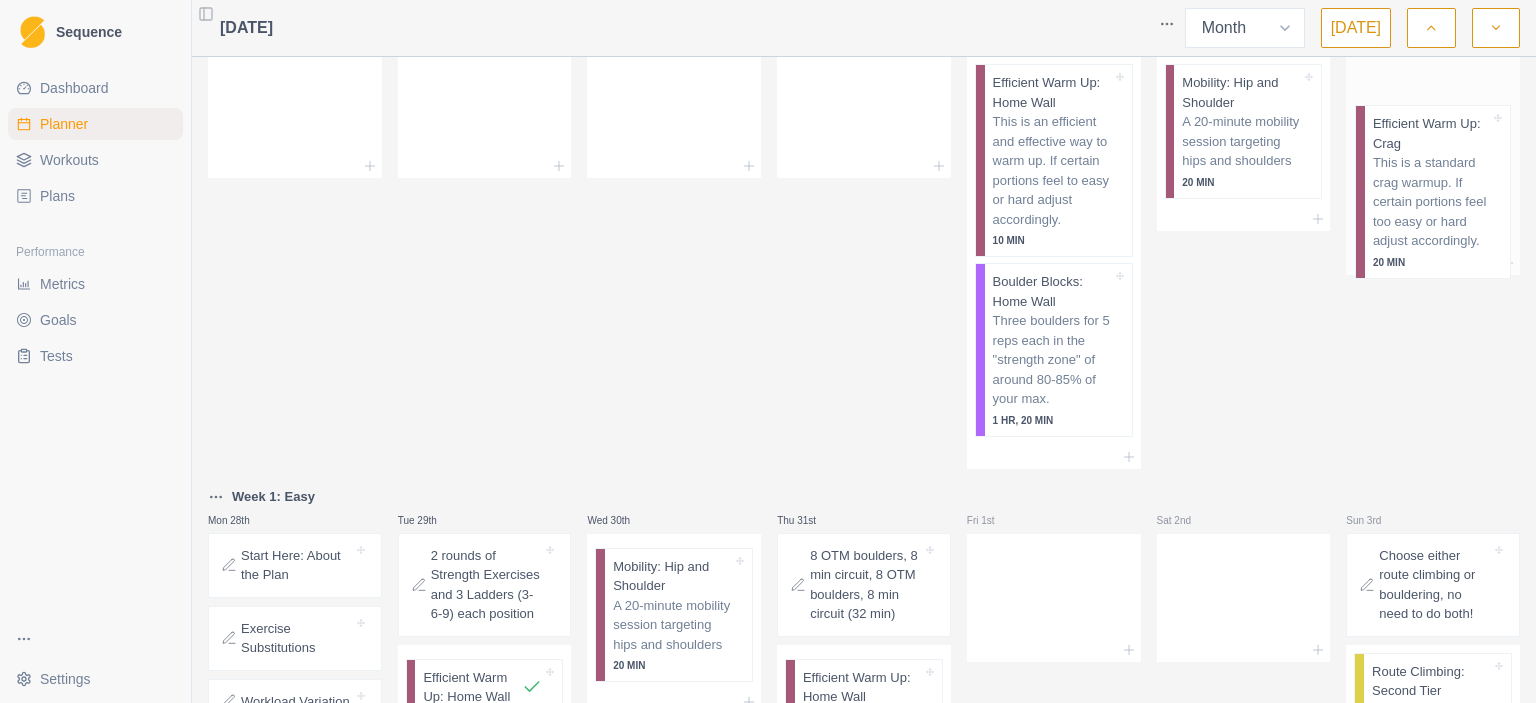 drag, startPoint x: 1416, startPoint y: 534, endPoint x: 1420, endPoint y: 150, distance: 384.02084 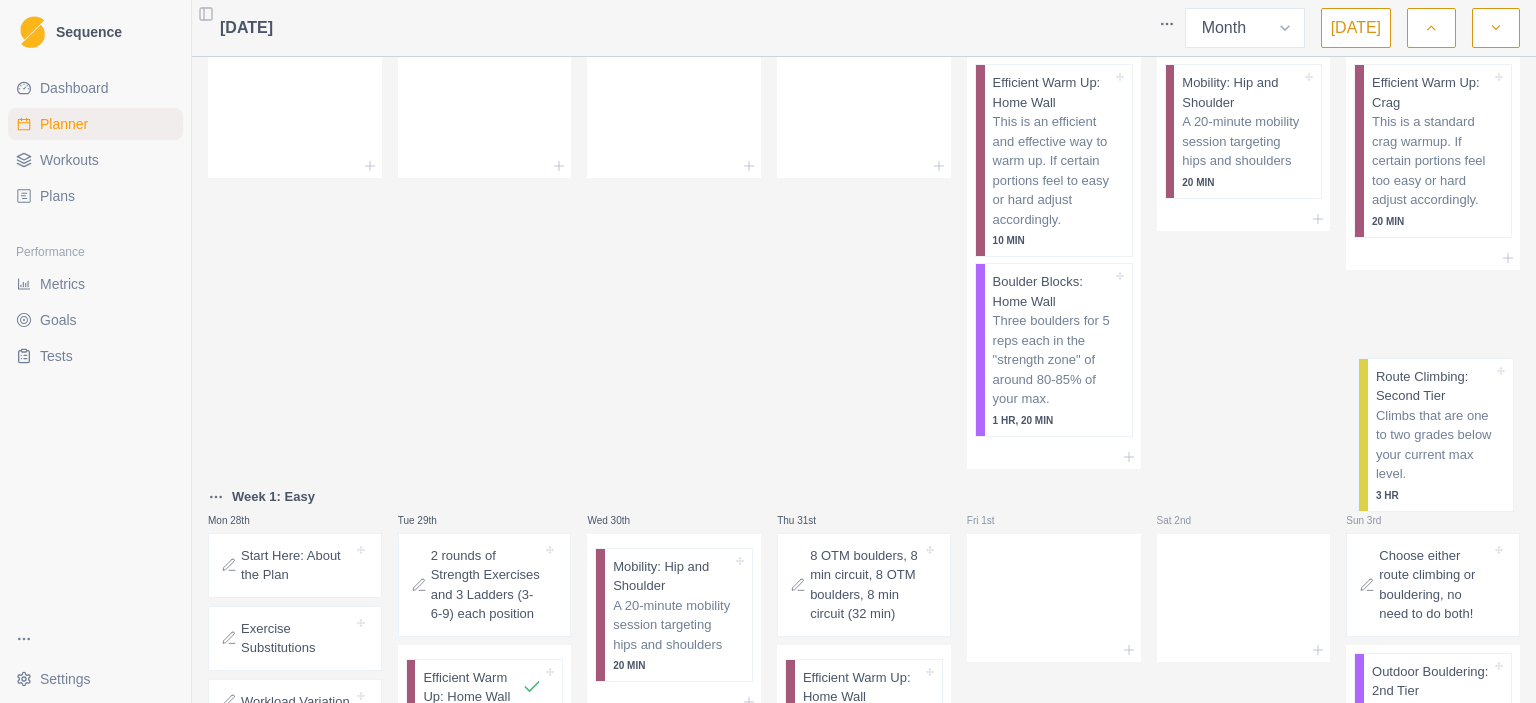 scroll, scrollTop: 646, scrollLeft: 0, axis: vertical 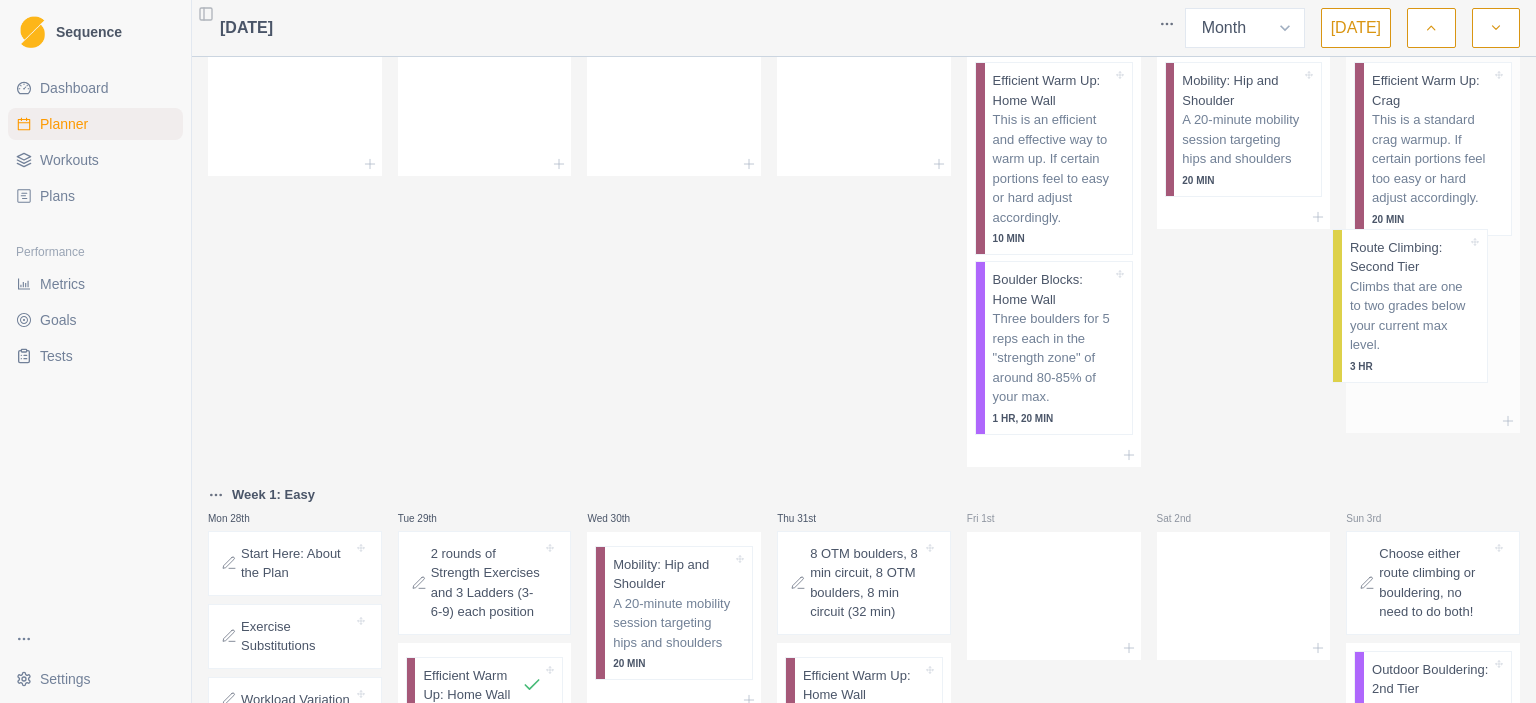 drag, startPoint x: 1403, startPoint y: 678, endPoint x: 1397, endPoint y: 260, distance: 418.04306 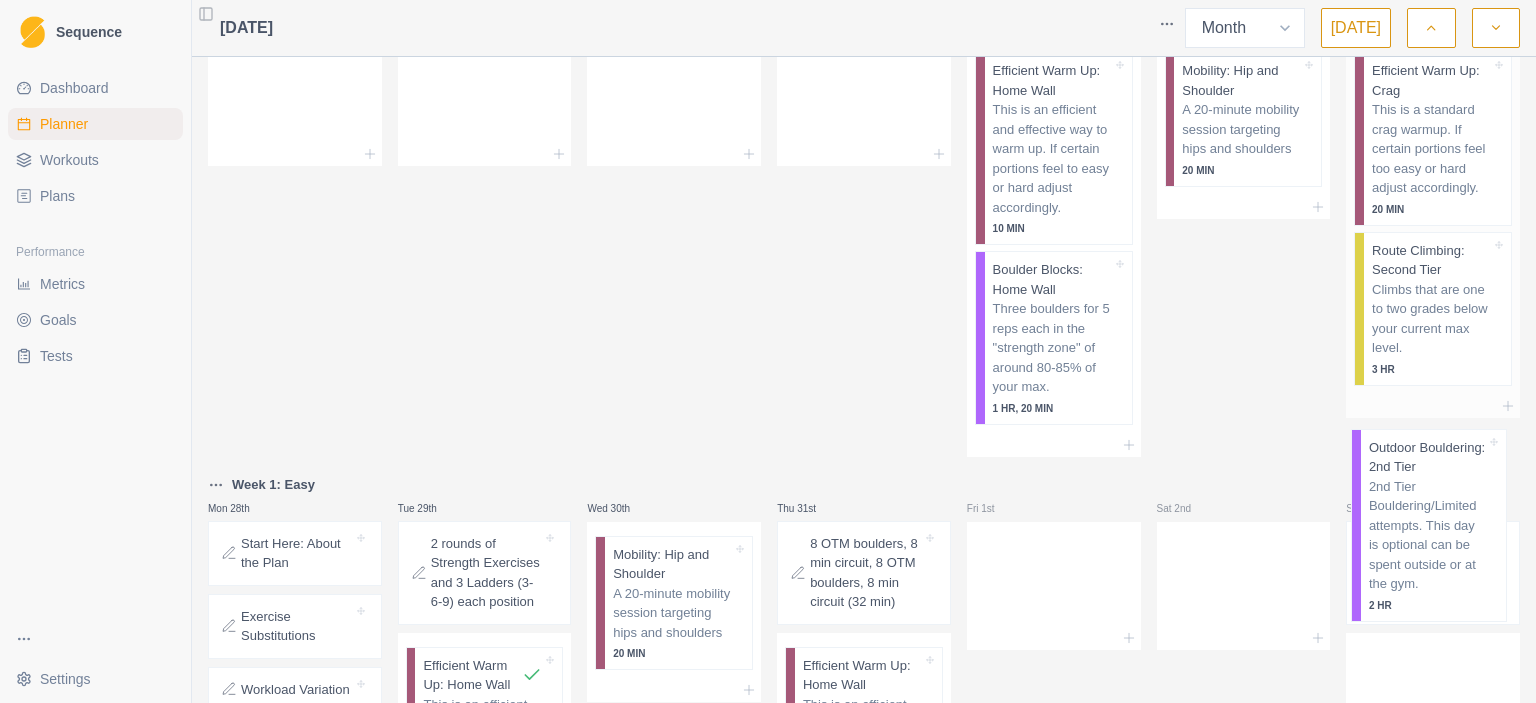 scroll, scrollTop: 657, scrollLeft: 0, axis: vertical 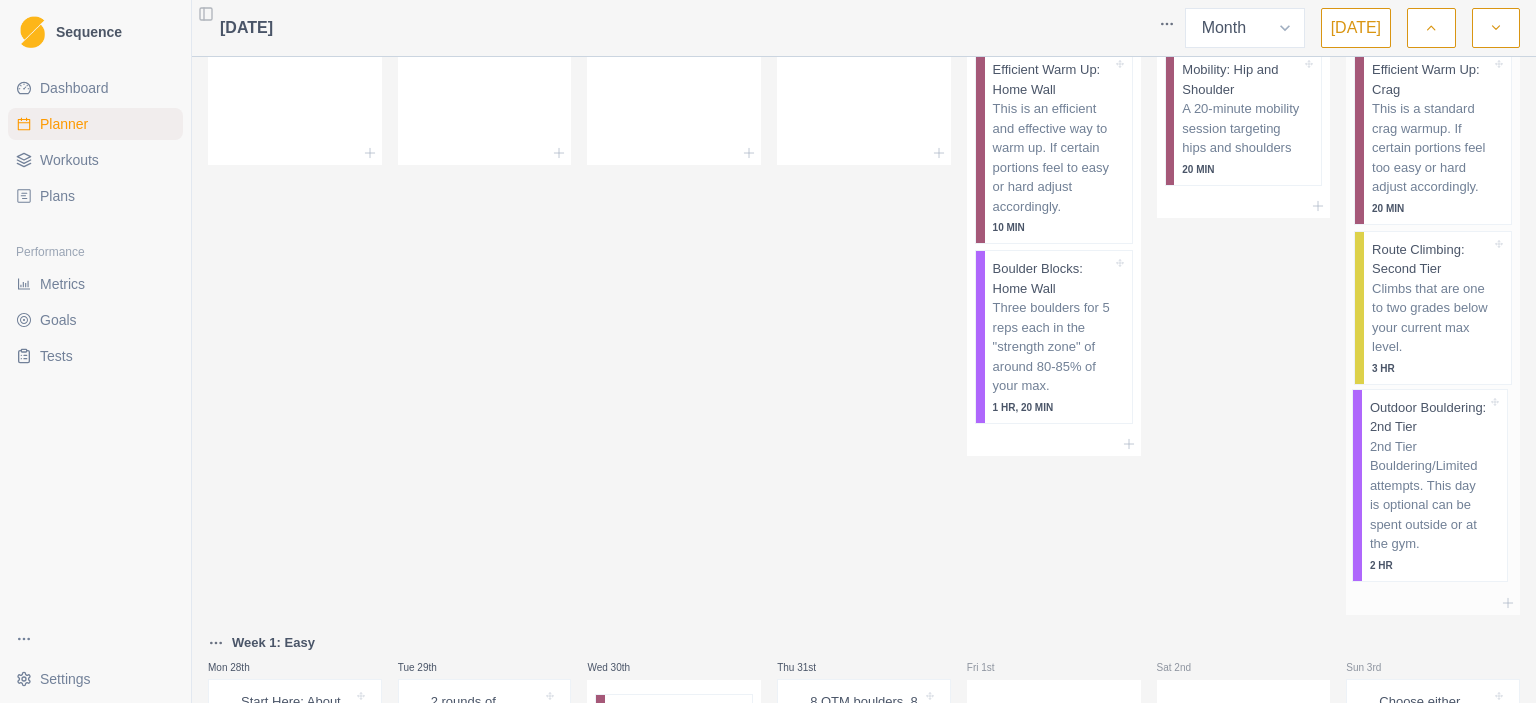 drag, startPoint x: 1401, startPoint y: 686, endPoint x: 1410, endPoint y: 415, distance: 271.1494 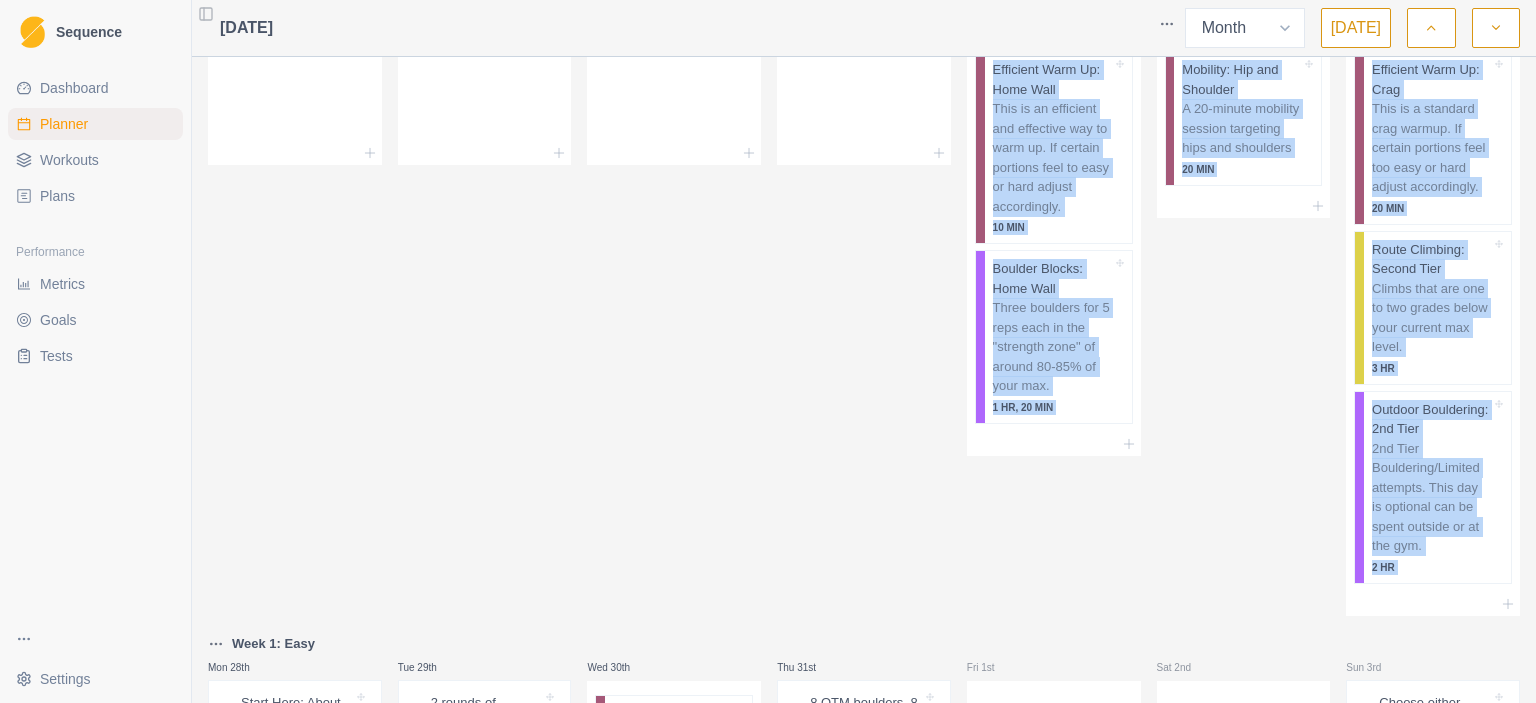 click on "Sat 26th Mobility: Hip and Shoulder A 20-minute mobility session targeting hips and shoulders 20 MIN" at bounding box center (1244, 302) 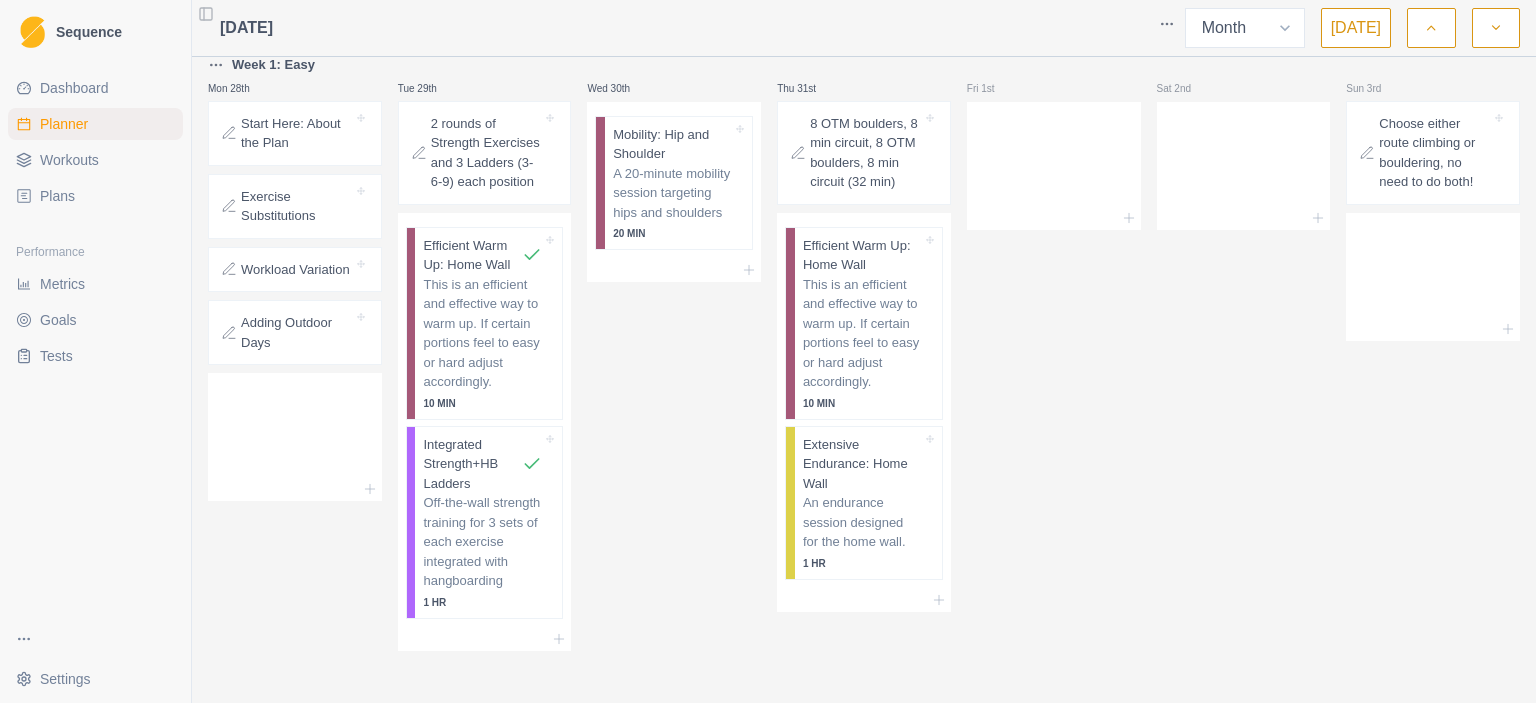 scroll, scrollTop: 1235, scrollLeft: 0, axis: vertical 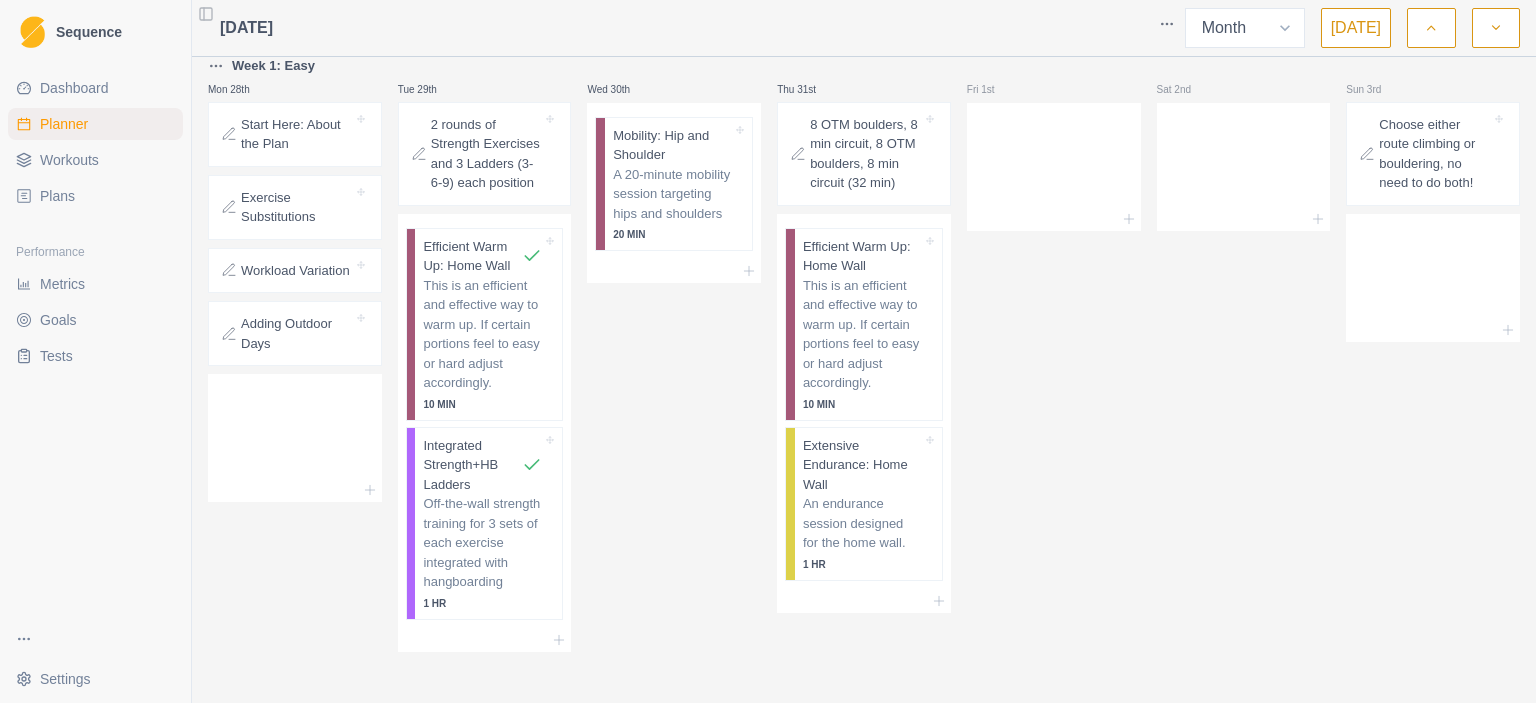 click on "July 2025 Week Month Today Mon 30th Tue 1st Wed 2nd Thu 3rd Fri 4th Sat 5th Sun 6th Mon 7th Tue 8th Wed 9th Thu 10th Fri 11th Sat 12th Sun 13th Mon 14th Tue 15th Wed 16th Thu 17th Fri 18th Sat 19th Sun 20th Mon 21st Tue 22nd Wed 23rd Thu 24th Fri 25th Efficient Warm Up: Home Wall This is an efficient and effective way to warm up. If certain portions feel to easy or hard adjust accordingly. 10 MIN Boulder Blocks: Home Wall Three boulders for 5 reps each in the "strength zone" of around 80-85% of your max. 1 HR, 20 MIN Sat 26th Mobility: Hip and Shoulder A 20-minute mobility session targeting hips and shoulders 20 MIN Sun 27th Efficient Warm Up: Crag This is a standard crag warmup. If certain portions feel too easy or hard adjust accordingly. 20 MIN Route Climbing: Second Tier Climbs that are one to two grades below your current max level. 3 HR Outdoor Bouldering: 2nd Tier 2nd Tier Bouldering/Limited attempts. This day is optional can be spent outside or at the gym.
2 HR Week 1: Easy Mon 28th Tue 29th 10 MIN" at bounding box center (864, 351) 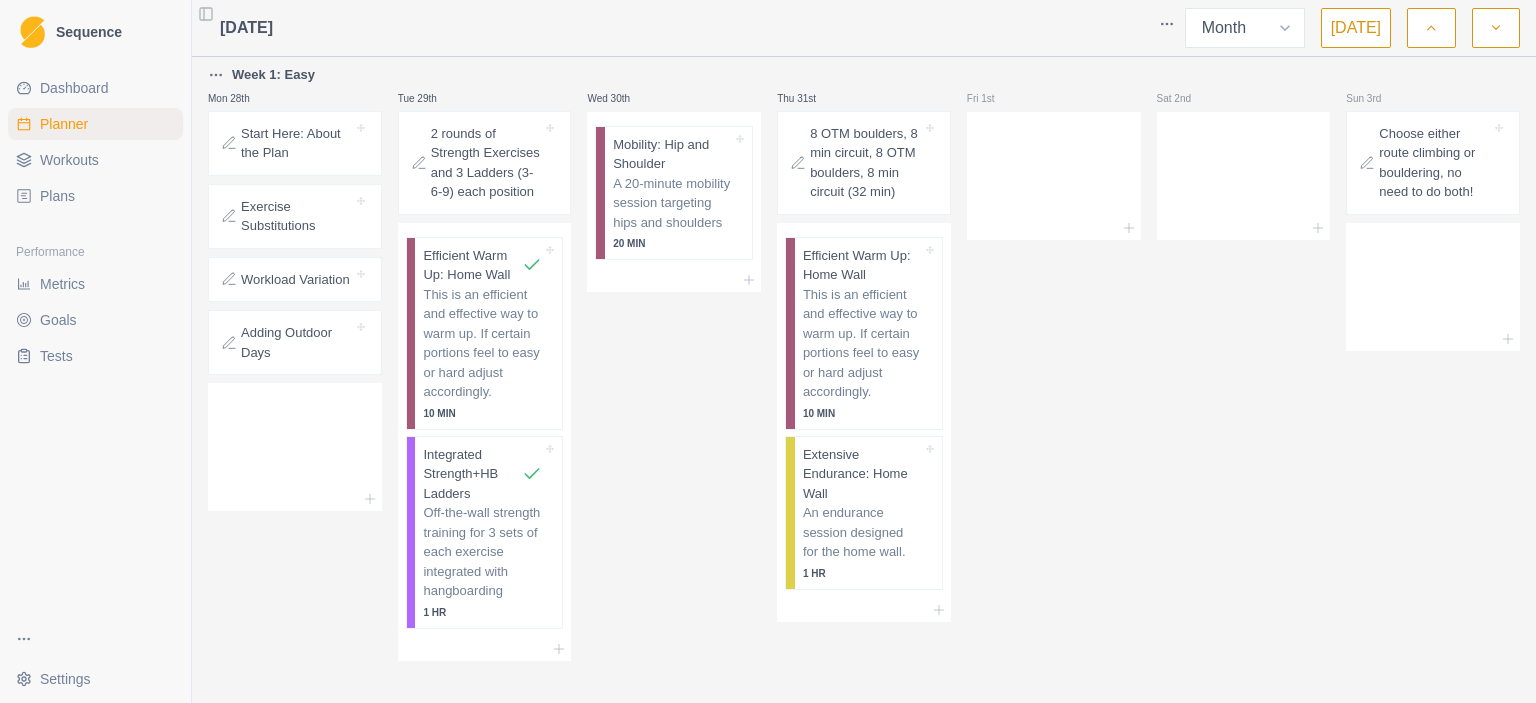 scroll, scrollTop: 1236, scrollLeft: 0, axis: vertical 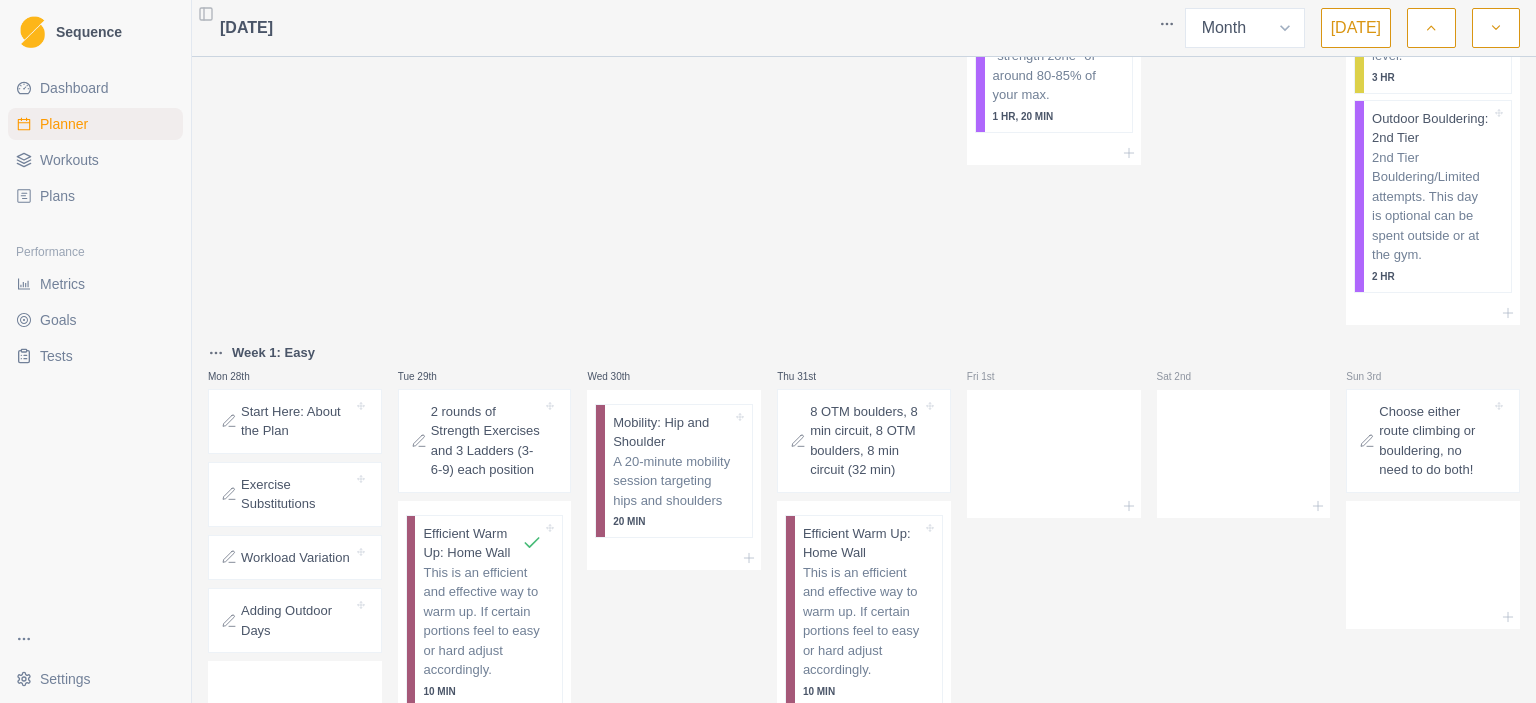 click on "Start Here: About the Plan" at bounding box center [297, 421] 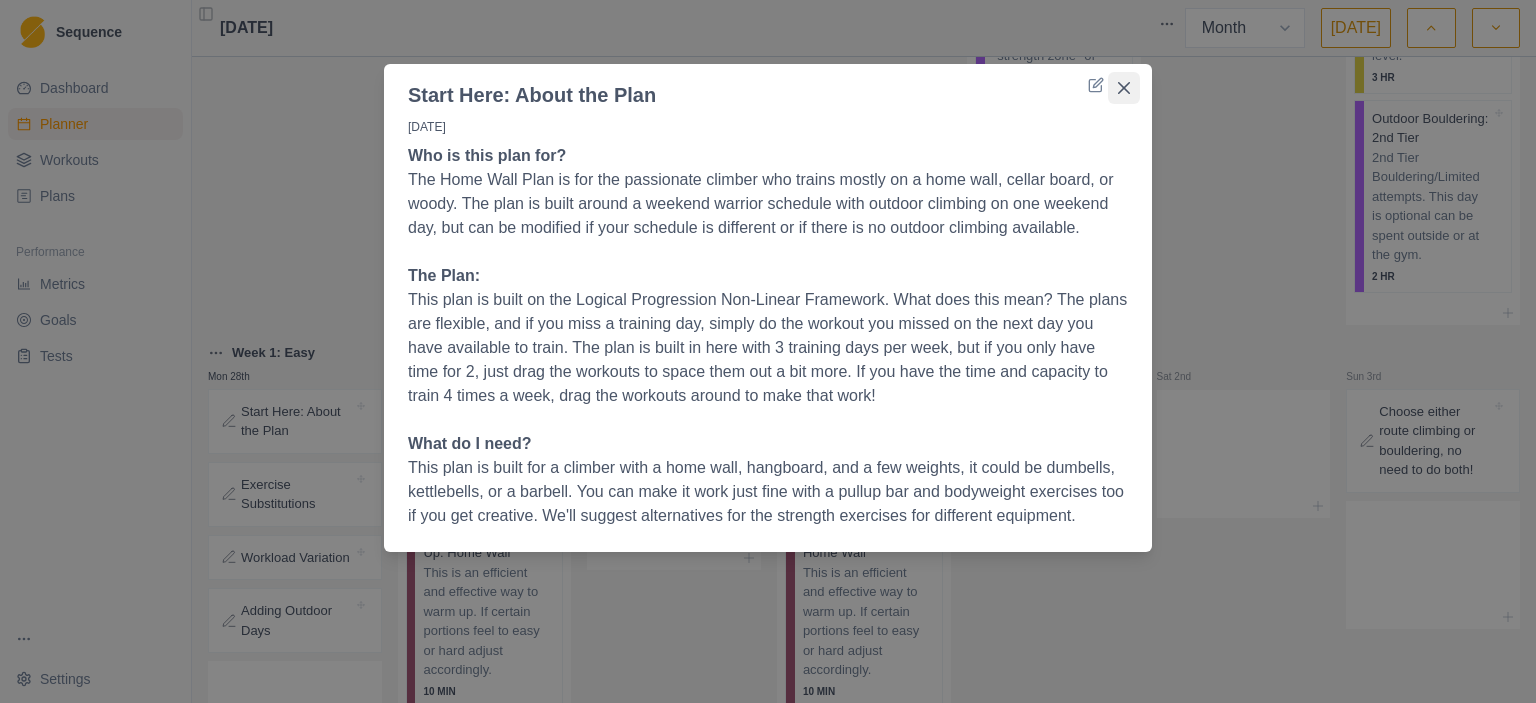 click at bounding box center [1124, 88] 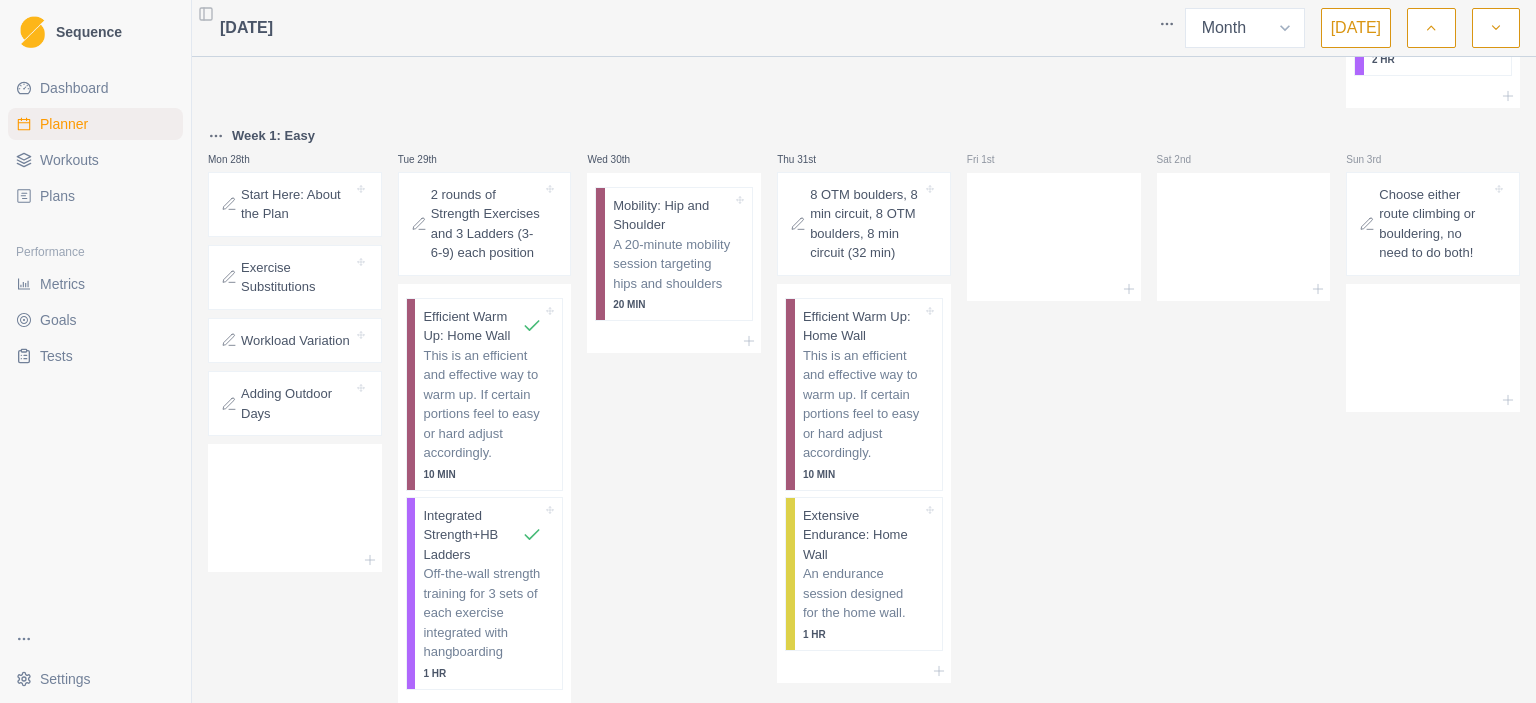 scroll, scrollTop: 1216, scrollLeft: 0, axis: vertical 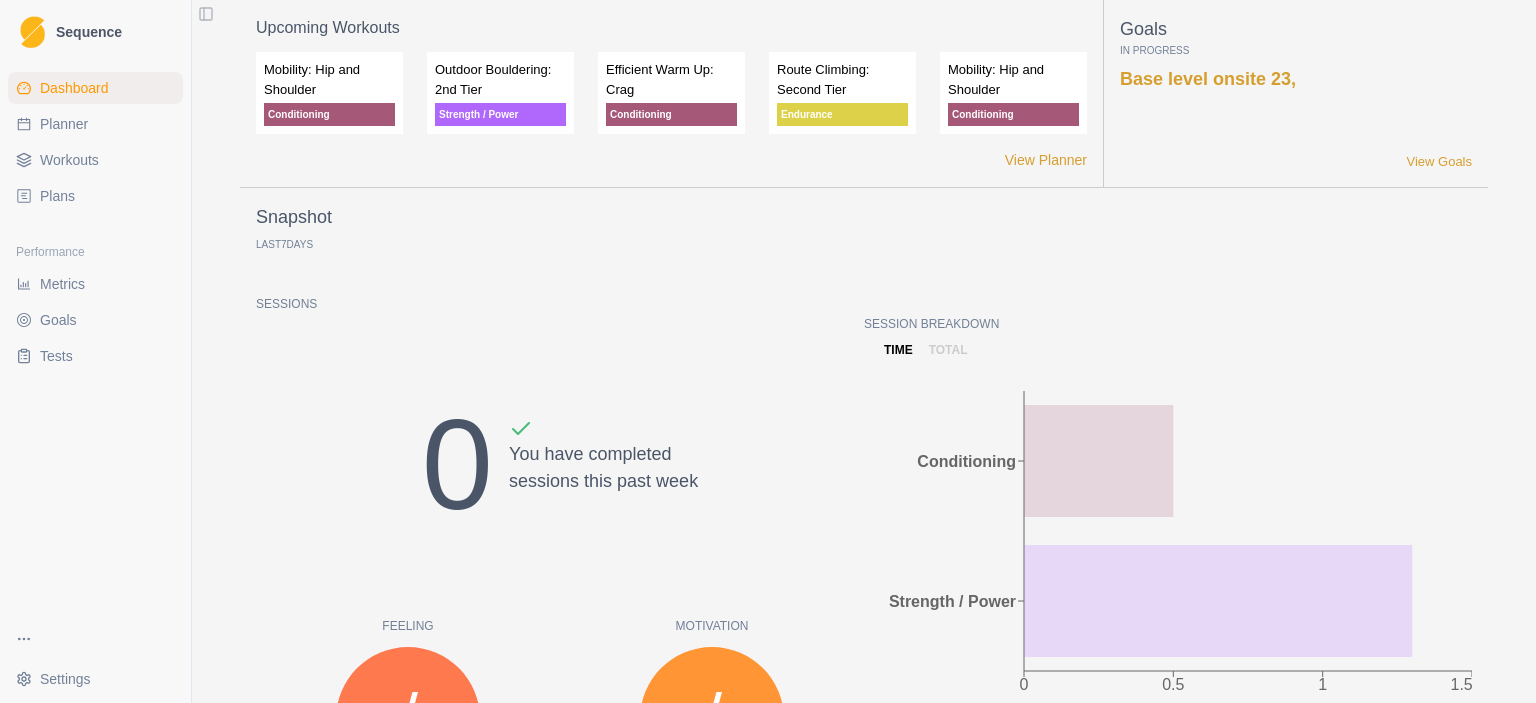 click on "Planner" at bounding box center [64, 124] 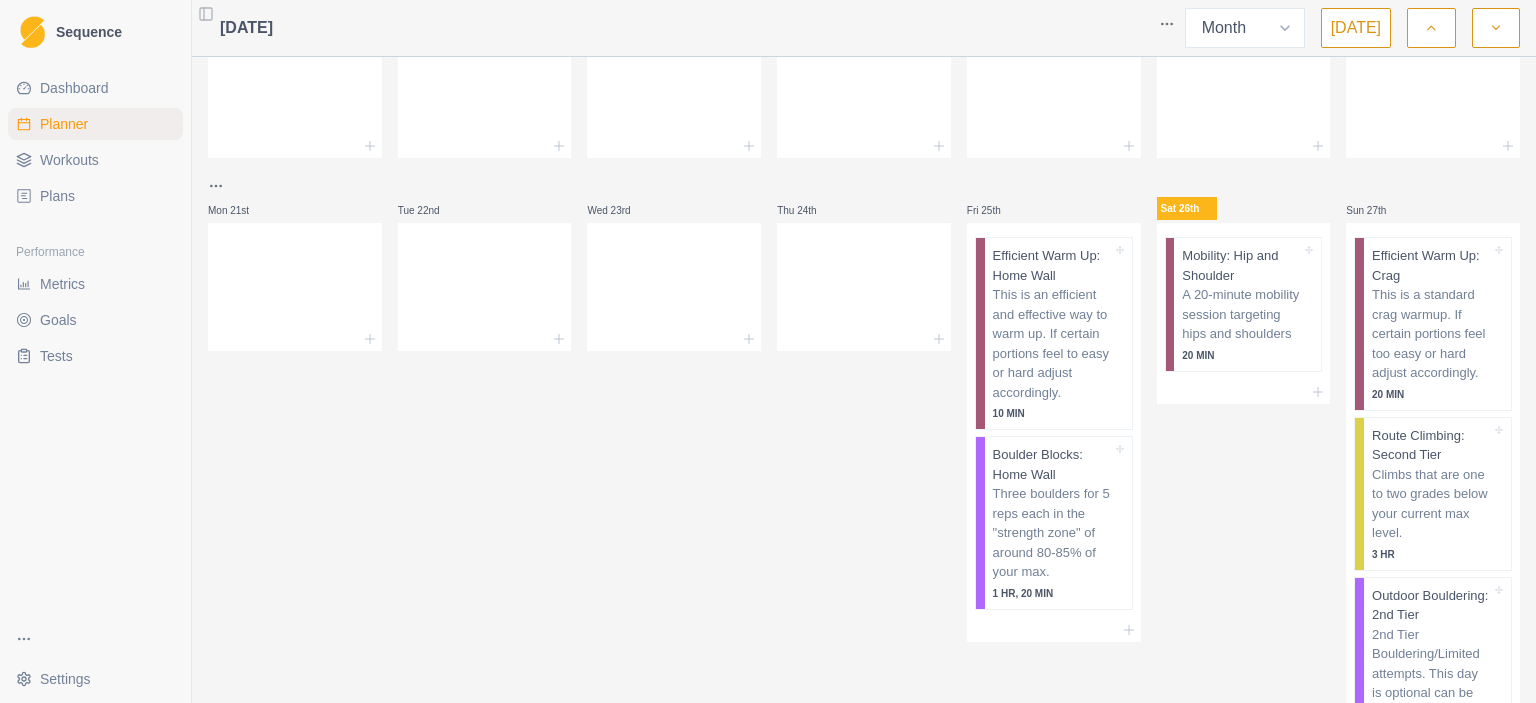 scroll, scrollTop: 500, scrollLeft: 0, axis: vertical 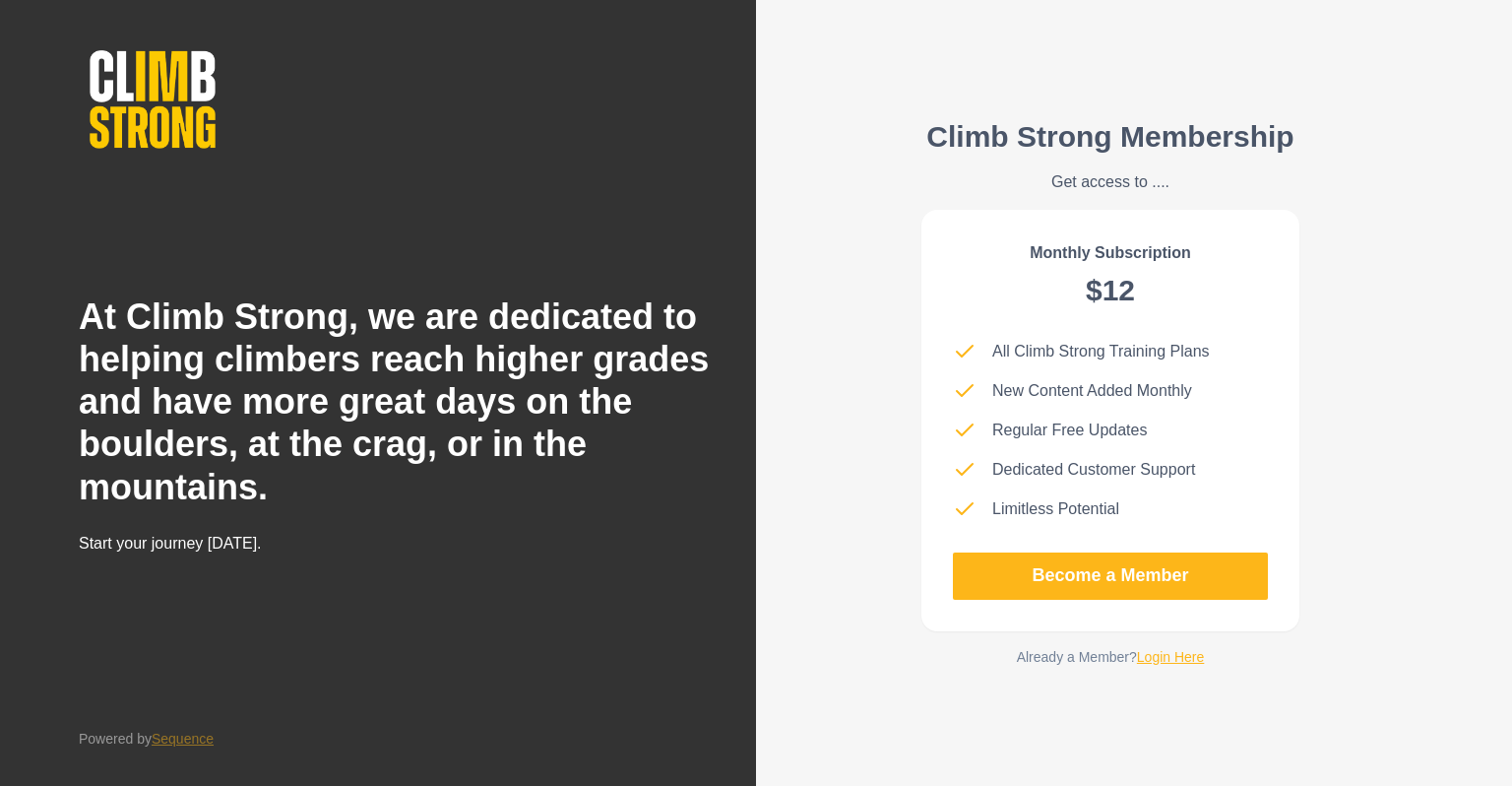 drag, startPoint x: 0, startPoint y: 0, endPoint x: 1166, endPoint y: 659, distance: 1339.342 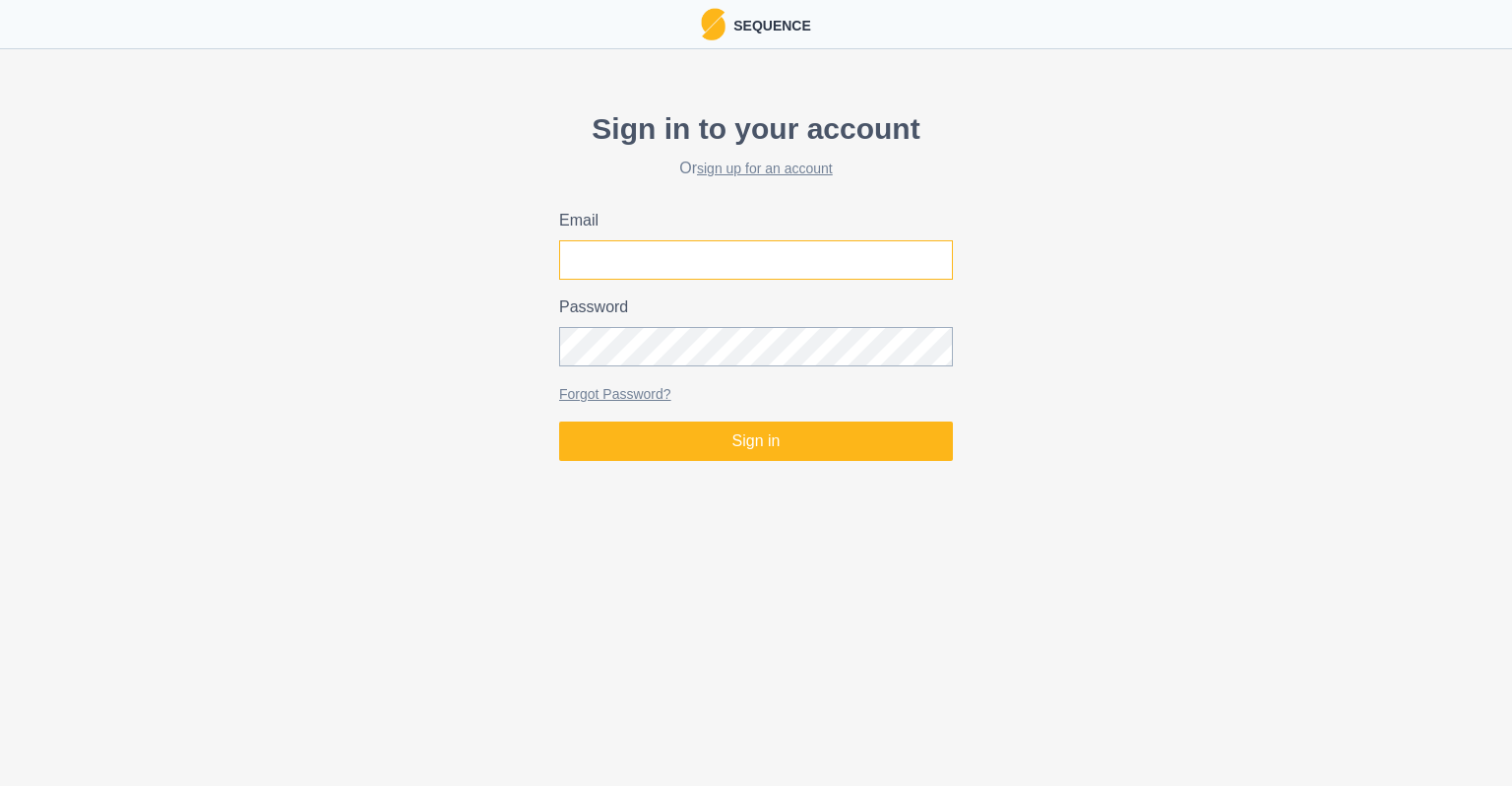 type on "[EMAIL_ADDRESS][DOMAIN_NAME]" 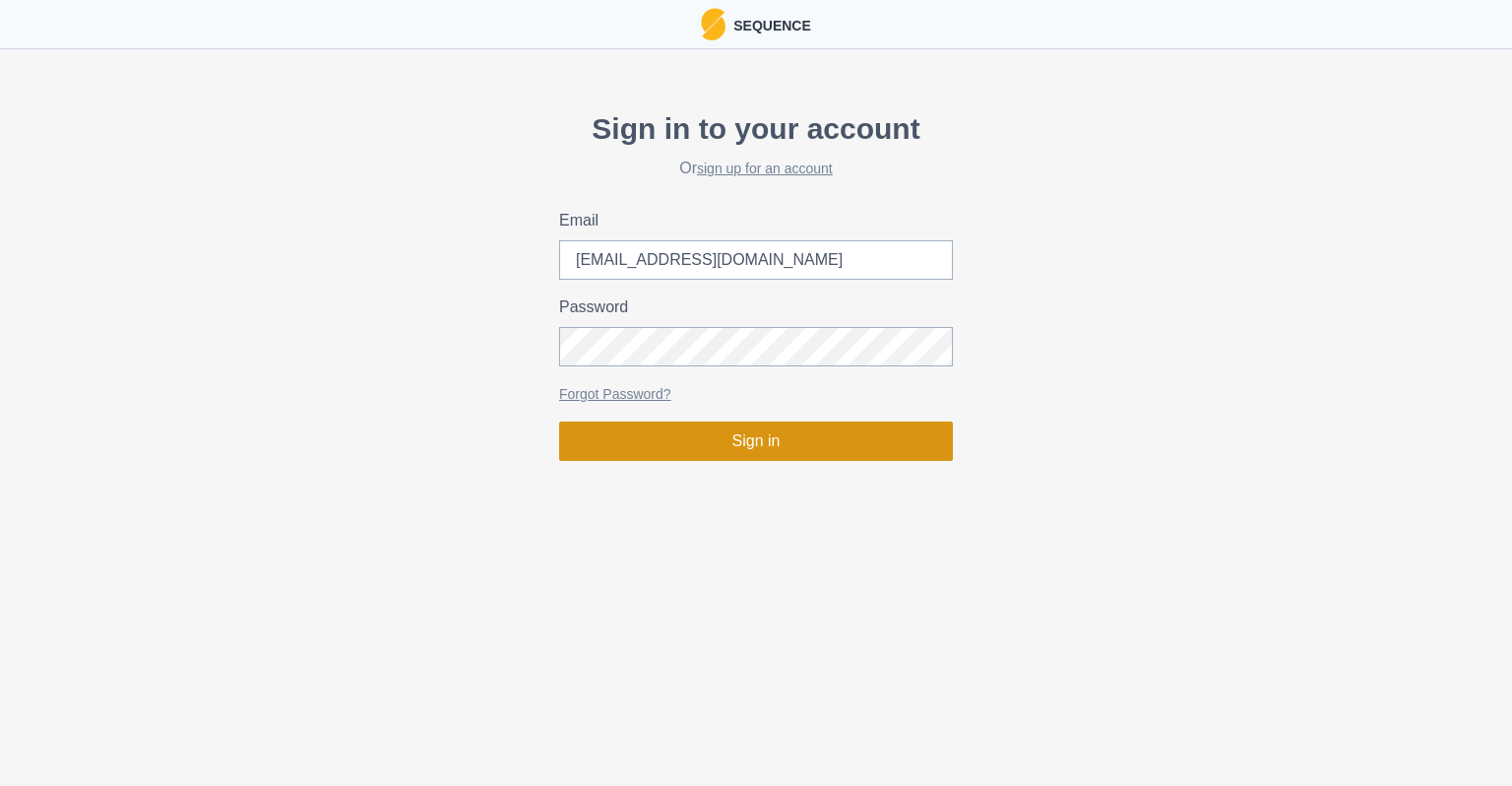 click on "Sign in" at bounding box center [756, 441] 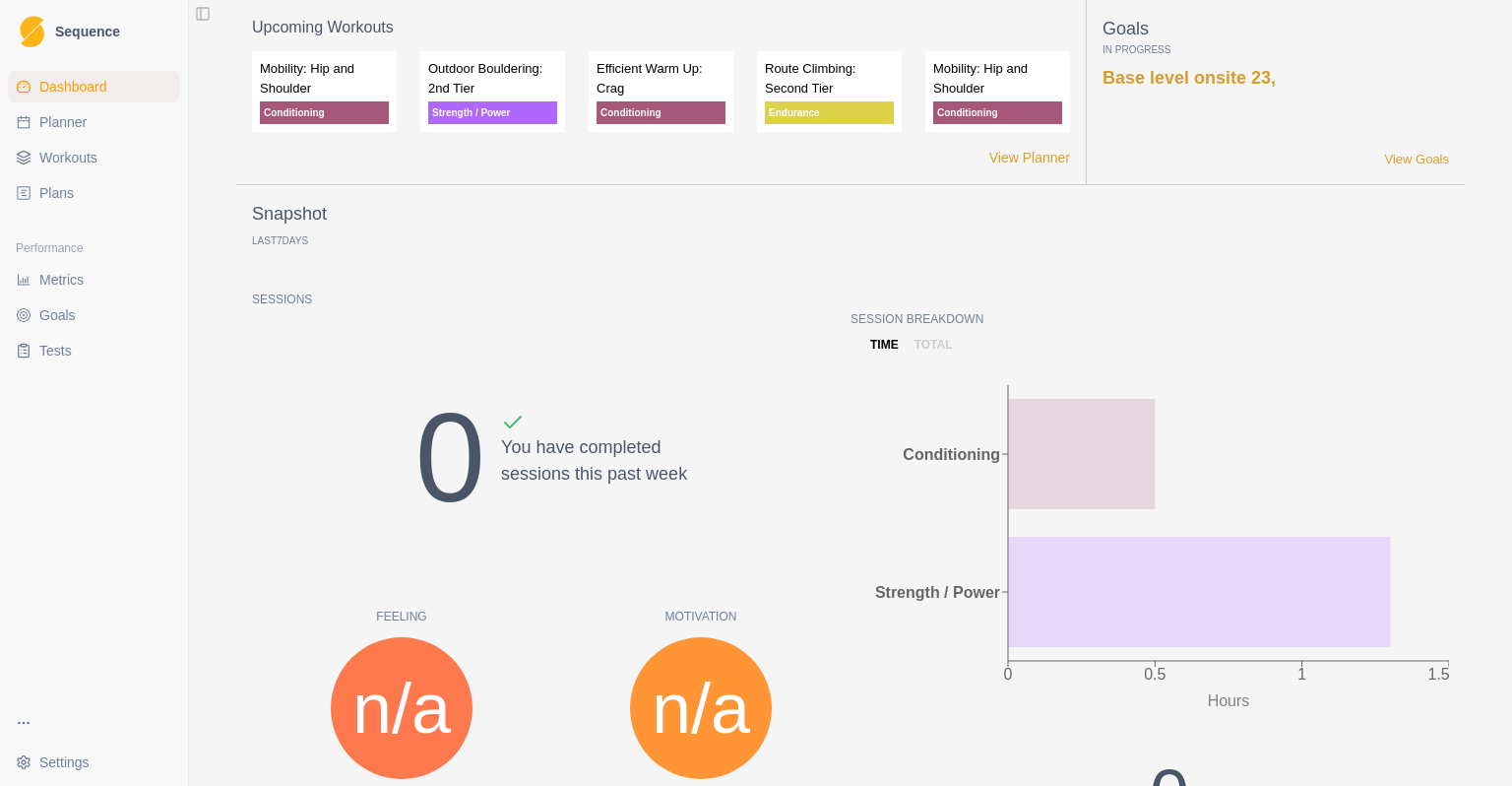 click on "Planner" at bounding box center [94, 122] 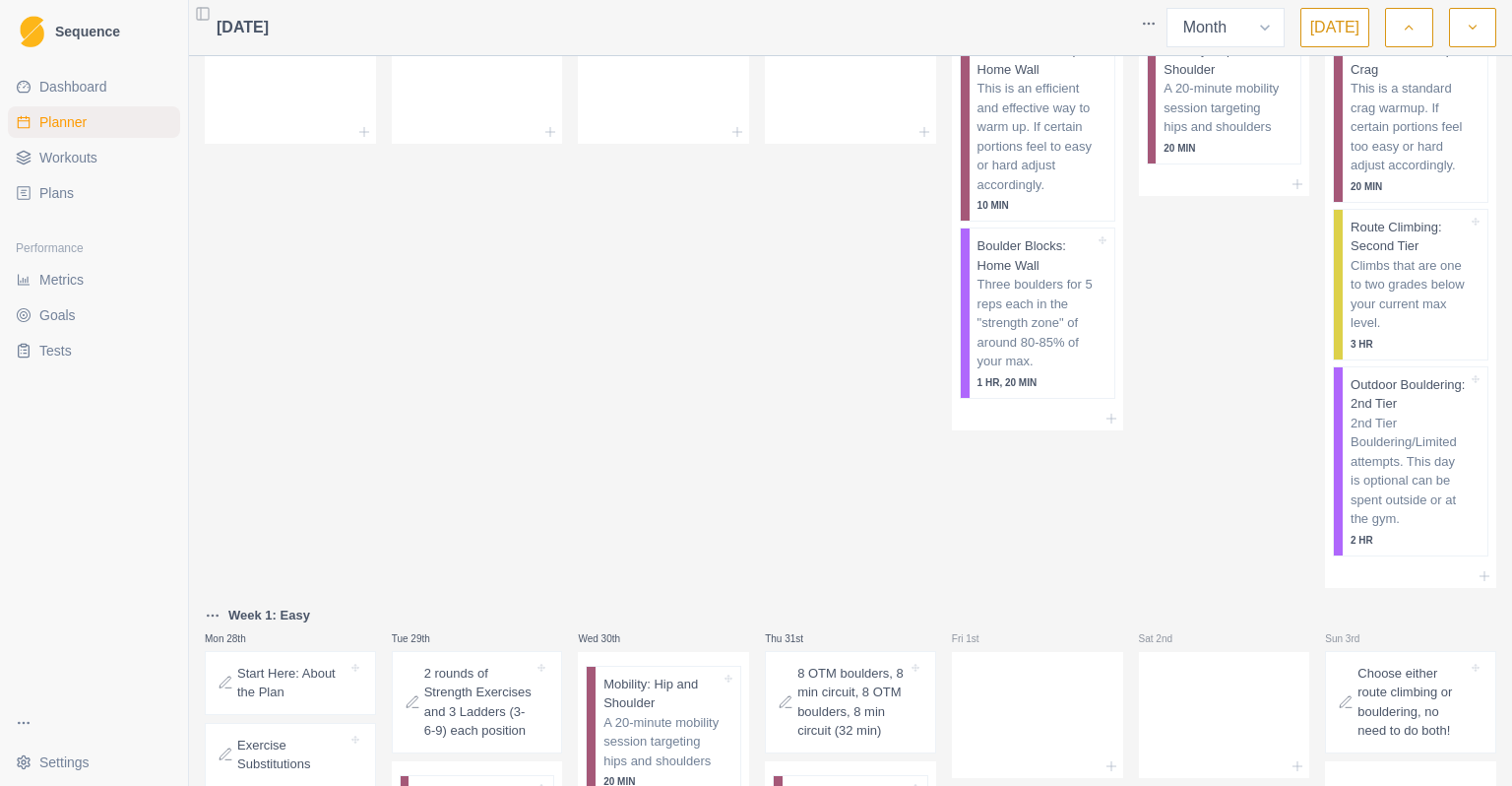 scroll, scrollTop: 678, scrollLeft: 0, axis: vertical 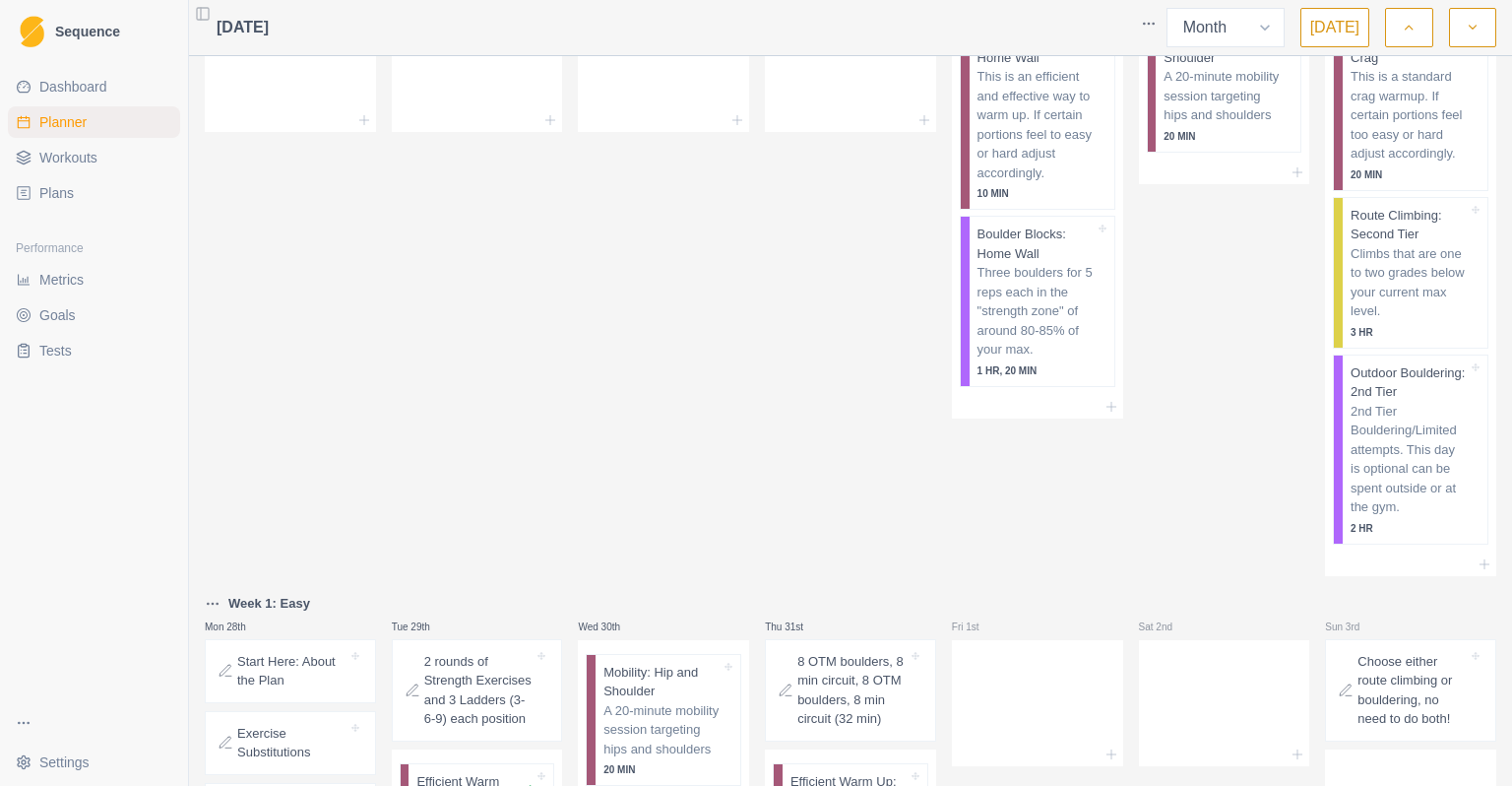 click on "Sequence Dashboard Planner Workouts Plans Performance Metrics Goals Tests Settings Toggle Sidebar [DATE] Week Month [DATE] Mon 30th Tue 1st Wed 2nd Thu 3rd Fri 4th Sat 5th Sun 6th Mon 7th Tue 8th Wed 9th Thu 10th Fri 11th Sat 12th Sun 13th Mon 14th Tue 15th Wed 16th Thu 17th Fri 18th Sat 19th Sun 20th Mon 21st Tue 22nd Wed 23rd Thu 24th Fri 25th Efficient Warm Up: Home Wall This is an efficient and effective way to warm up. If certain portions feel to easy or hard adjust accordingly. 10 MIN Boulder Blocks: Home Wall Three boulders for 5 reps each in the "strength zone" of around 80-85% of your max. 1 HR, 20 MIN Sat 26th Mobility: Hip and Shoulder A 20-minute mobility session targeting hips and shoulders 20 [PERSON_NAME] 27th Efficient Warm Up: Crag This is a standard crag warmup. If certain portions feel too easy or hard adjust accordingly. 20 MIN Route Climbing: Second Tier Climbs that are one to two grades below your current max level. 3 HR Outdoor Bouldering: 2nd Tier 2 HR Week 1: Easy Mon 28th" at bounding box center [756, 393] 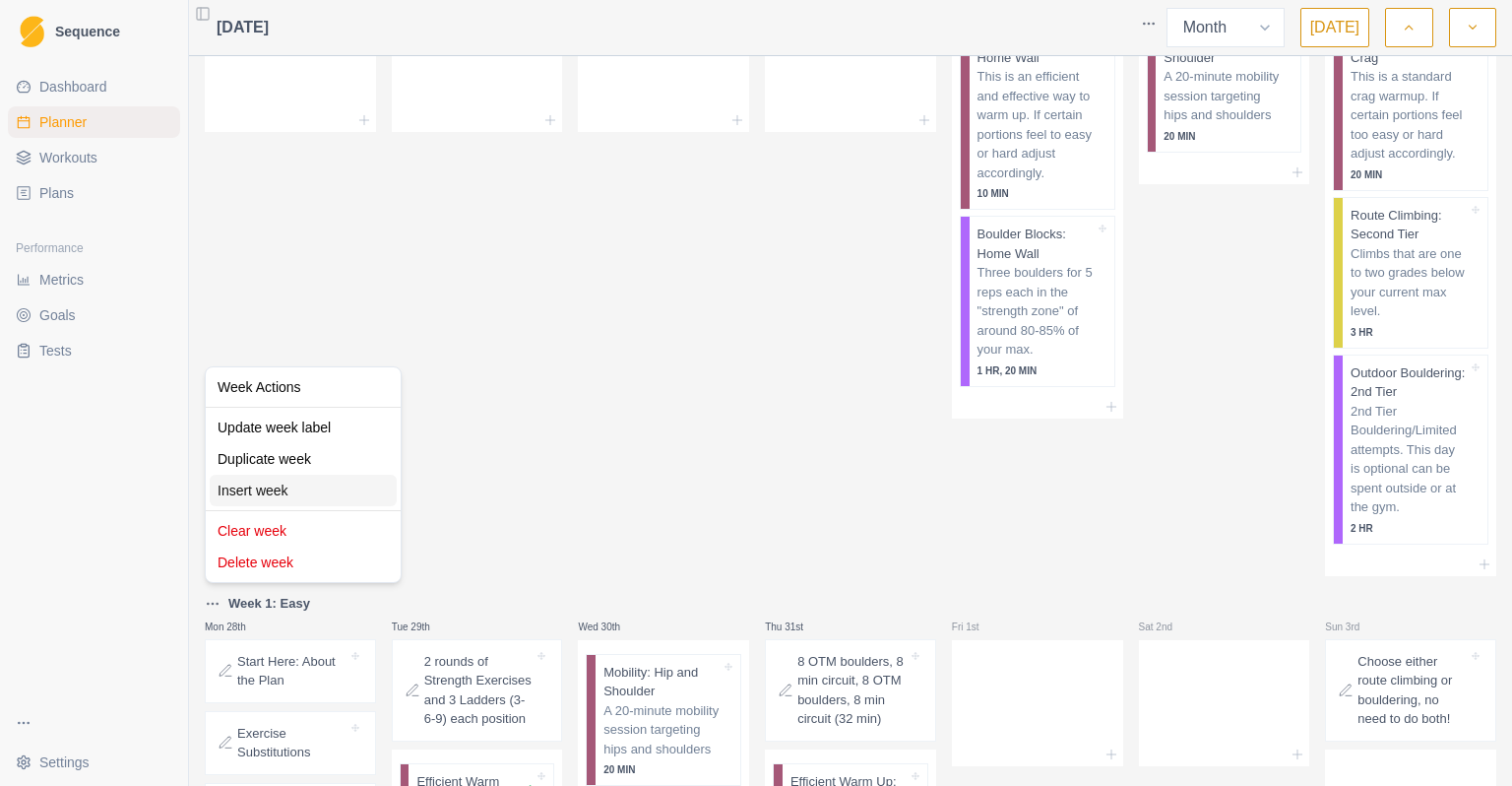 click on "Insert week" at bounding box center (303, 491) 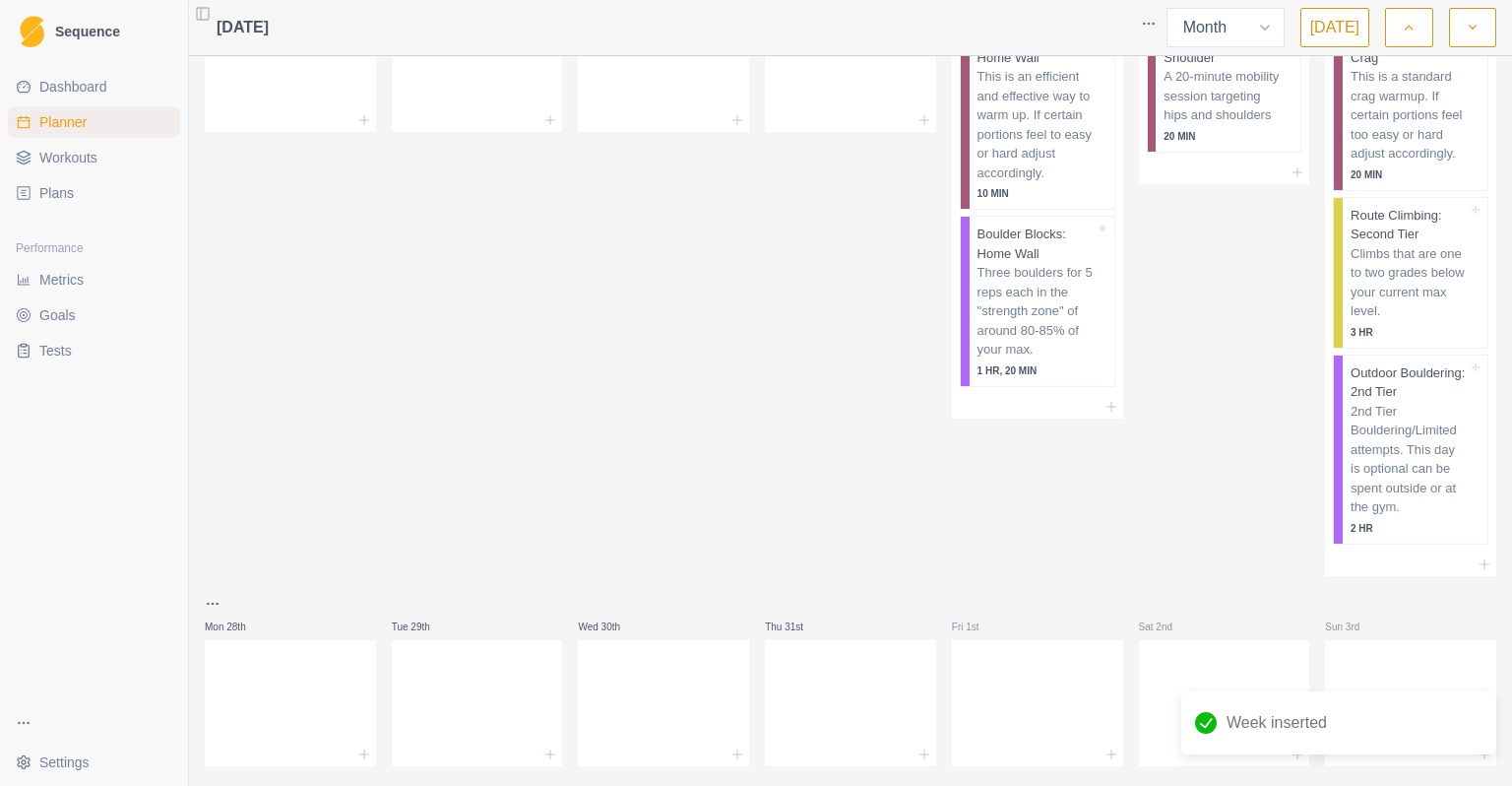 click on "Sequence Dashboard Planner Workouts Plans Performance Metrics Goals Tests Settings Toggle Sidebar [DATE] Week Month [DATE] Mon 30th Tue 1st Wed 2nd Thu 3rd Fri 4th Sat 5th Sun 6th Mon 7th Tue 8th Wed 9th Thu 10th Fri 11th Sat 12th Sun 13th Mon 14th Tue 15th Wed 16th Thu 17th Fri 18th Sat 19th Sun 20th Mon 21st Tue 22nd Wed 23rd Thu 24th Fri 25th Efficient Warm Up: Home Wall This is an efficient and effective way to warm up. If certain portions feel to easy or hard adjust accordingly. 10 MIN Boulder Blocks: Home Wall Three boulders for 5 reps each in the "strength zone" of around 80-85% of your max. 1 HR, 20 MIN Sat 26th Mobility: Hip and Shoulder A 20-minute mobility session targeting hips and shoulders 20 [PERSON_NAME] 27th Efficient Warm Up: Crag This is a standard crag warmup. If certain portions feel too easy or hard adjust accordingly. 20 MIN Route Climbing: Second Tier Climbs that are one to two grades below your current max level. 3 HR Outdoor Bouldering: 2nd Tier 2 HR Mon 28th Tue 29th" at bounding box center [756, 393] 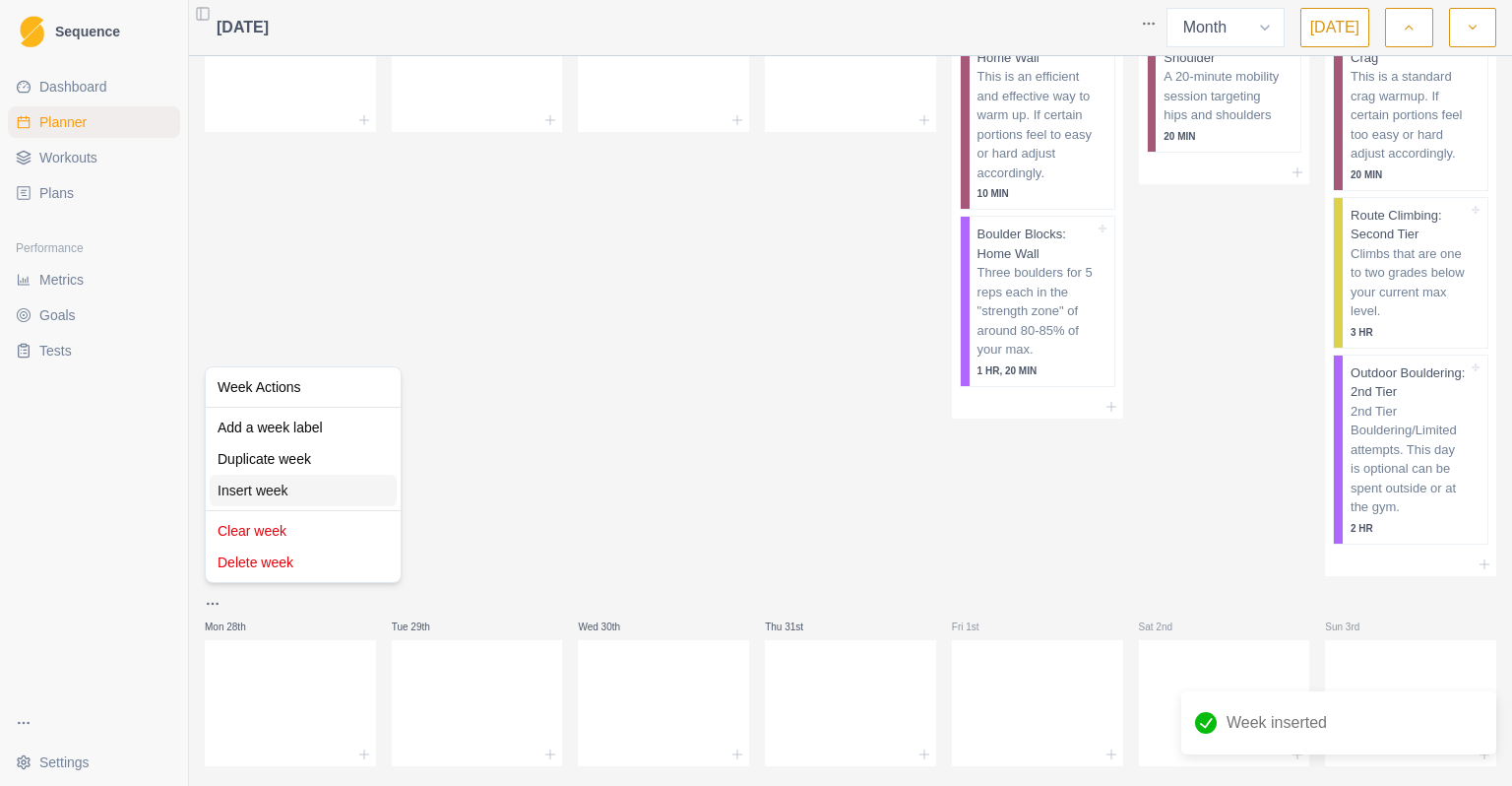 click on "Insert week" at bounding box center [303, 491] 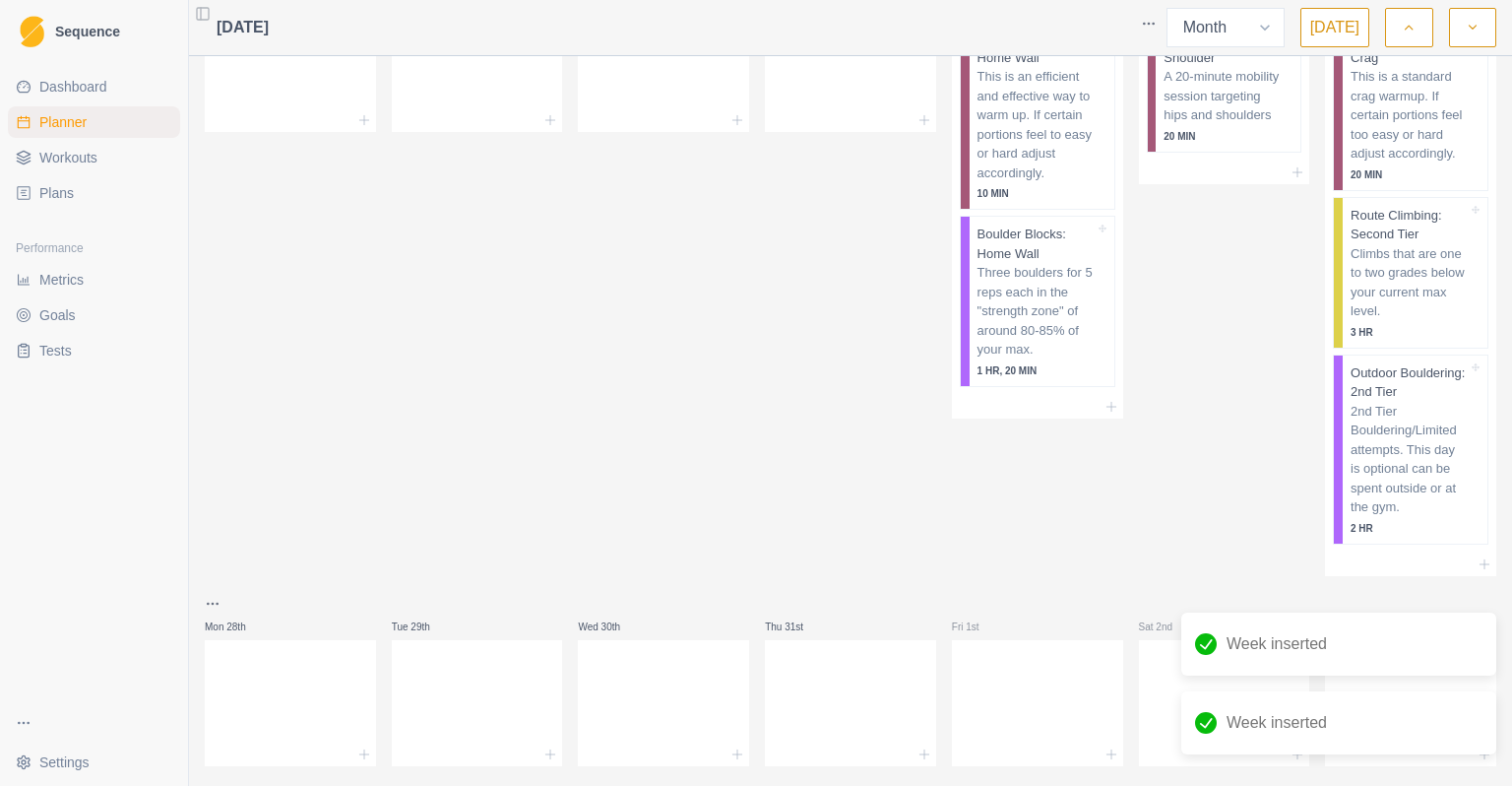 click on "Sequence Dashboard Planner Workouts Plans Performance Metrics Goals Tests Settings Toggle Sidebar [DATE] Week Month [DATE] Mon 30th Tue 1st Wed 2nd Thu 3rd Fri 4th Sat 5th Sun 6th Mon 7th Tue 8th Wed 9th Thu 10th Fri 11th Sat 12th Sun 13th Mon 14th Tue 15th Wed 16th Thu 17th Fri 18th Sat 19th Sun 20th Mon 21st Tue 22nd Wed 23rd Thu 24th Fri 25th Efficient Warm Up: Home Wall This is an efficient and effective way to warm up. If certain portions feel to easy or hard adjust accordingly. 10 MIN Boulder Blocks: Home Wall Three boulders for 5 reps each in the "strength zone" of around 80-85% of your max. 1 HR, 20 MIN Sat 26th Mobility: Hip and Shoulder A 20-minute mobility session targeting hips and shoulders 20 [PERSON_NAME] 27th Efficient Warm Up: Crag This is a standard crag warmup. If certain portions feel too easy or hard adjust accordingly. 20 MIN Route Climbing: Second Tier Climbs that are one to two grades below your current max level. 3 HR Outdoor Bouldering: 2nd Tier 2 HR Mon 28th Tue 29th" at bounding box center (756, 393) 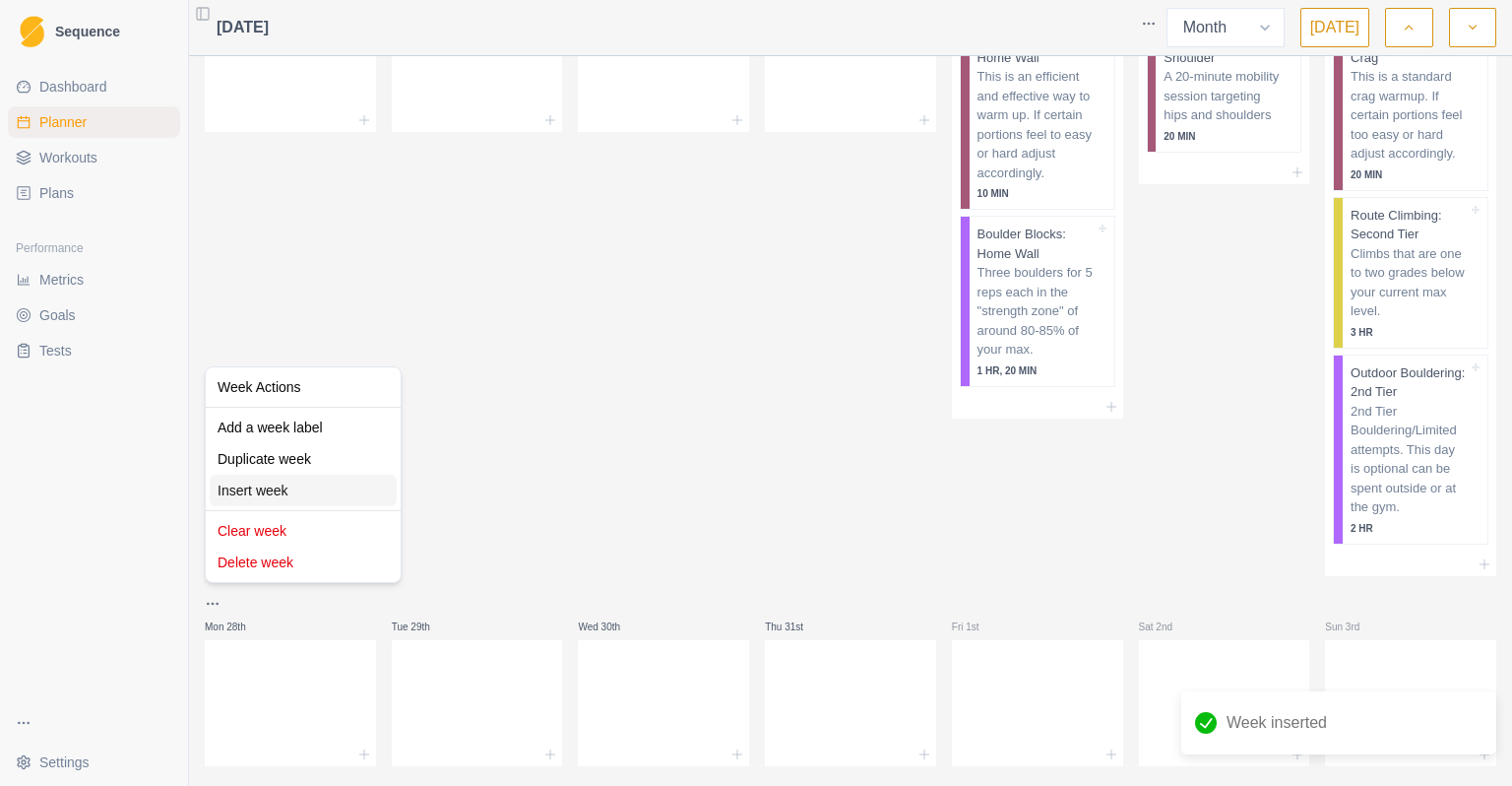 click on "Insert week" at bounding box center [303, 491] 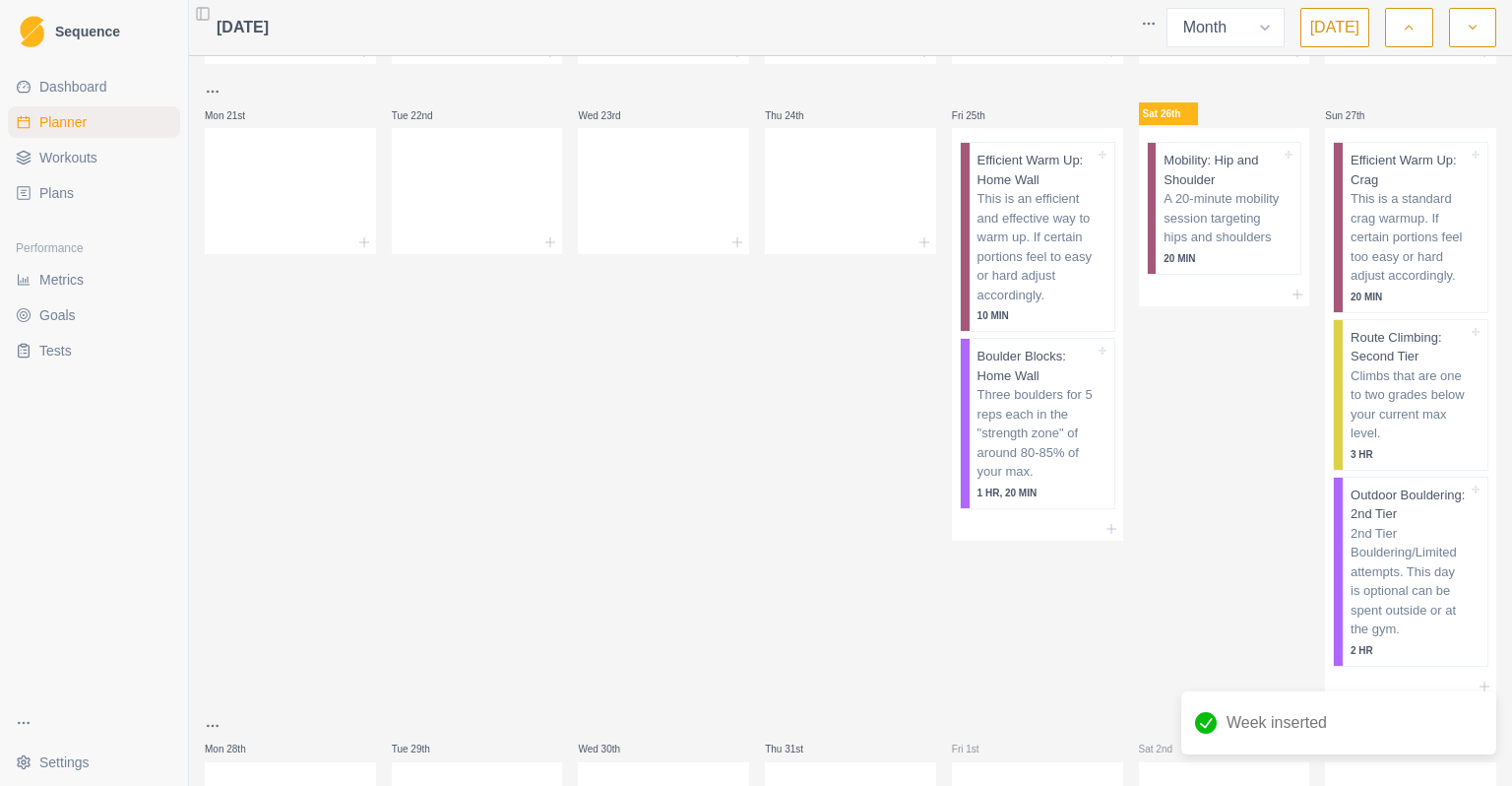 scroll, scrollTop: 477, scrollLeft: 0, axis: vertical 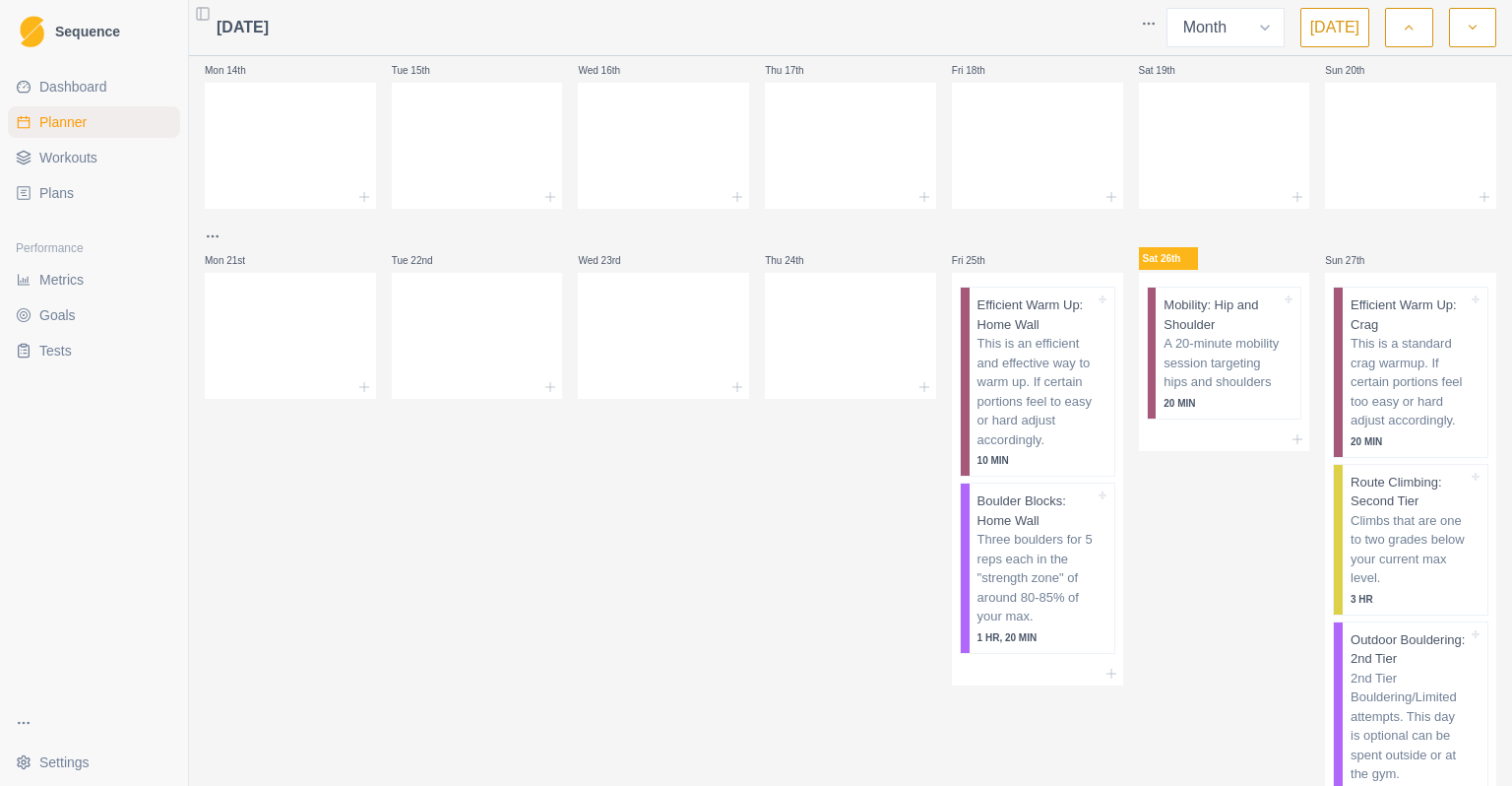 click 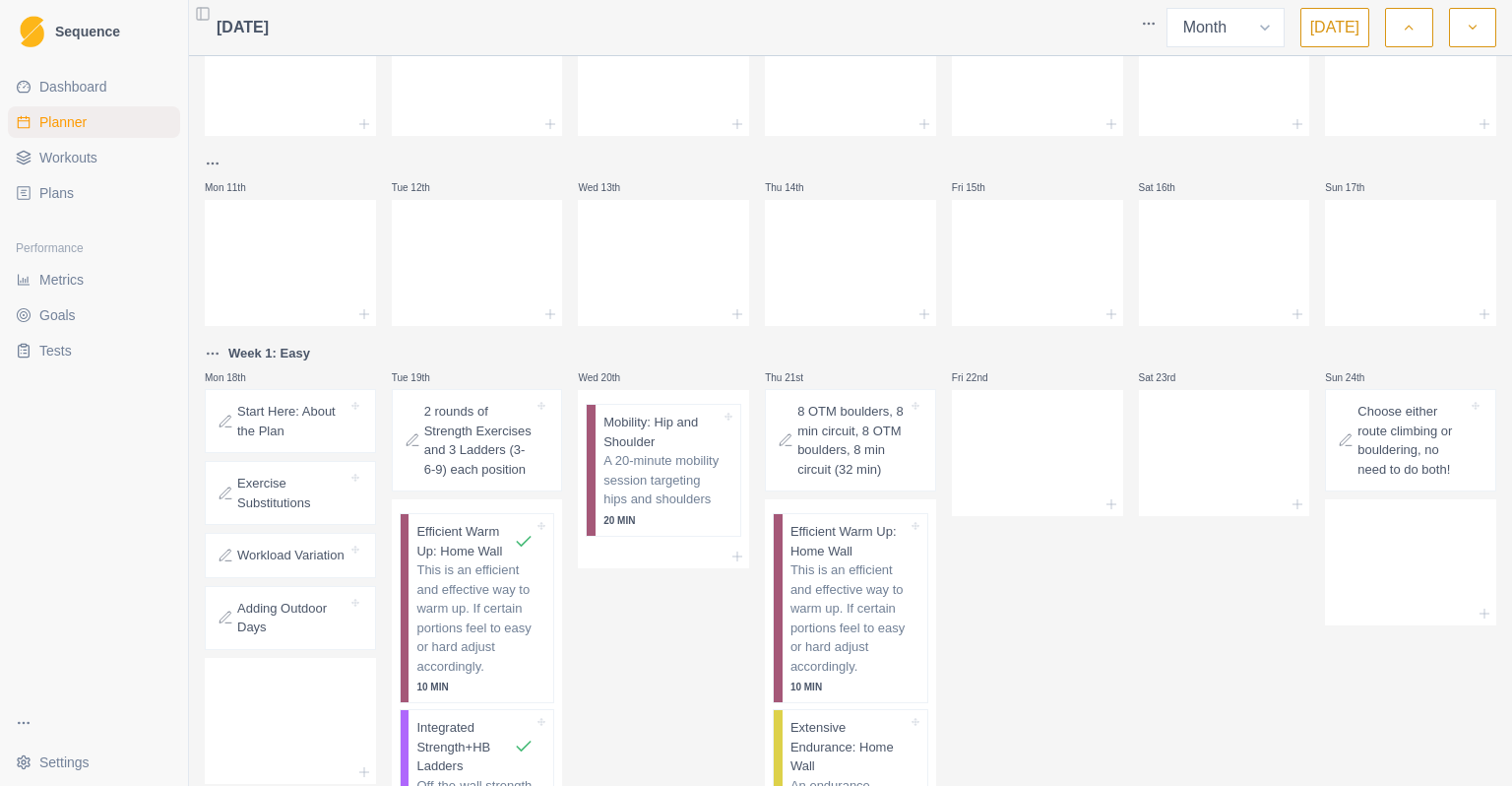 scroll, scrollTop: 0, scrollLeft: 0, axis: both 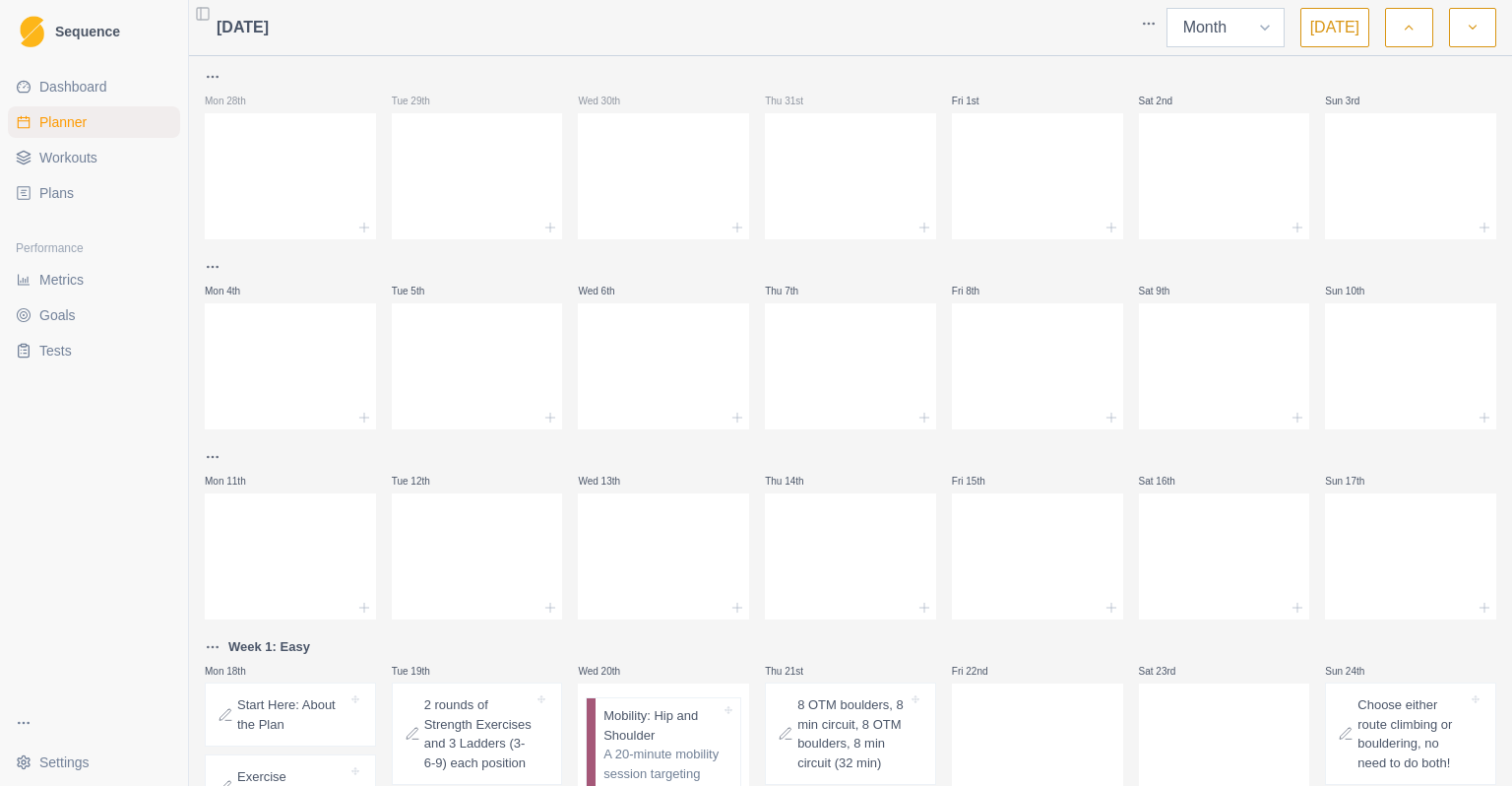 click on "Week Month" at bounding box center [1226, 28] 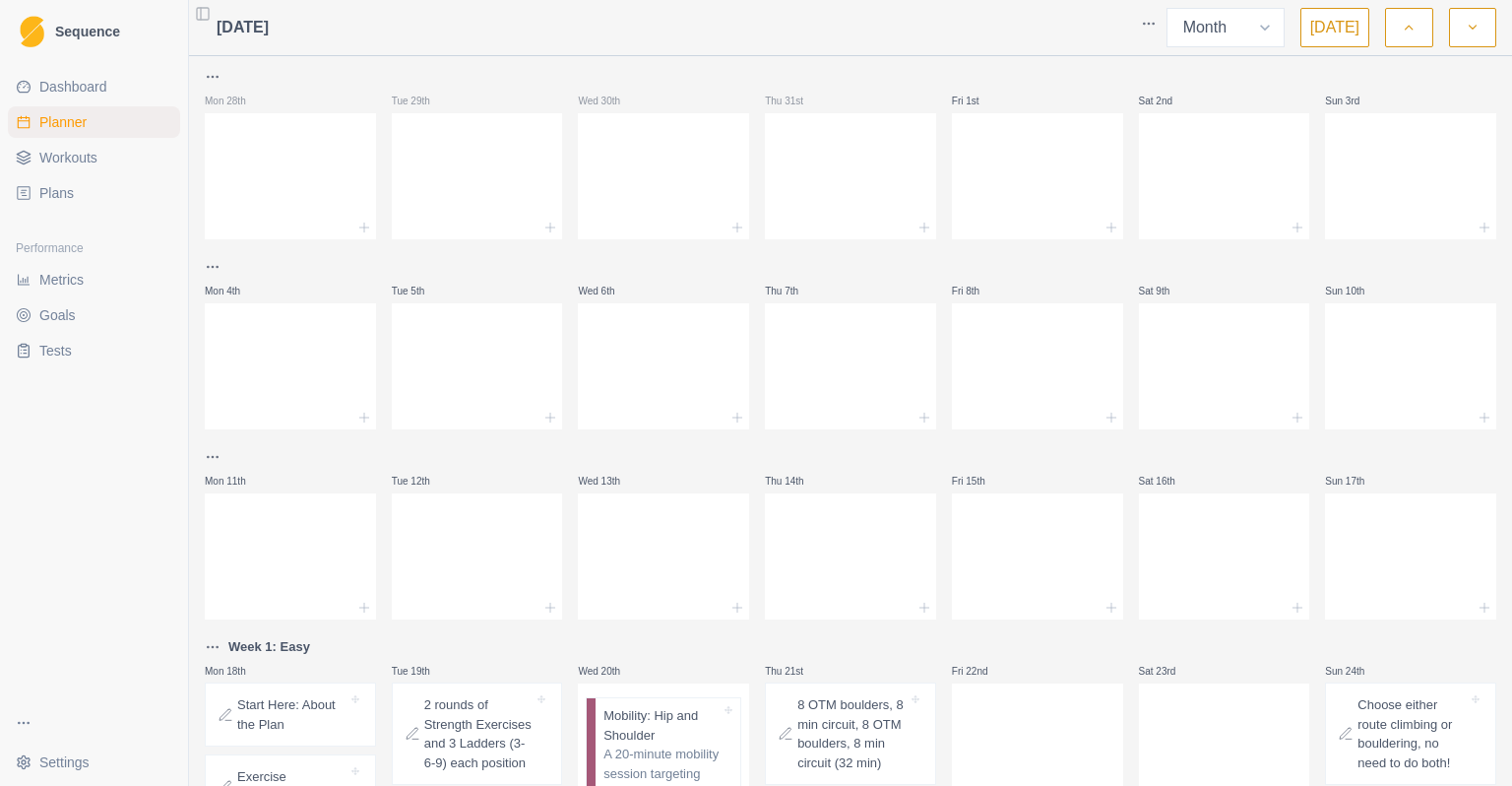 click at bounding box center (1411, 77) 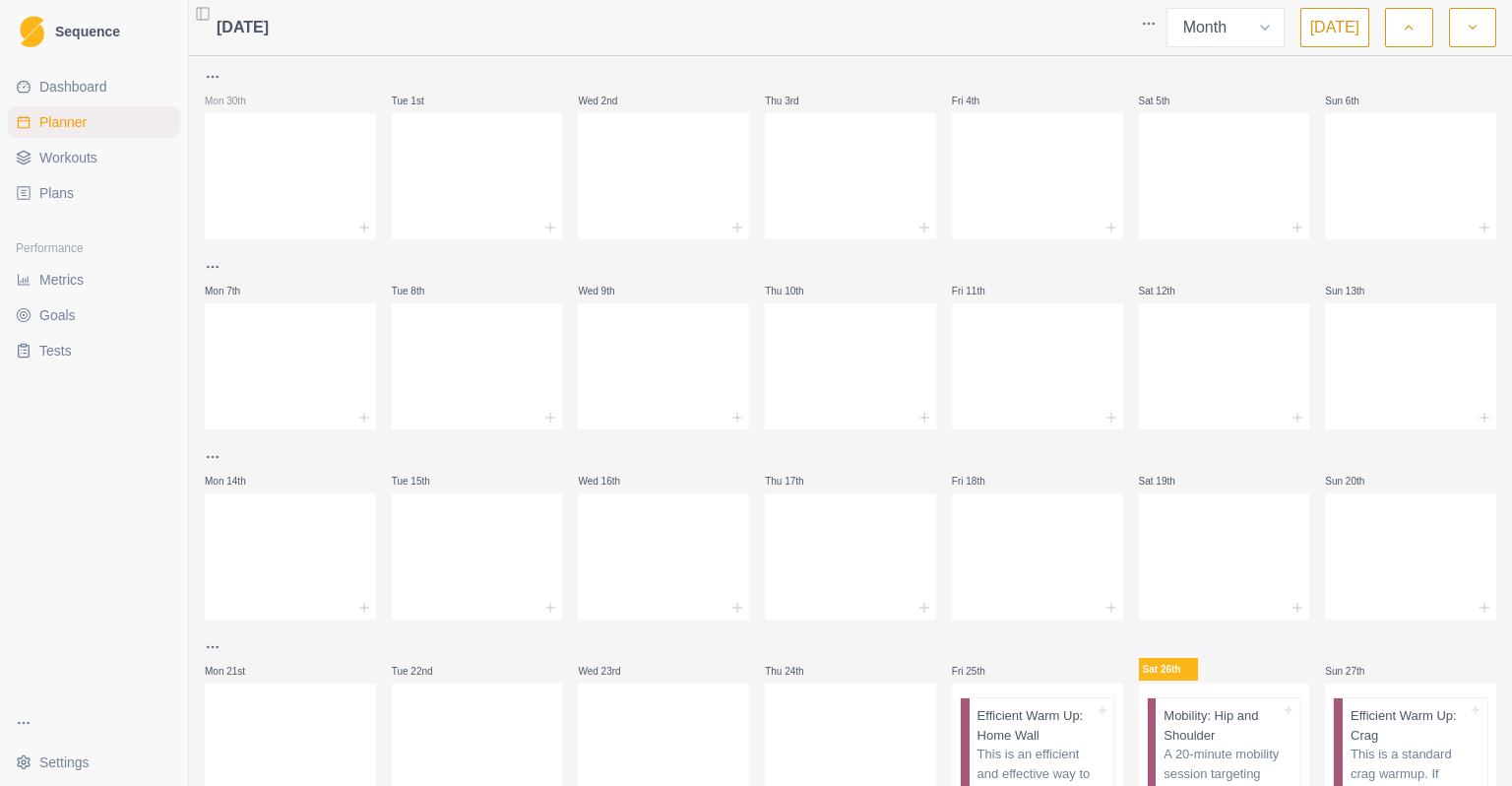 click at bounding box center (1473, 28) 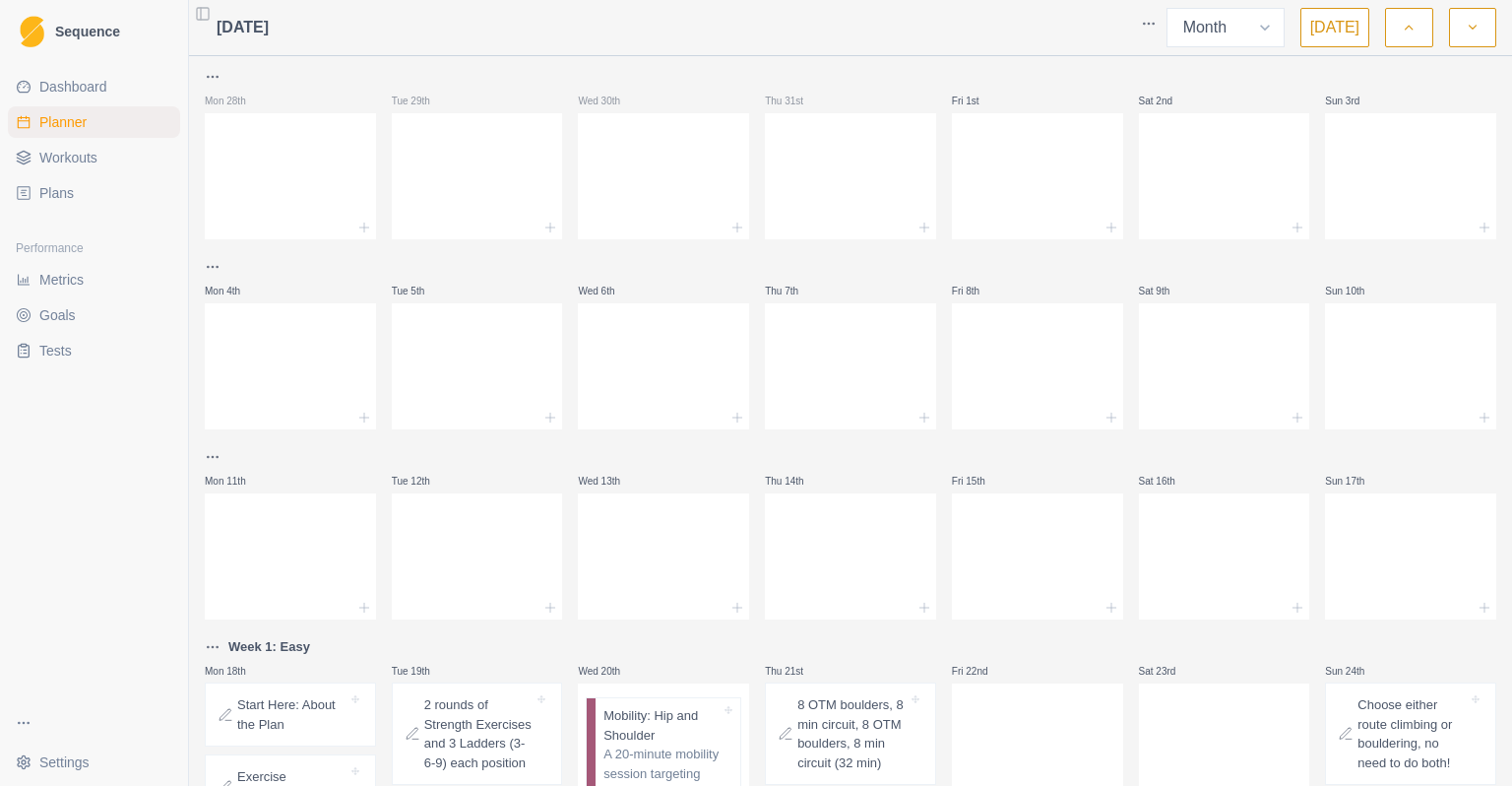 click at bounding box center [1473, 28] 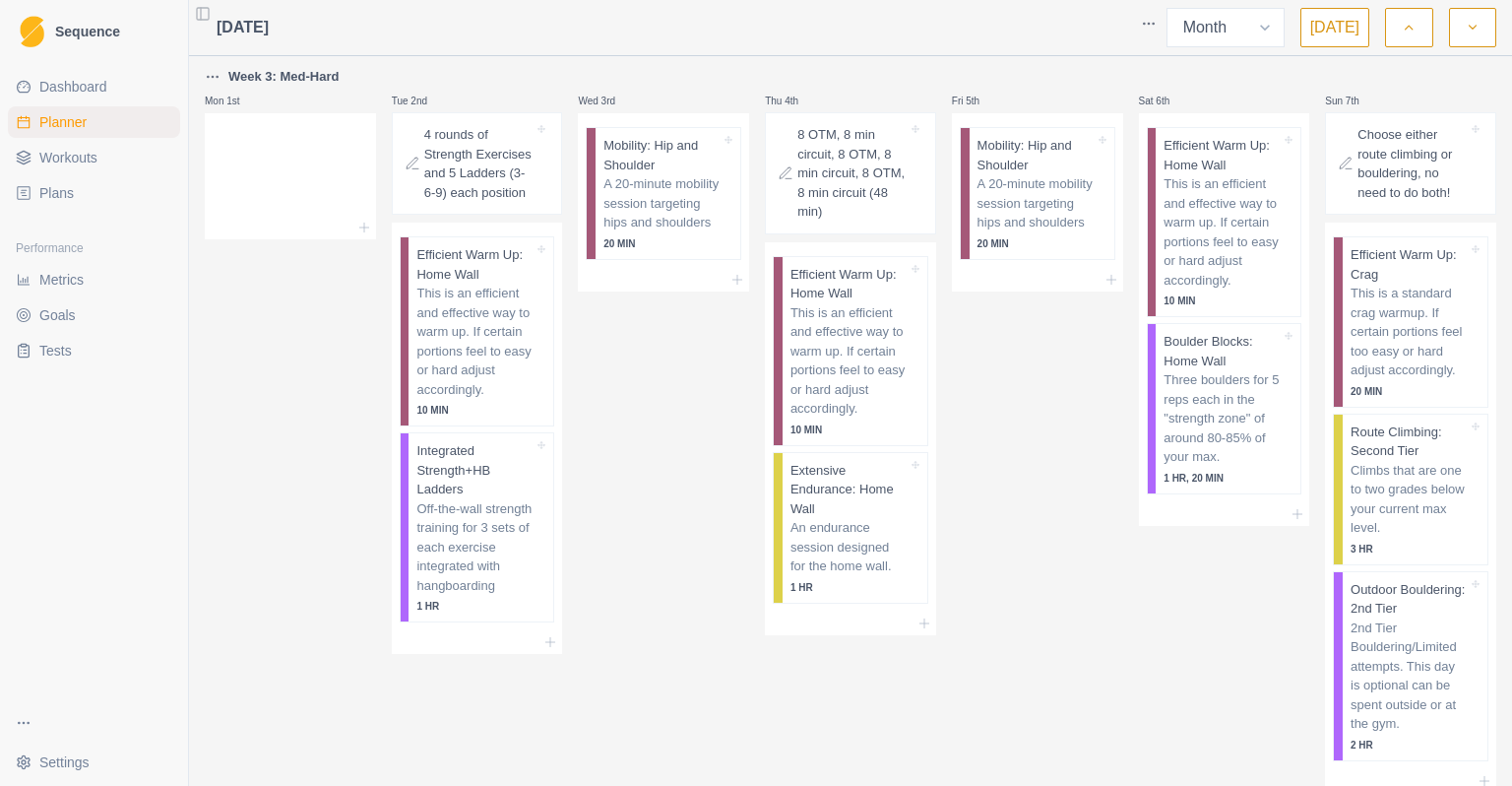 click 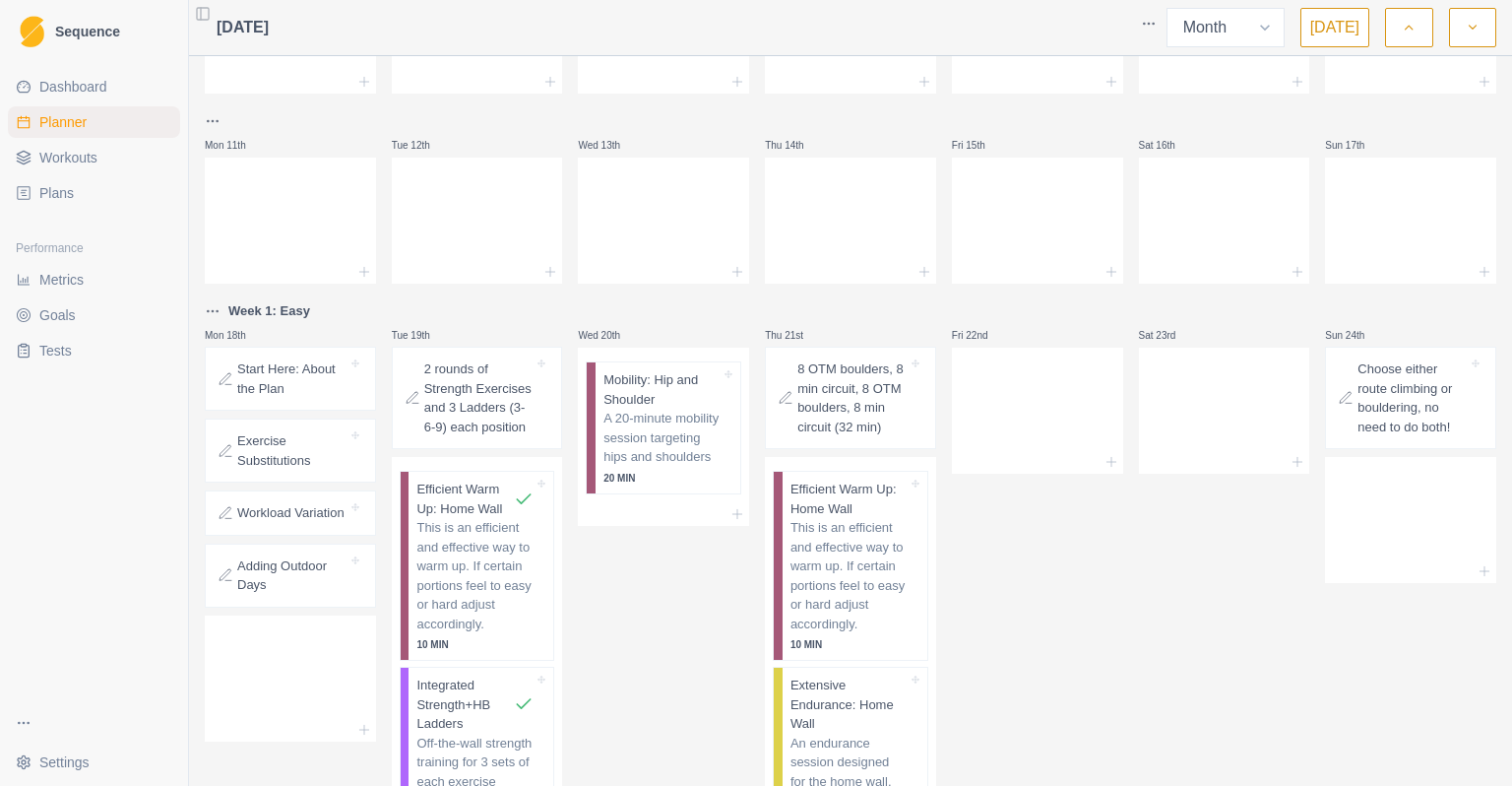 scroll, scrollTop: 339, scrollLeft: 0, axis: vertical 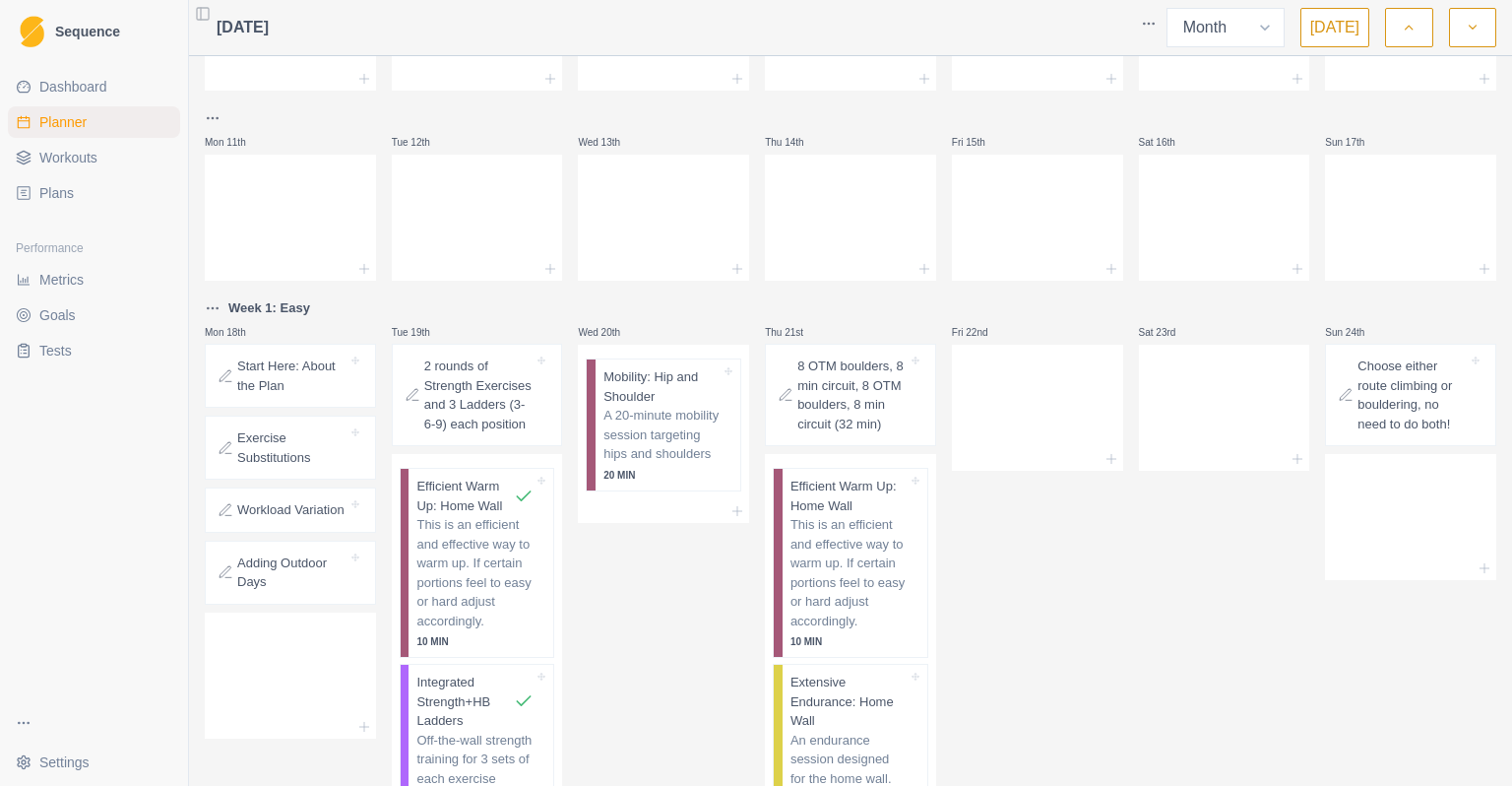drag, startPoint x: 1502, startPoint y: 391, endPoint x: 1111, endPoint y: 594, distance: 440.55647 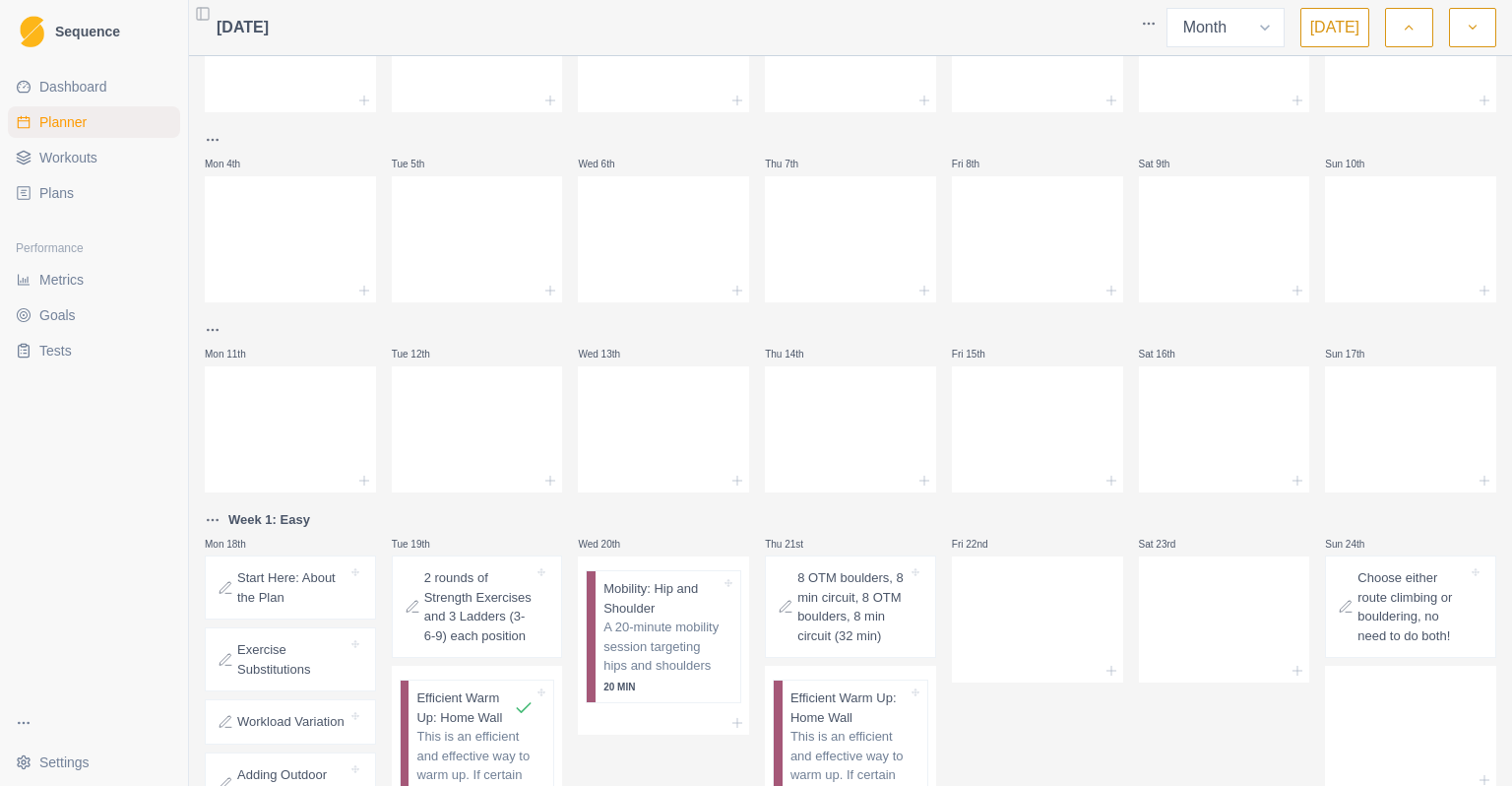 scroll, scrollTop: 0, scrollLeft: 0, axis: both 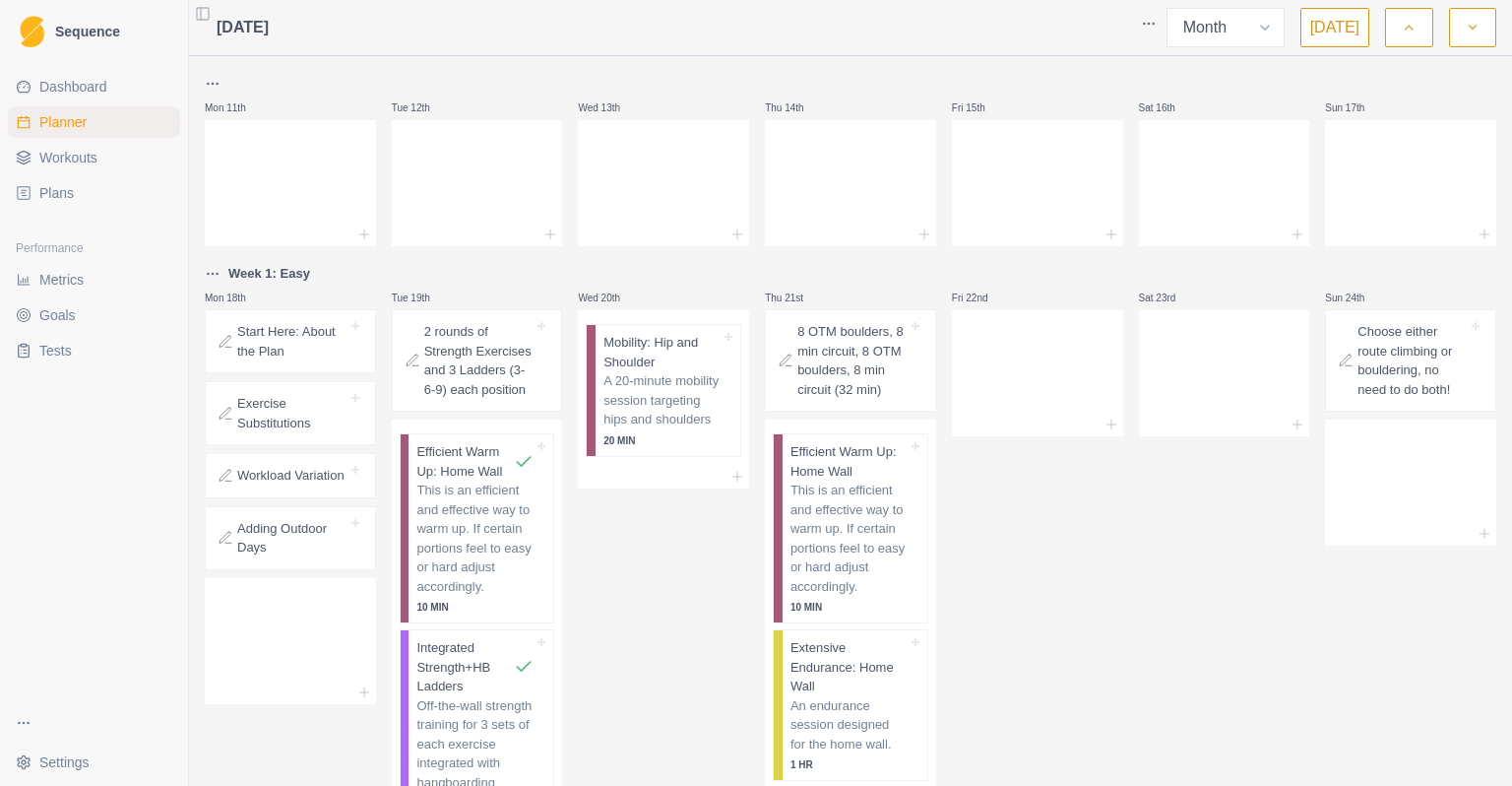 drag, startPoint x: 840, startPoint y: 528, endPoint x: 776, endPoint y: 379, distance: 162.1635 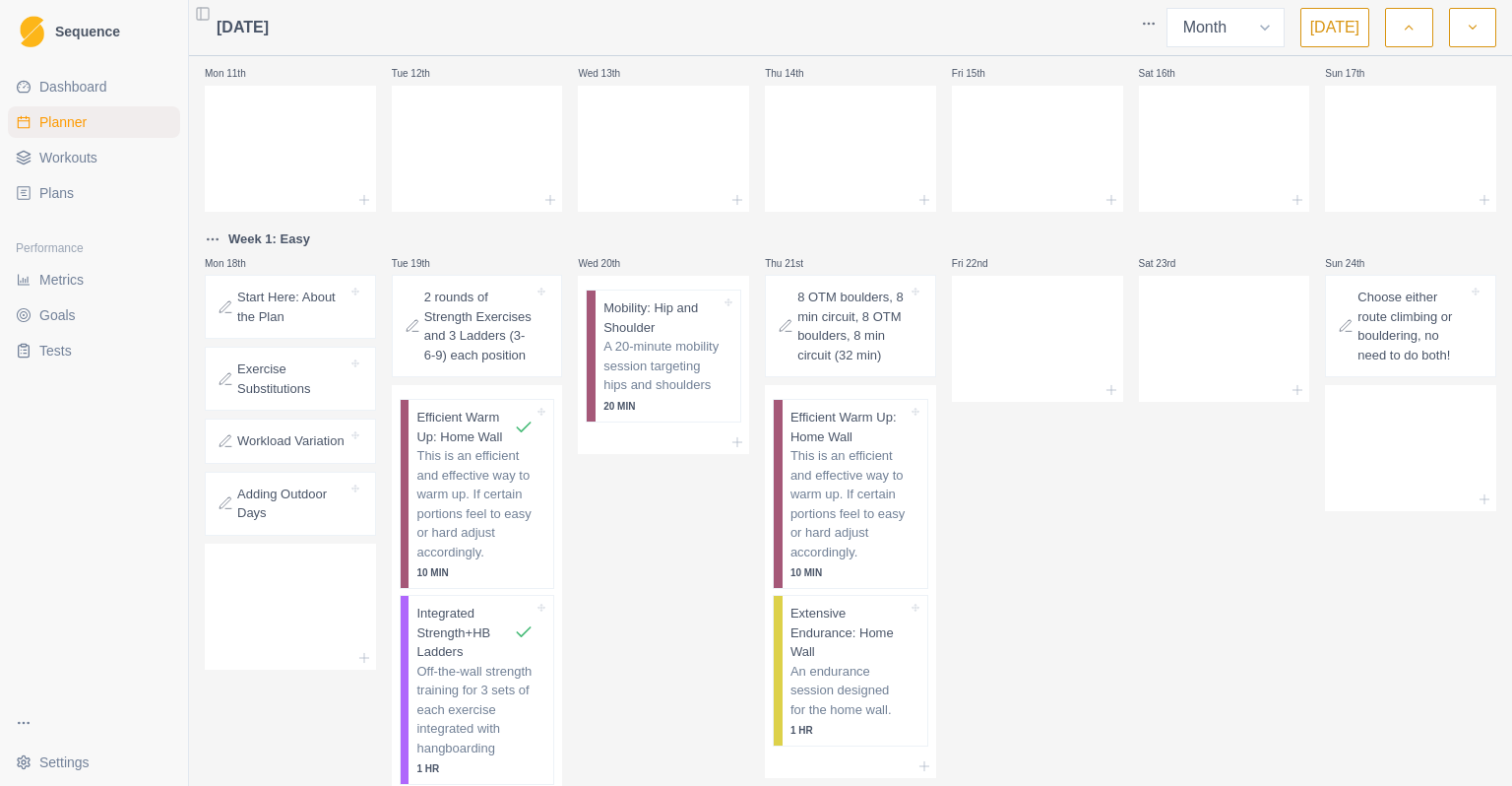 scroll, scrollTop: 409, scrollLeft: 0, axis: vertical 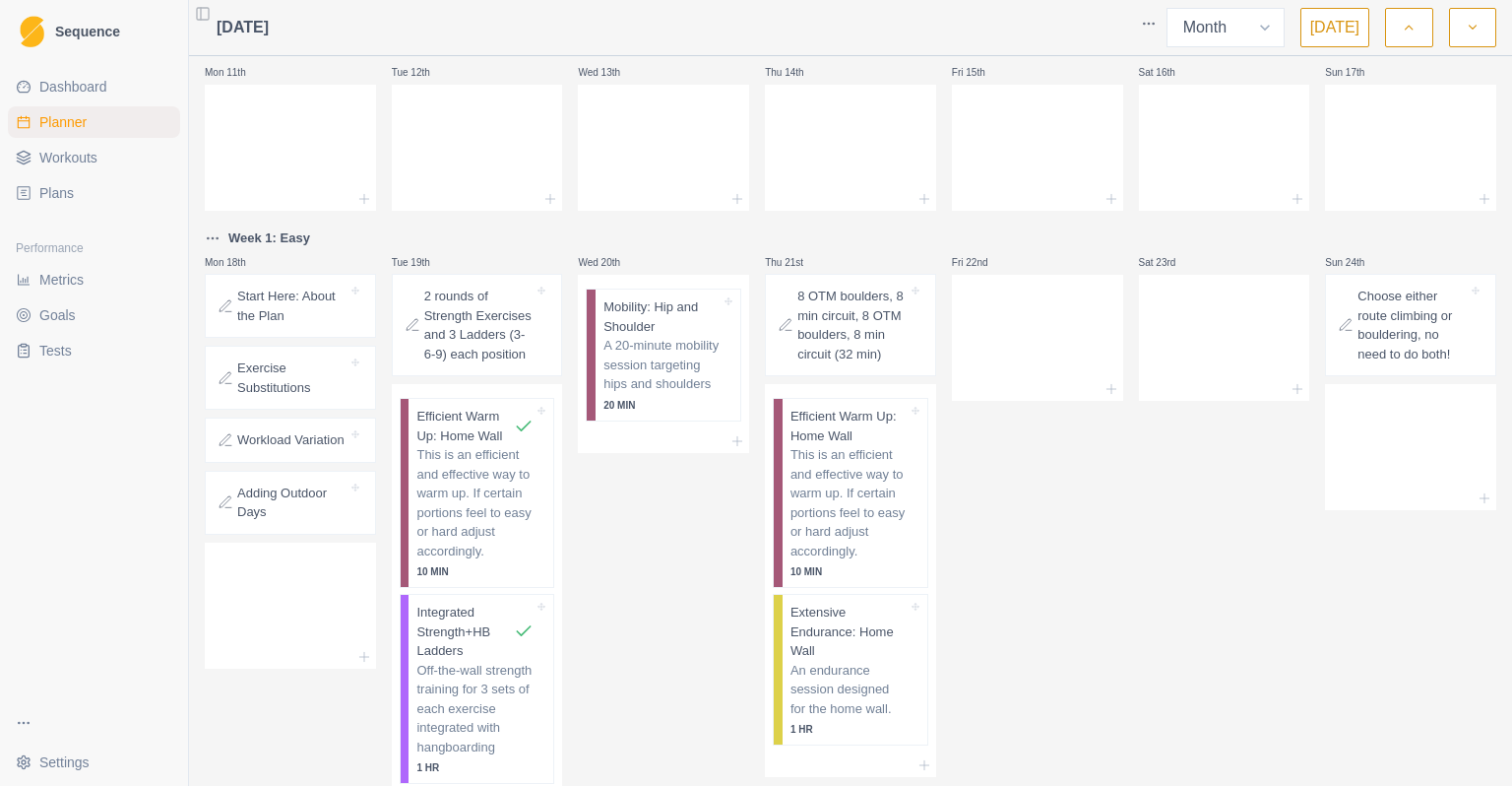 click on "Thu 21st 8 OTM boulders, 8 min circuit, 8 OTM boulders, 8 min circuit (32 min) Efficient Warm Up: Home Wall This is an efficient and effective way to warm up. If certain portions feel to easy or hard adjust accordingly. 10 MIN Extensive Endurance: Home Wall An endurance session designed for the home wall. 1 HR" at bounding box center (850, 521) 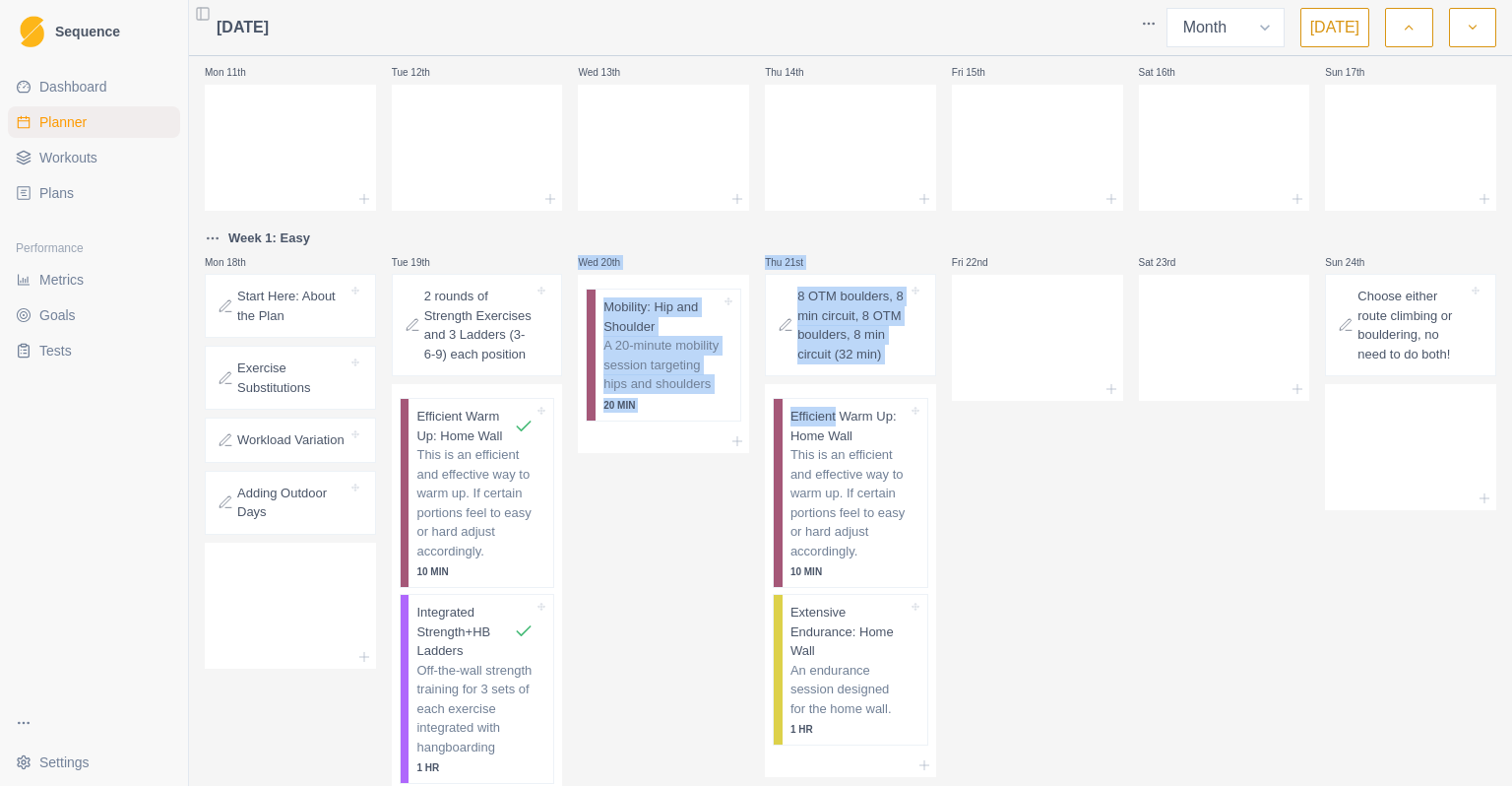 drag, startPoint x: 776, startPoint y: 379, endPoint x: 667, endPoint y: 232, distance: 183.00273 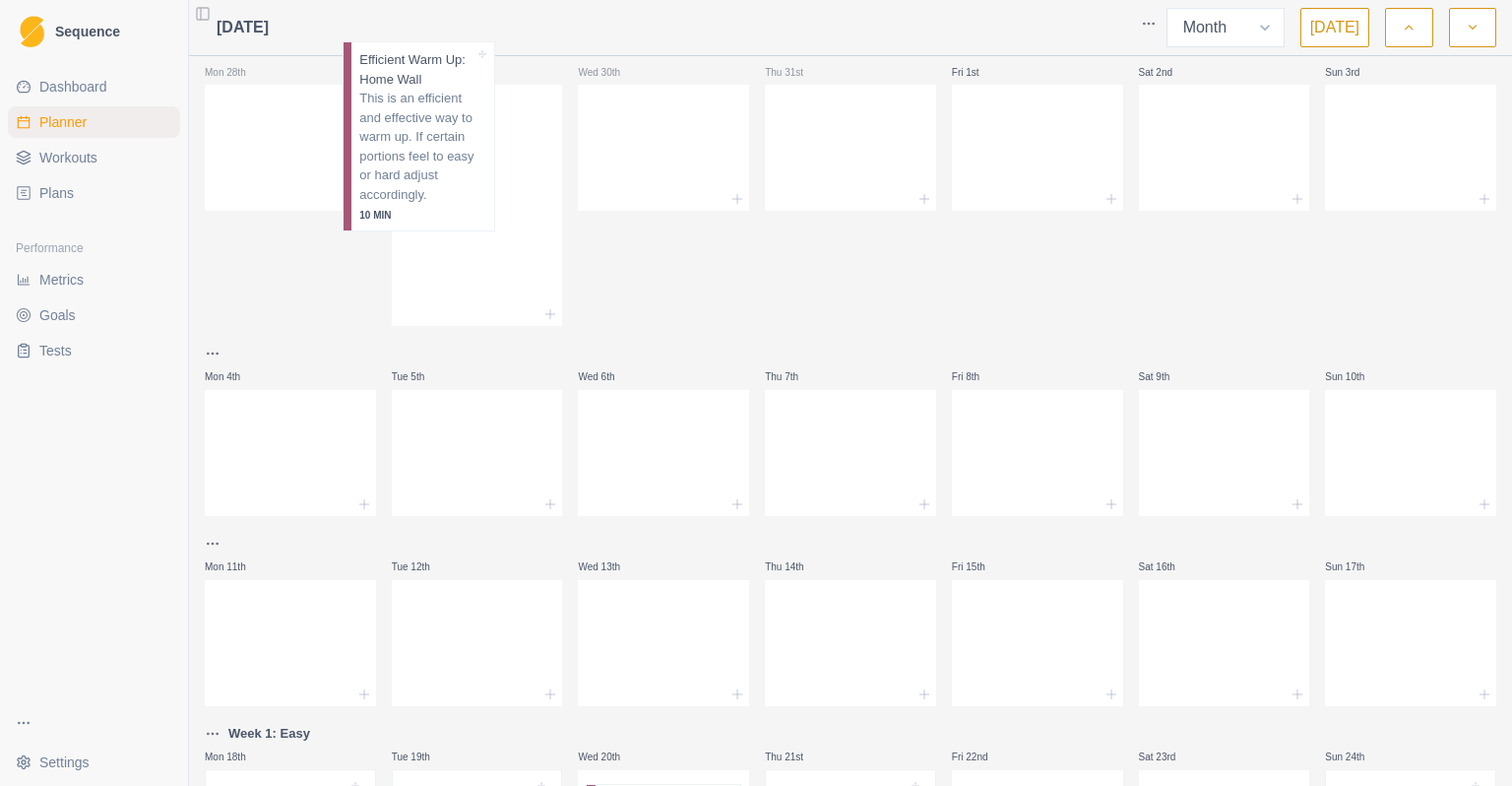 scroll, scrollTop: 0, scrollLeft: 0, axis: both 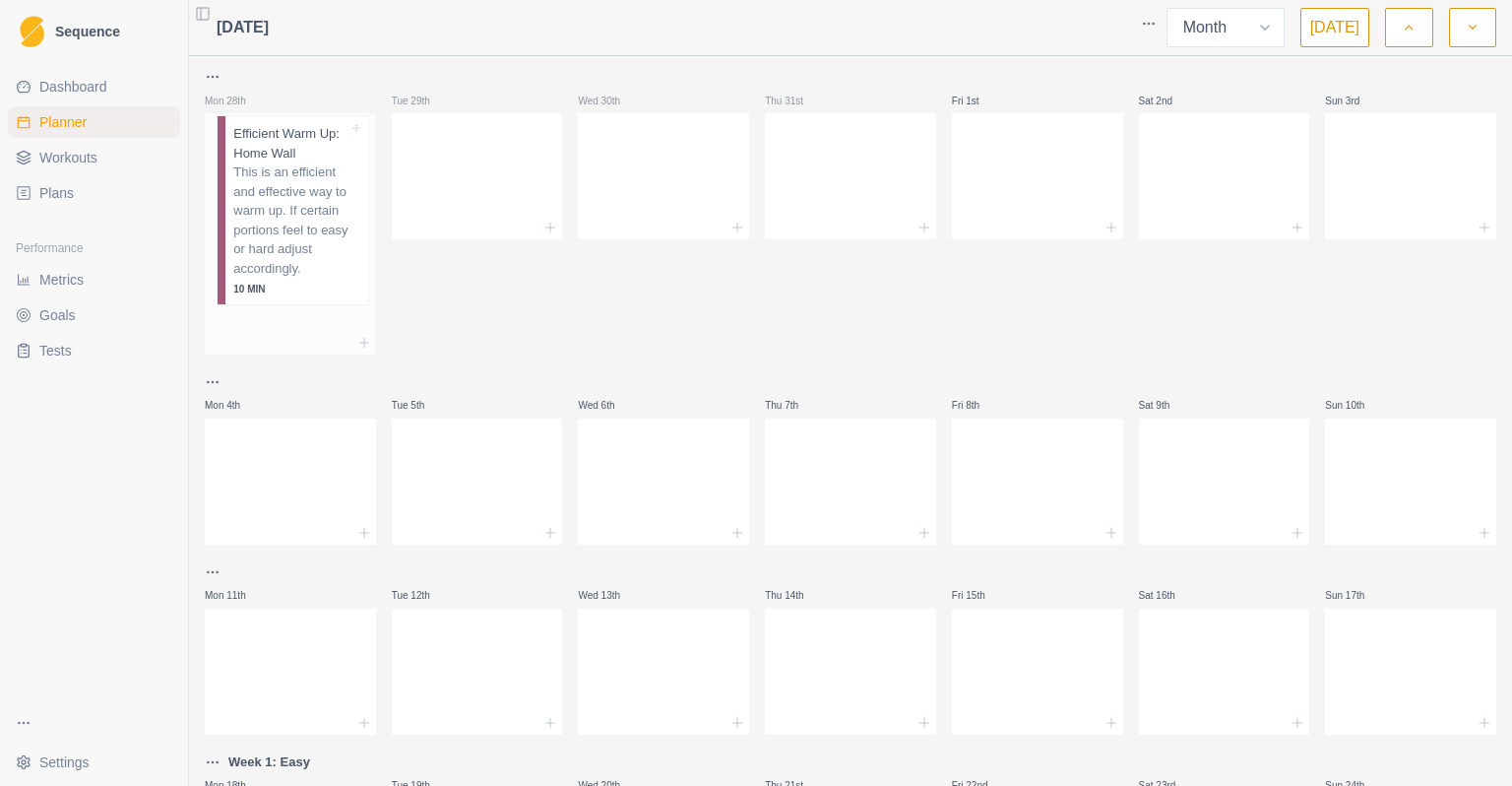 drag, startPoint x: 783, startPoint y: 459, endPoint x: 238, endPoint y: 141, distance: 630.99049 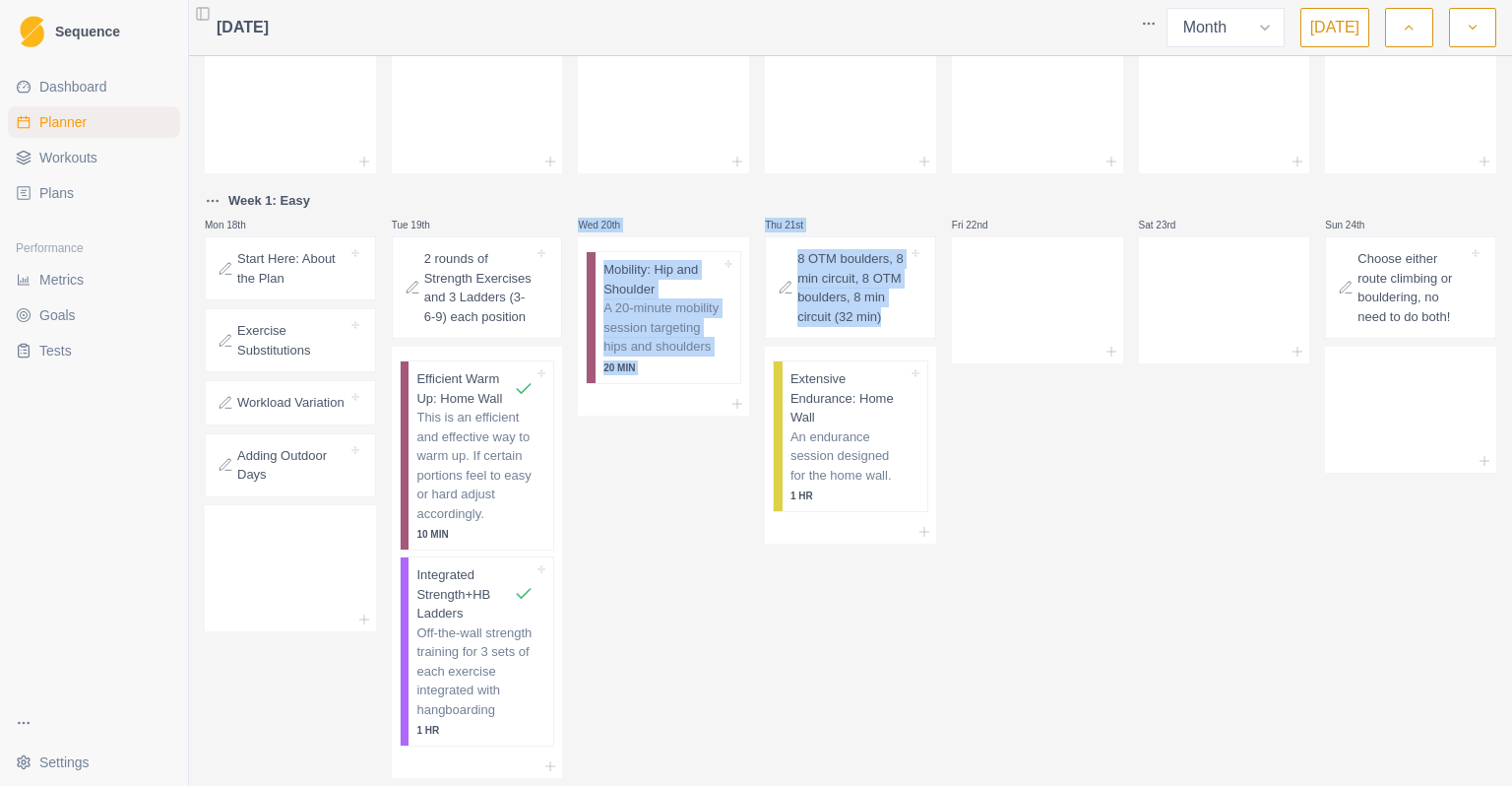 scroll, scrollTop: 567, scrollLeft: 0, axis: vertical 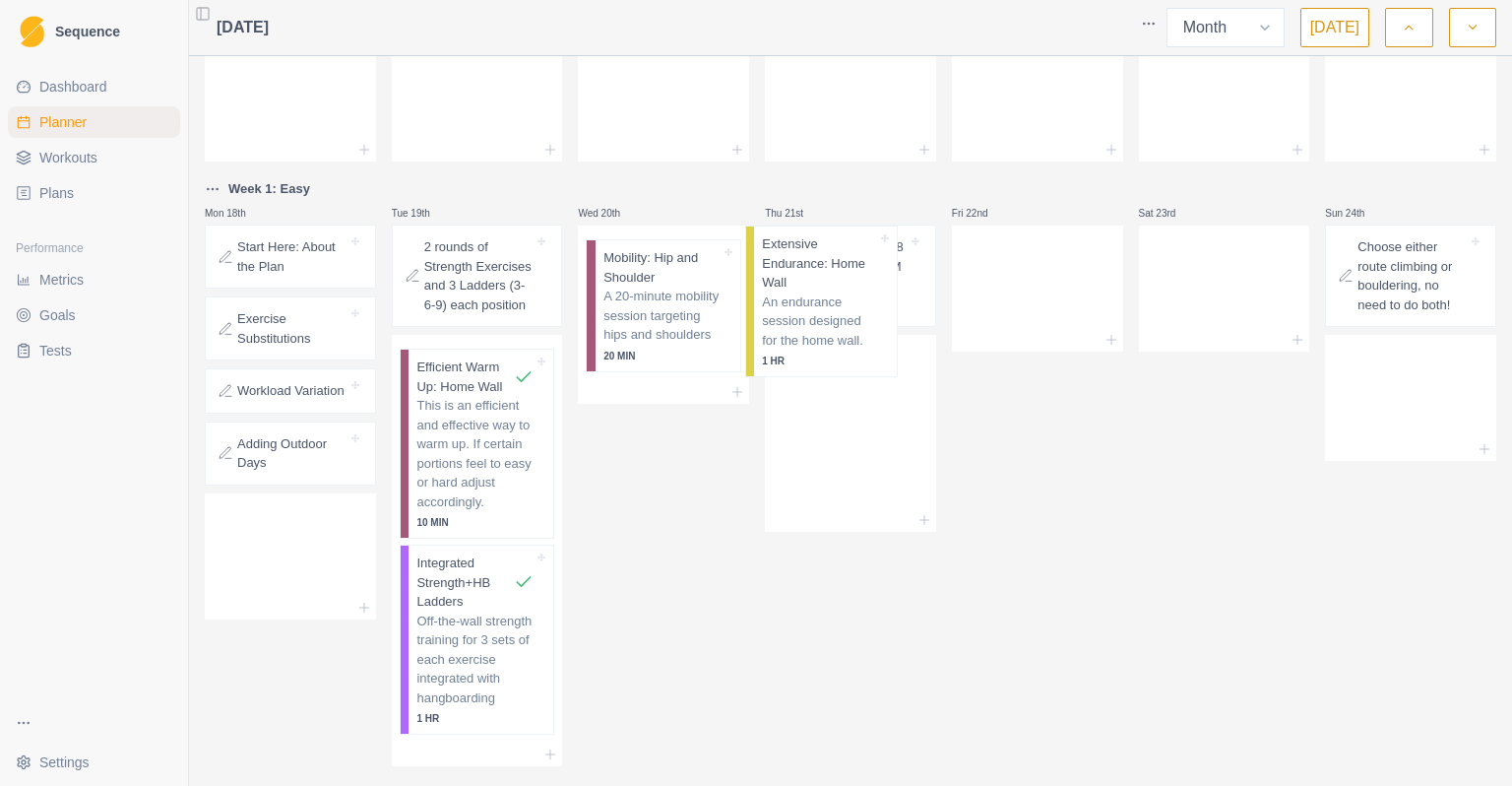 drag, startPoint x: 813, startPoint y: 428, endPoint x: 788, endPoint y: 278, distance: 152.06906 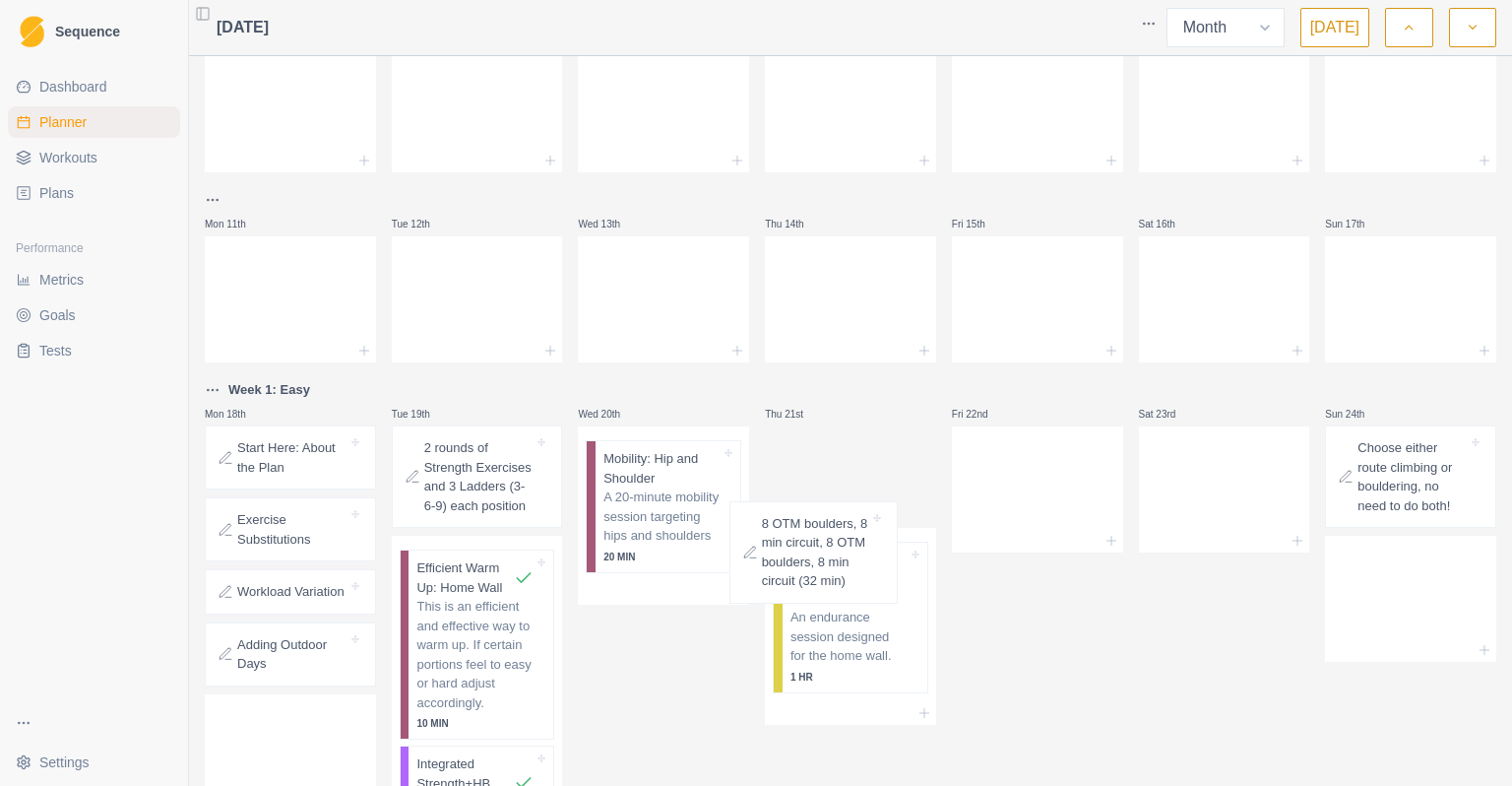 scroll, scrollTop: 366, scrollLeft: 0, axis: vertical 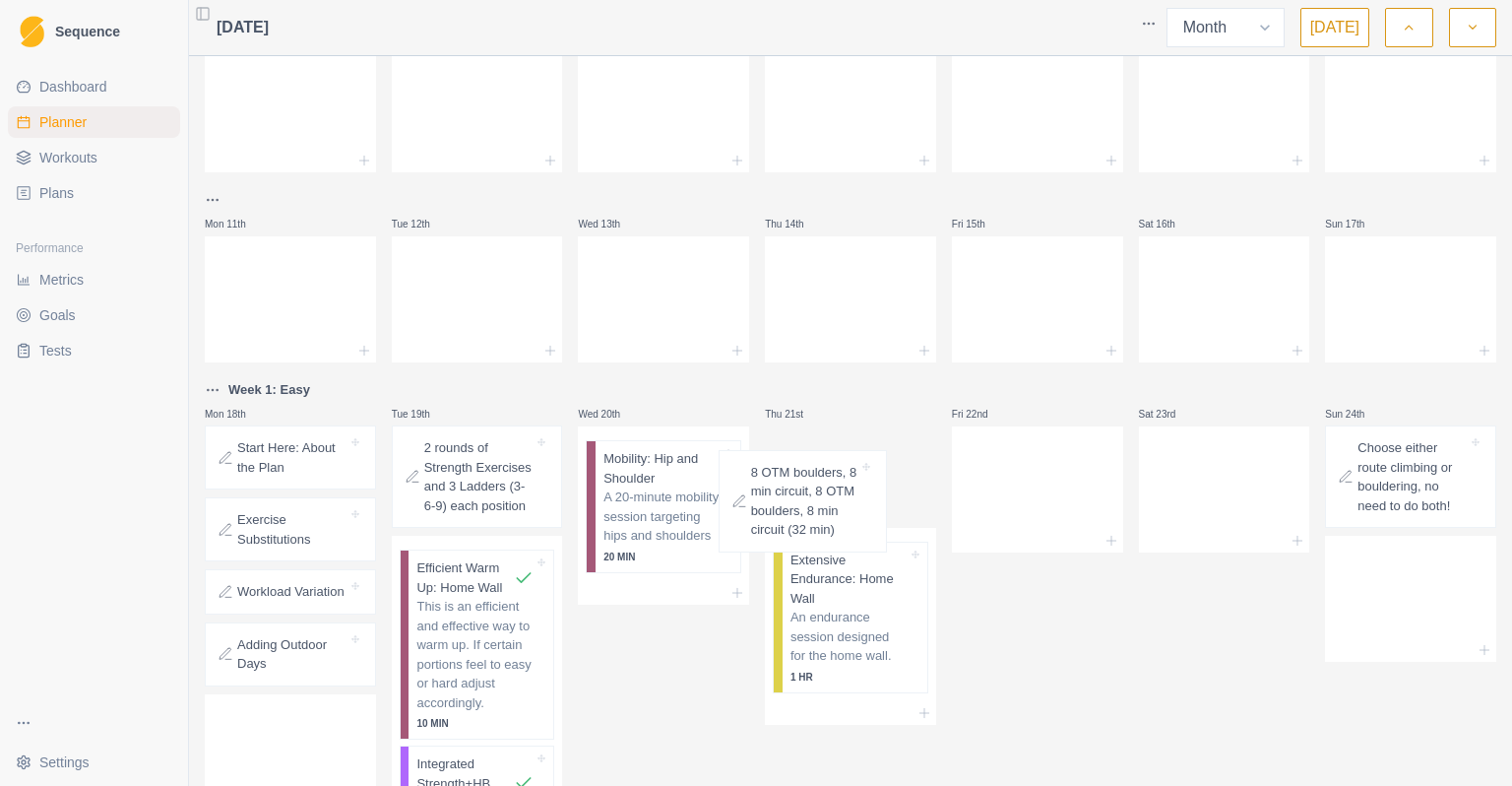 drag, startPoint x: 788, startPoint y: 278, endPoint x: 743, endPoint y: 498, distance: 224.55512 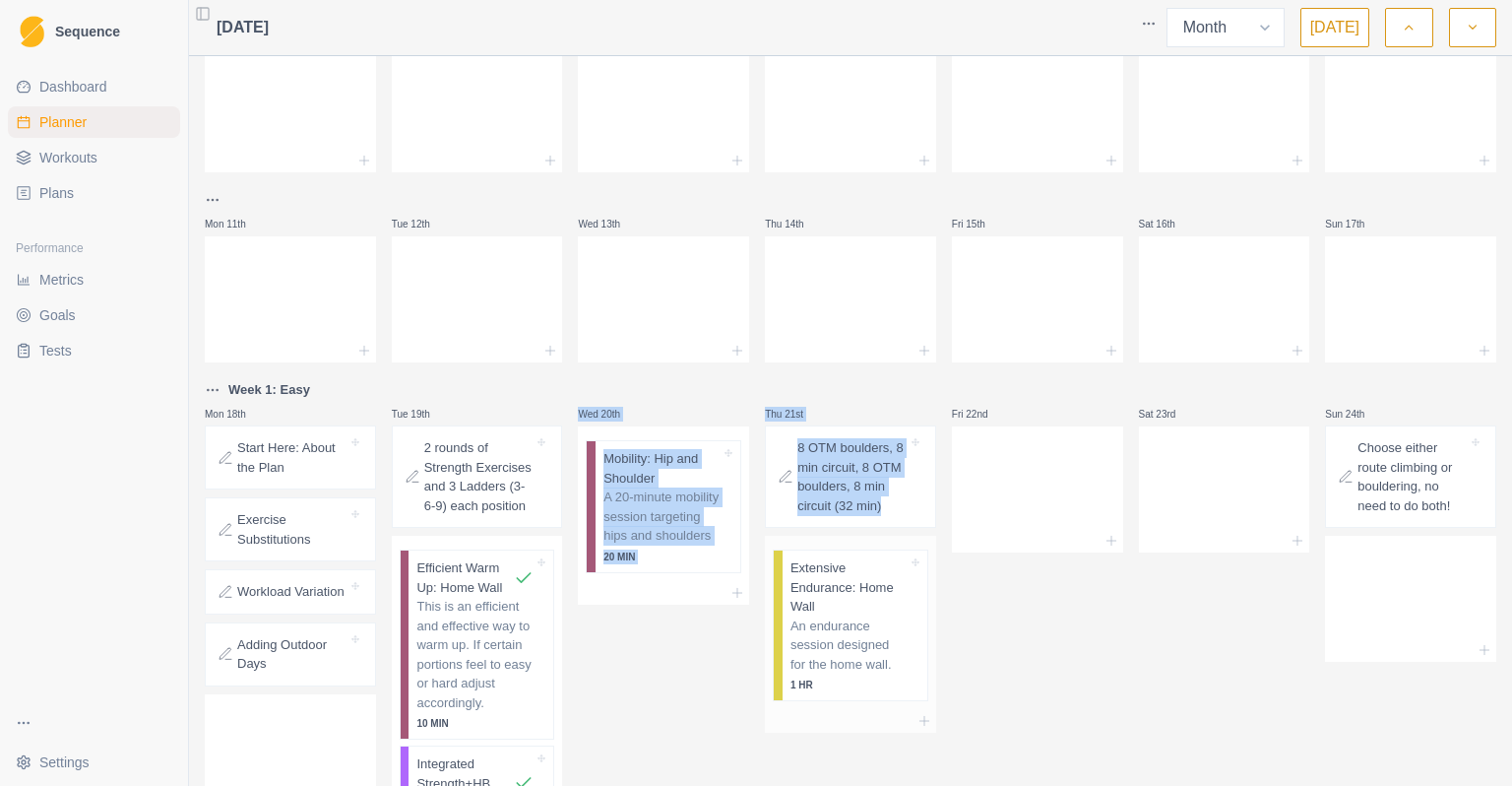 click on "Extensive Endurance: Home Wall" at bounding box center (849, 587) 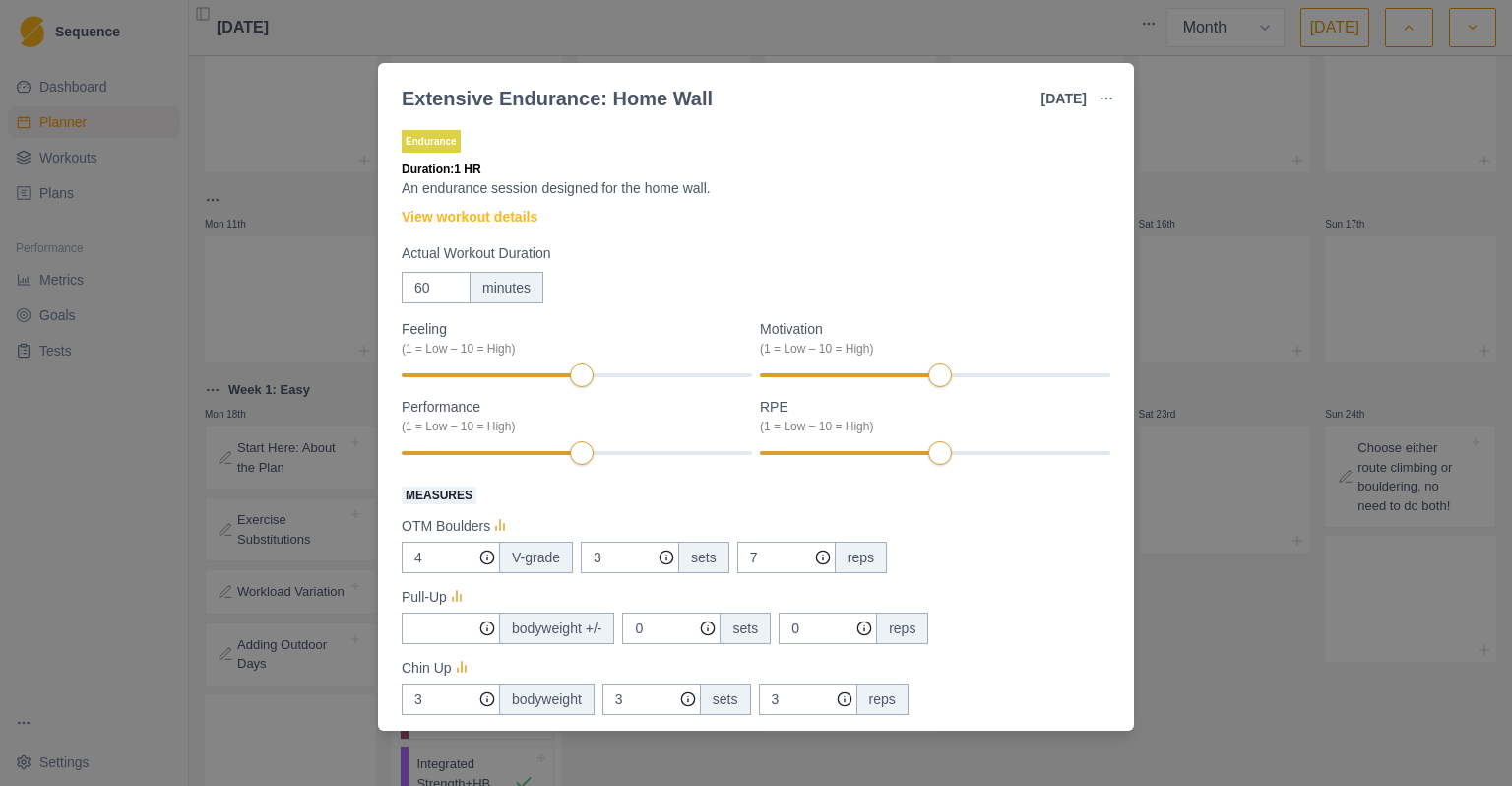 click on "Extensive Endurance: Home Wall [DATE] Link To Goal View Workout Metrics Edit Original Workout Reschedule Workout Remove From Schedule Endurance Duration:  1 HR An endurance session designed for the home wall. View workout details Actual Workout Duration 60 minutes Feeling (1 = Low – 10 = High) Motivation (1 = Low – 10 = High) Performance (1 = Low – 10 = High) RPE (1 = Low – 10 = High) Measures OTM Boulders 4 V-grade 3 sets 7 reps Pull-Up bodyweight +/- 0 sets 0 reps Chin Up 3 bodyweight 3 sets 3 reps Box Jump 24 height (in) 3 sets 3 reps Push Up bodyweight 2 sets 10 reps 20mm Half Crimp kg 1 sets 5 reps Push Press - KB/DB lb 0 sets 0 reps Training Notes View previous training notes Mark as Incomplete Complete Workout" at bounding box center (756, 393) 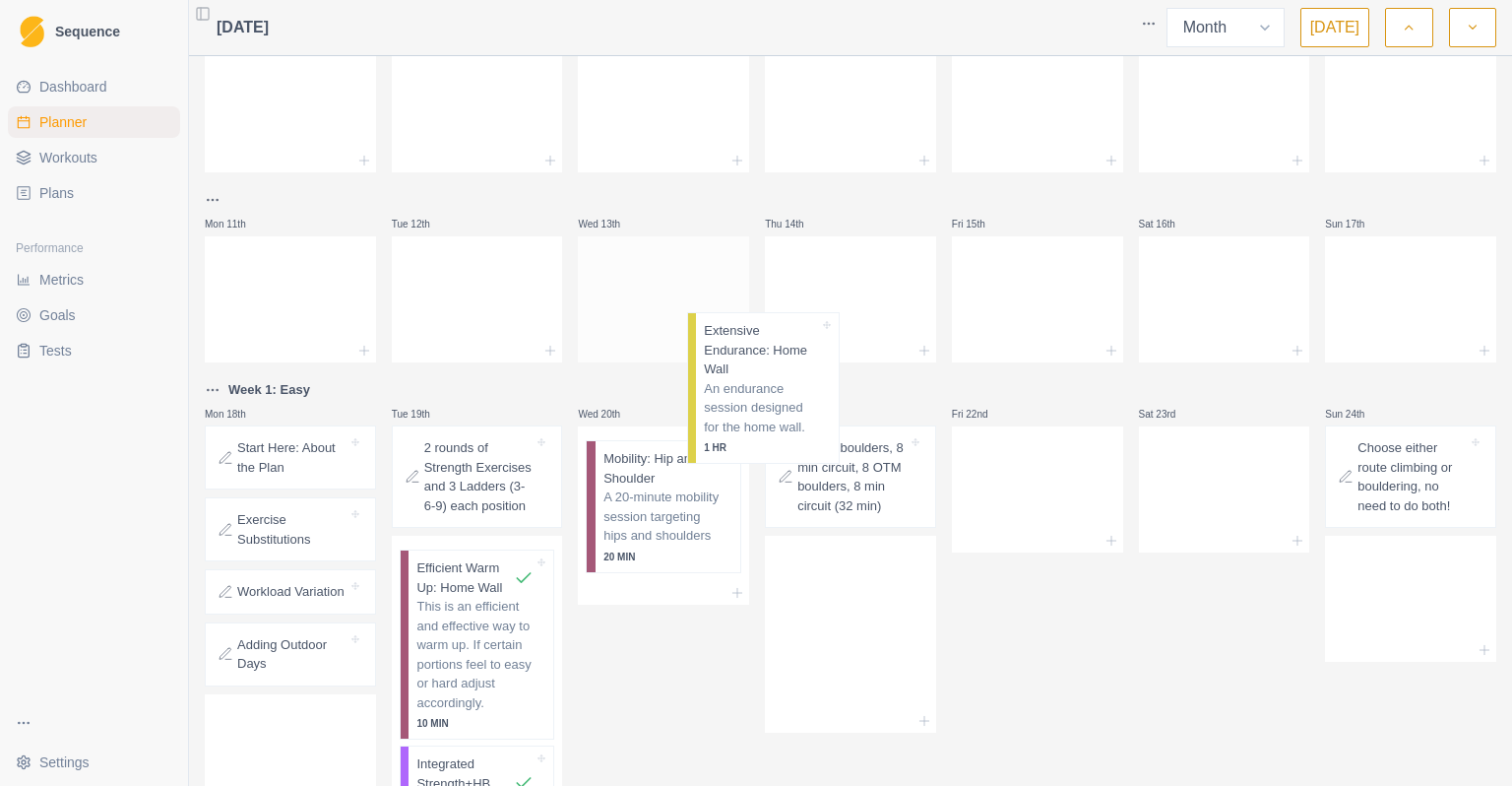 drag, startPoint x: 807, startPoint y: 586, endPoint x: 714, endPoint y: 325, distance: 277.074 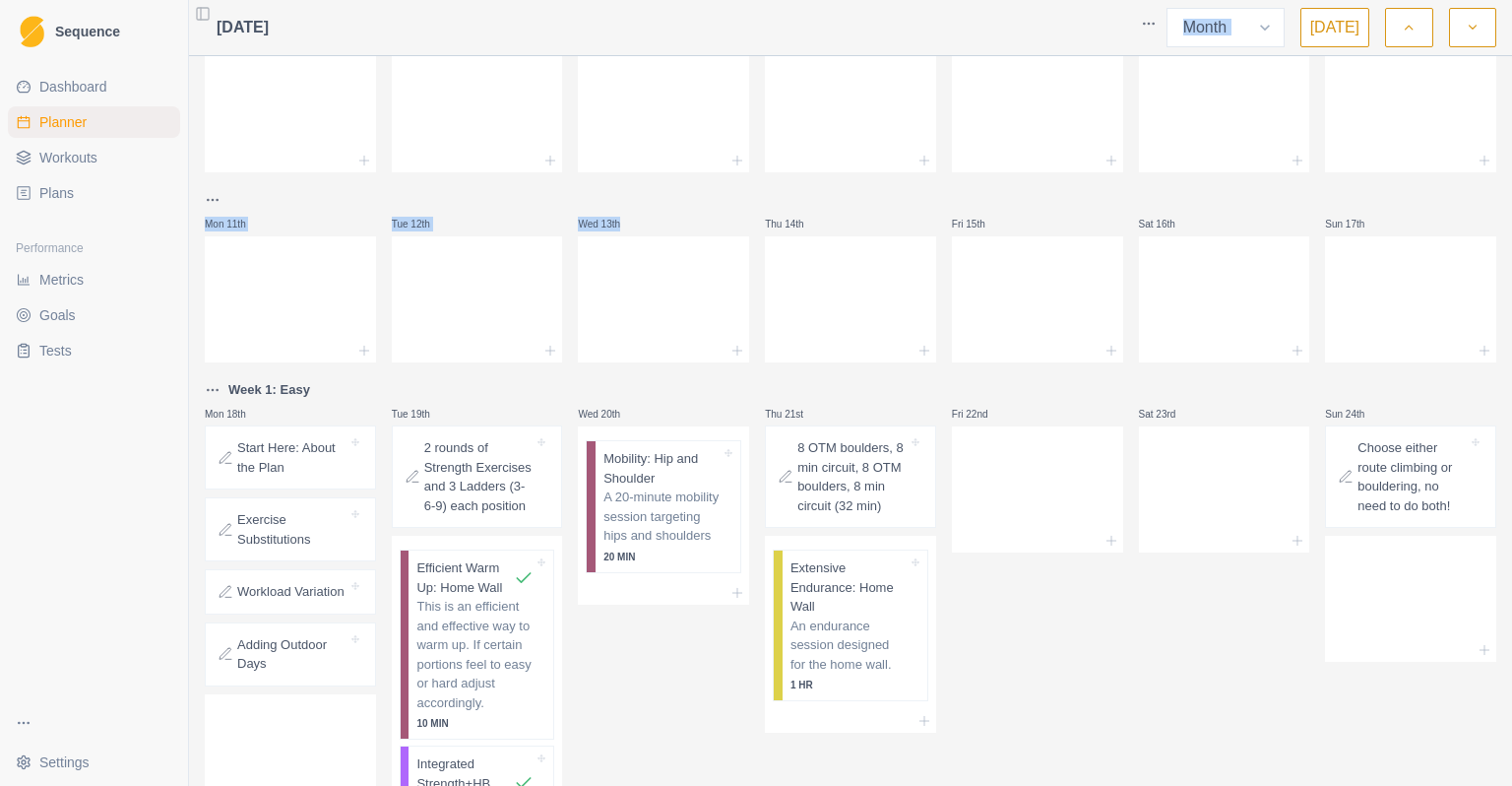 drag, startPoint x: 714, startPoint y: 325, endPoint x: 426, endPoint y: 35, distance: 408.71017 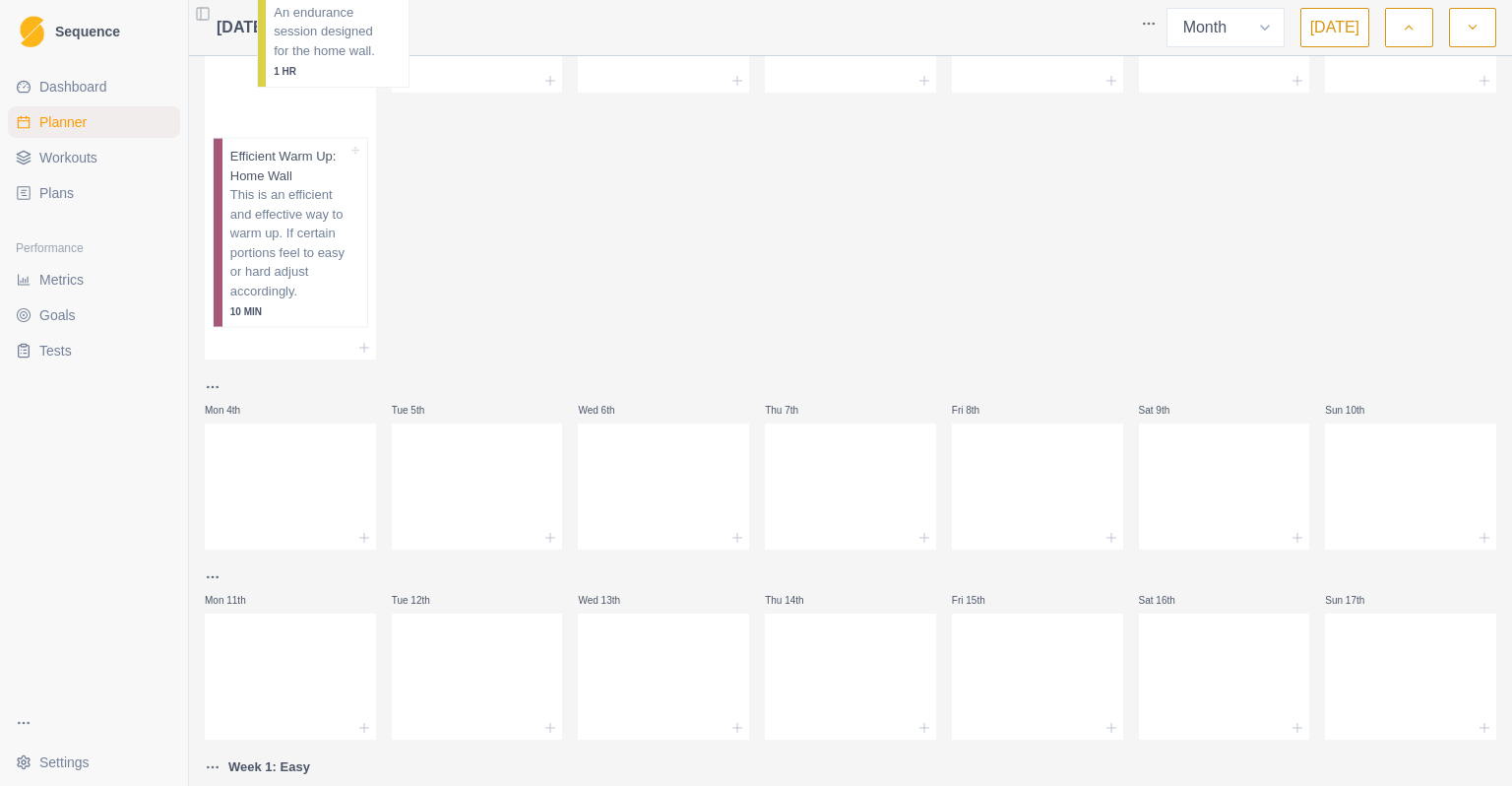 scroll, scrollTop: 0, scrollLeft: 0, axis: both 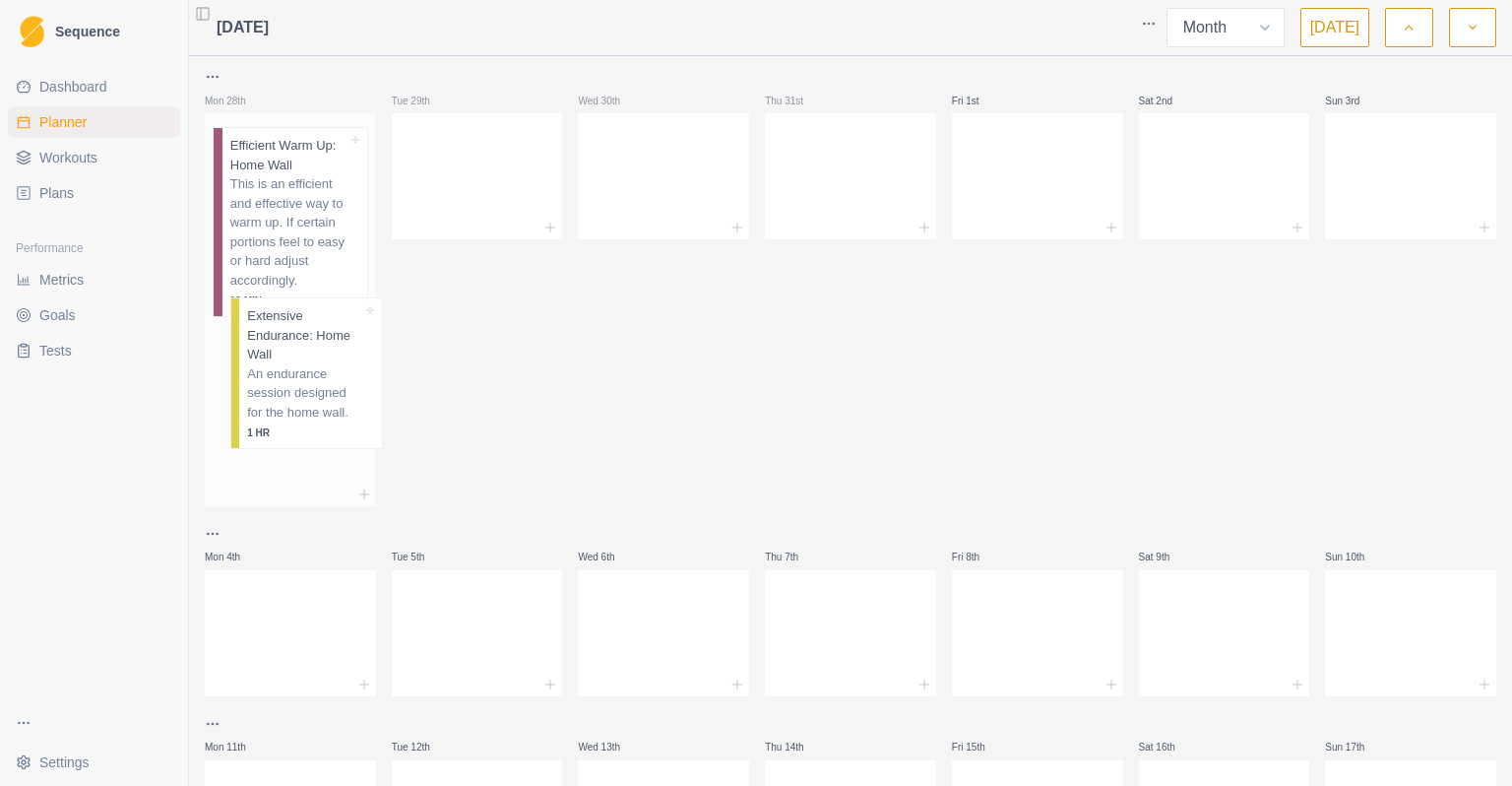 drag, startPoint x: 803, startPoint y: 605, endPoint x: 255, endPoint y: 346, distance: 606.1229 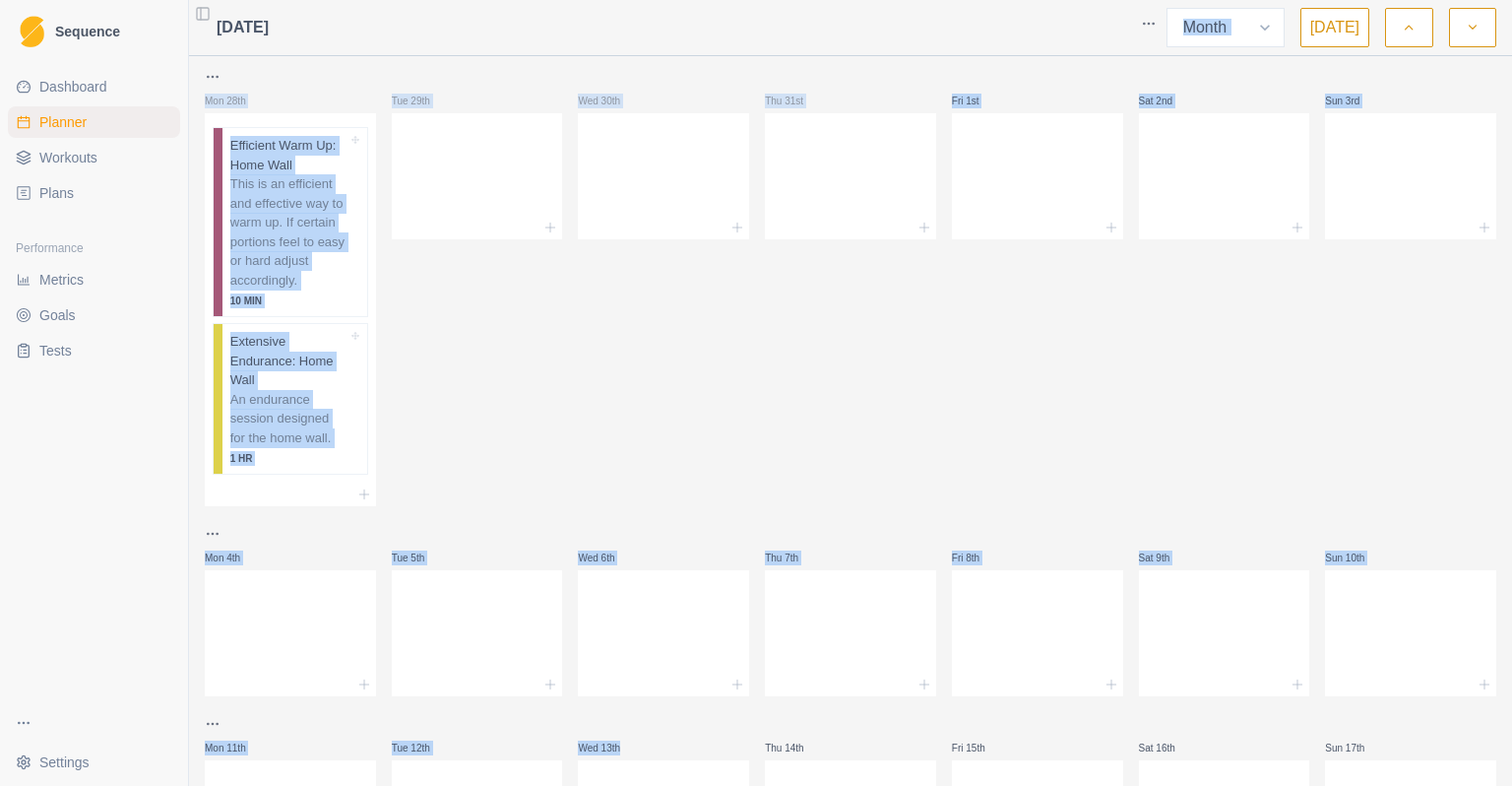 click on "Wed 30th" at bounding box center (663, 286) 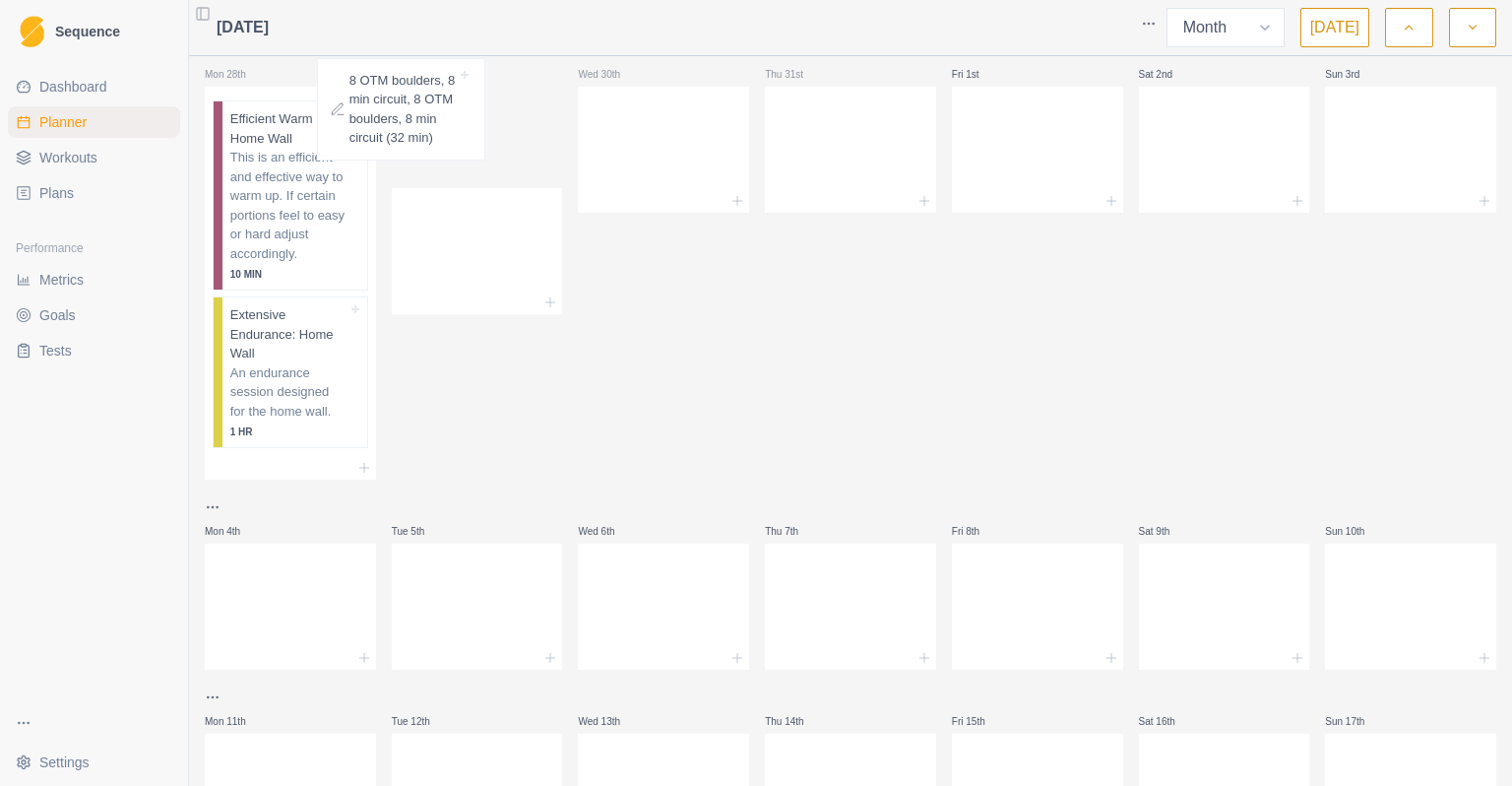 scroll, scrollTop: 0, scrollLeft: 0, axis: both 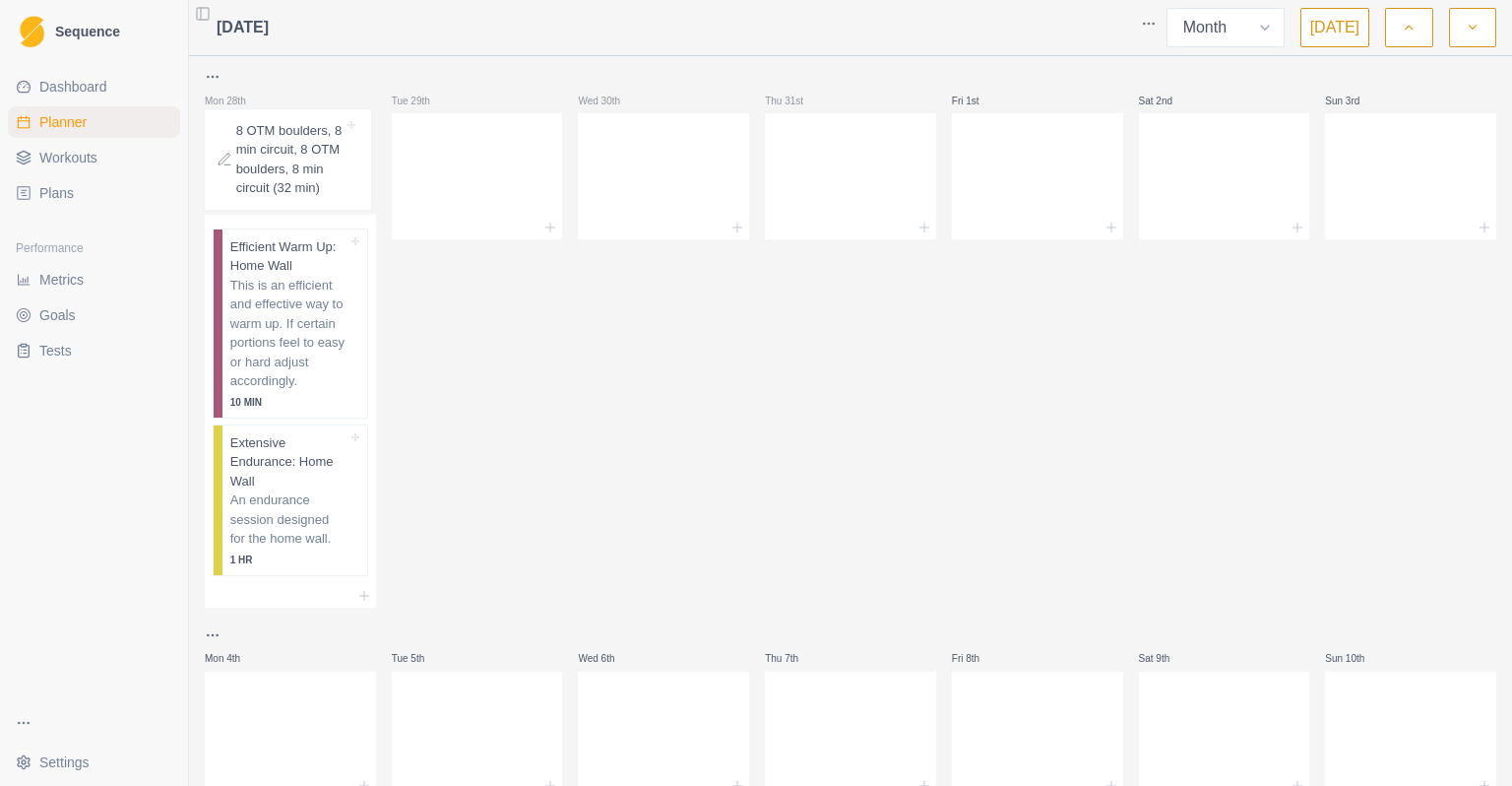 drag, startPoint x: 824, startPoint y: 514, endPoint x: 248, endPoint y: 132, distance: 691.1584 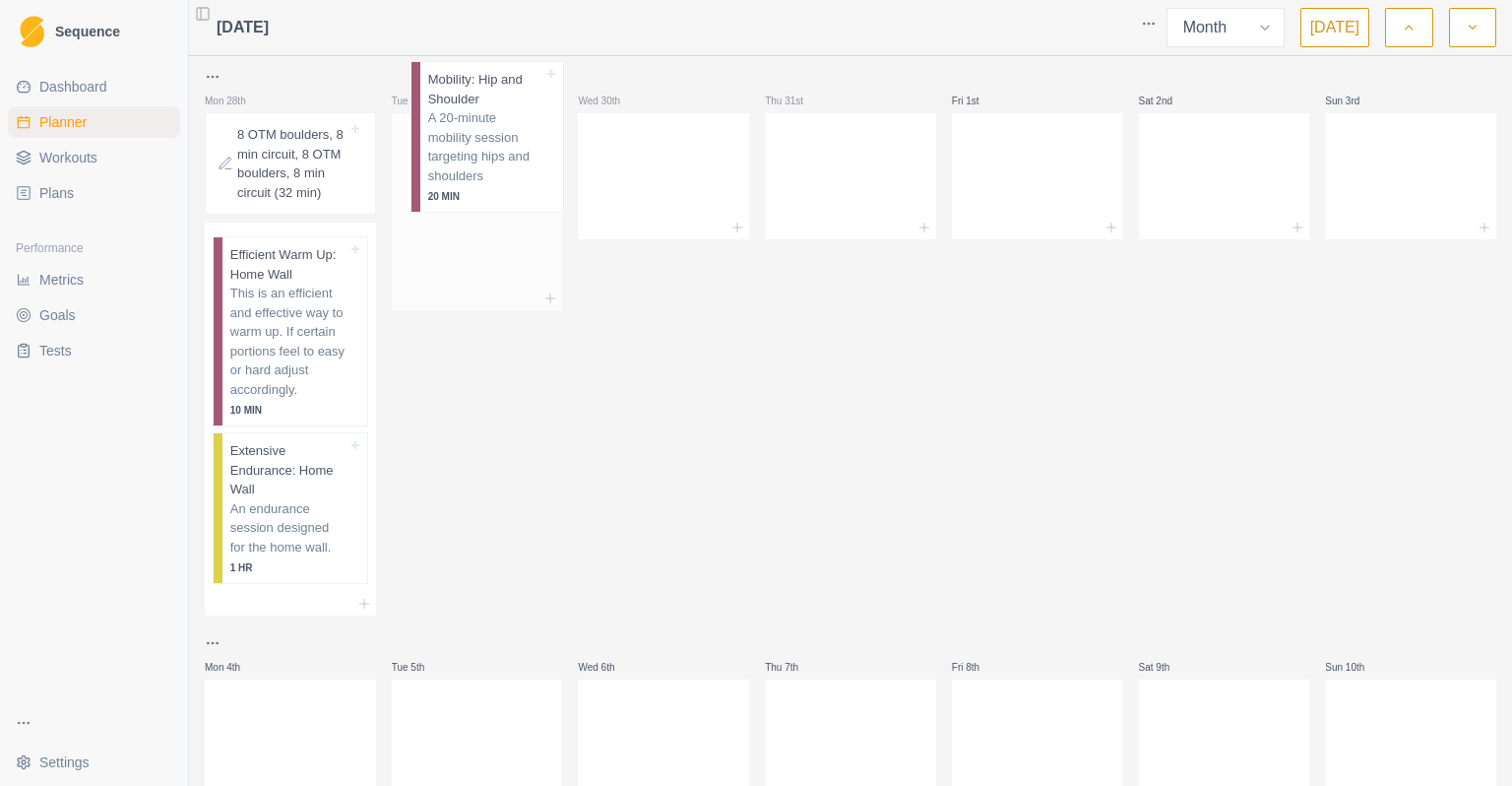 scroll, scrollTop: 0, scrollLeft: 0, axis: both 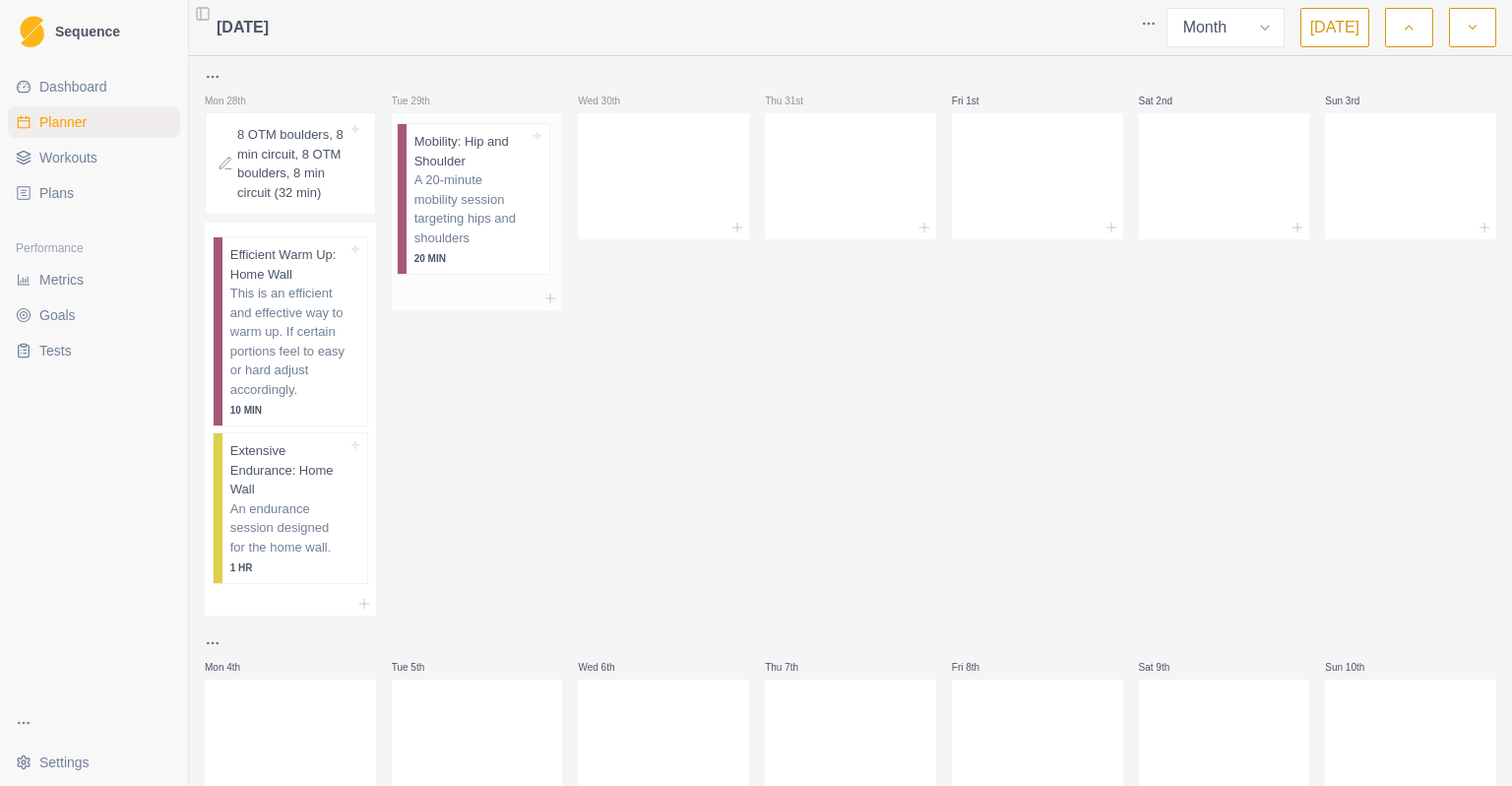 drag, startPoint x: 650, startPoint y: 435, endPoint x: 465, endPoint y: 180, distance: 315.03968 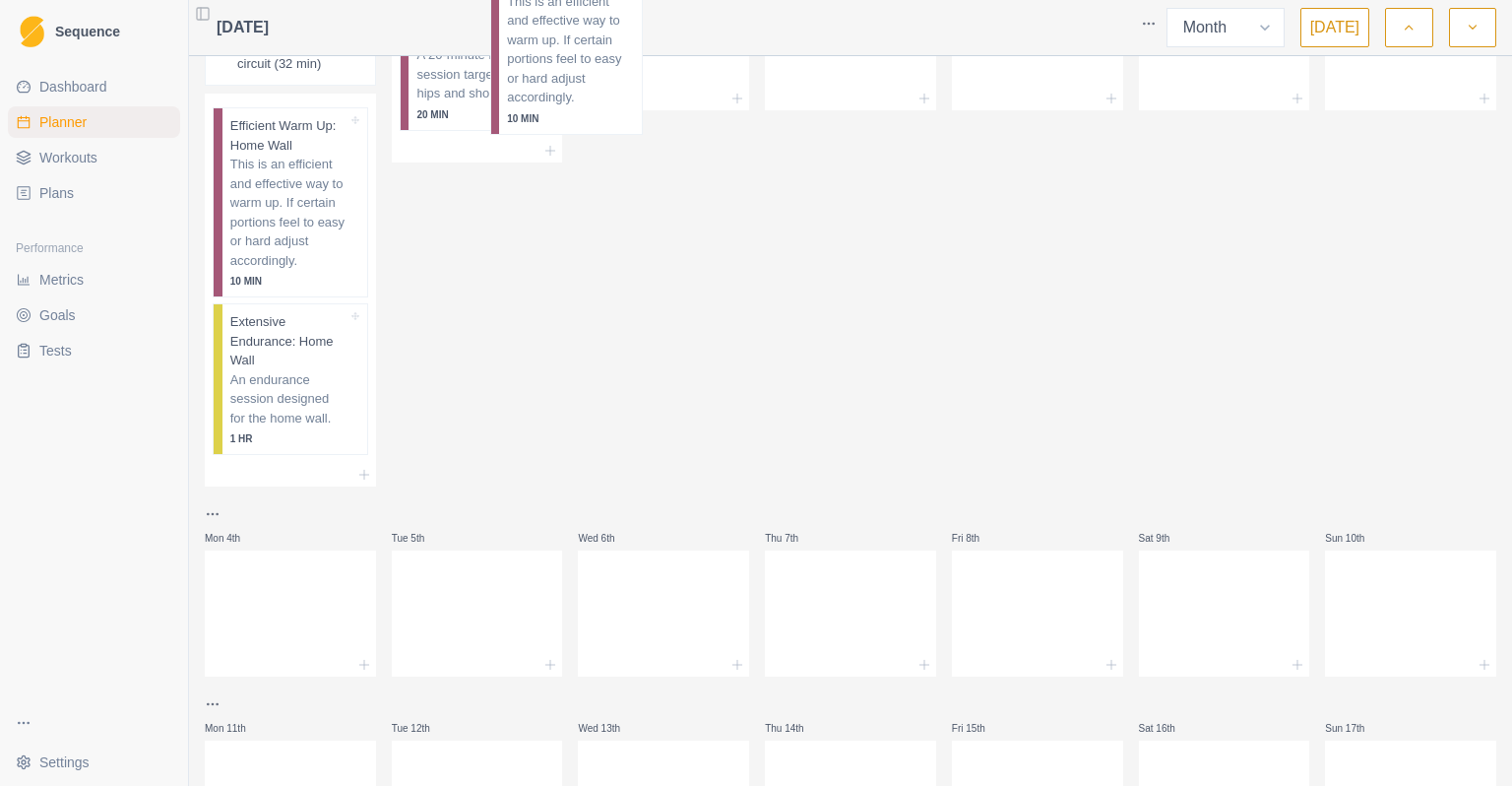 scroll, scrollTop: 0, scrollLeft: 0, axis: both 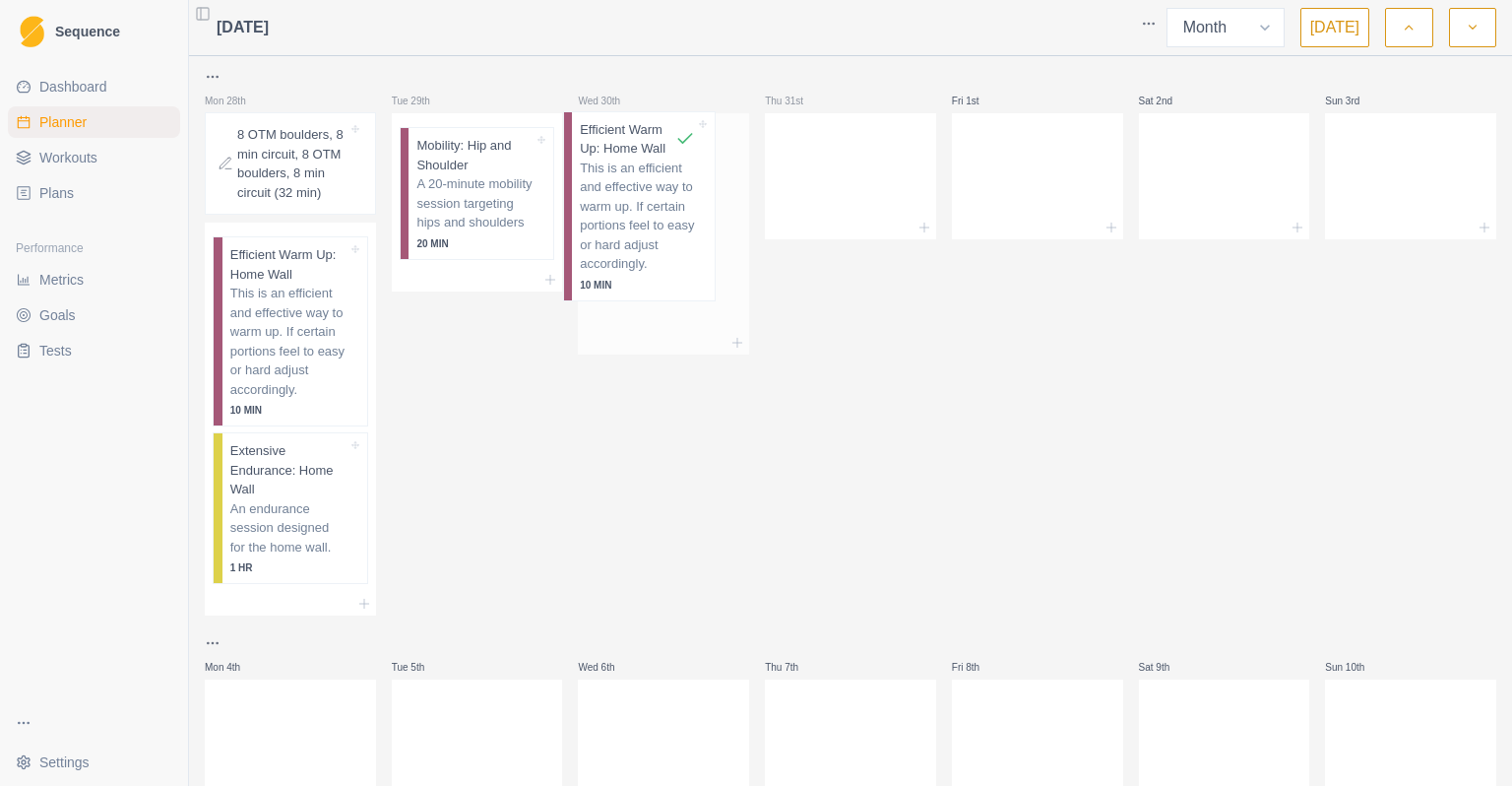 drag, startPoint x: 458, startPoint y: 352, endPoint x: 631, endPoint y: 164, distance: 255.48581 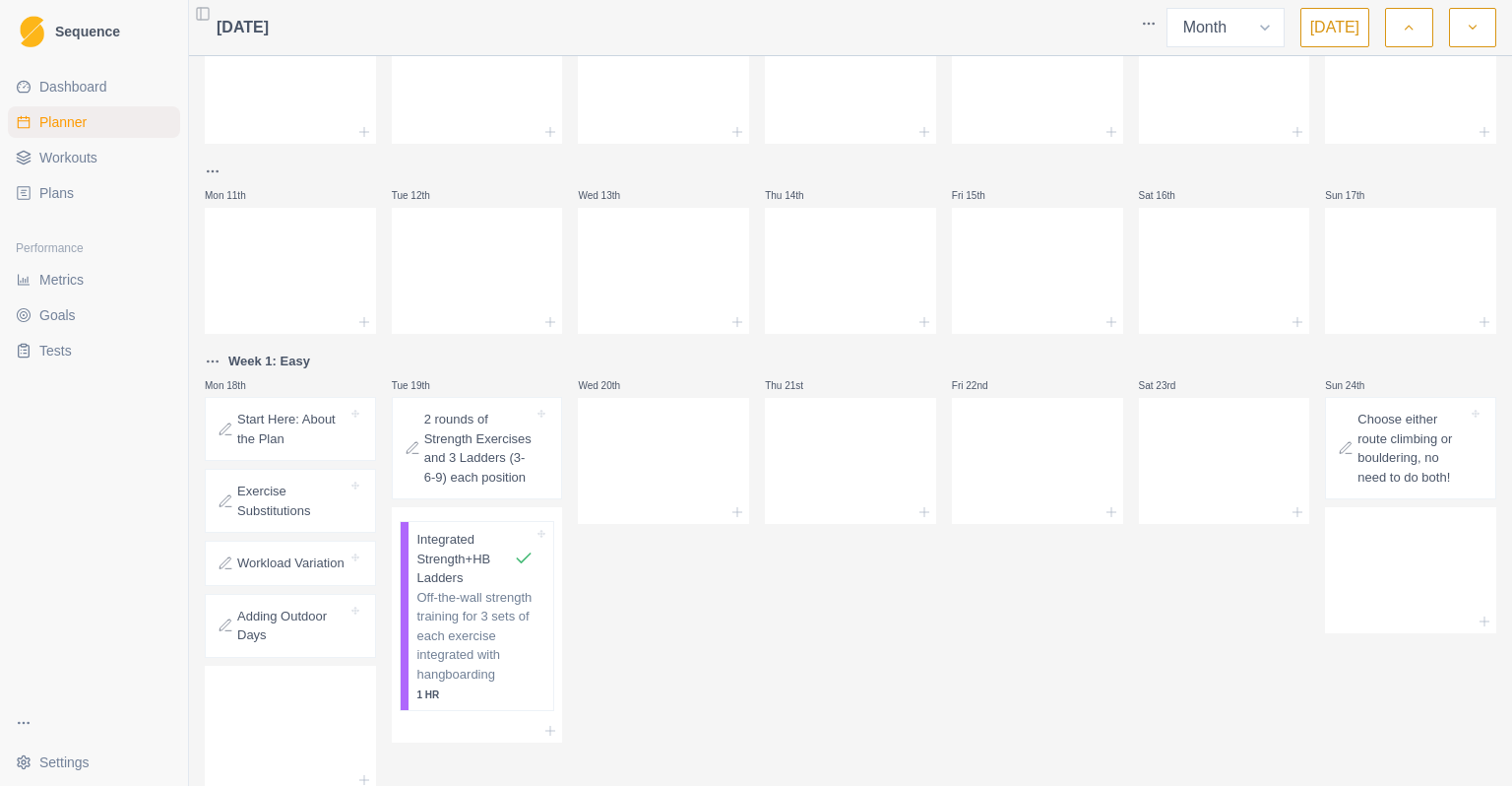 scroll, scrollTop: 753, scrollLeft: 0, axis: vertical 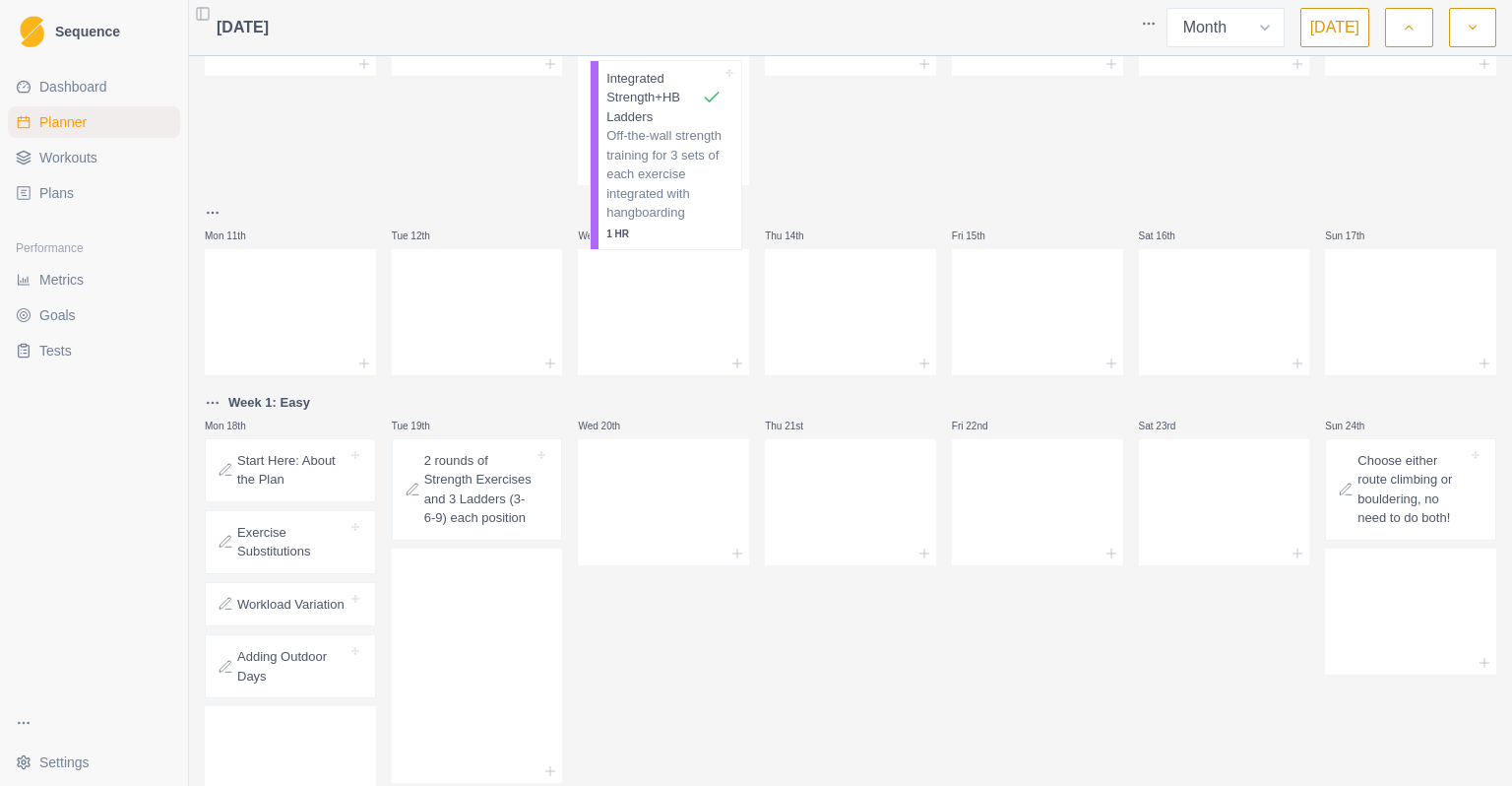 drag, startPoint x: 455, startPoint y: 454, endPoint x: 653, endPoint y: 79, distance: 424.0625 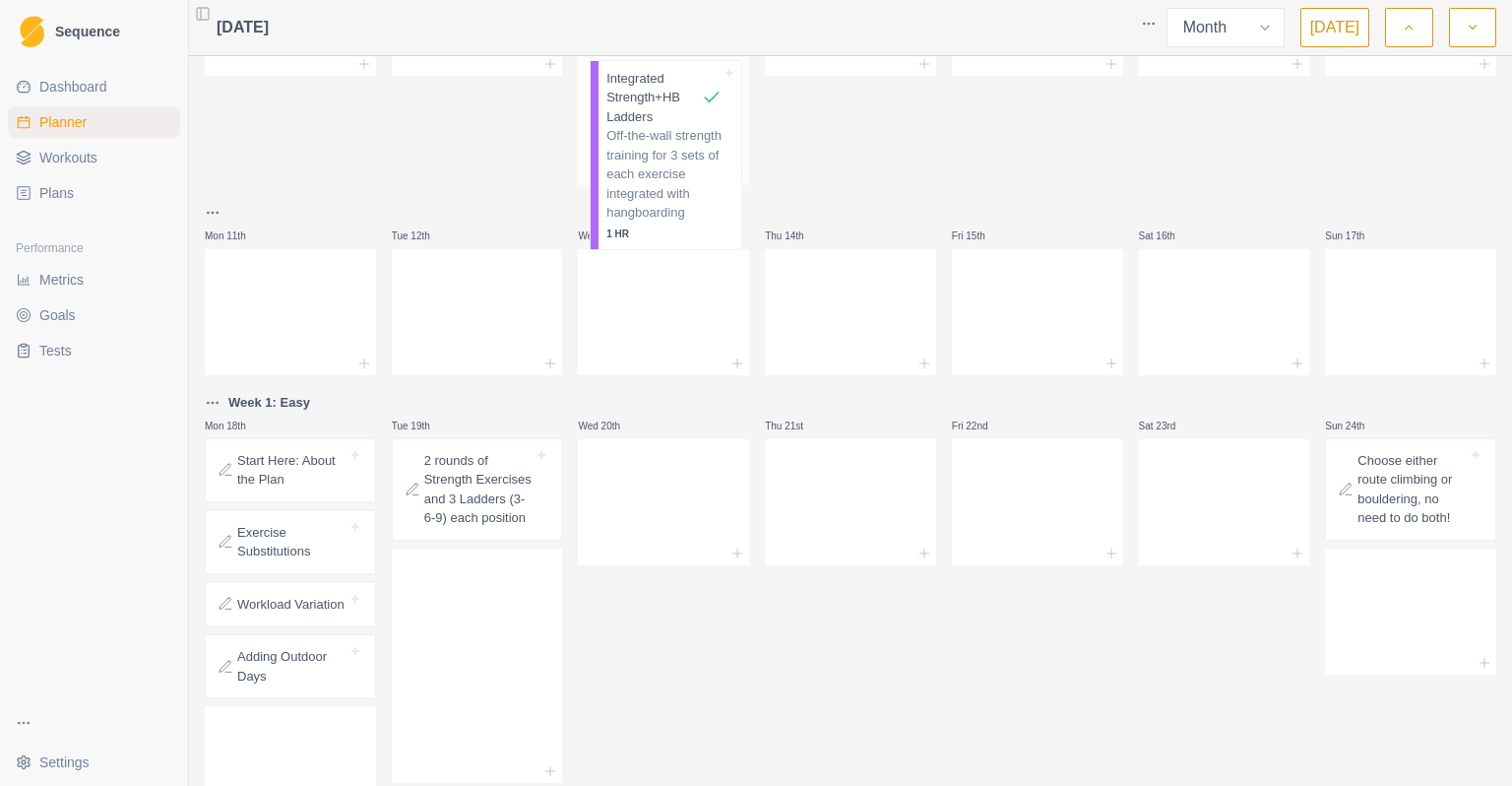 scroll, scrollTop: 725, scrollLeft: 0, axis: vertical 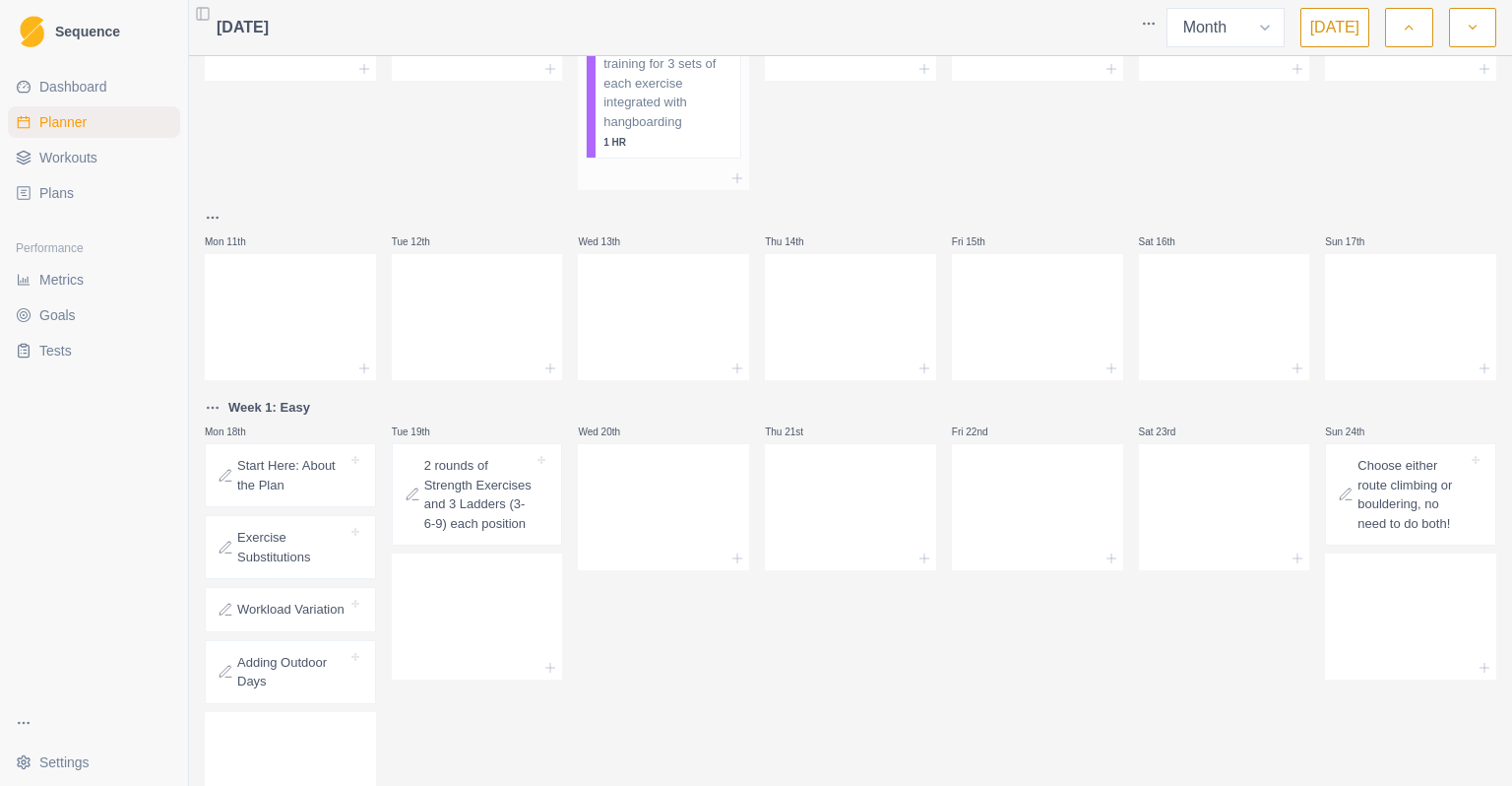 click on "Off-the-wall strength training for 3 sets of each exercise integrated with hangboarding" at bounding box center (662, 84) 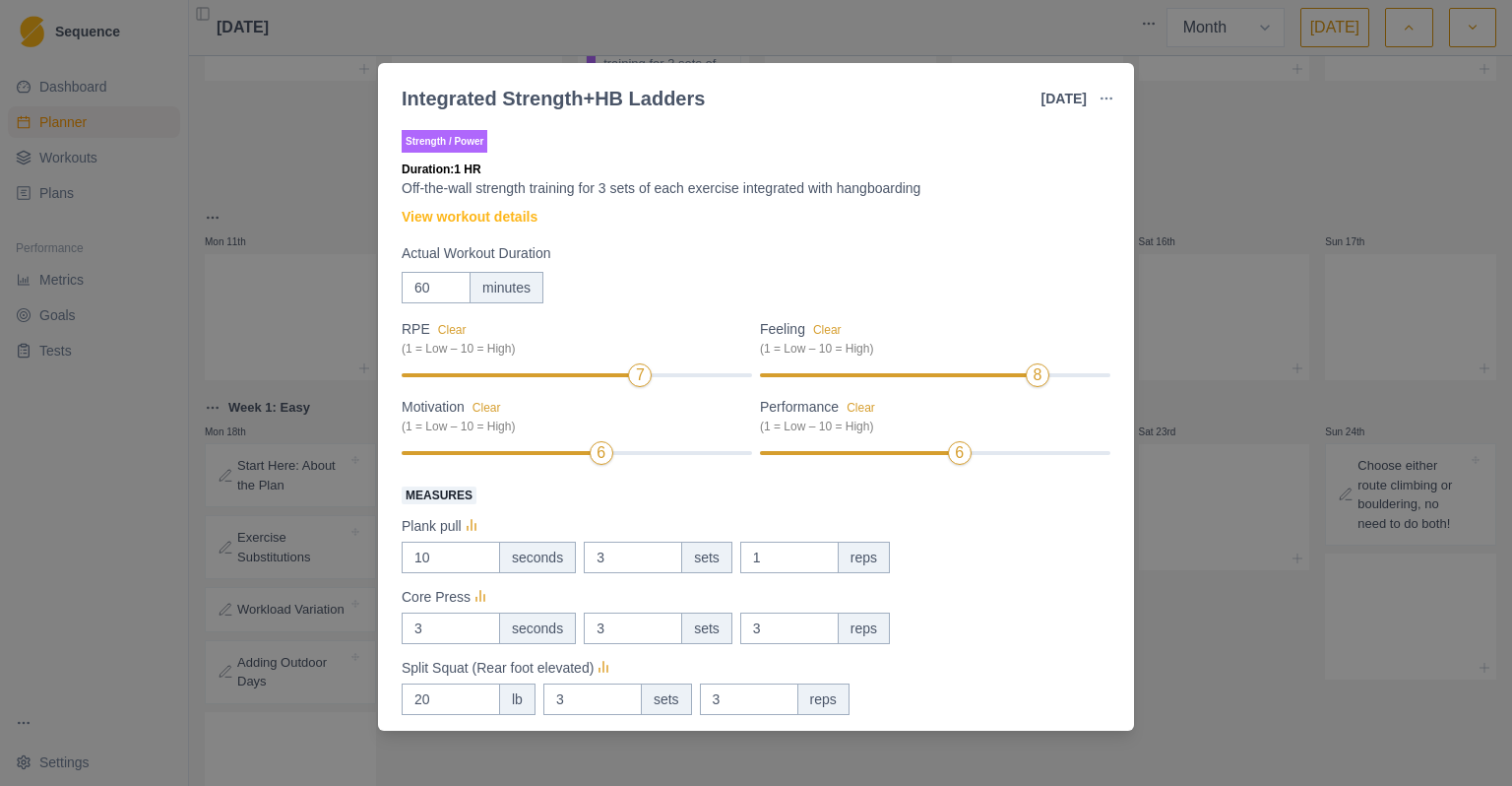 click on "Integrated Strength+HB Ladders [DATE] Link To Goal View Workout Metrics Edit Original Workout Reschedule Workout Remove From Schedule Strength / Power Duration:  1 HR Off-the-wall strength training for 3 sets of each exercise integrated with hangboarding View workout details Actual Workout Duration 60 minutes RPE Clear (1 = Low – 10 = High) 7 Feeling Clear (1 = Low – 10 = High) 8 Motivation Clear (1 = Low – 10 = High) 6 Performance Clear (1 = Low – 10 = High) 6 Measures Plank pull 10 seconds 3 sets 1 reps Core Press 3 seconds 3 sets 3 reps Split Squat (Rear foot elevated) 20 lb 3 sets 3 reps 15mm Full Crimp 0 lb 3 sets 3 reps 20mm Half Crimp kg 1 sets 5 reps 3 Finger Open (20mm) kg 1 sets 6 reps 1 Arm OH Press 14 lb 0 sets 0 reps Weighted Pullup 14 lb added 3 sets 5 reps Training Notes View previous training notes Mark as Incomplete Reschedule Update" at bounding box center (756, 393) 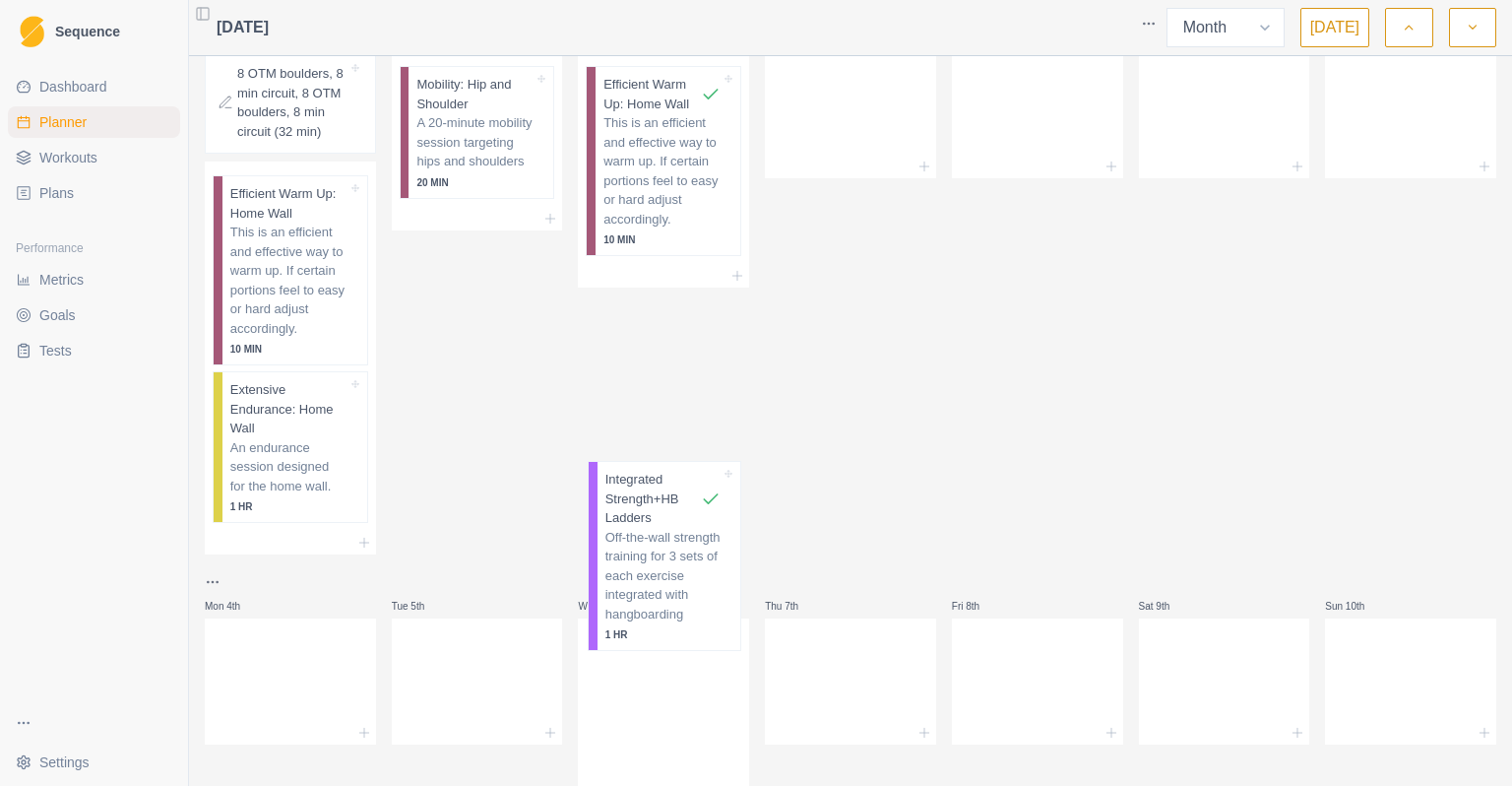scroll, scrollTop: 65, scrollLeft: 0, axis: vertical 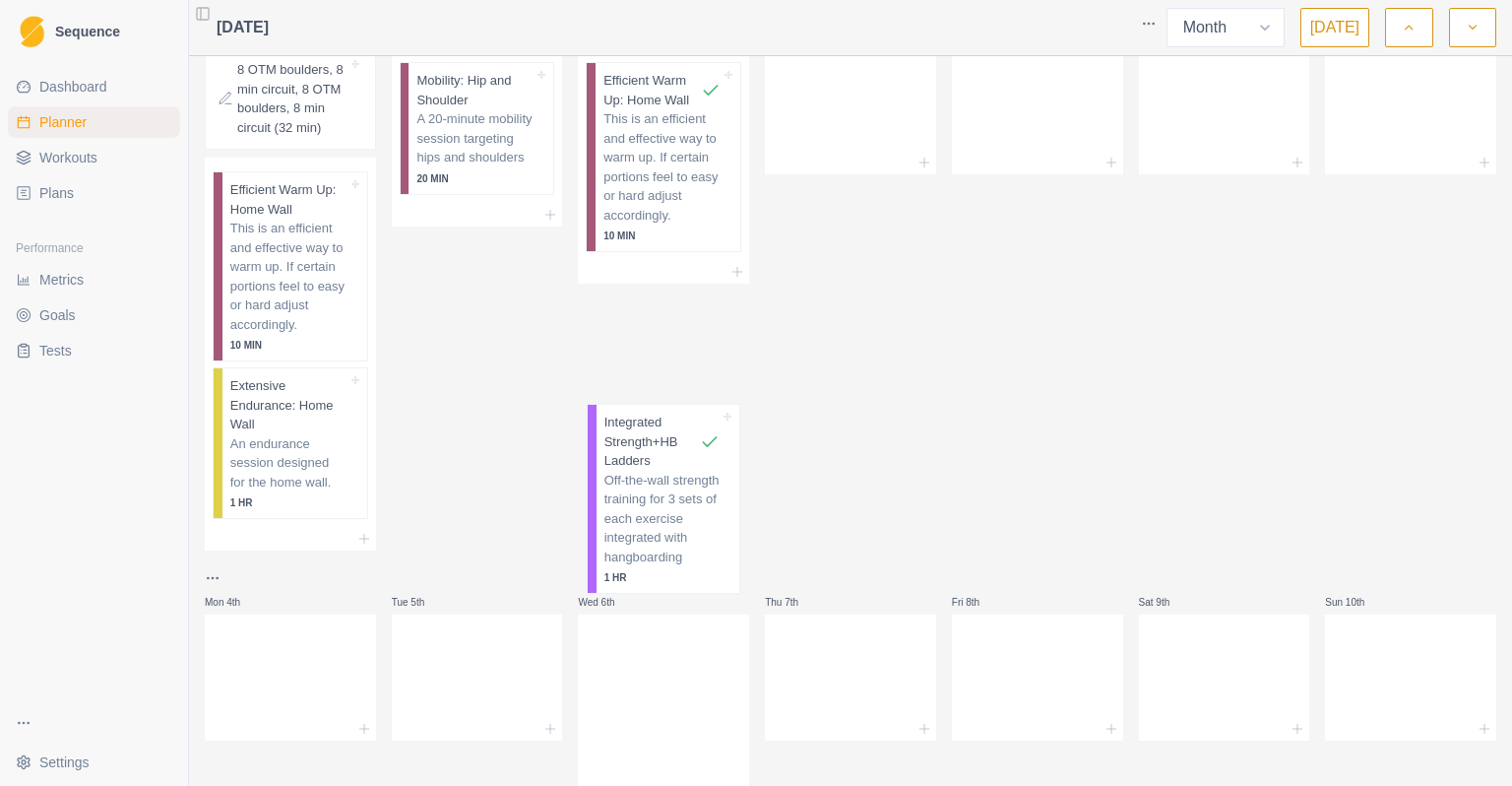 drag, startPoint x: 613, startPoint y: 719, endPoint x: 620, endPoint y: 479, distance: 240.10206 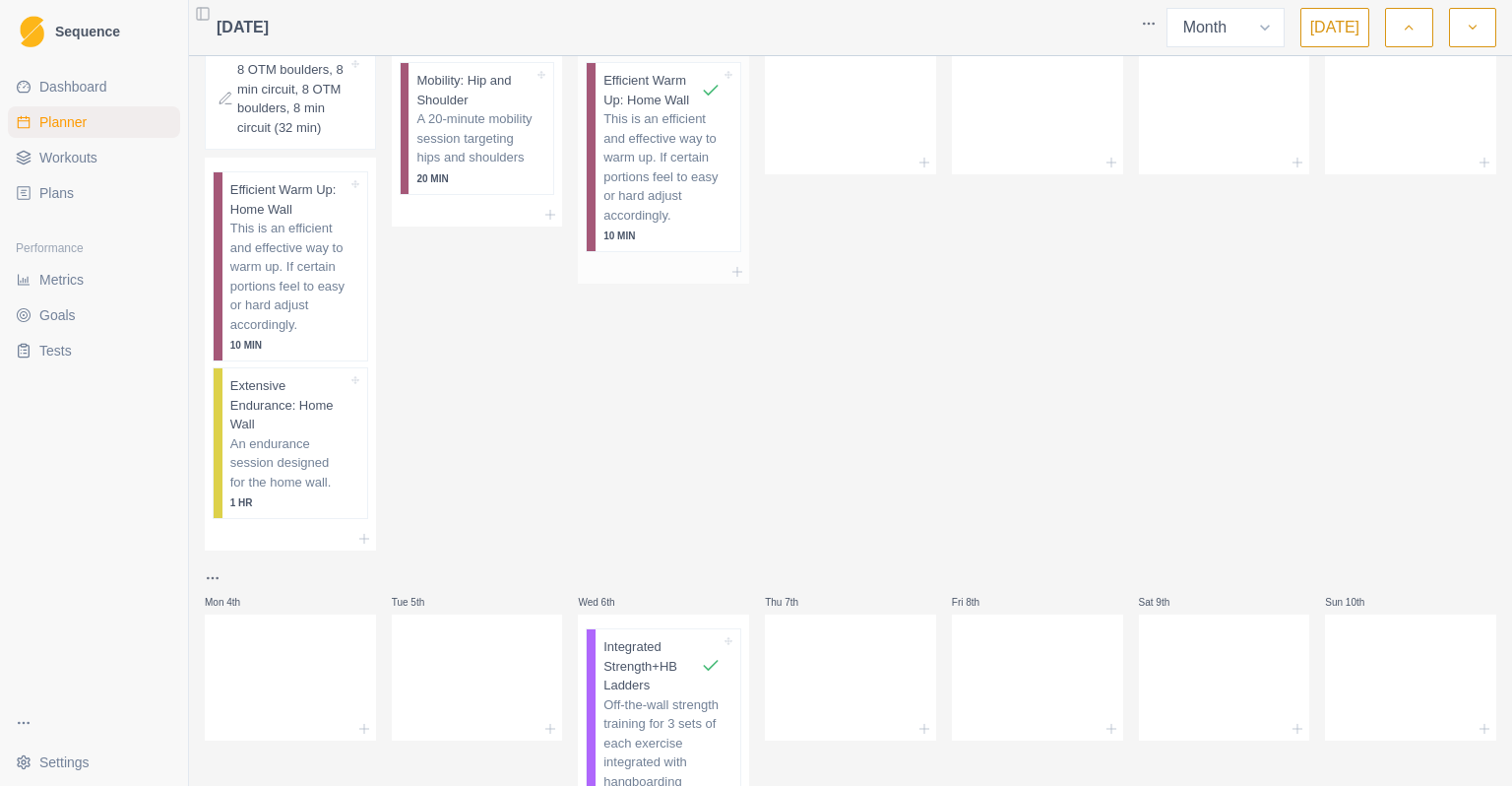 drag, startPoint x: 620, startPoint y: 479, endPoint x: 625, endPoint y: 282, distance: 197.06344 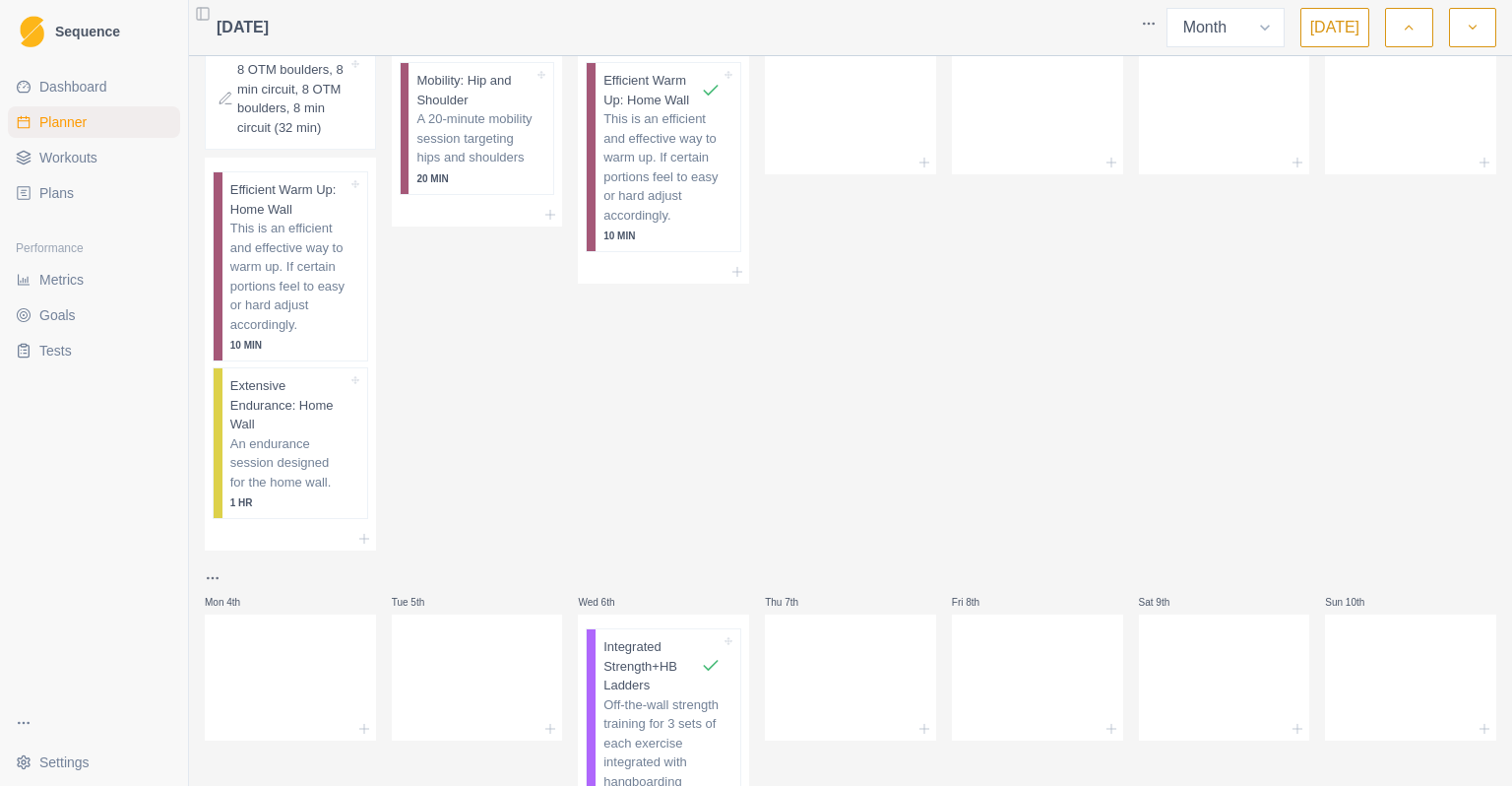 scroll, scrollTop: 66, scrollLeft: 0, axis: vertical 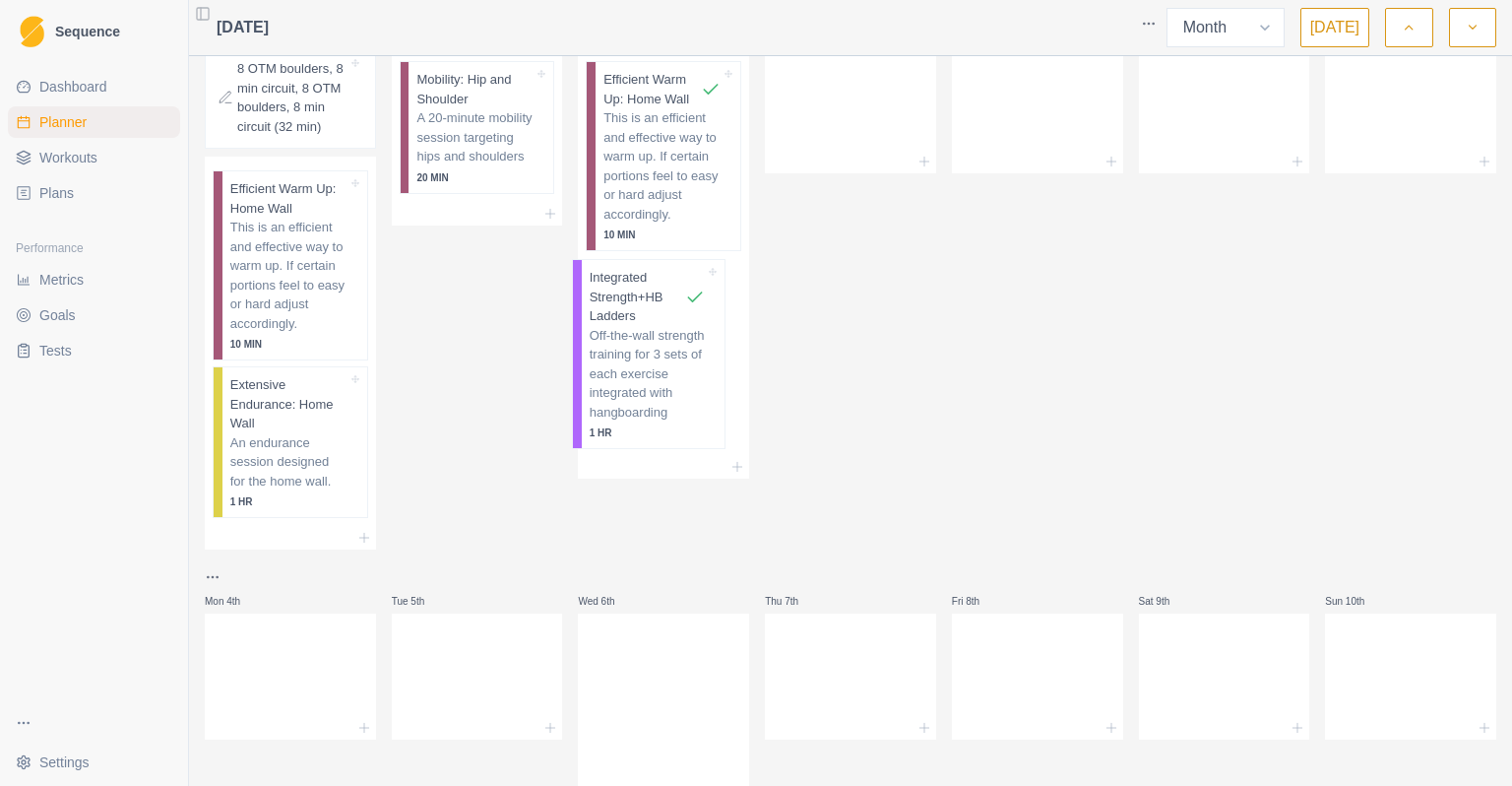 drag, startPoint x: 631, startPoint y: 676, endPoint x: 618, endPoint y: 290, distance: 386.2188 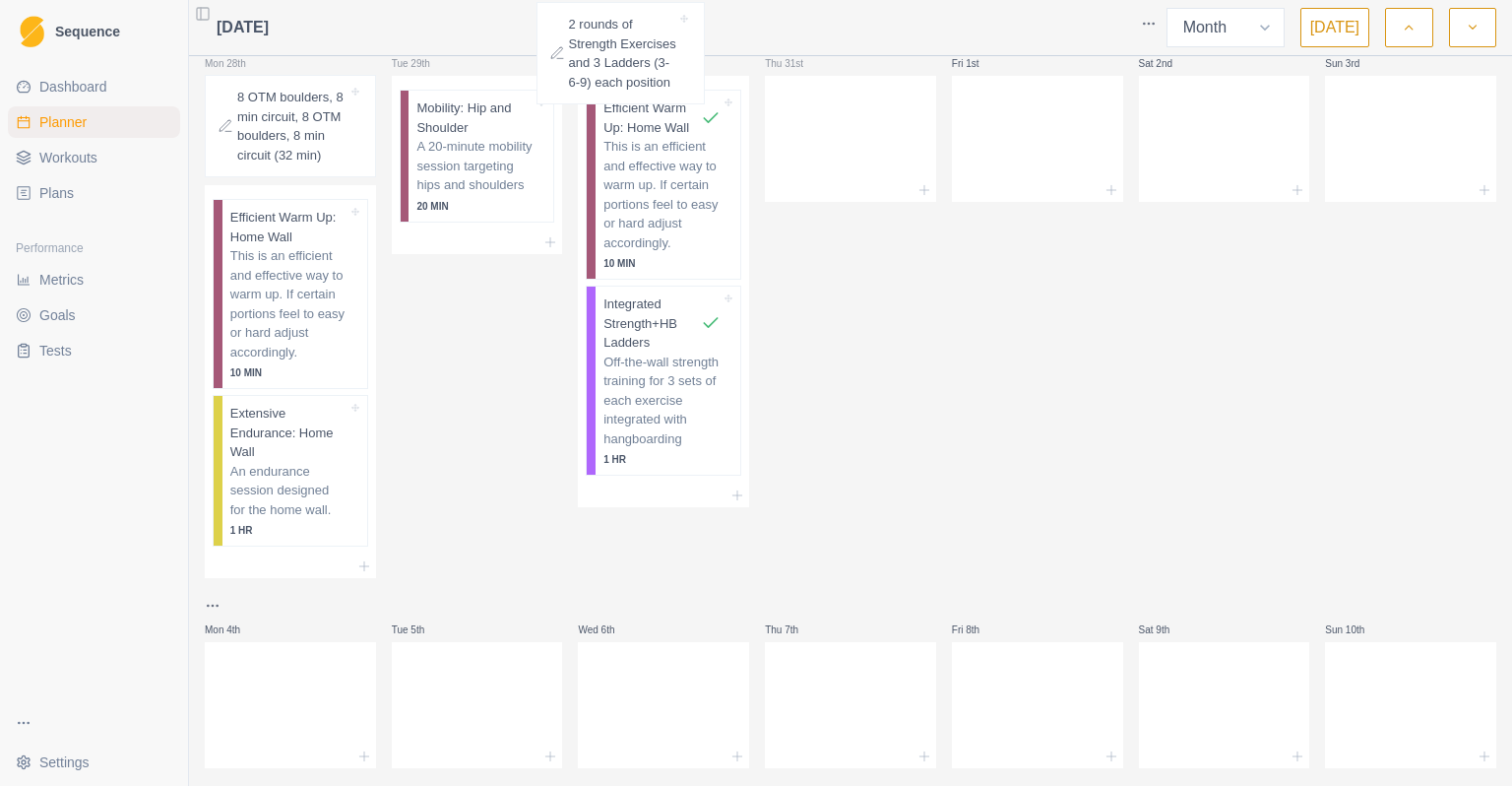 scroll, scrollTop: 0, scrollLeft: 0, axis: both 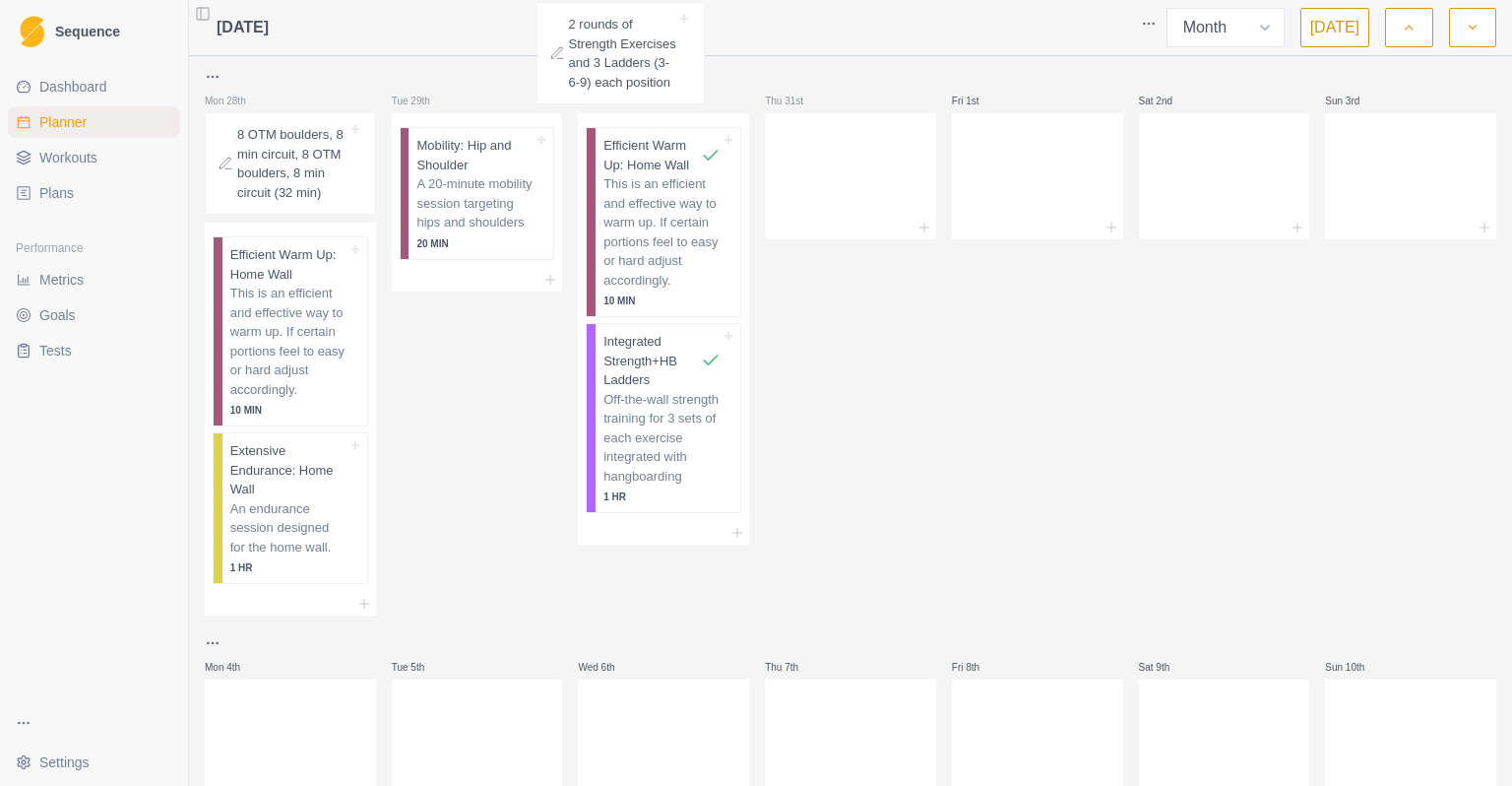 drag, startPoint x: 477, startPoint y: 303, endPoint x: 642, endPoint y: 62, distance: 292.07191 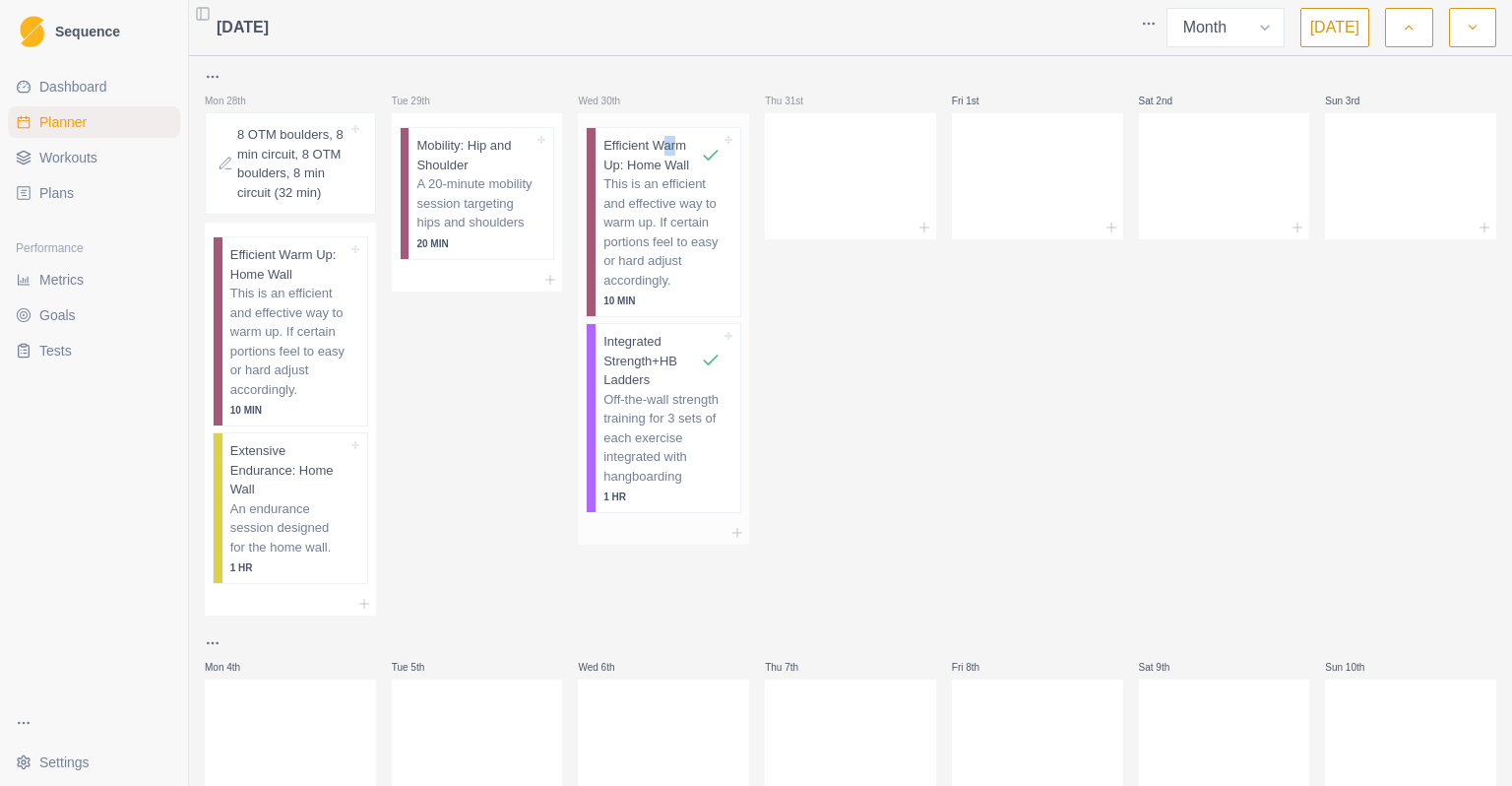 drag, startPoint x: 657, startPoint y: 120, endPoint x: 669, endPoint y: 148, distance: 30.463092 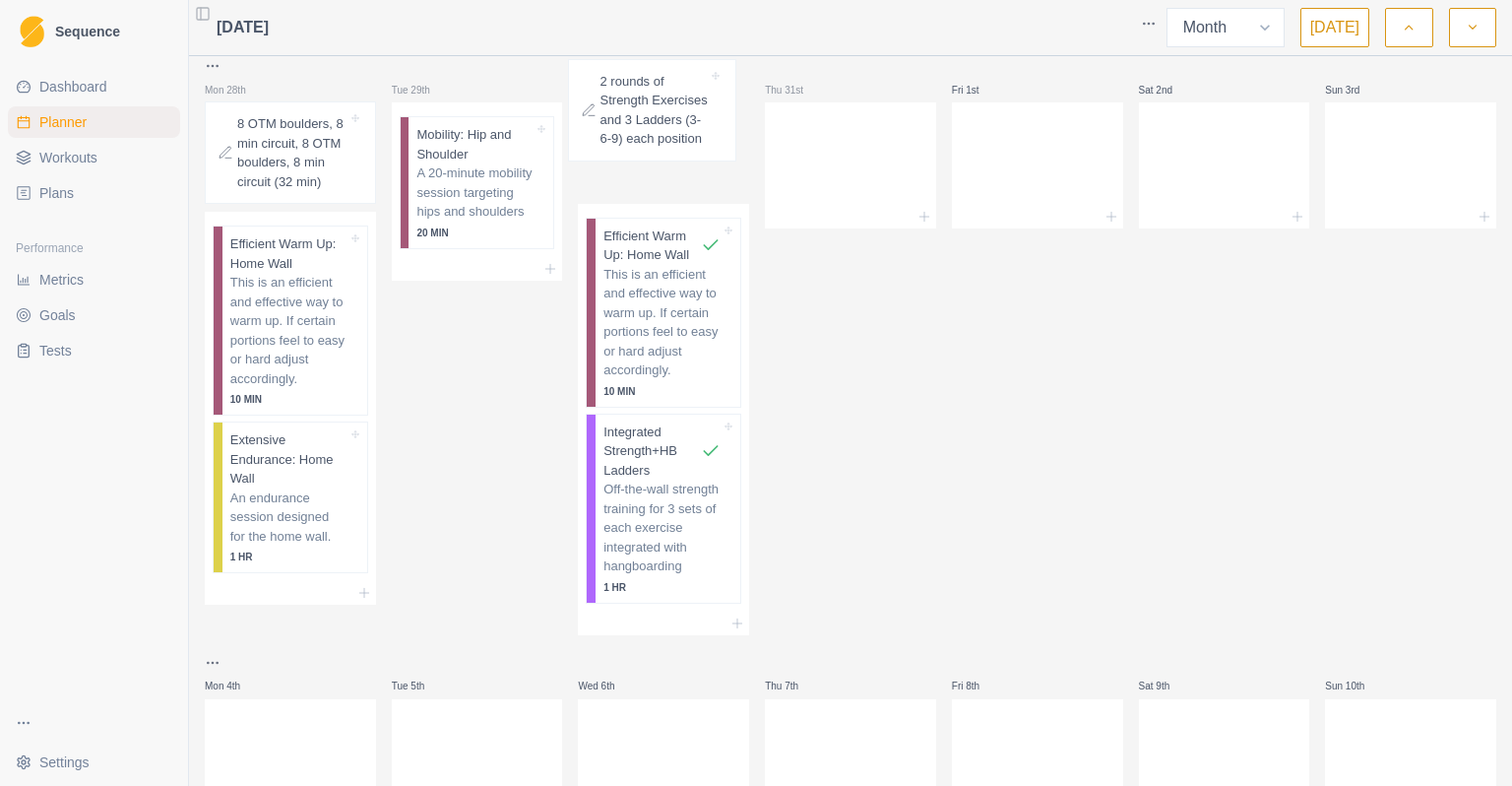 scroll, scrollTop: 0, scrollLeft: 0, axis: both 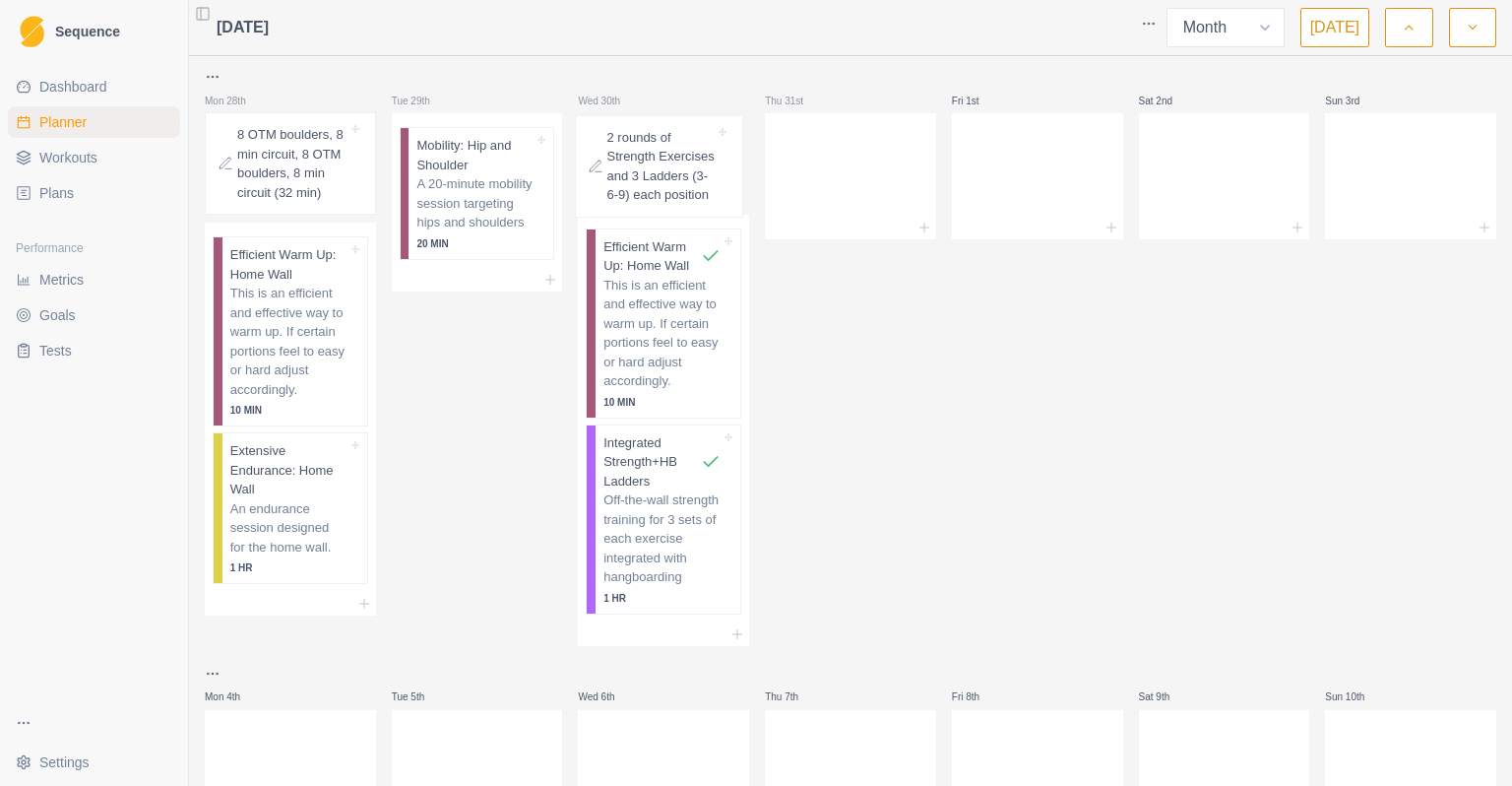 drag, startPoint x: 484, startPoint y: 502, endPoint x: 689, endPoint y: 140, distance: 416.01562 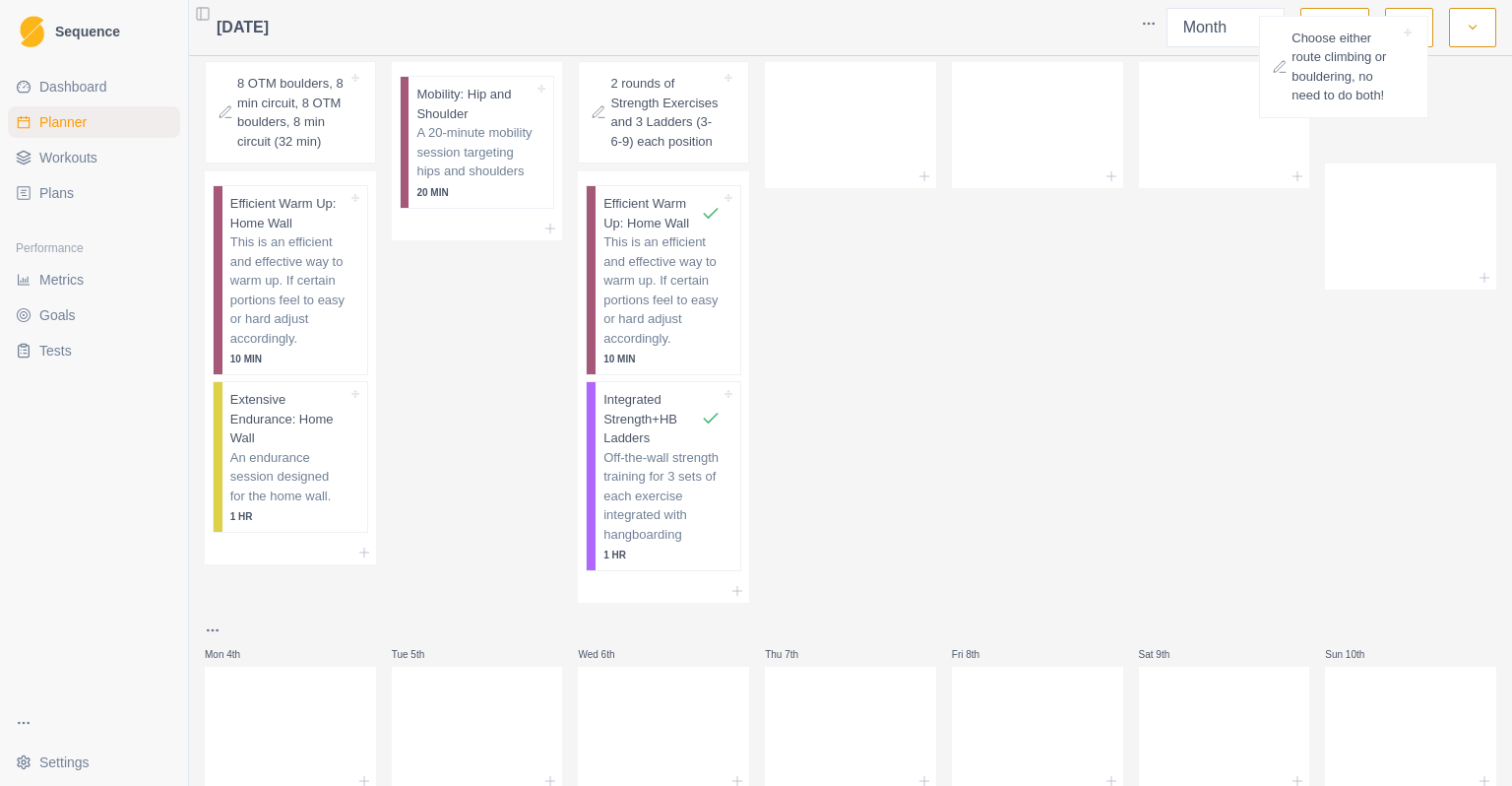 scroll, scrollTop: 0, scrollLeft: 0, axis: both 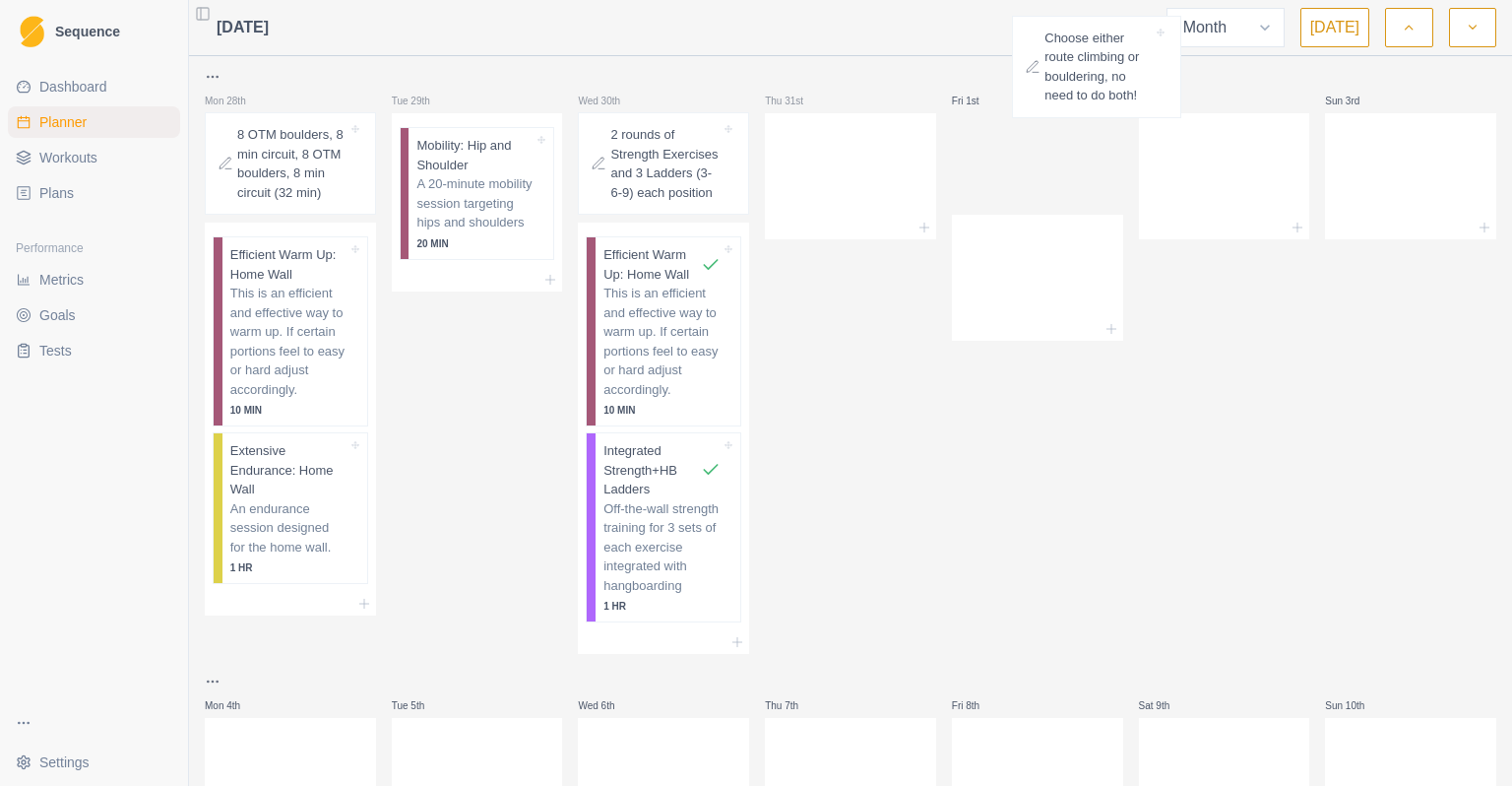 drag, startPoint x: 1382, startPoint y: 444, endPoint x: 1082, endPoint y: 65, distance: 483.36425 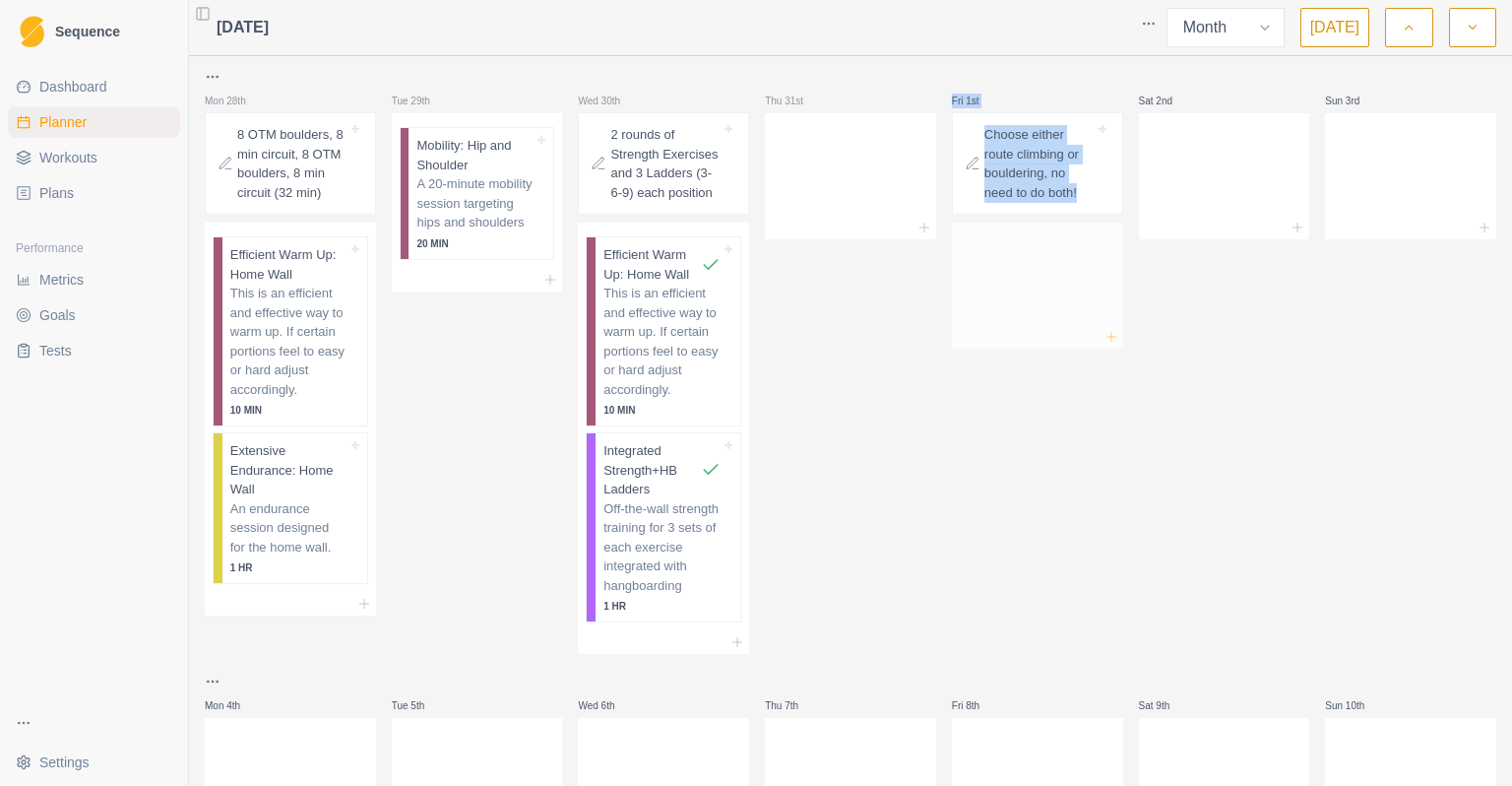 drag, startPoint x: 1009, startPoint y: 66, endPoint x: 1103, endPoint y: 340, distance: 289.67568 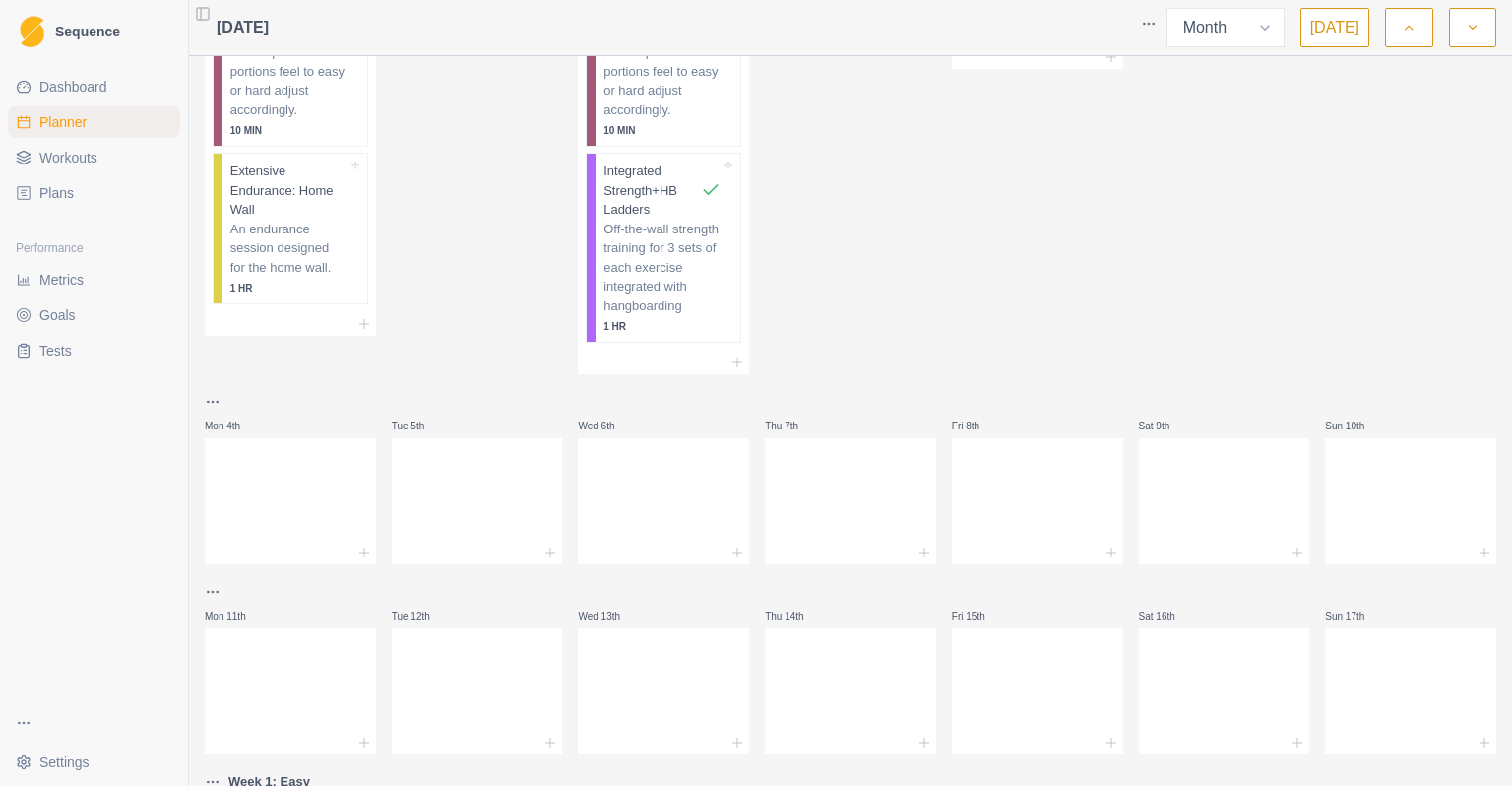 scroll, scrollTop: 0, scrollLeft: 0, axis: both 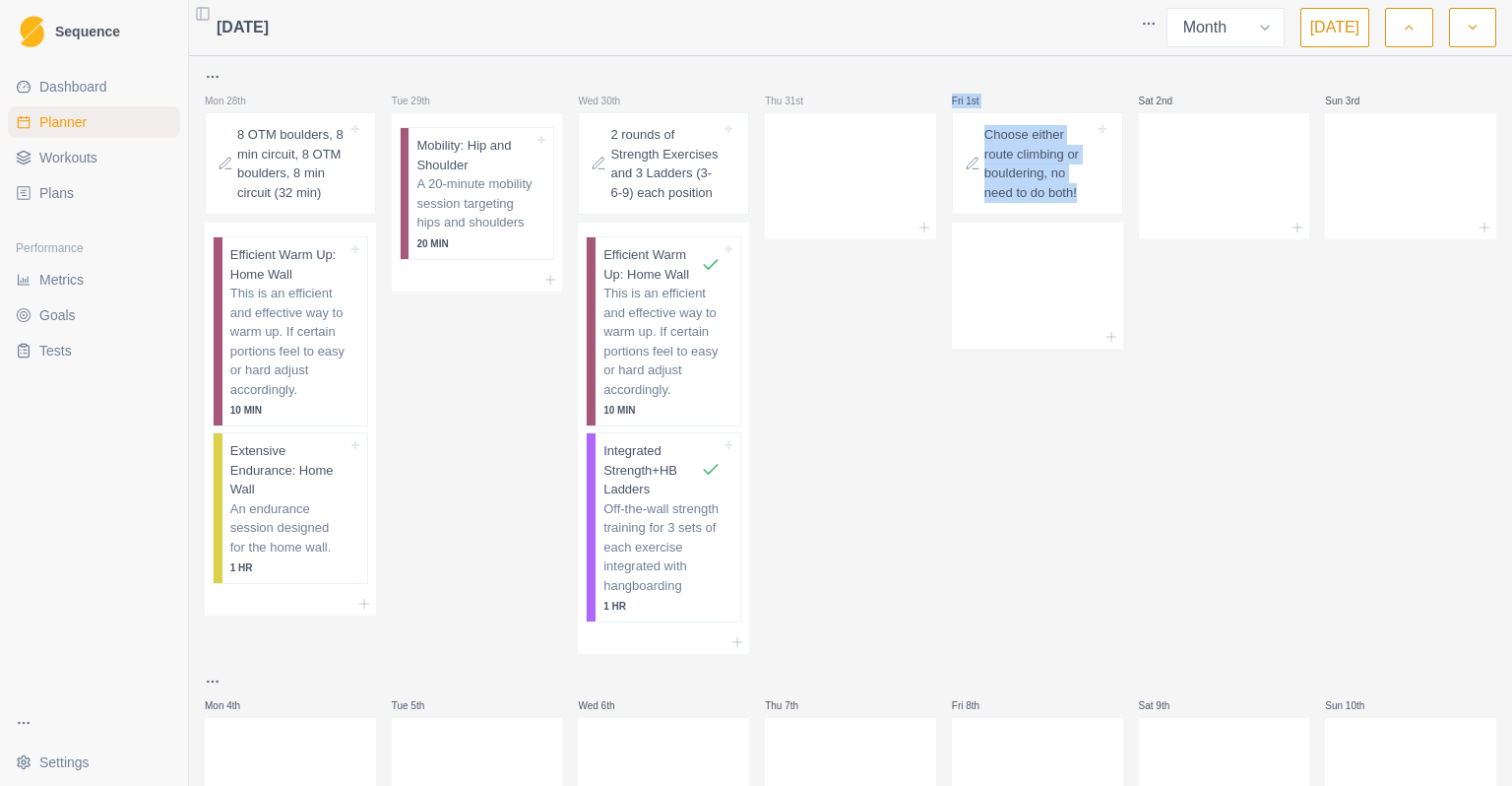 click on "Fri 1st Choose either route climbing or bouldering, no need to do both!" at bounding box center (1038, 360) 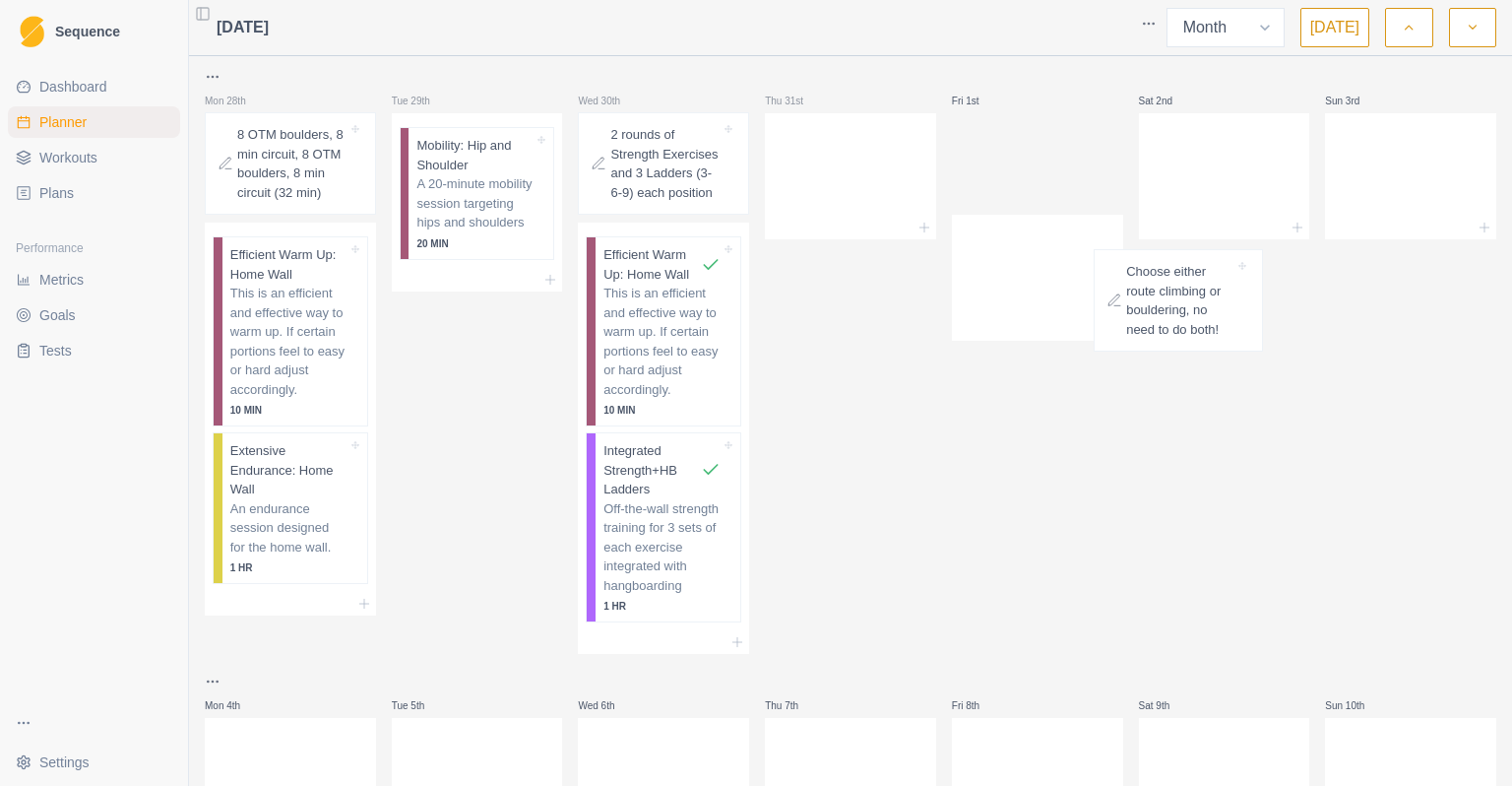 drag, startPoint x: 1009, startPoint y: 148, endPoint x: 1179, endPoint y: 336, distance: 253.464 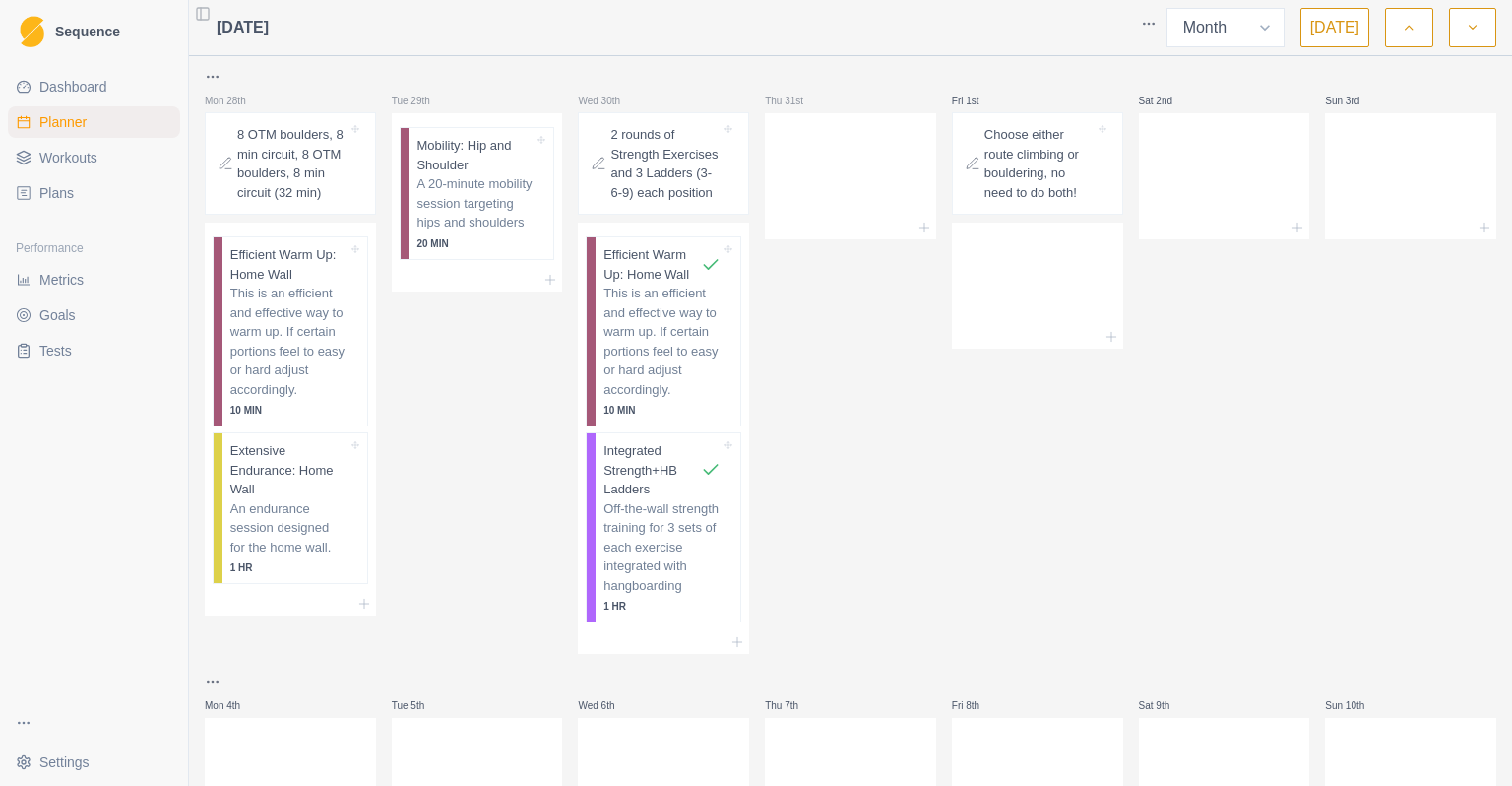 click on "Sat 2nd" at bounding box center [1225, 360] 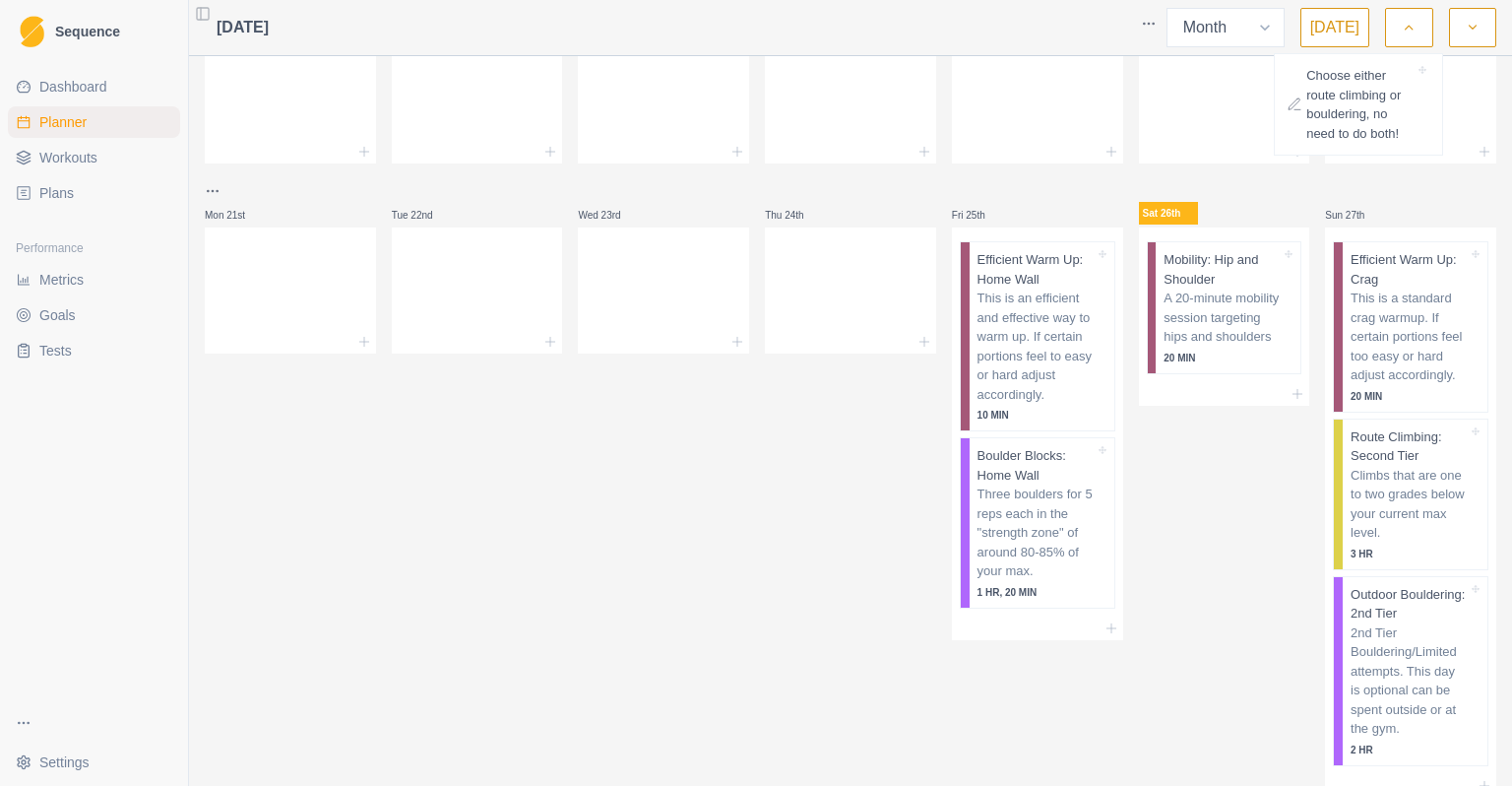 scroll, scrollTop: 422, scrollLeft: 0, axis: vertical 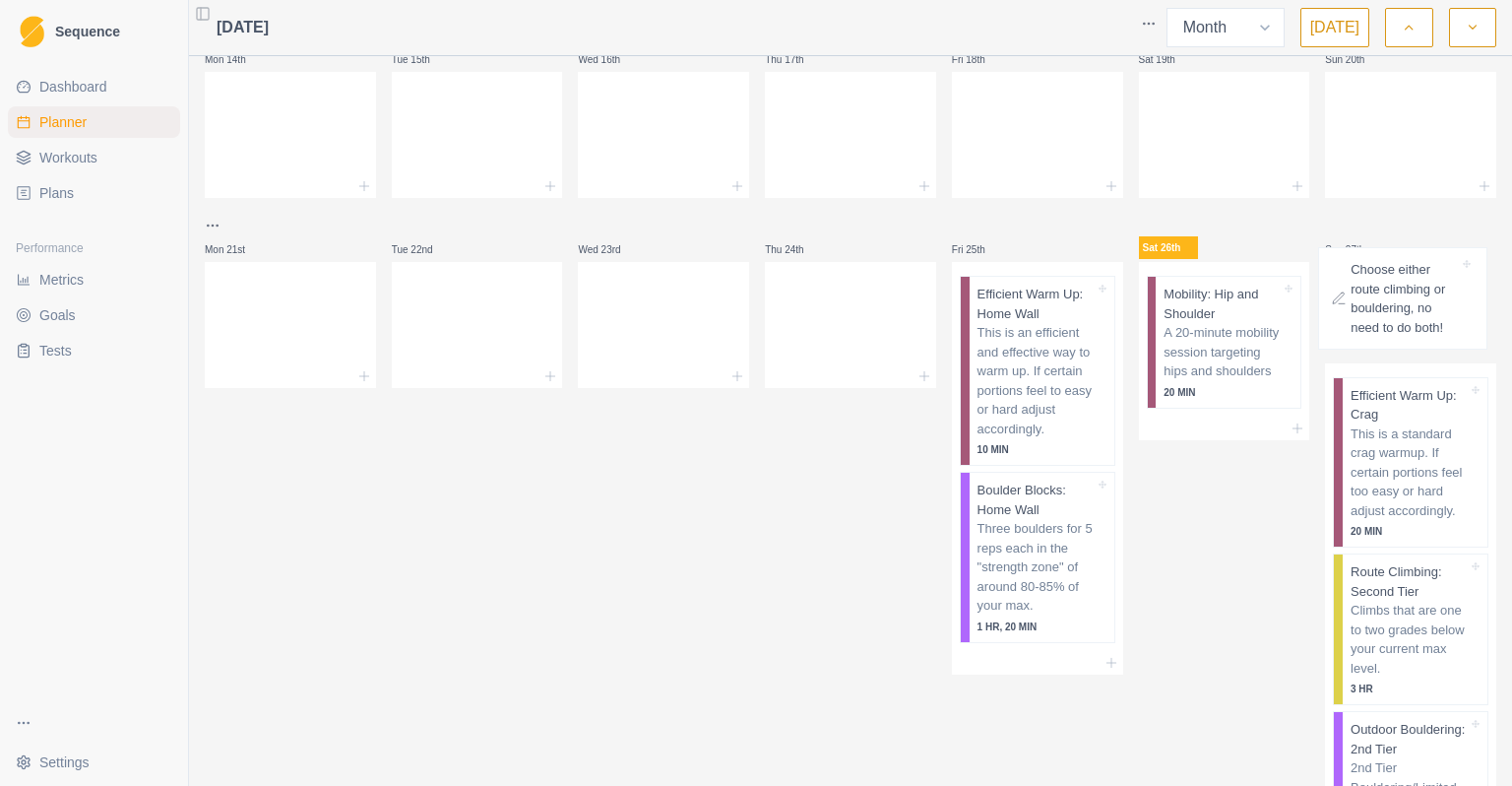 drag, startPoint x: 1036, startPoint y: 708, endPoint x: 1412, endPoint y: 294, distance: 559.26 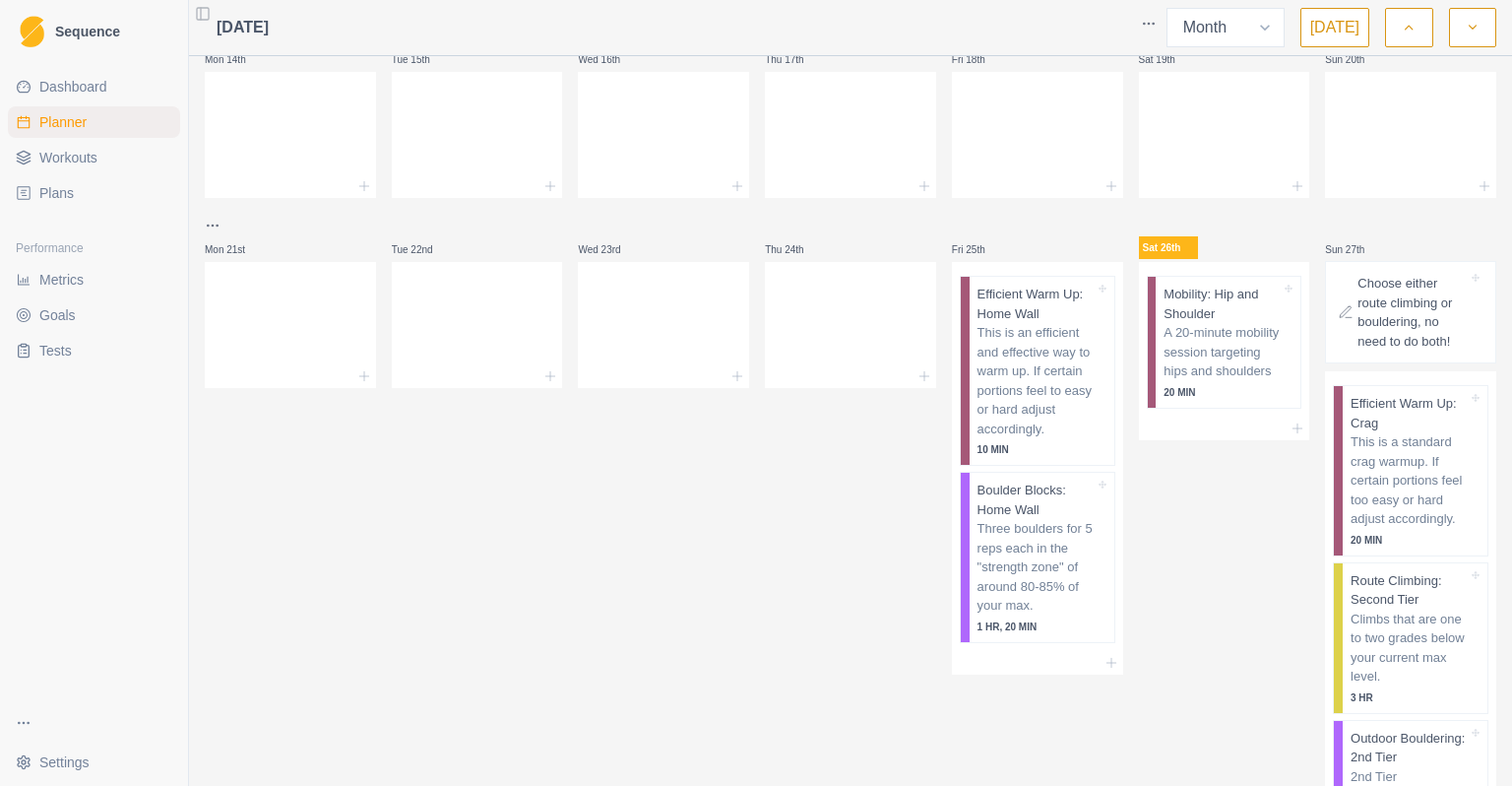 click on "Sat 26th Mobility: Hip and Shoulder A 20-minute mobility session targeting hips and shoulders 20 MIN" at bounding box center (1225, 577) 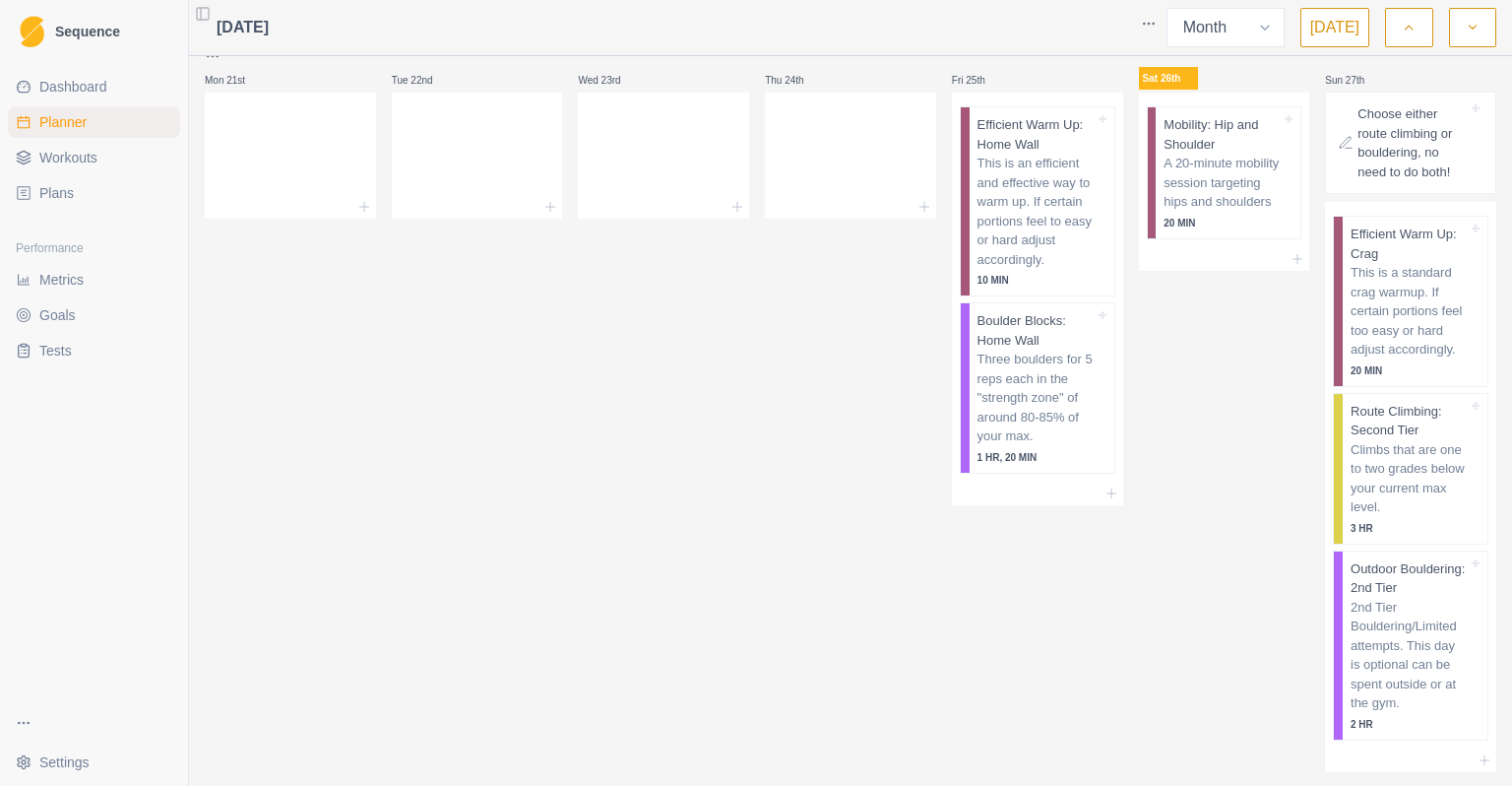 scroll, scrollTop: 632, scrollLeft: 0, axis: vertical 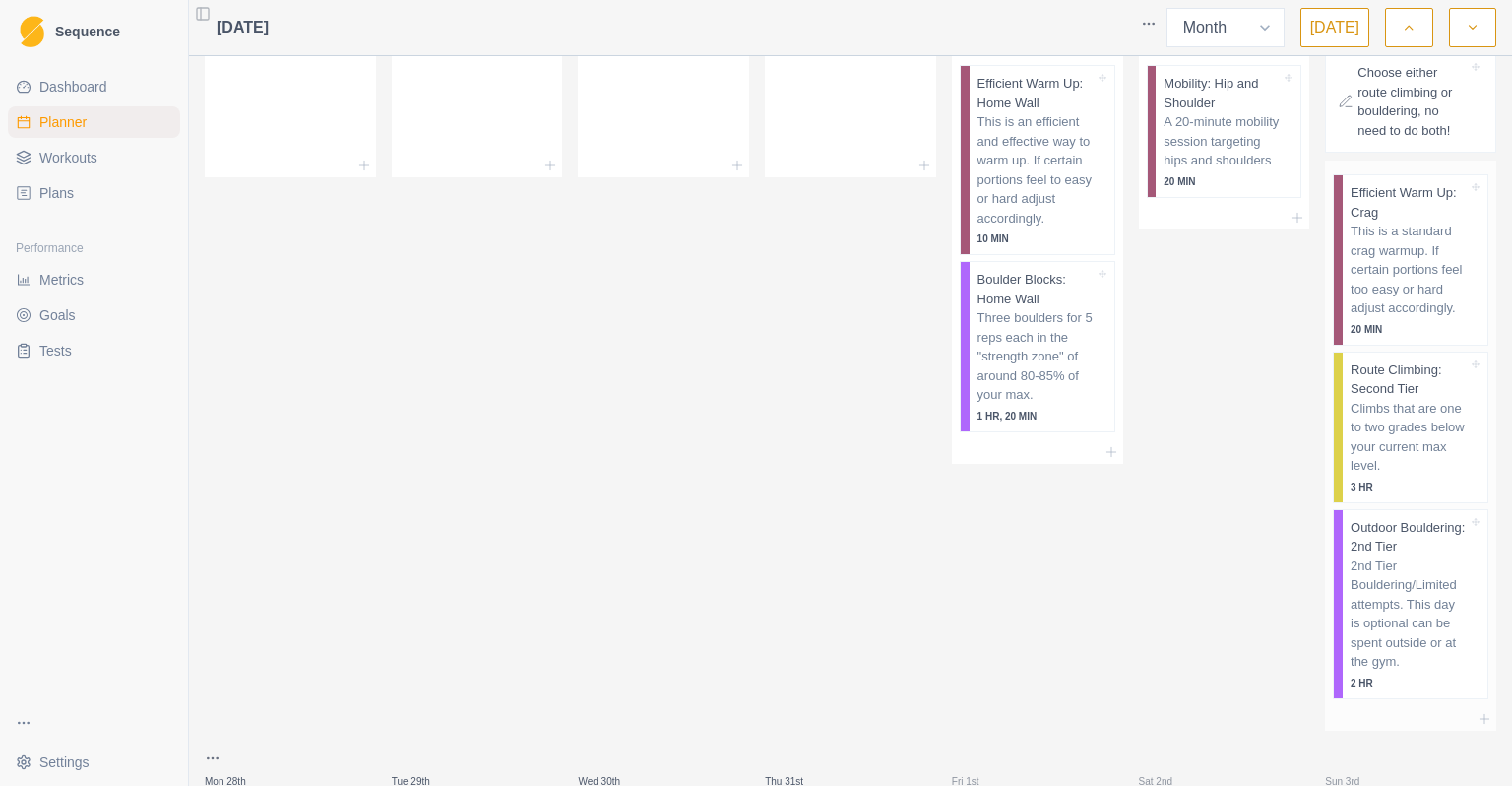 click on "2nd Tier Bouldering/Limited attempts. This day is optional can be spent outside or at the gym." at bounding box center [1409, 614] 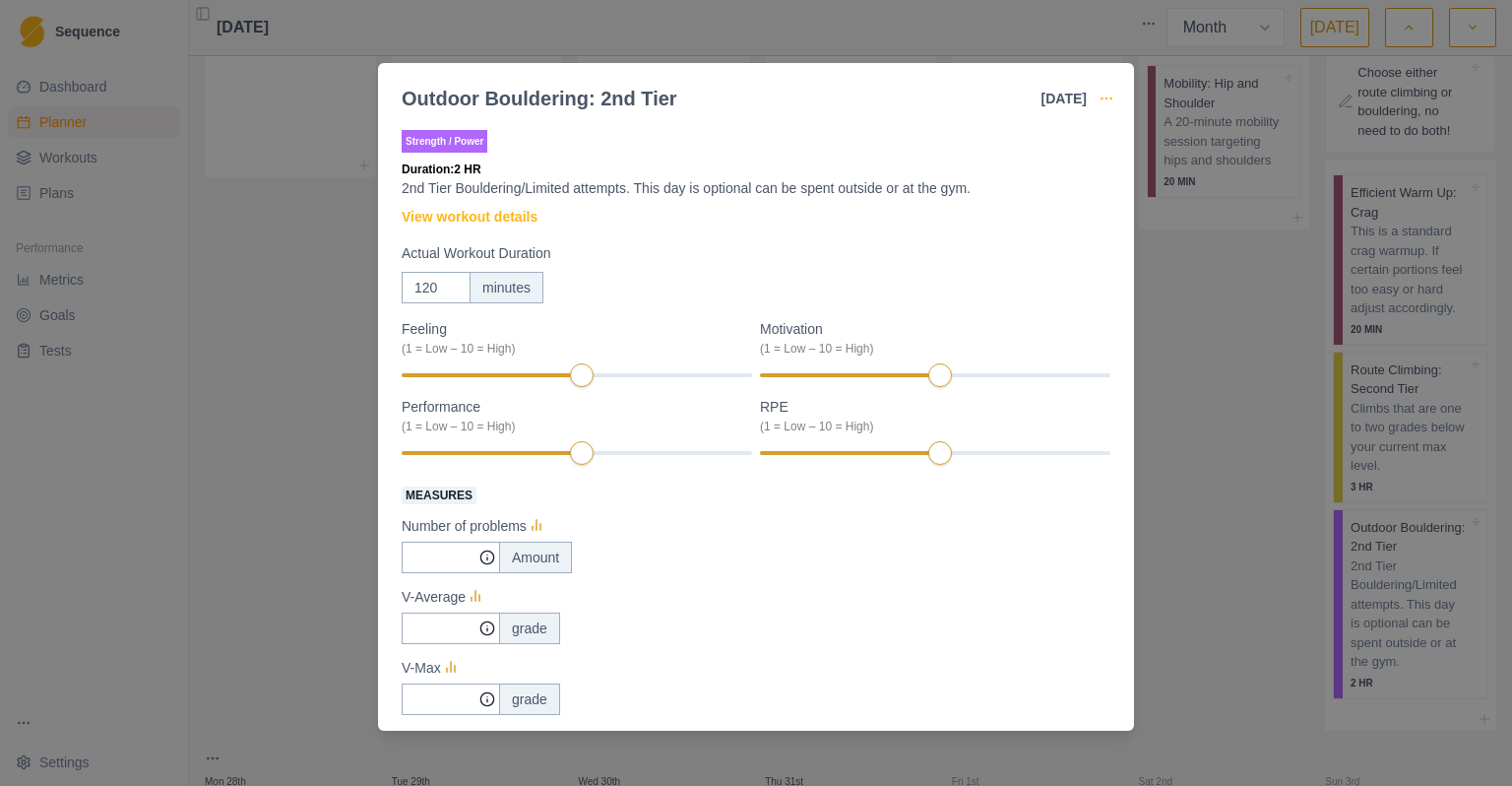 click 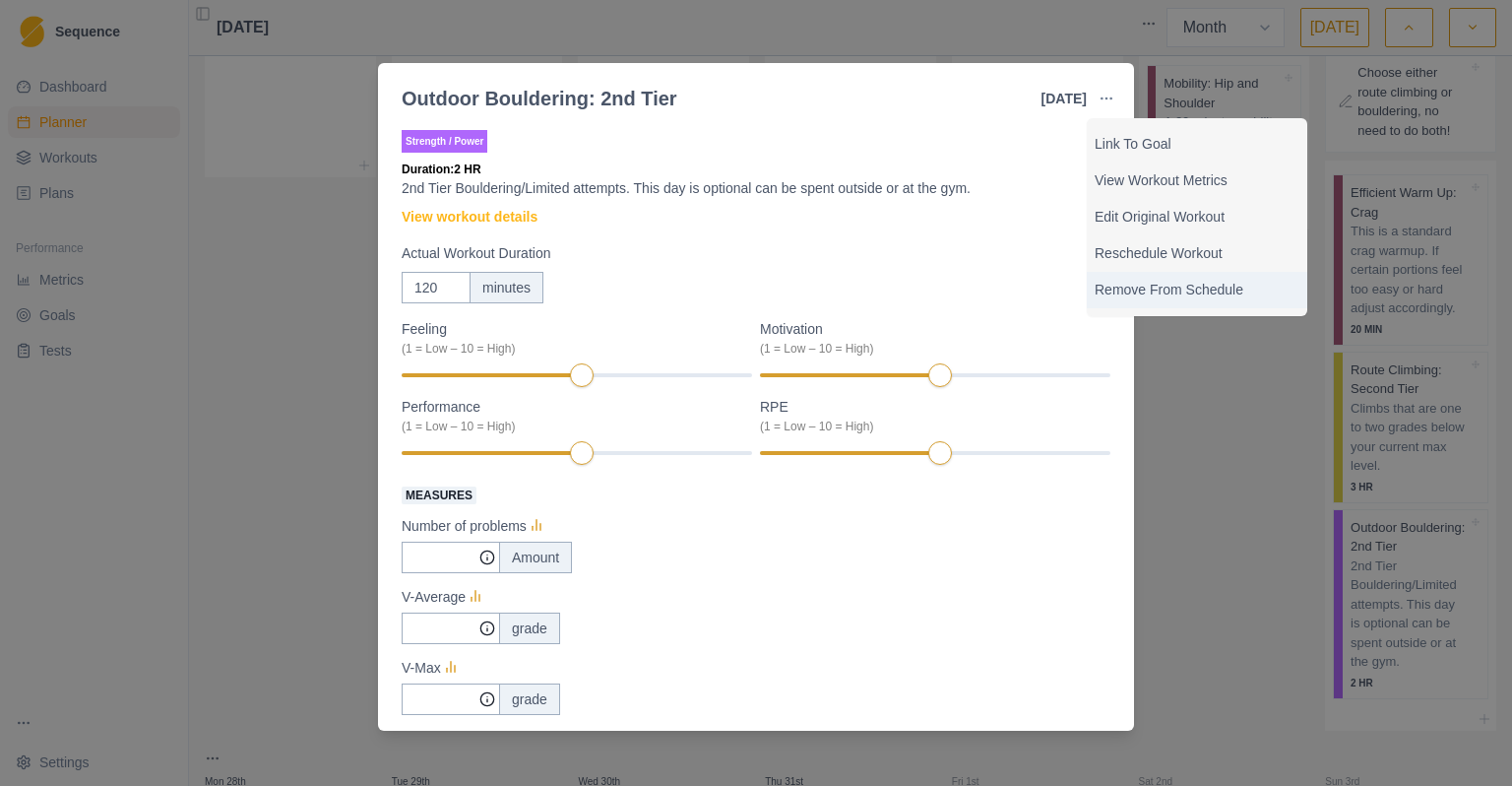 click on "Remove From Schedule" at bounding box center [1197, 290] 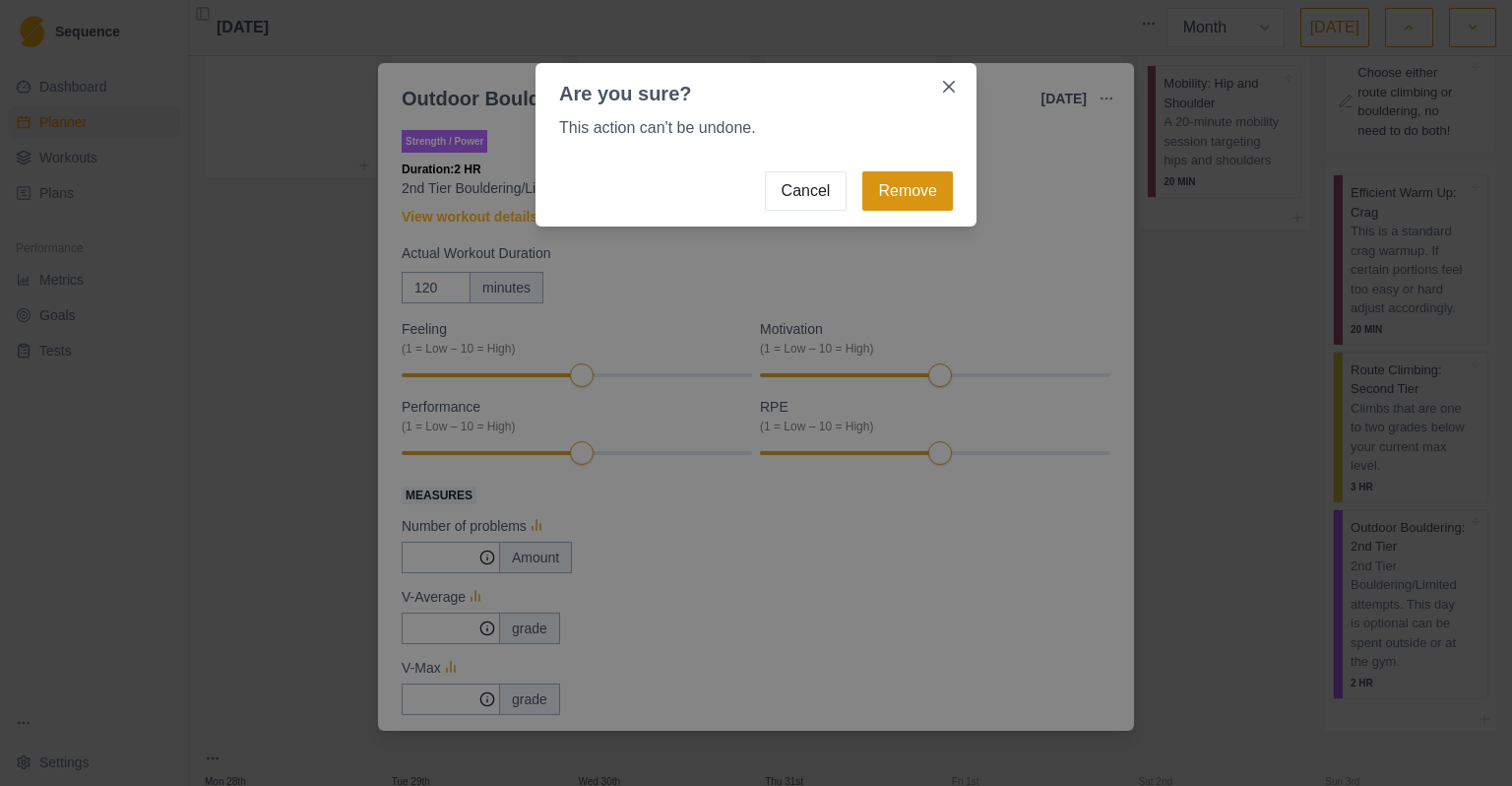 click on "Remove" at bounding box center (908, 191) 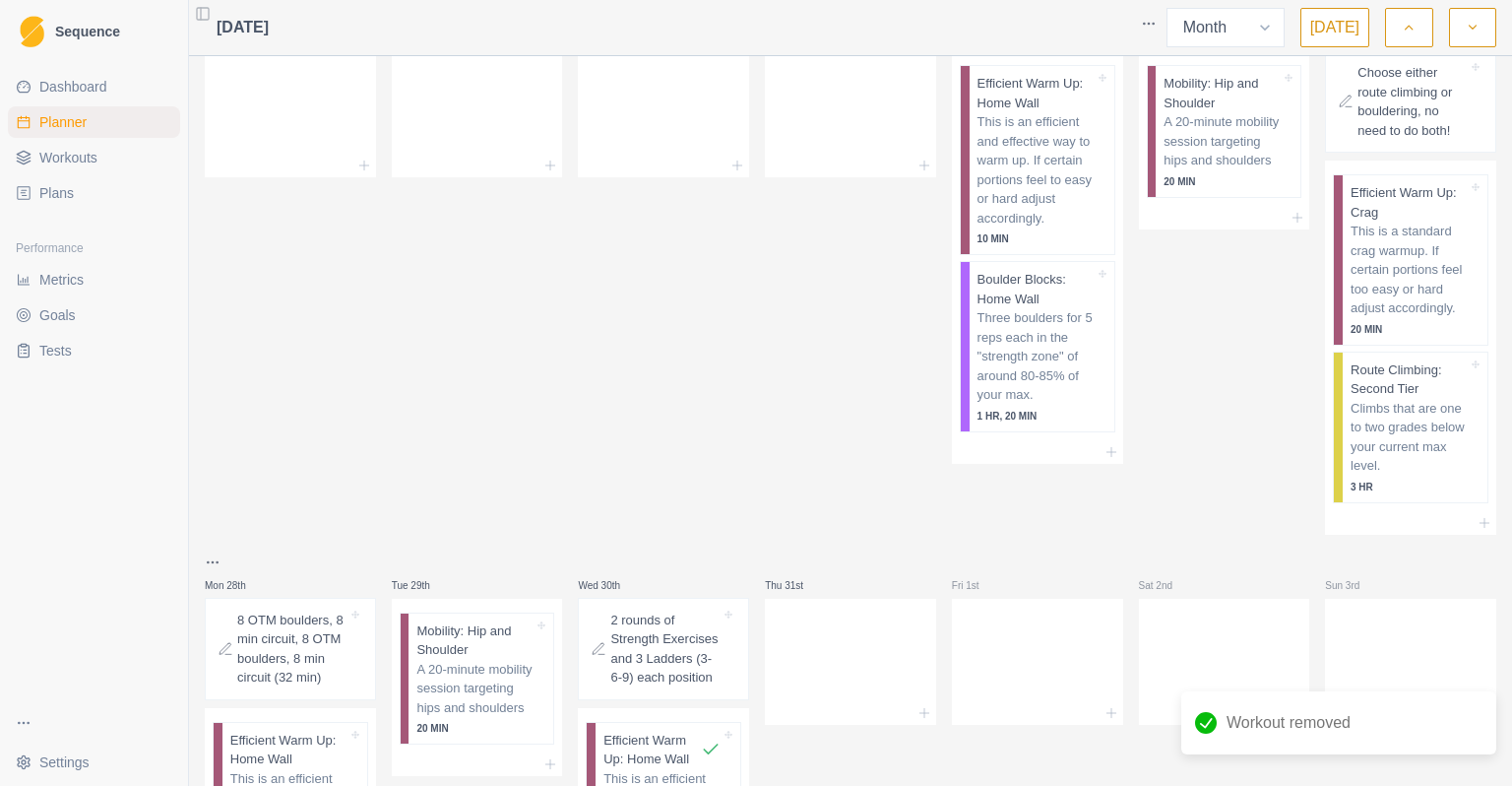 click on "Sat 26th Mobility: Hip and Shoulder A 20-minute mobility session targeting hips and shoulders 20 MIN" at bounding box center (1225, 269) 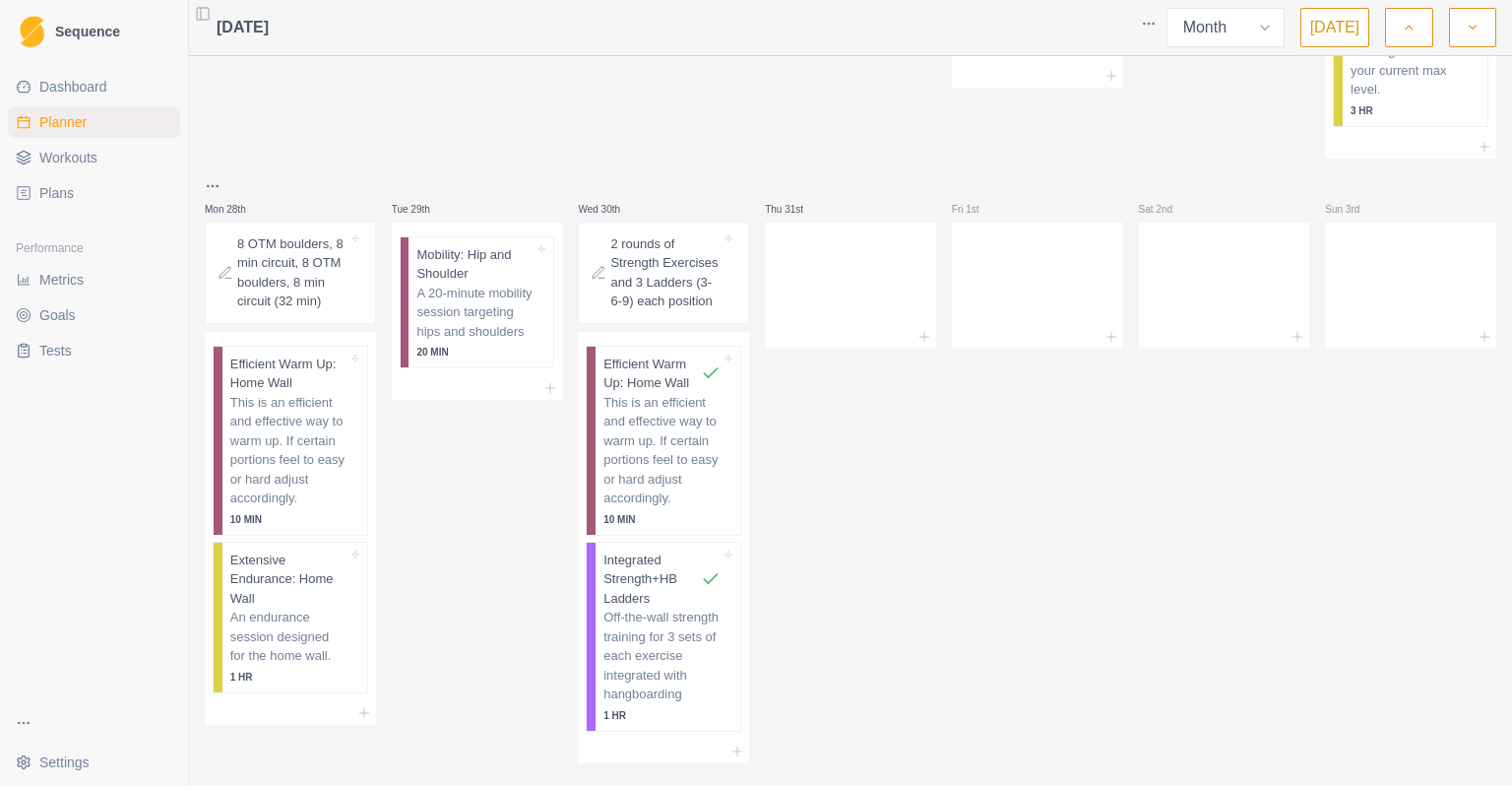 scroll, scrollTop: 1012, scrollLeft: 0, axis: vertical 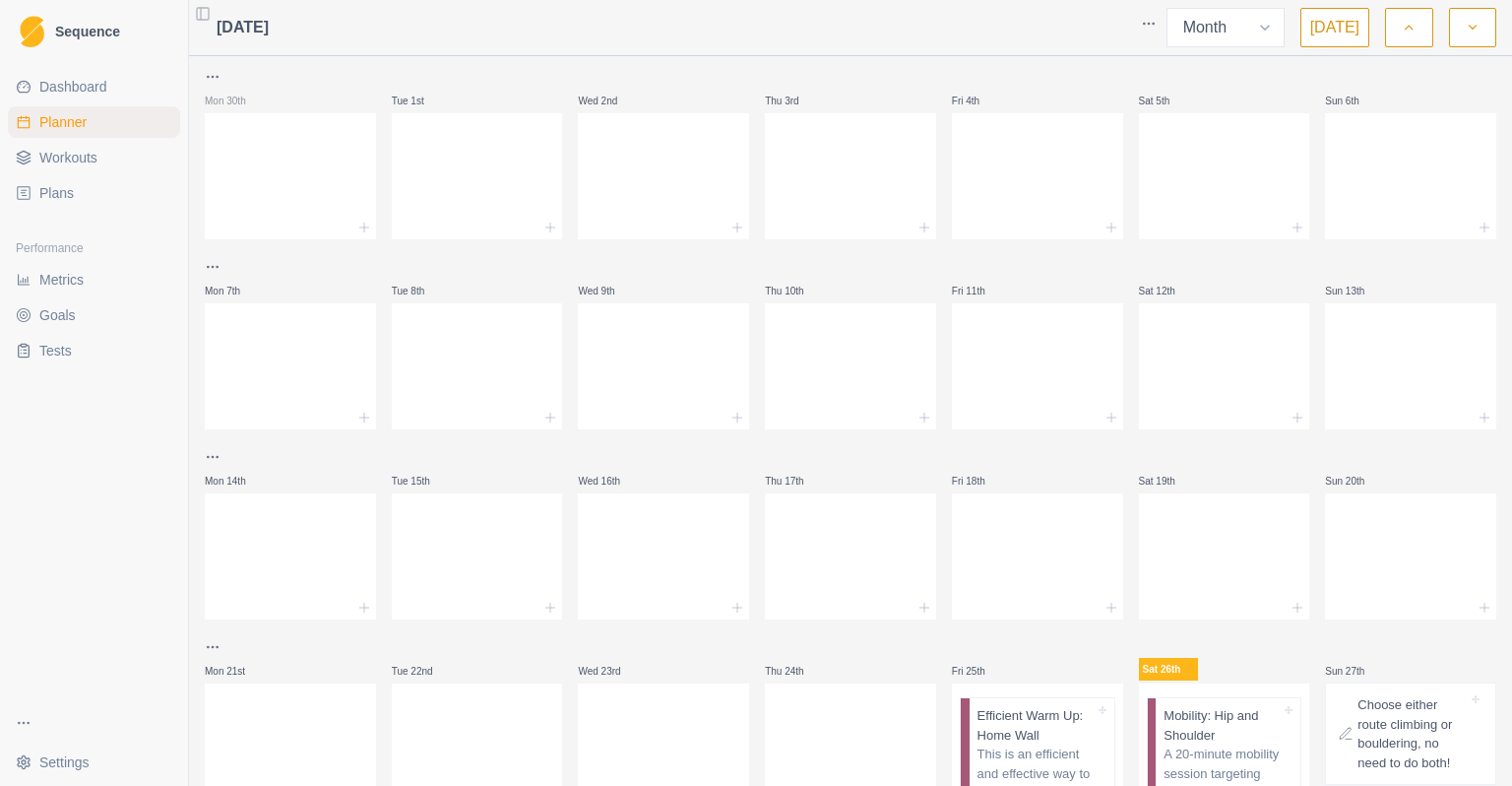 click on "Sequence Dashboard Planner Workouts Plans Performance Metrics Goals Tests Settings Toggle Sidebar [DATE] Week Month [DATE] Mon 30th Tue 1st Wed 2nd Thu 3rd Fri 4th Sat 5th Sun 6th Mon 7th Tue 8th Wed 9th Thu 10th Fri 11th Sat 12th Sun 13th Mon 14th Tue 15th Wed 16th Thu 17th Fri 18th Sat 19th Sun 20th Mon 21st Tue 22nd Wed 23rd Thu 24th Fri 25th Efficient Warm Up: Home Wall This is an efficient and effective way to warm up. If certain portions feel to easy or hard adjust accordingly. 10 MIN Boulder Blocks: Home Wall Three boulders for 5 reps each in the "strength zone" of around 80-85% of your max. 1 HR, 20 MIN Sat 26th Mobility: Hip and Shoulder A 20-minute mobility session targeting hips and shoulders 20 [PERSON_NAME] 27th Choose either route climbing or bouldering, no need to do both! Efficient Warm Up: Crag This is a standard crag warmup. If certain portions feel too easy or hard adjust accordingly. 20 MIN Route Climbing: Second Tier 3 HR Mon 28th Efficient Warm Up: Home Wall 10 MIN 1 HR 1 HR" at bounding box center [756, 393] 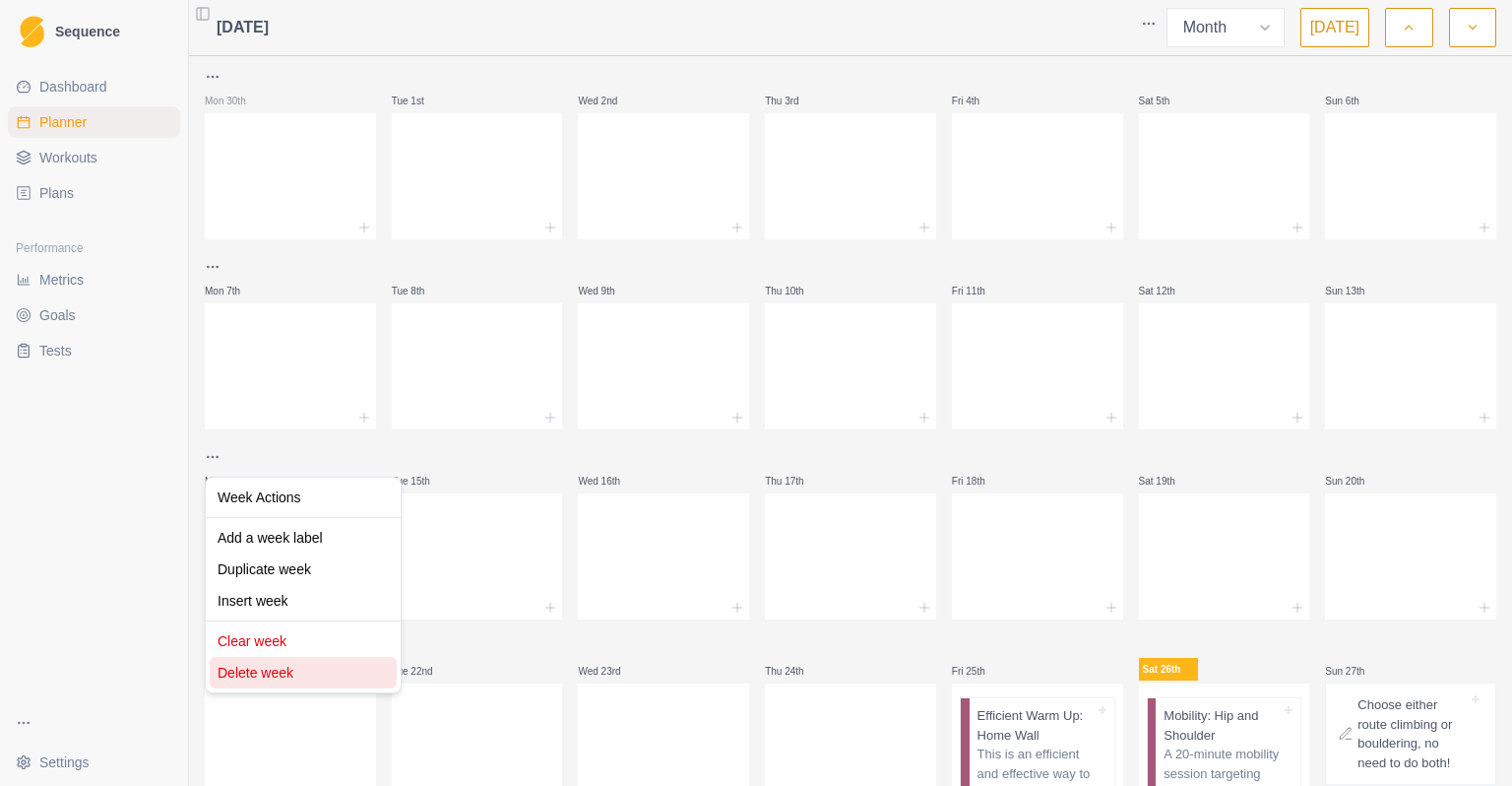 click on "Delete week" at bounding box center [303, 673] 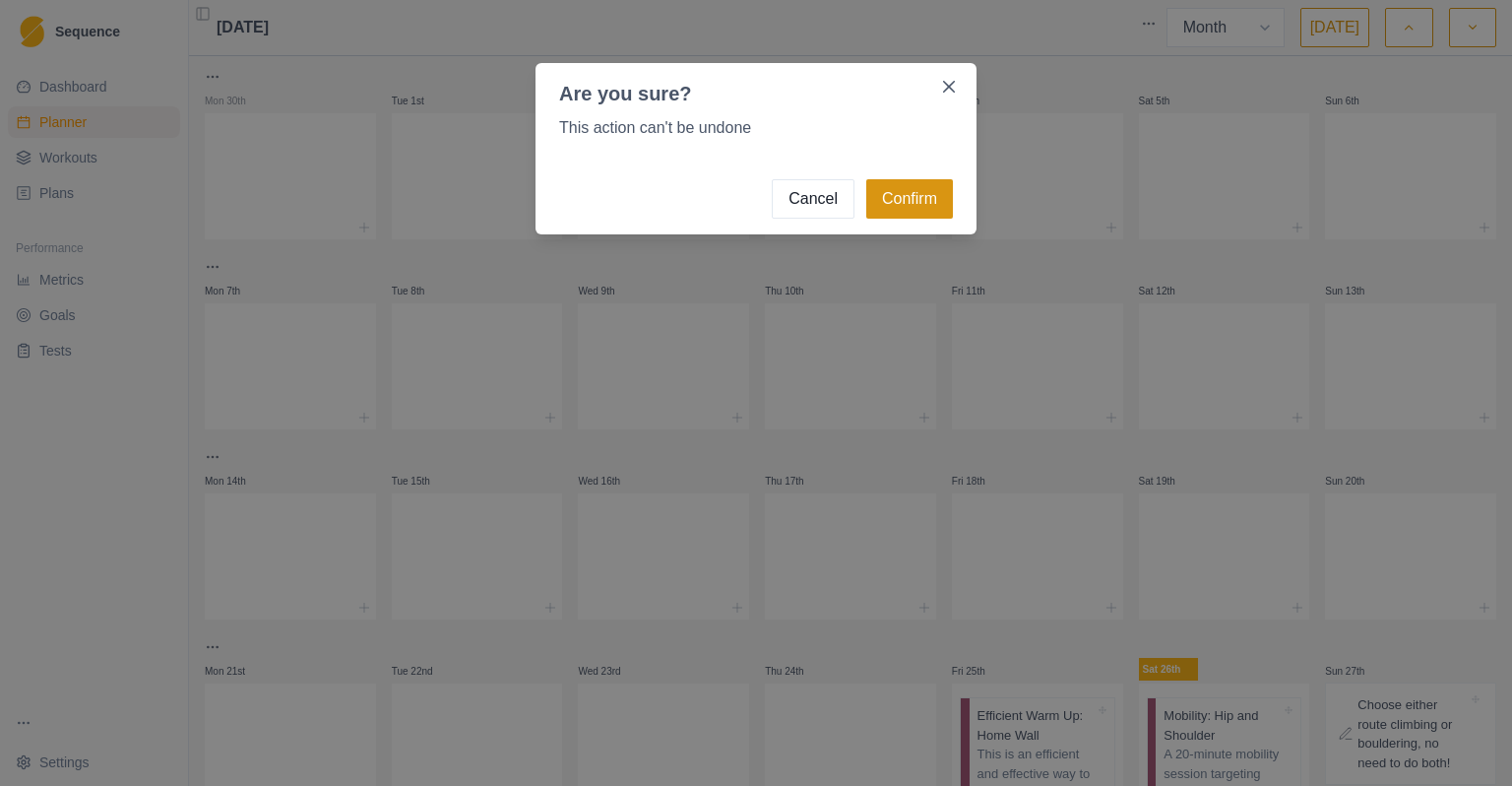 click on "Confirm" at bounding box center (910, 199) 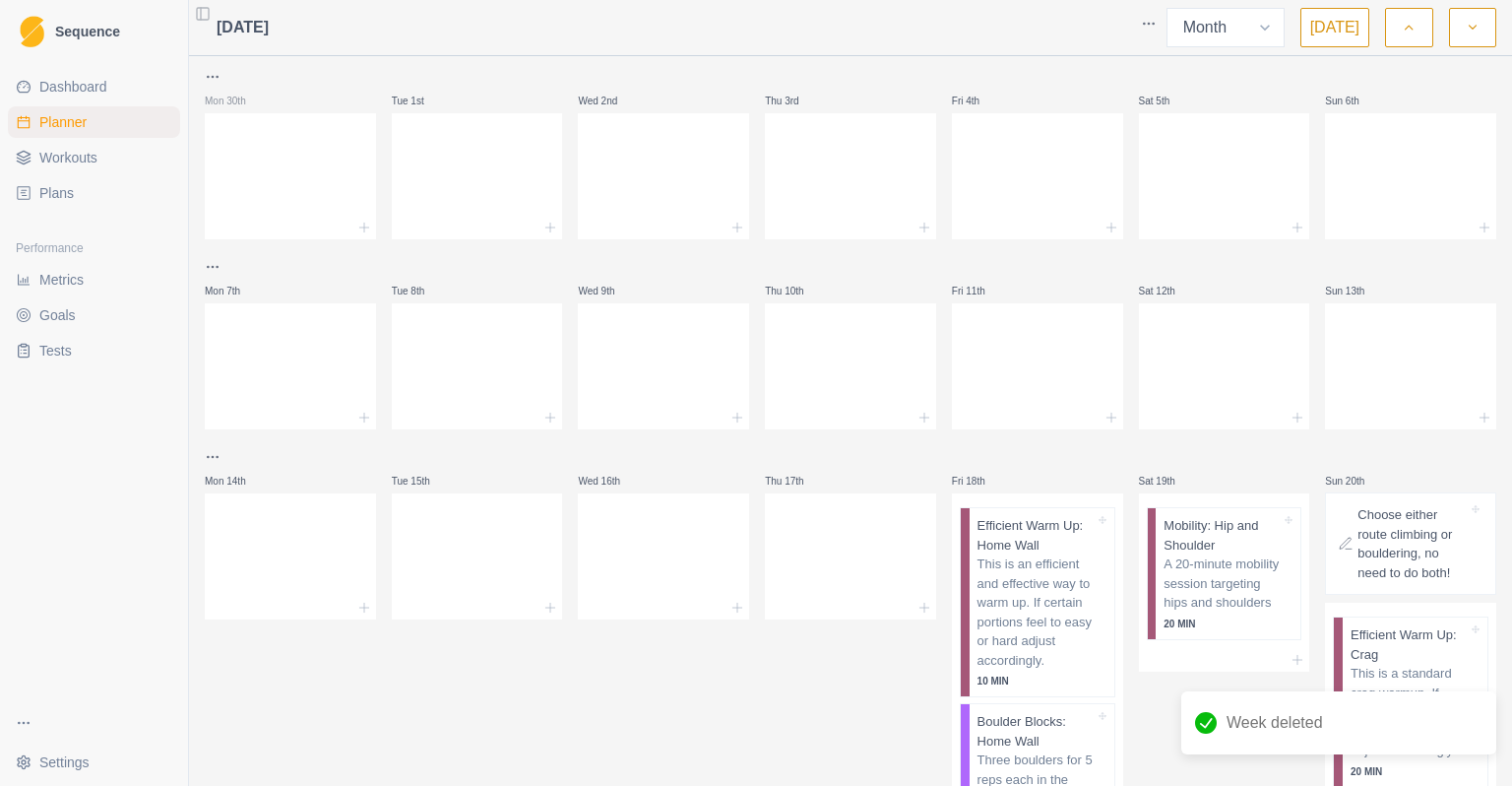 click on "Sequence Dashboard Planner Workouts Plans Performance Metrics Goals Tests Settings Toggle Sidebar [DATE] Week Month [DATE] Mon 30th Tue 1st Wed 2nd Thu 3rd Fri 4th Sat 5th Sun 6th Mon 7th Tue 8th Wed 9th Thu 10th Fri 11th Sat 12th Sun 13th Mon 14th Tue 15th Wed 16th Thu 17th Fri 18th Efficient Warm Up: Home Wall This is an efficient and effective way to warm up. If certain portions feel to easy or hard adjust accordingly. 10 MIN Boulder Blocks: Home Wall Three boulders for 5 reps each in the "strength zone" of around 80-85% of your max. 1 HR, 20 MIN Sat 19th Mobility: Hip and Shoulder A 20-minute mobility session targeting hips and shoulders 20 [PERSON_NAME] 20th Choose either route climbing or bouldering, no need to do both! Efficient Warm Up: Crag This is a standard crag warmup. If certain portions feel too easy or hard adjust accordingly. 20 MIN Route Climbing: Second Tier Climbs that are one to two grades below your current max level. 3 HR Mon 21st Efficient Warm Up: Home Wall 10 MIN 1 HR 1 HR" at bounding box center [756, 393] 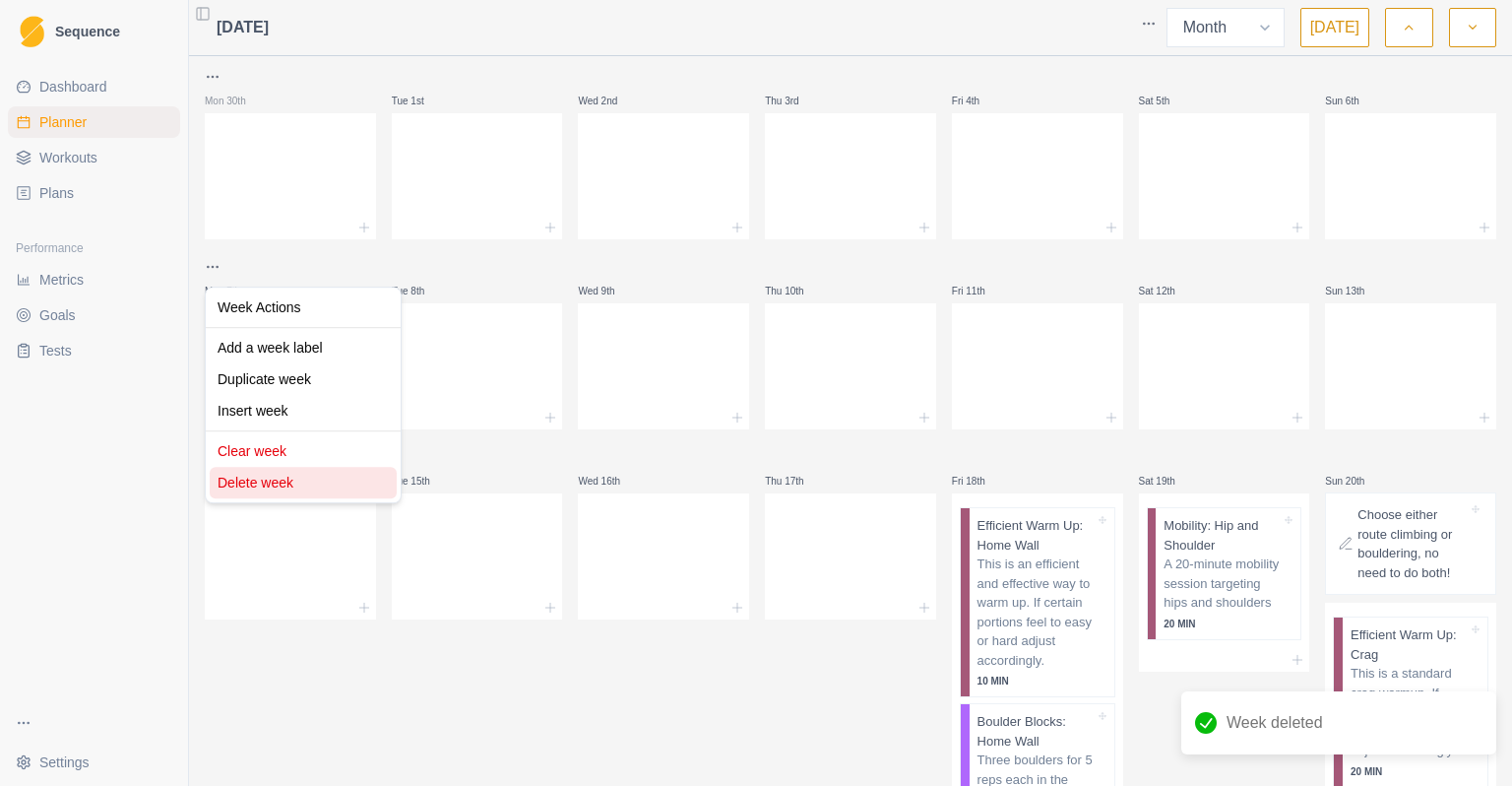 click on "Delete week" at bounding box center [303, 483] 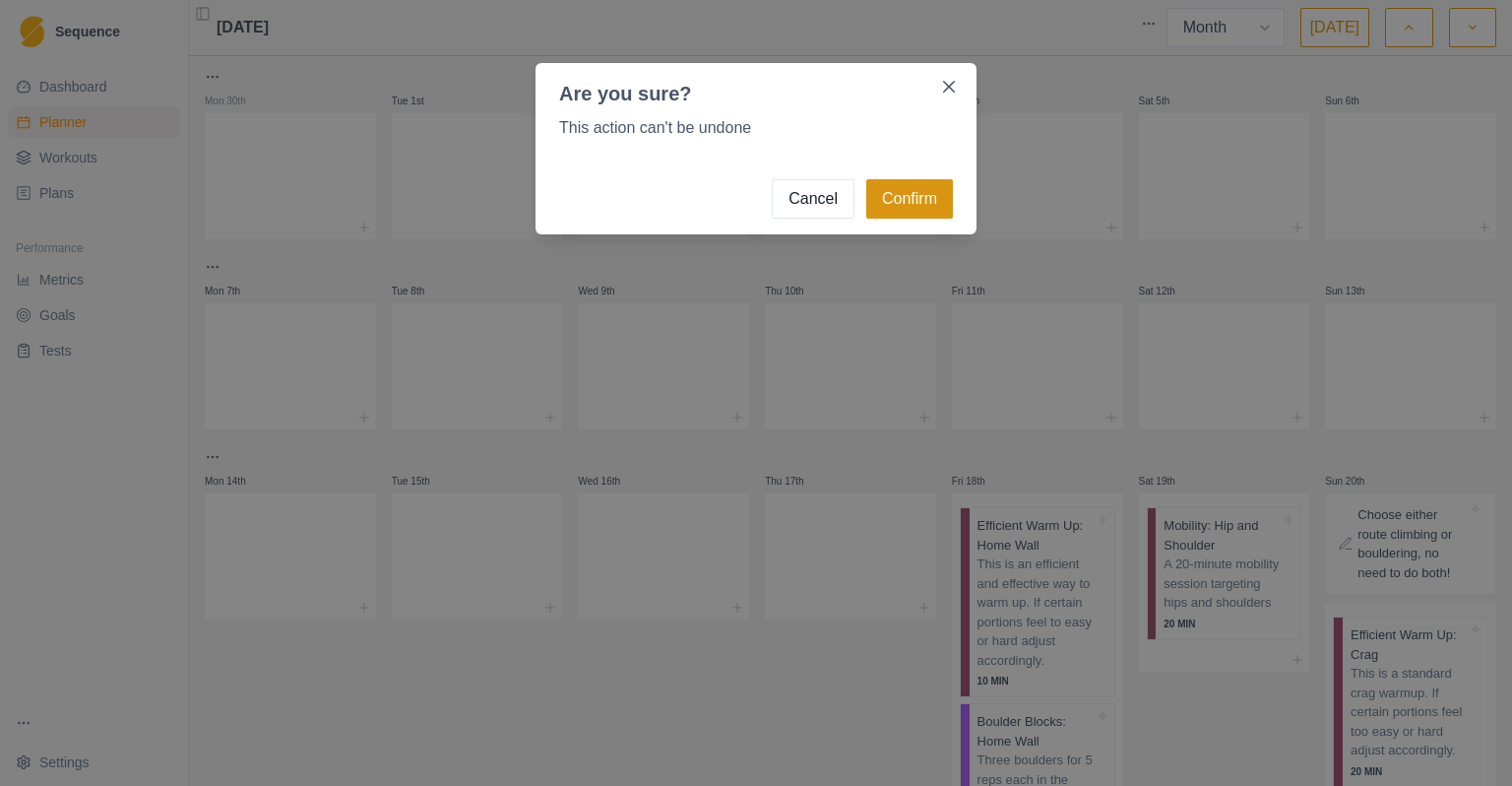 click on "Confirm" at bounding box center [910, 199] 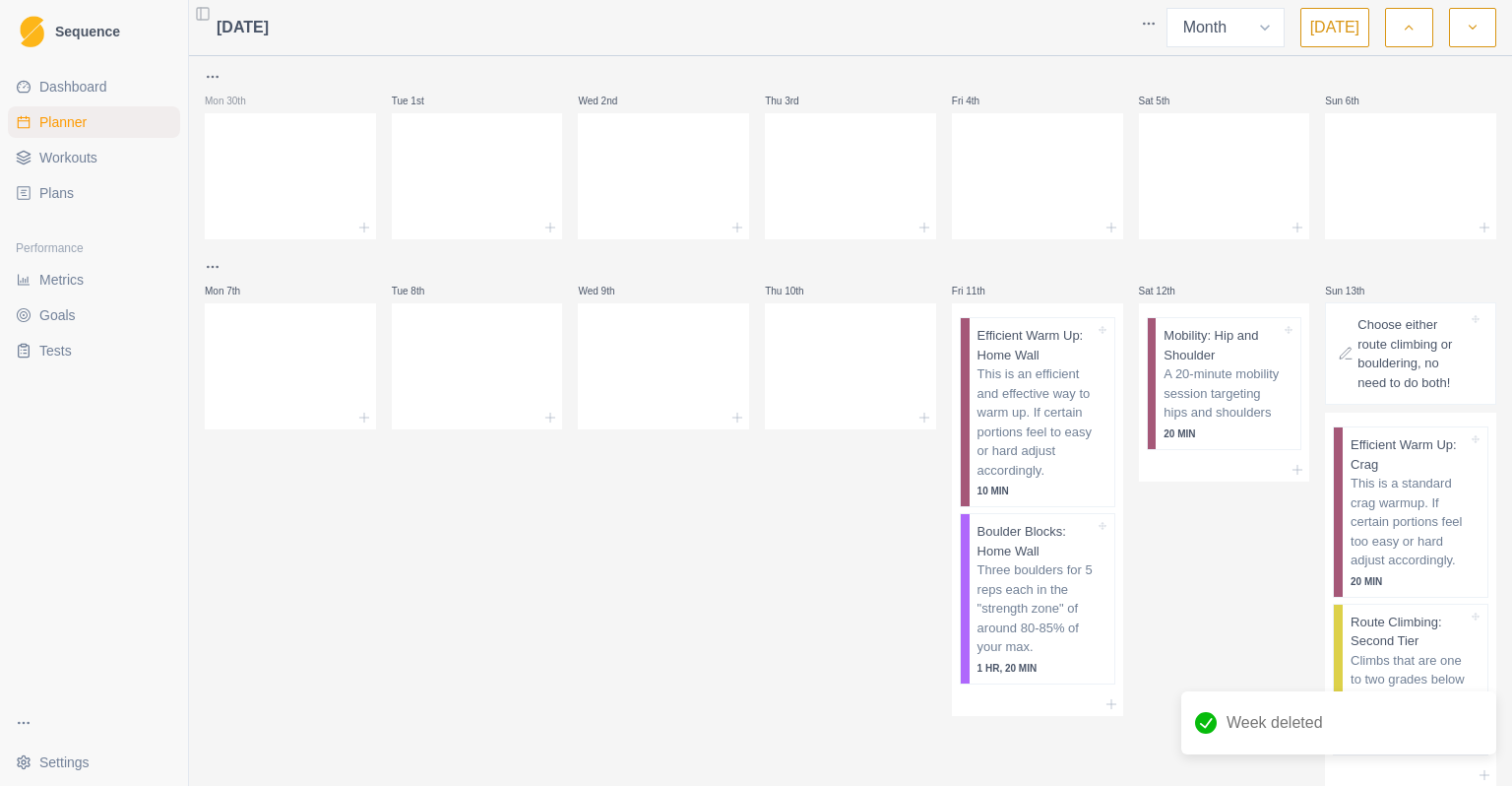 click on "Sequence Dashboard Planner Workouts Plans Performance Metrics Goals Tests Settings Toggle Sidebar [DATE] Week Month [DATE] Mon 30th Tue 1st Wed 2nd Thu 3rd Fri 4th Sat 5th Sun 6th Mon 7th Tue 8th Wed 9th Thu 10th Fri 11th Efficient Warm Up: Home Wall This is an efficient and effective way to warm up. If certain portions feel to easy or hard adjust accordingly. 10 MIN Boulder Blocks: Home Wall Three boulders for 5 reps each in the "strength zone" of around 80-85% of your max. 1 HR, 20 MIN Sat 12th Mobility: Hip and Shoulder A 20-minute mobility session targeting hips and shoulders 20 [PERSON_NAME] 13th Choose either route climbing or bouldering, no need to do both! Efficient Warm Up: Crag This is a standard crag warmup. If certain portions feel too easy or hard adjust accordingly. 20 MIN Route Climbing: Second Tier Climbs that are one to two grades below your current max level. 3 HR Mon 14th 8 OTM boulders, 8 min circuit, 8 OTM boulders, 8 min circuit (32 min) Efficient Warm Up: Home Wall 10 MIN" at bounding box center (756, 393) 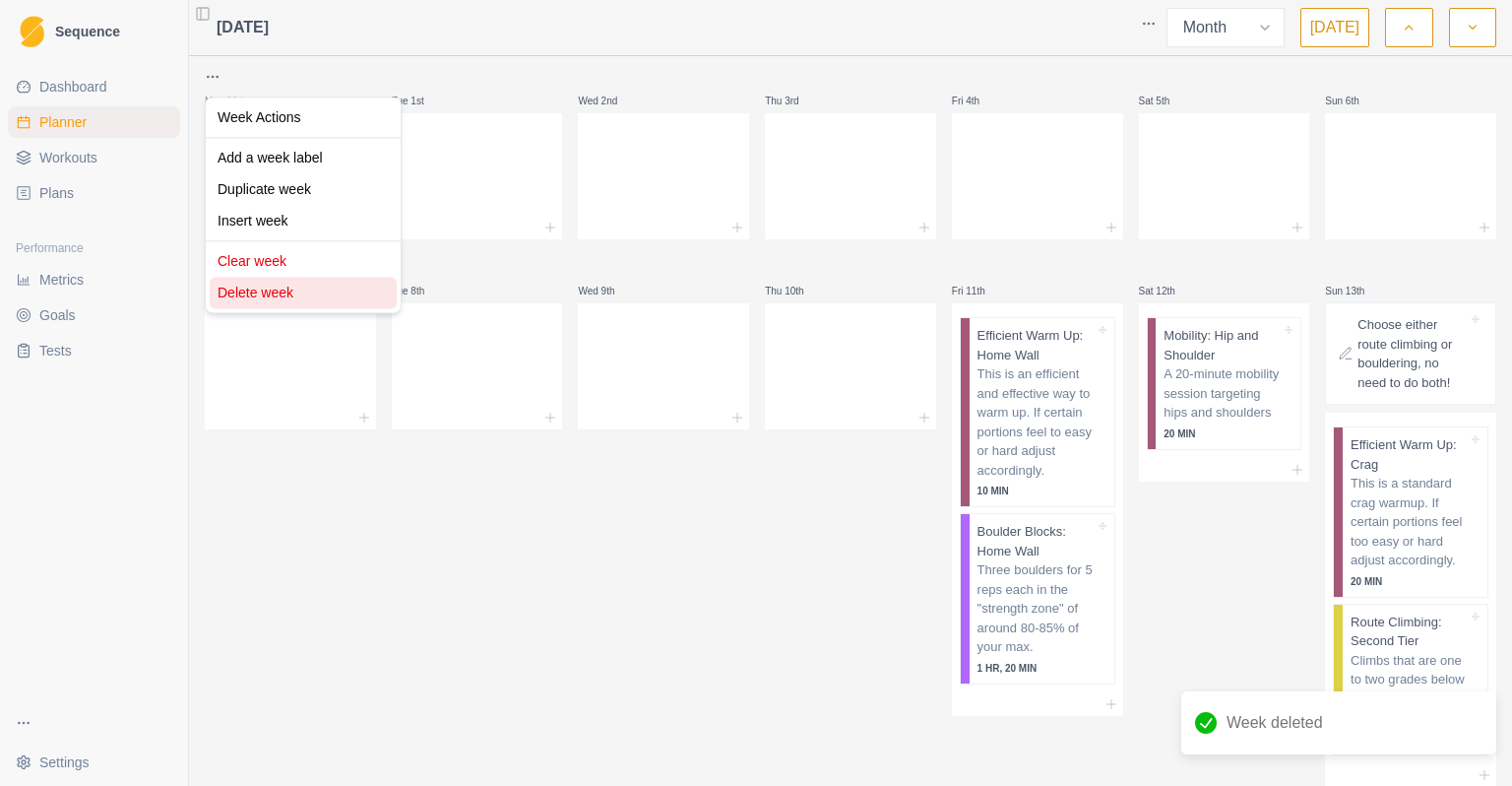 click on "Delete week" at bounding box center [303, 293] 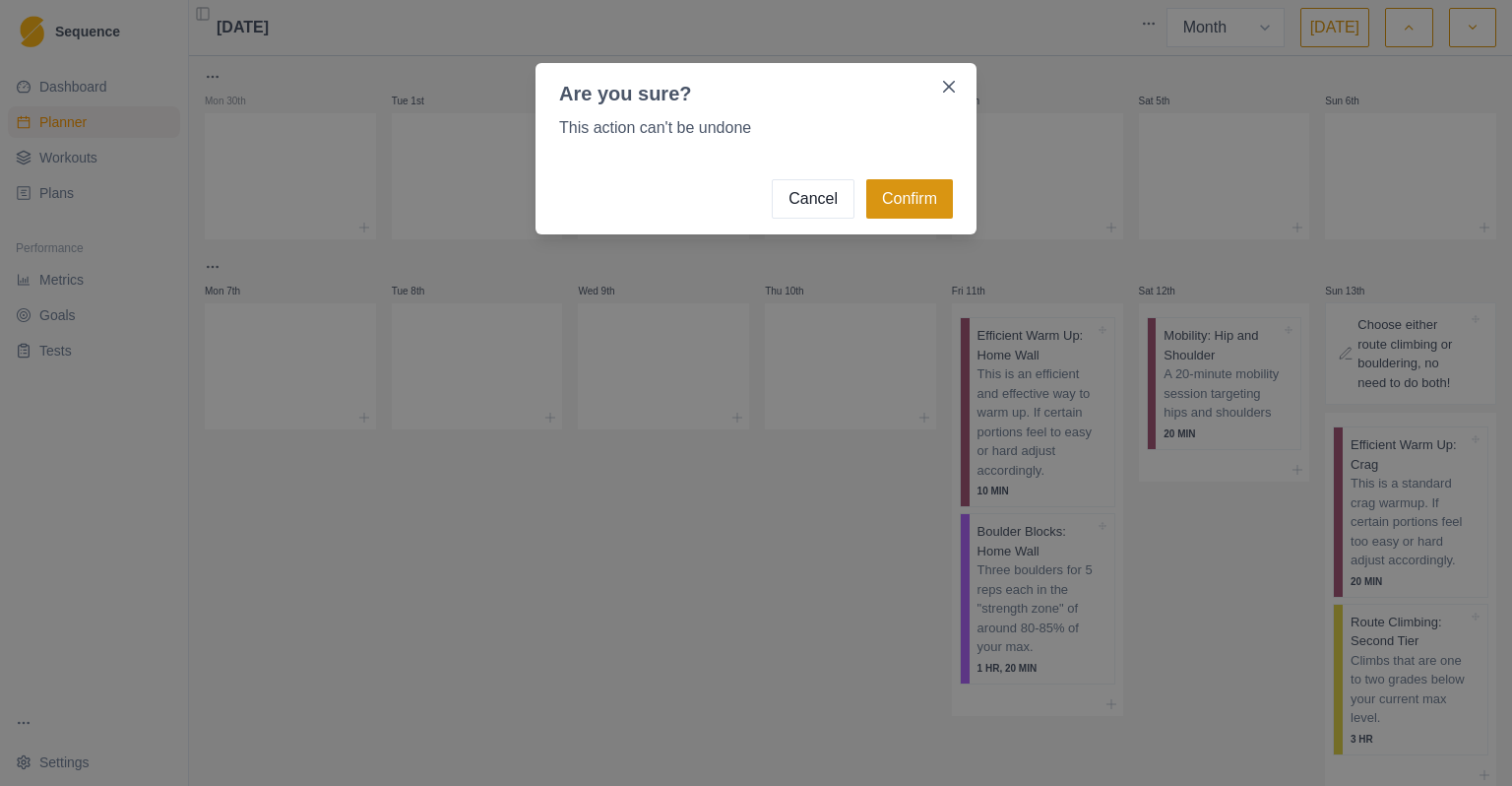 click on "Confirm" at bounding box center [910, 199] 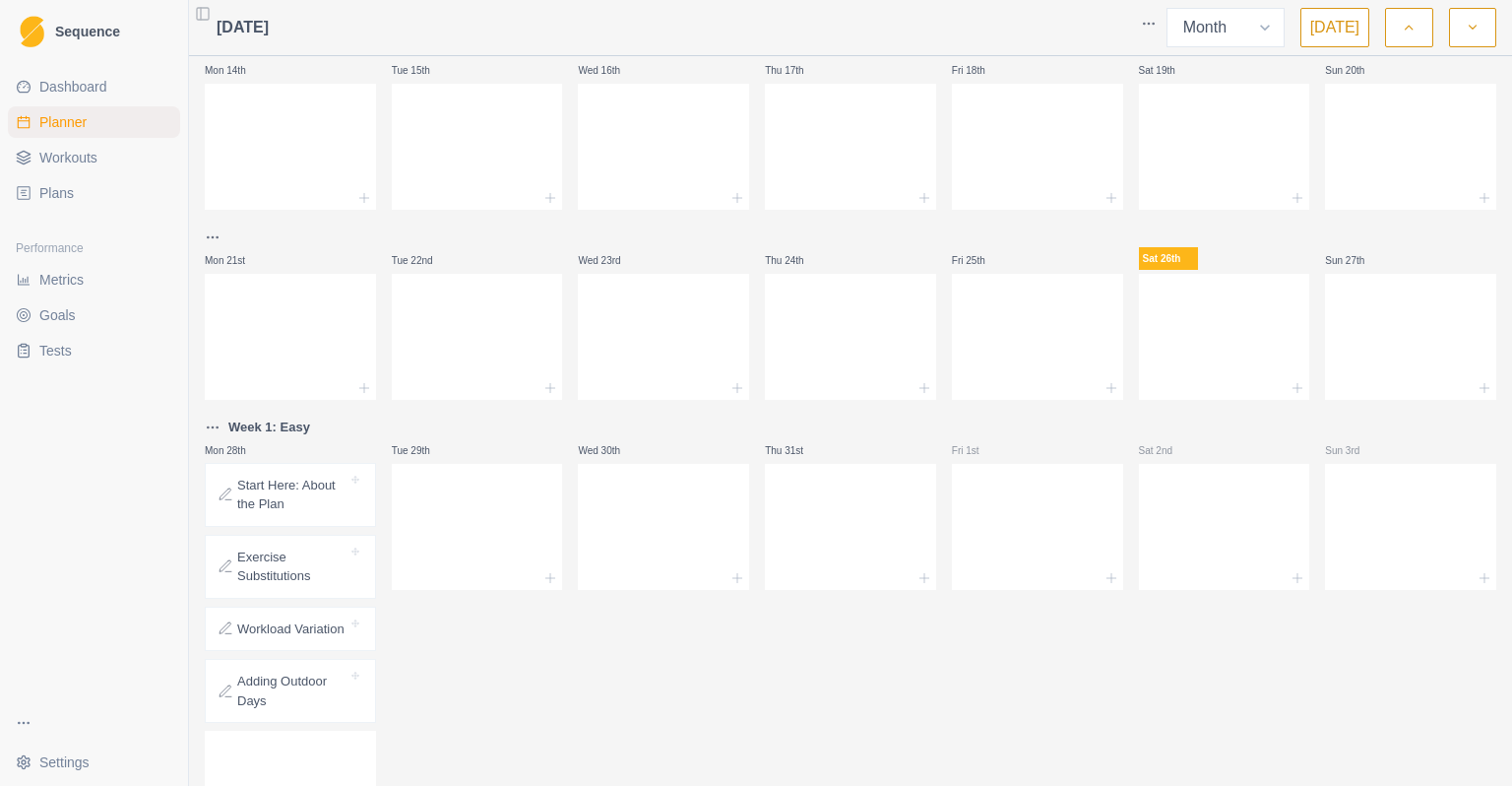 scroll, scrollTop: 1304, scrollLeft: 0, axis: vertical 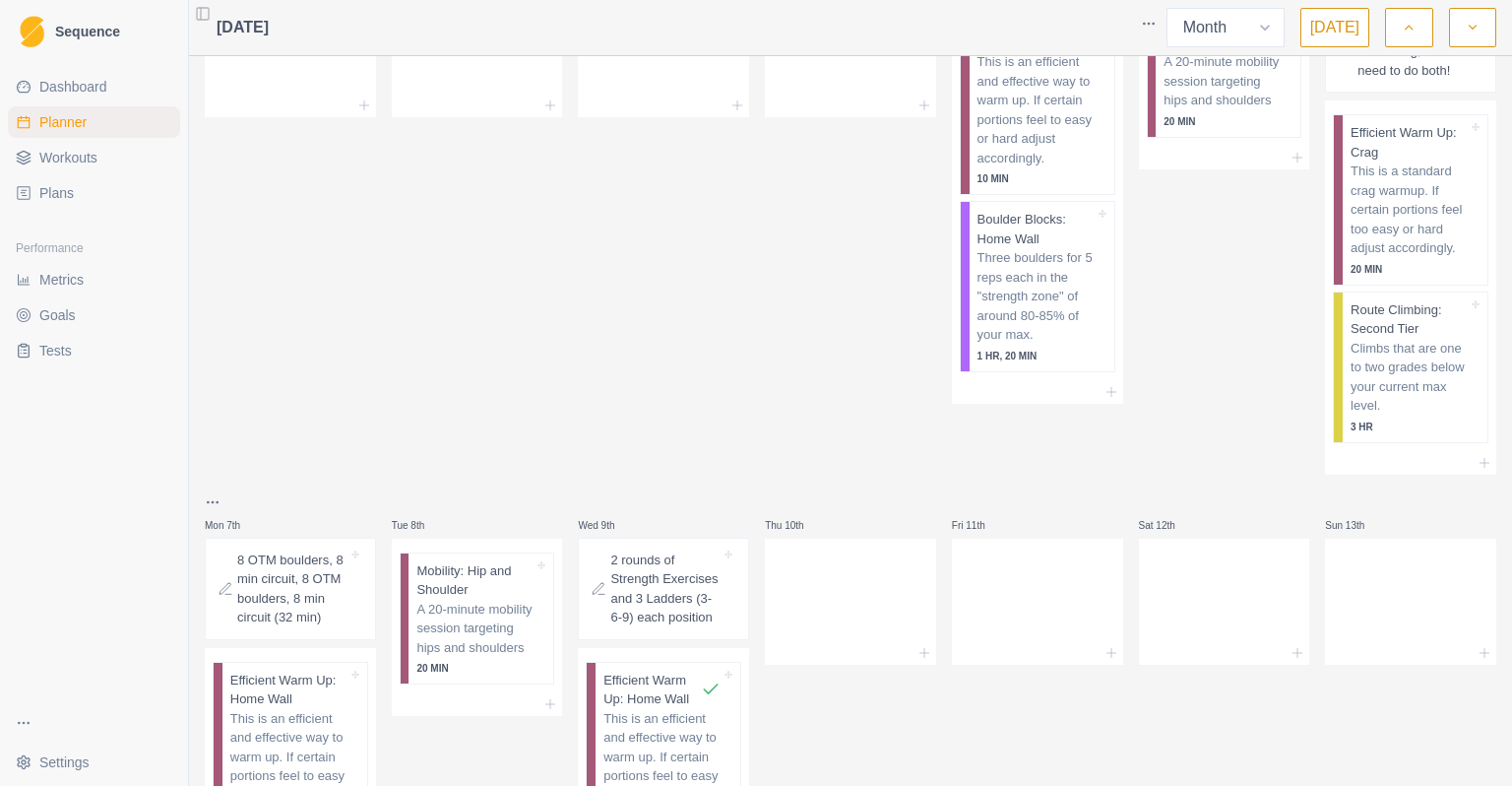 click on "Wed 2nd" at bounding box center (663, 209) 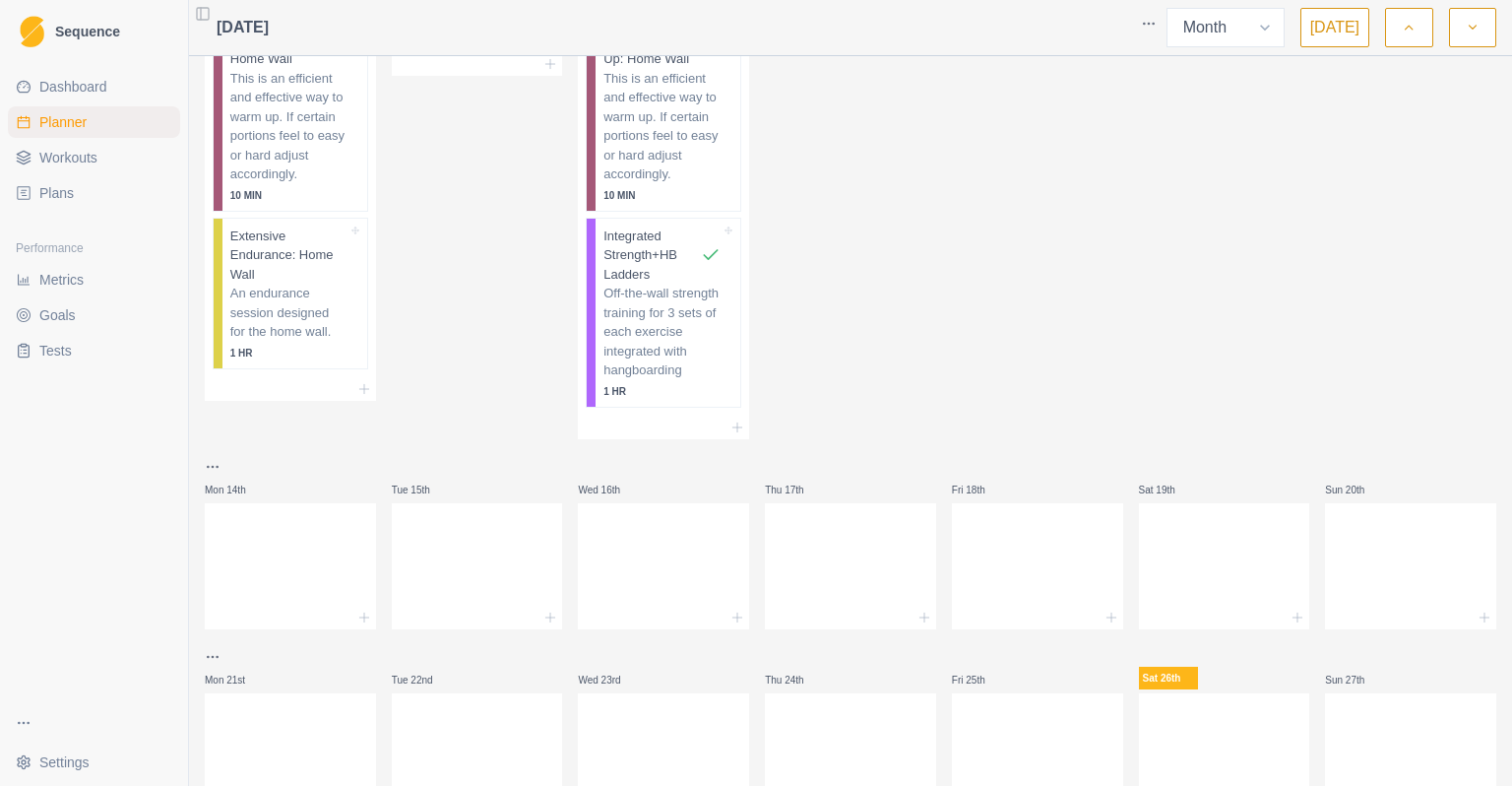 scroll, scrollTop: 788, scrollLeft: 0, axis: vertical 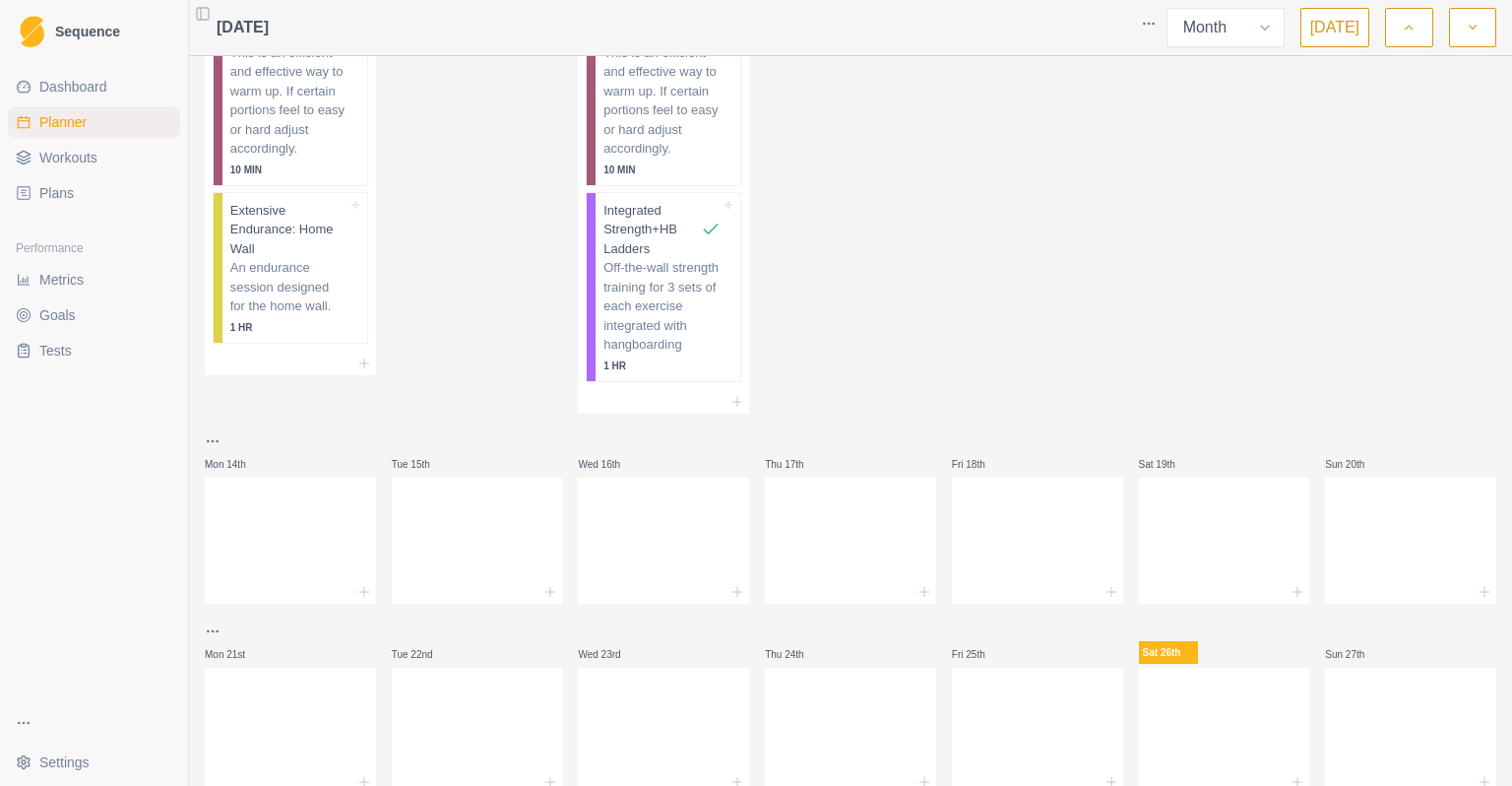 click on "Sequence Dashboard Planner Workouts Plans Performance Metrics Goals Tests Settings Toggle Sidebar [DATE] Week Month [DATE] Mon 30th Tue 1st Wed 2nd Thu 3rd Fri 4th Efficient Warm Up: Home Wall This is an efficient and effective way to warm up. If certain portions feel to easy or hard adjust accordingly. 10 MIN Boulder Blocks: Home Wall Three boulders for 5 reps each in the "strength zone" of around 80-85% of your max. 1 HR, 20 MIN Sat 5th Mobility: Hip and Shoulder A 20-minute mobility session targeting hips and shoulders 20 [PERSON_NAME] 6th Choose either route climbing or bouldering, no need to do both! Efficient Warm Up: Crag This is a standard crag warmup. If certain portions feel too easy or hard adjust accordingly. 20 MIN Route Climbing: Second Tier Climbs that are one to two grades below your current max level. 3 HR Mon 7th 8 OTM boulders, 8 min circuit, 8 OTM boulders, 8 min circuit (32 min) Efficient Warm Up: Home Wall 10 MIN Extensive Endurance: Home Wall 1 HR Tue 8th 20 MIN Wed 9th 1 HR" at bounding box center (756, 393) 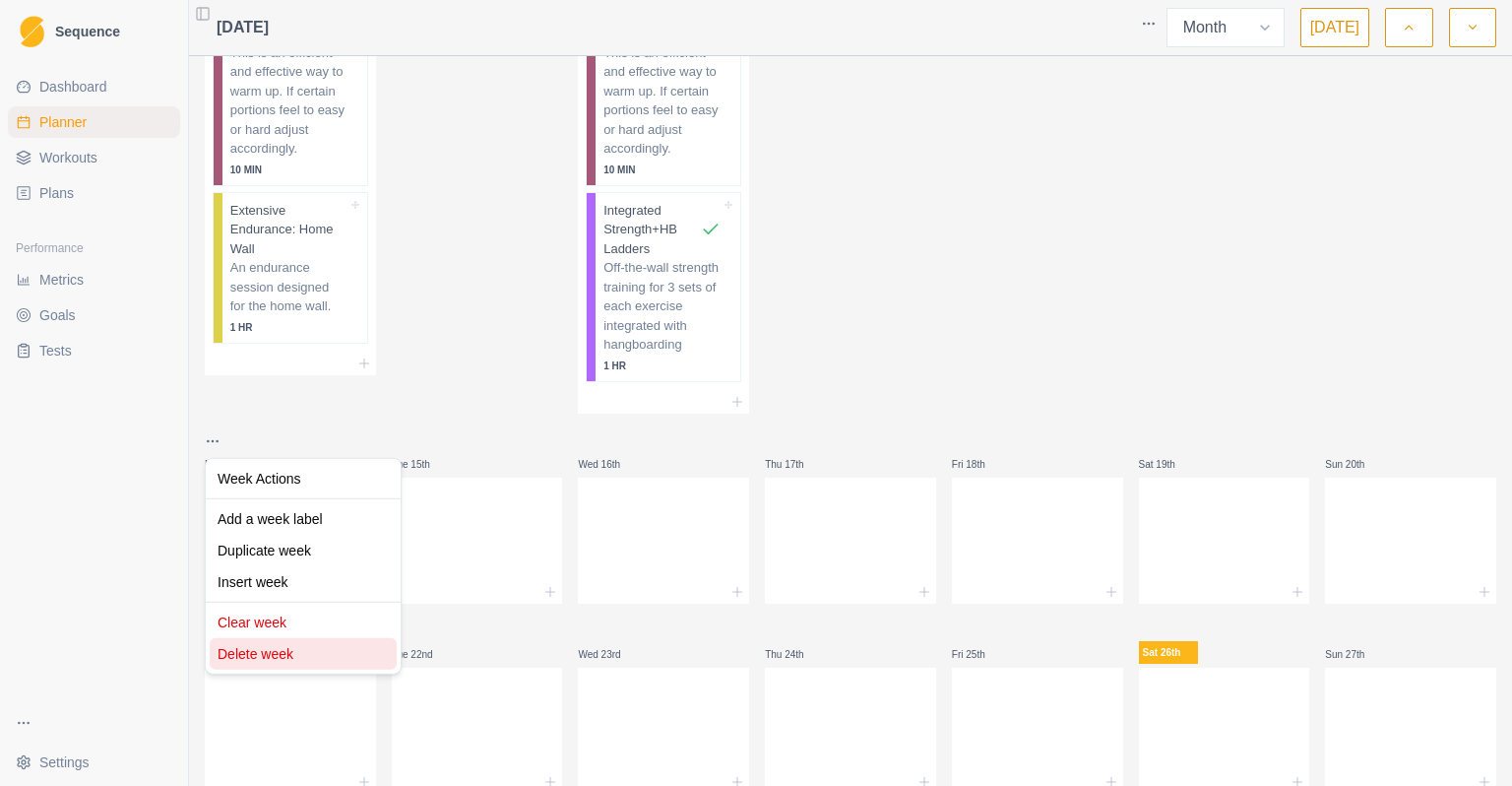 click on "Delete week" at bounding box center [303, 654] 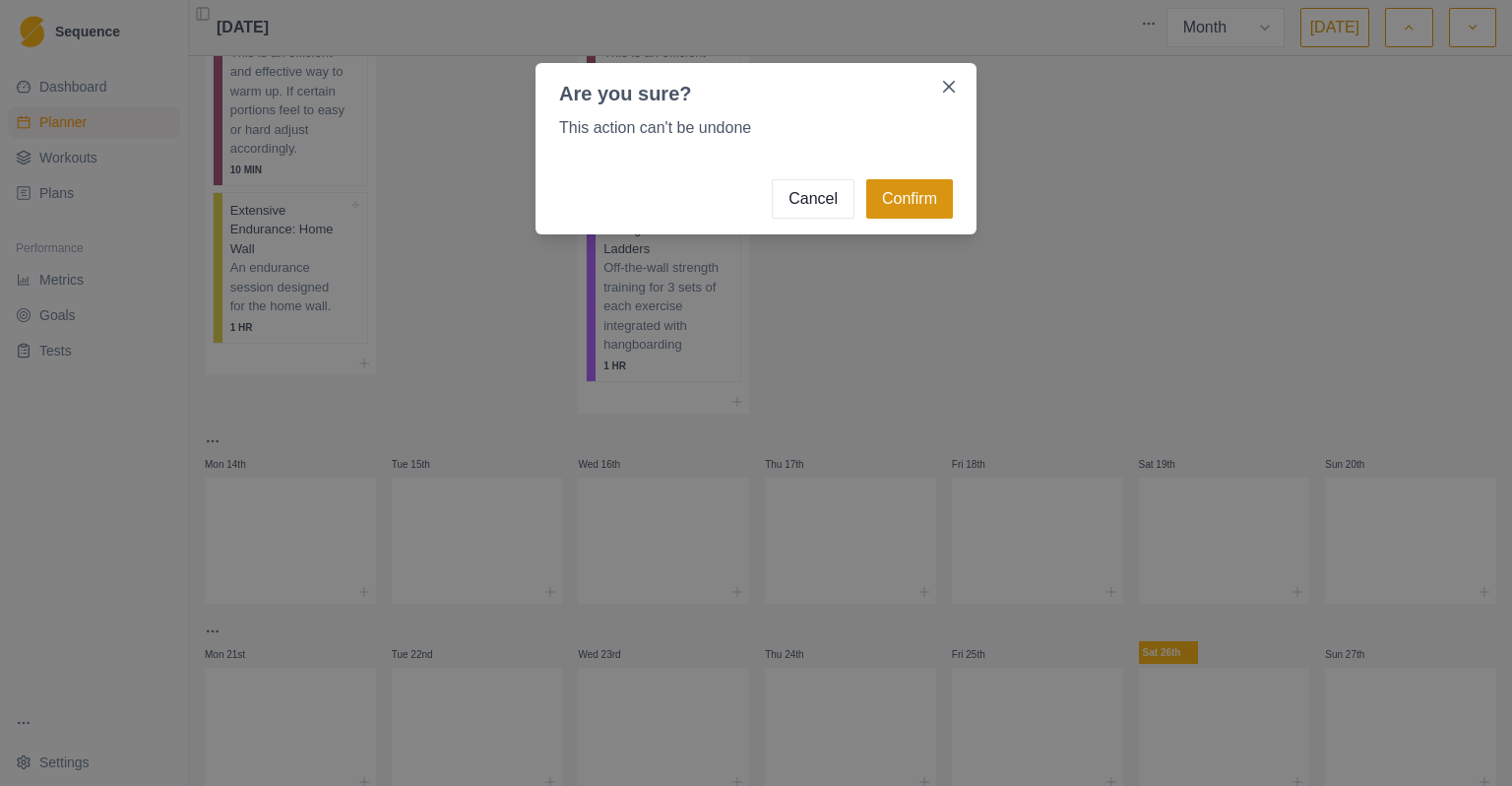 click on "Confirm" at bounding box center (910, 199) 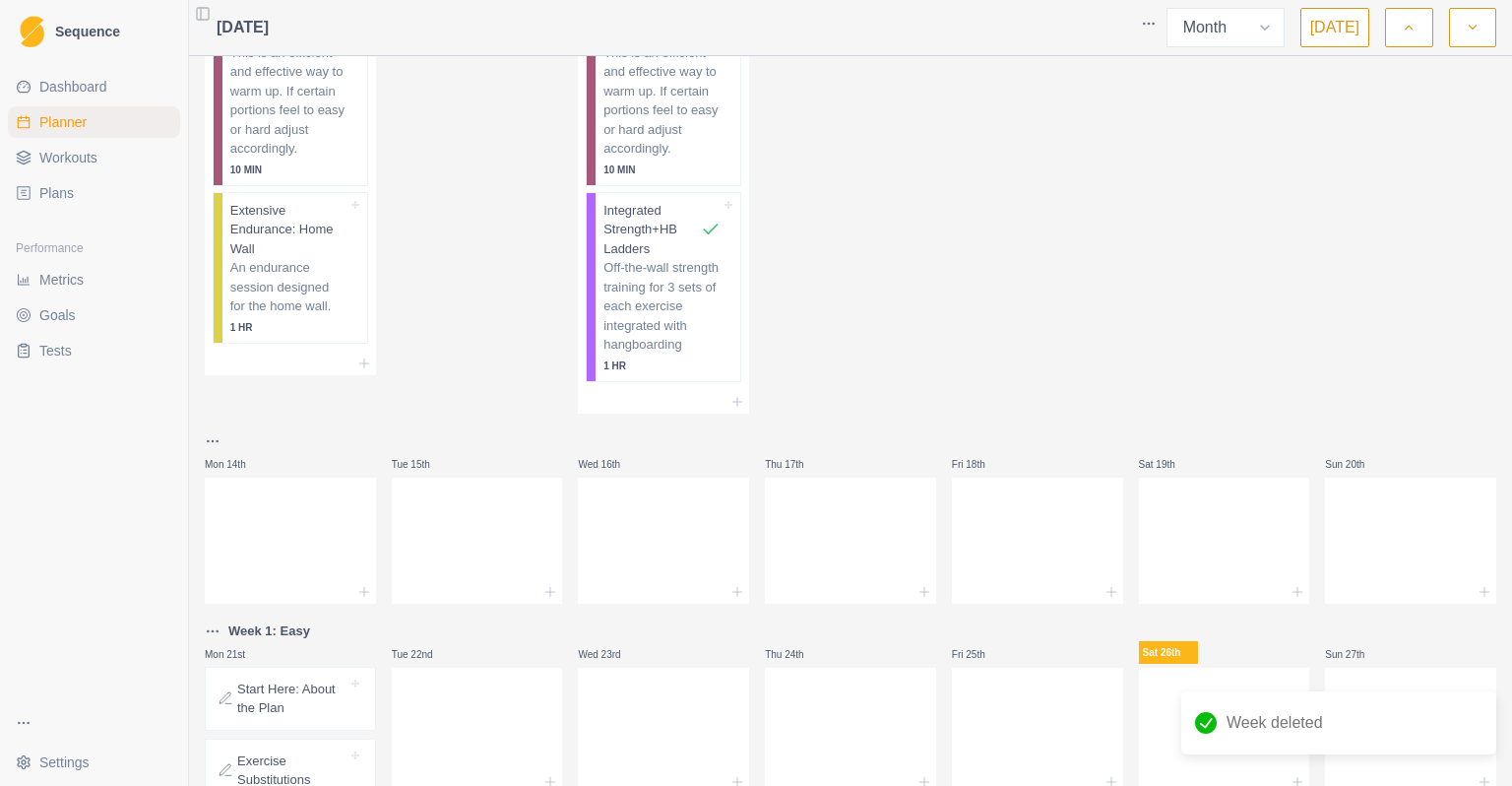 scroll, scrollTop: 684, scrollLeft: 0, axis: vertical 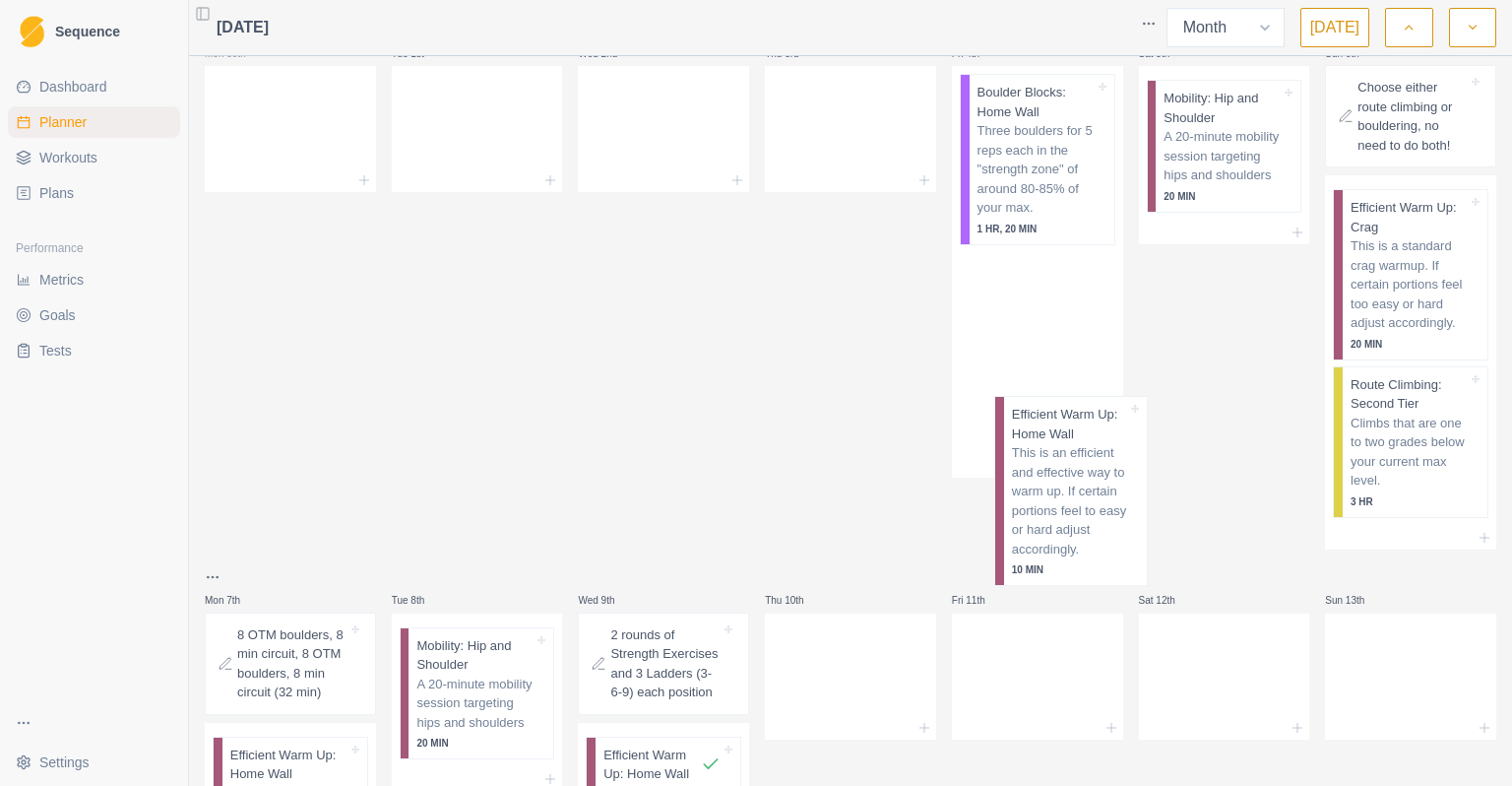 drag, startPoint x: 1016, startPoint y: 171, endPoint x: 1063, endPoint y: 502, distance: 334.32021 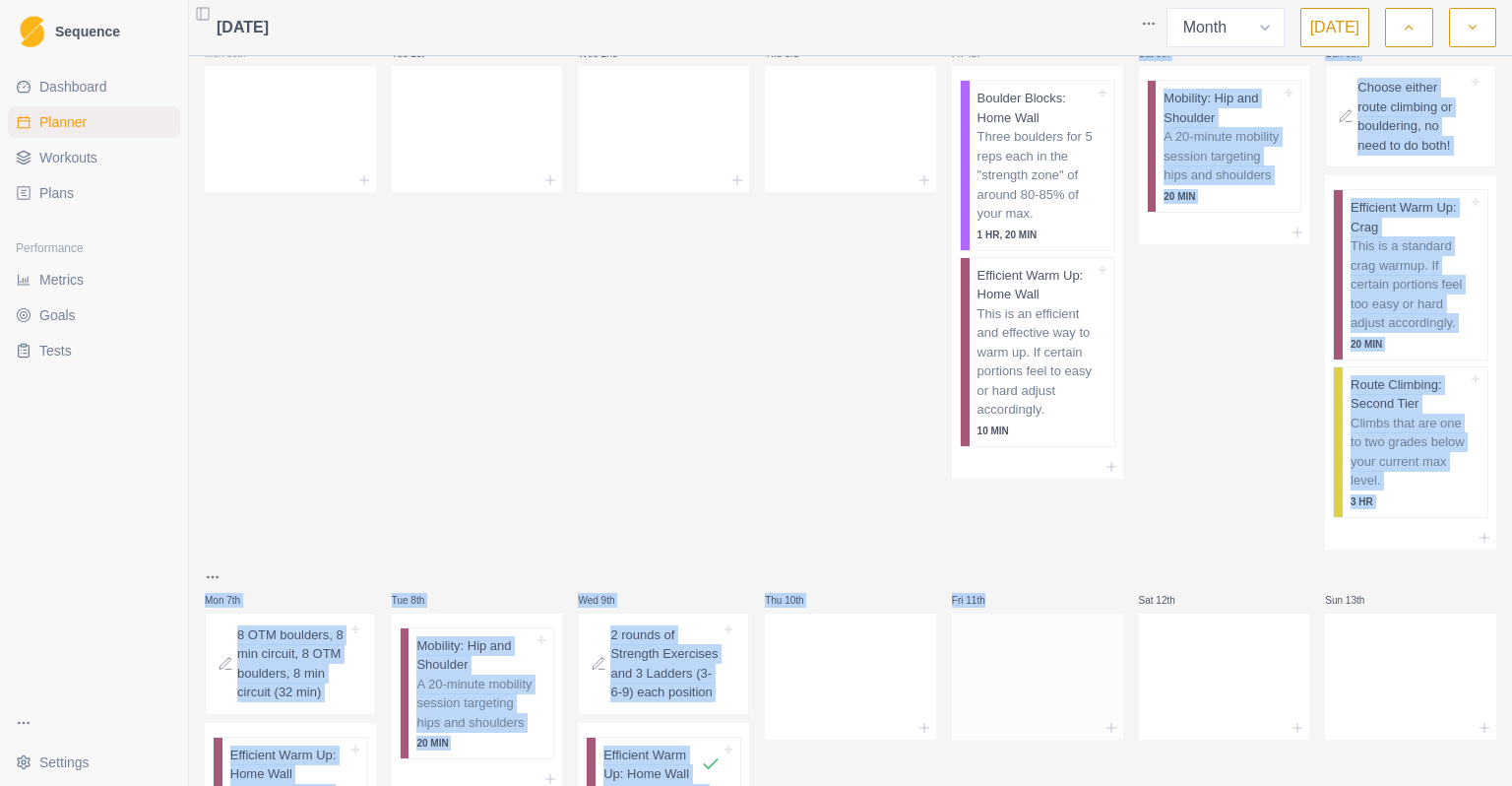 drag, startPoint x: 1063, startPoint y: 502, endPoint x: 1061, endPoint y: 614, distance: 112.0179 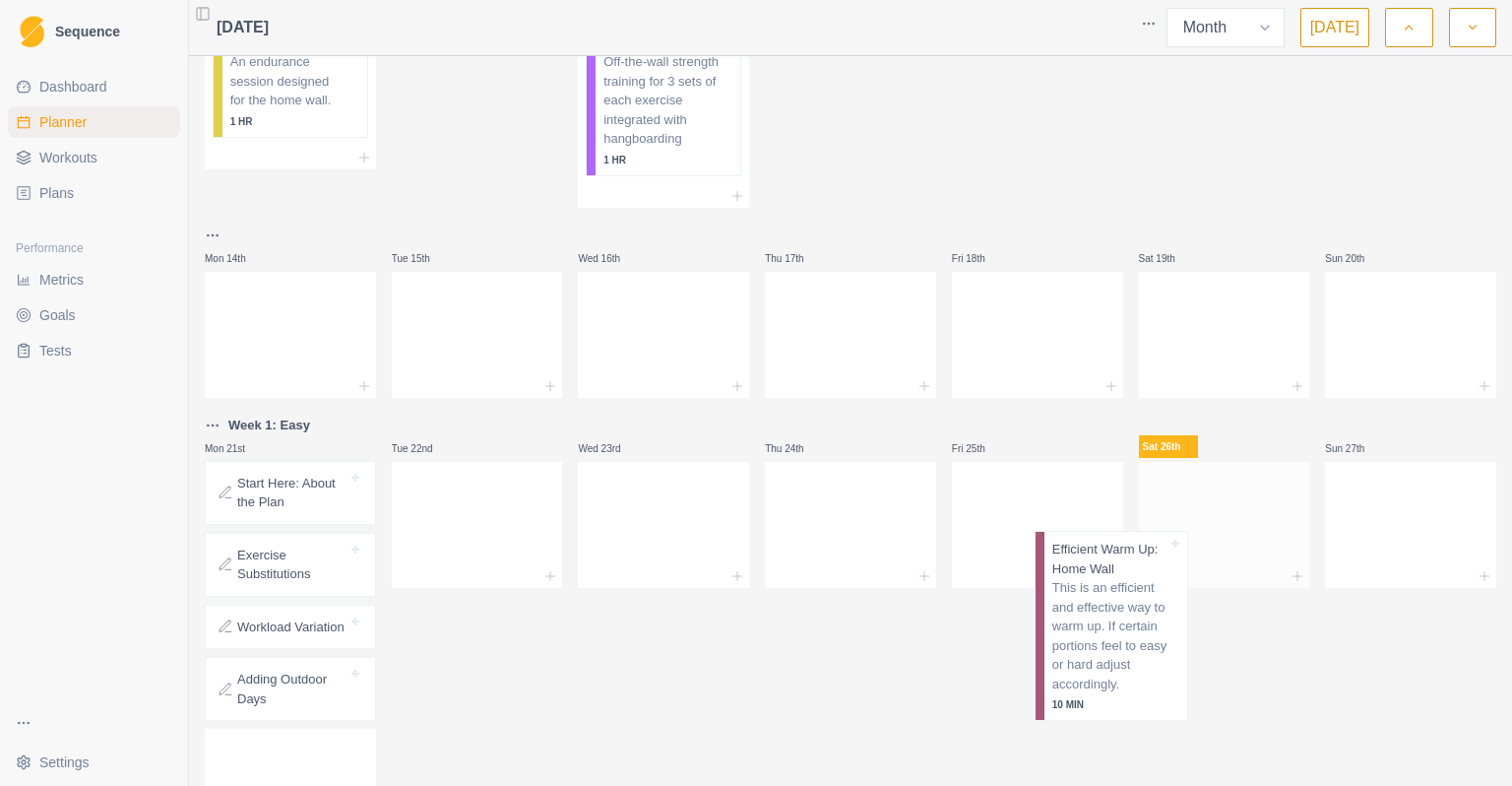 scroll, scrollTop: 1032, scrollLeft: 0, axis: vertical 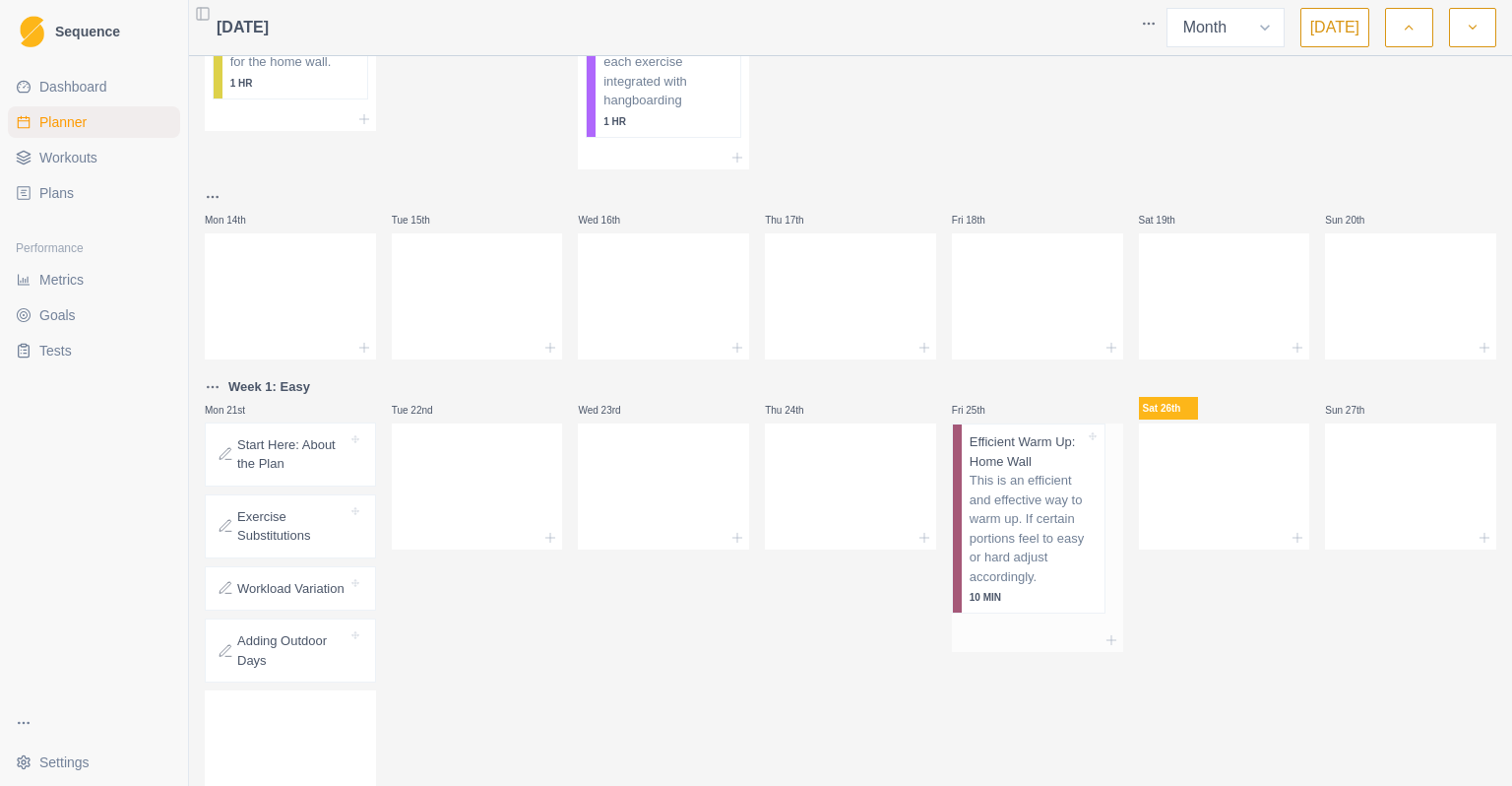 drag, startPoint x: 1040, startPoint y: 371, endPoint x: 1041, endPoint y: 548, distance: 177.00282 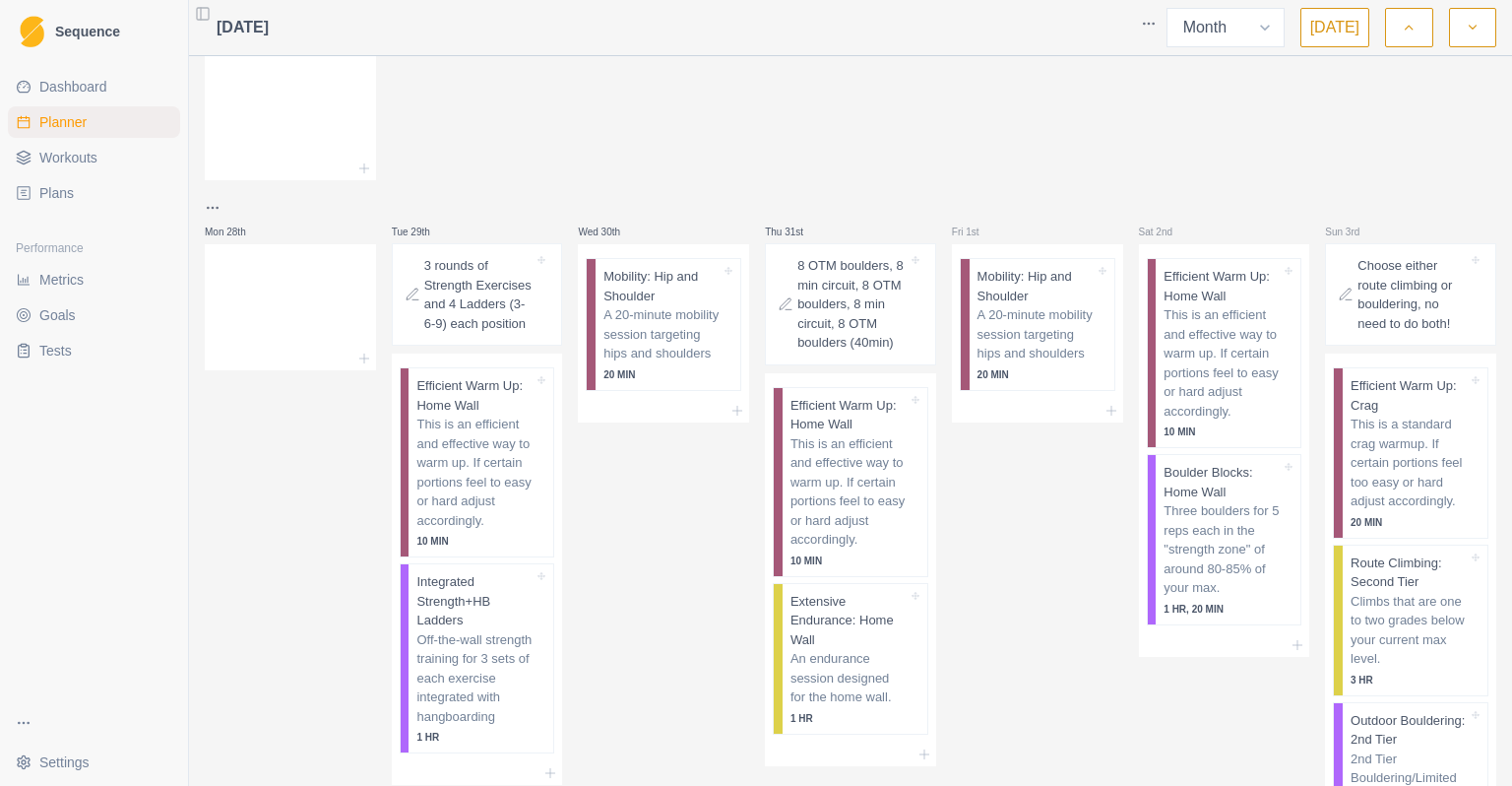 scroll, scrollTop: 1667, scrollLeft: 0, axis: vertical 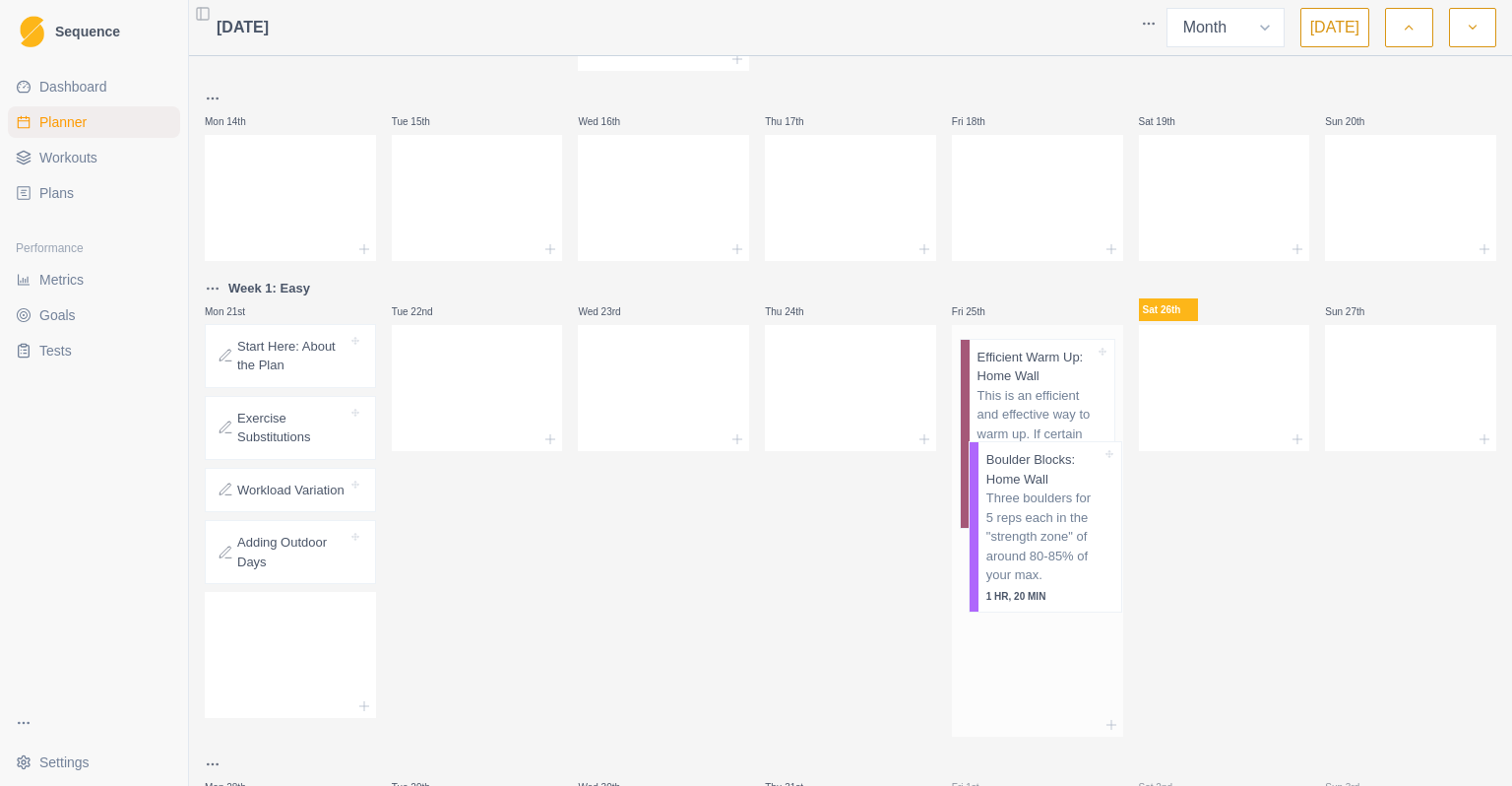 drag, startPoint x: 1016, startPoint y: 203, endPoint x: 1033, endPoint y: 533, distance: 330.43759 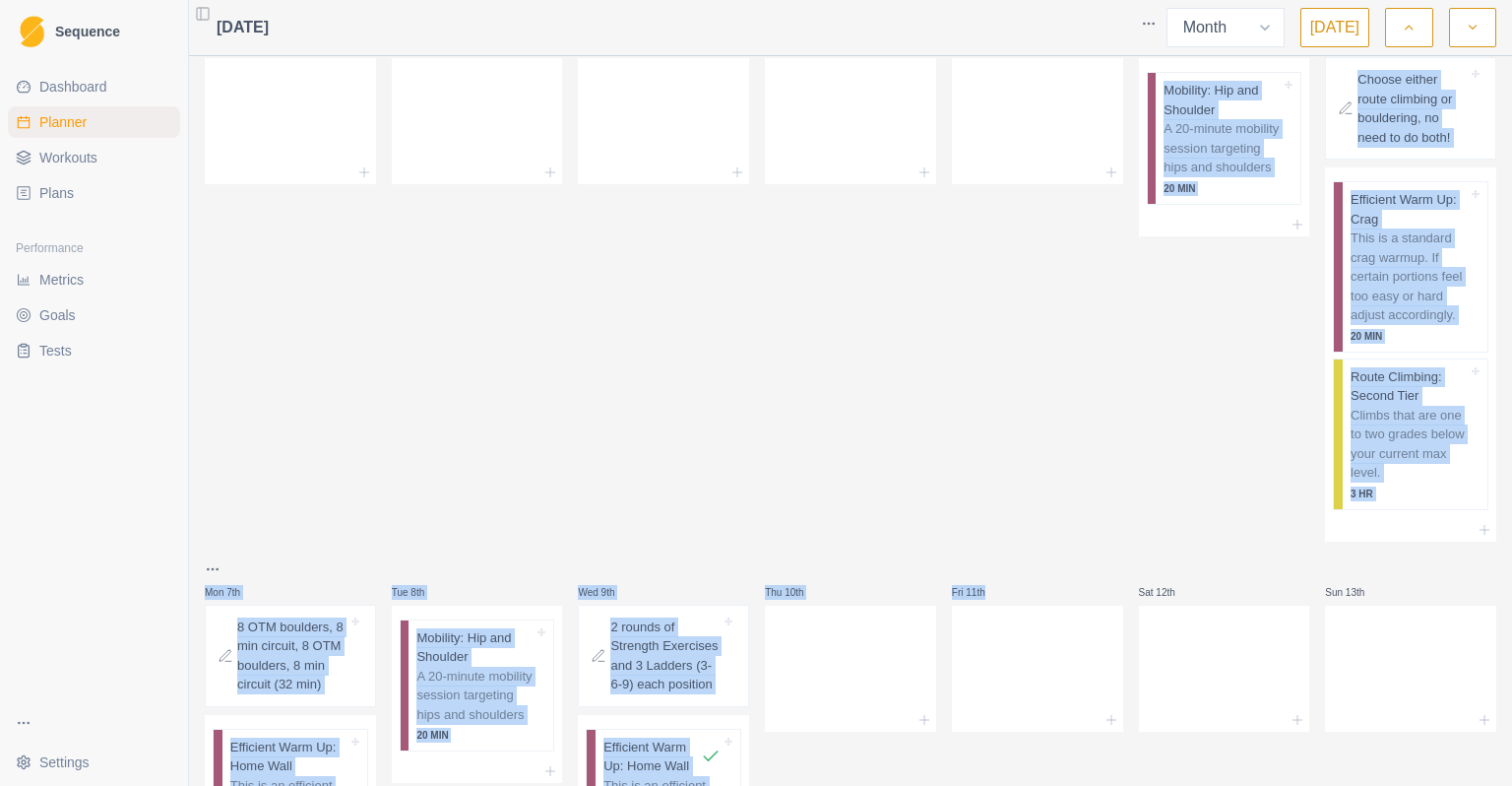 scroll, scrollTop: 51, scrollLeft: 0, axis: vertical 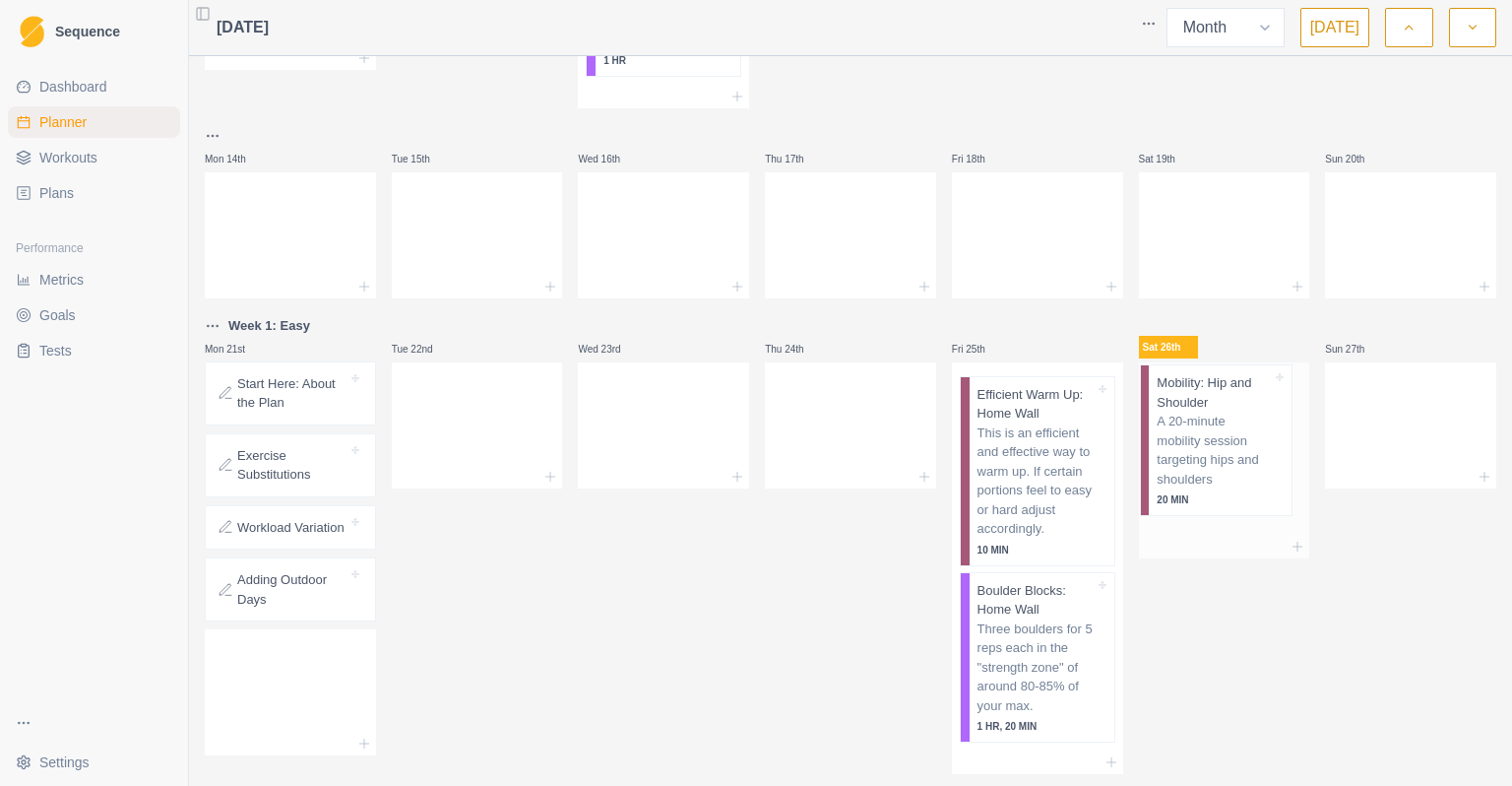 drag, startPoint x: 1231, startPoint y: 211, endPoint x: 1236, endPoint y: 518, distance: 307.04071 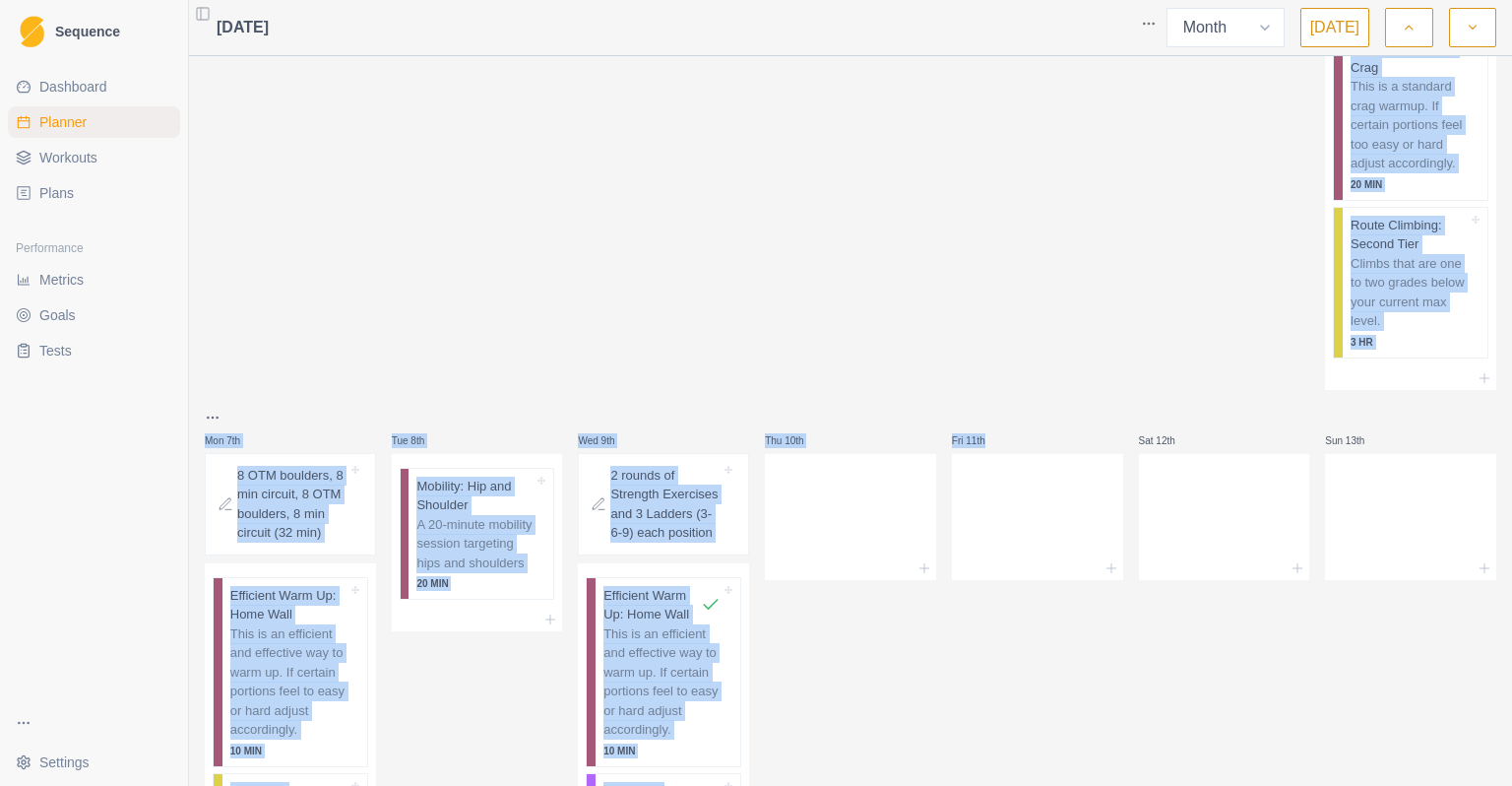 scroll, scrollTop: 204, scrollLeft: 0, axis: vertical 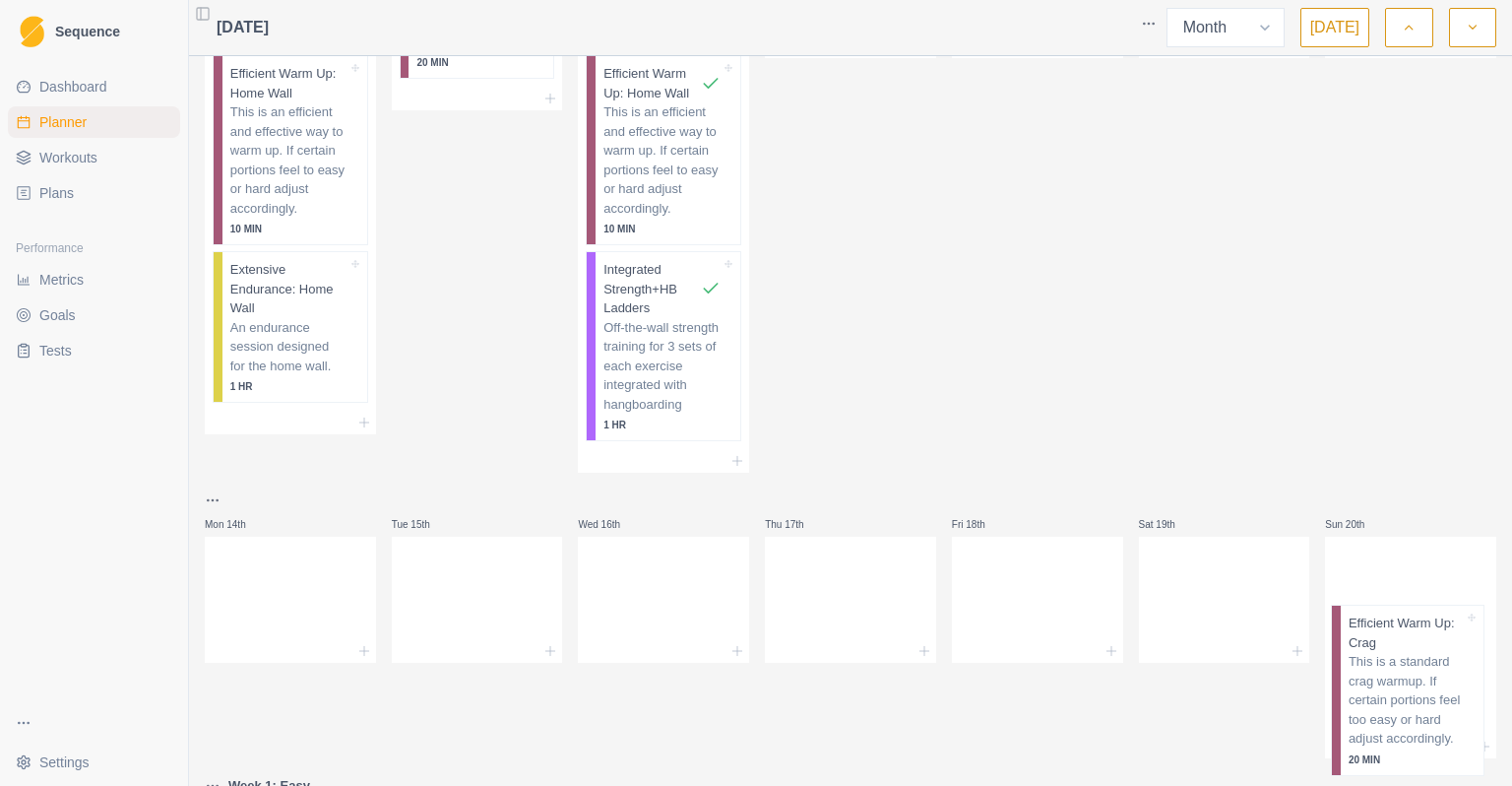 drag, startPoint x: 1405, startPoint y: 140, endPoint x: 1418, endPoint y: 730, distance: 590.1432 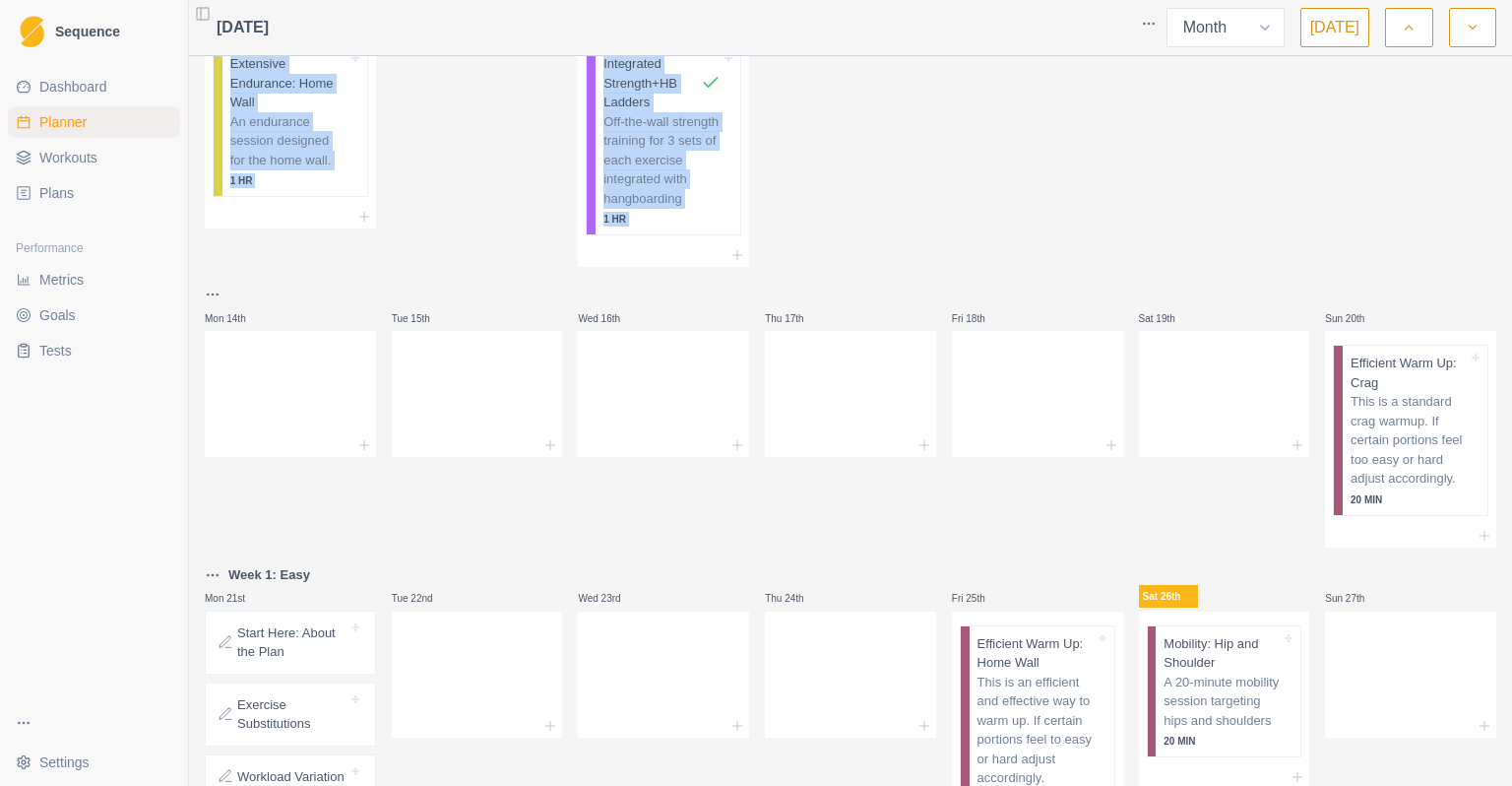scroll, scrollTop: 587, scrollLeft: 0, axis: vertical 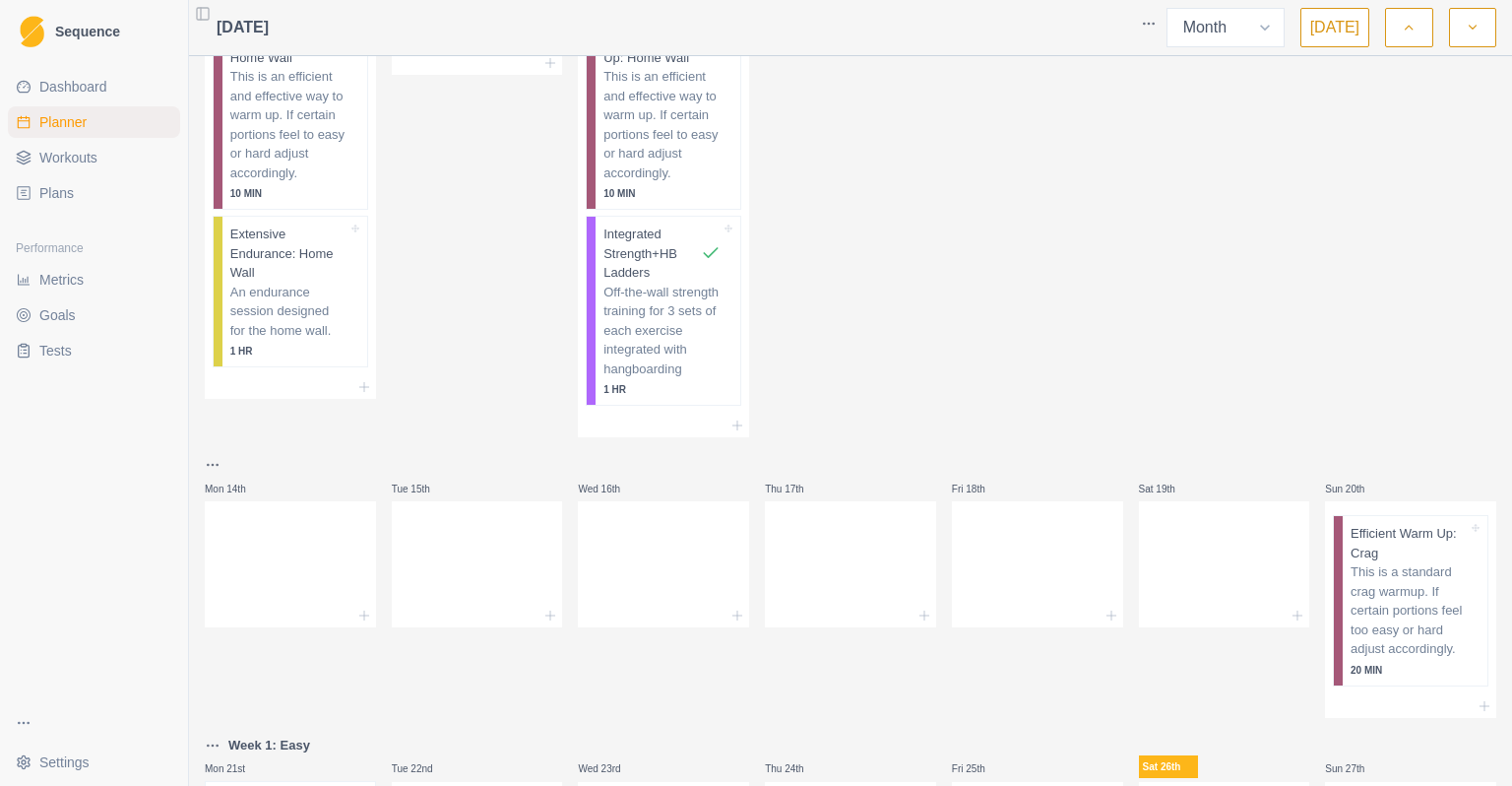click at bounding box center (1411, 746) 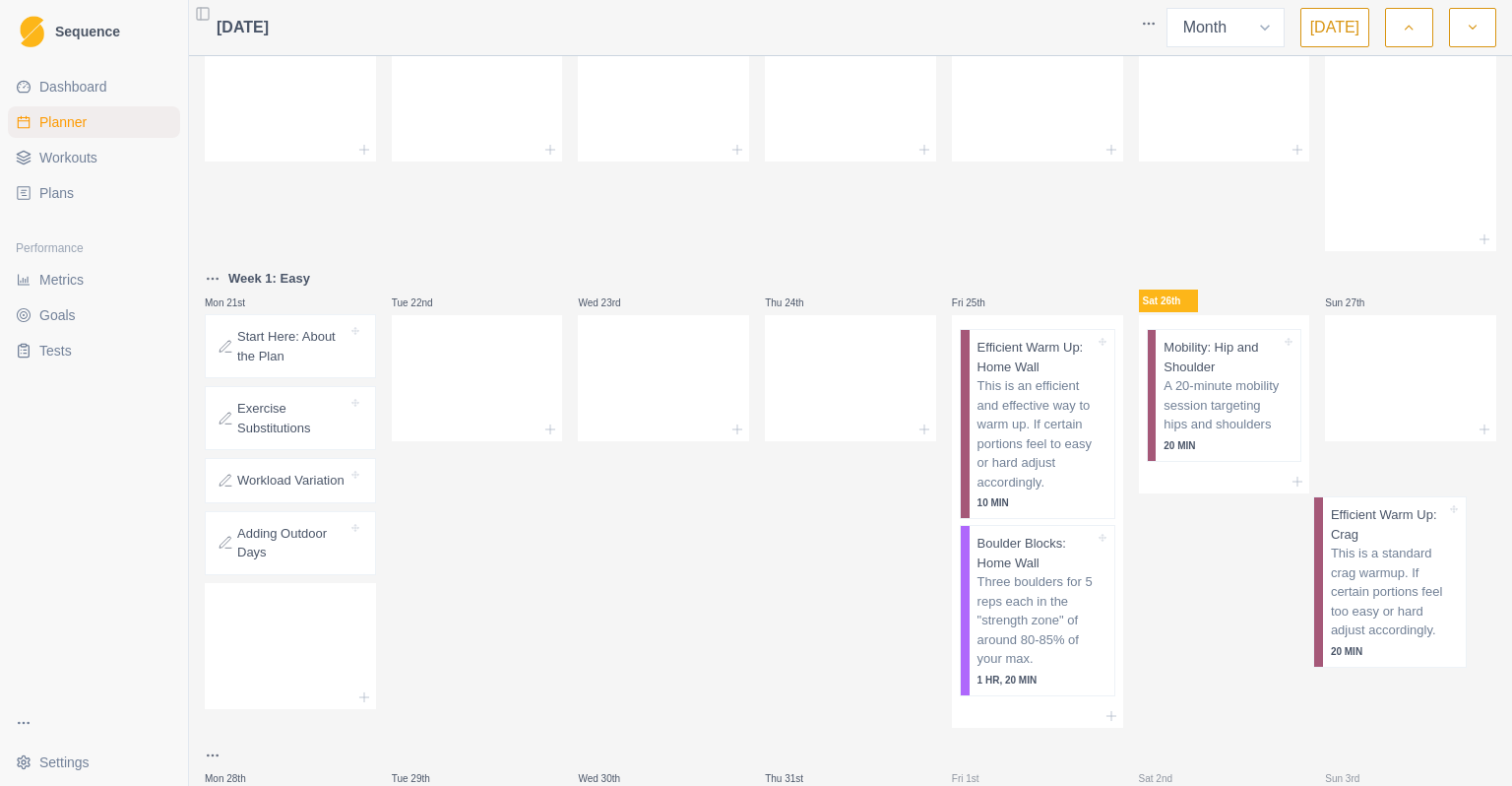scroll, scrollTop: 1054, scrollLeft: 0, axis: vertical 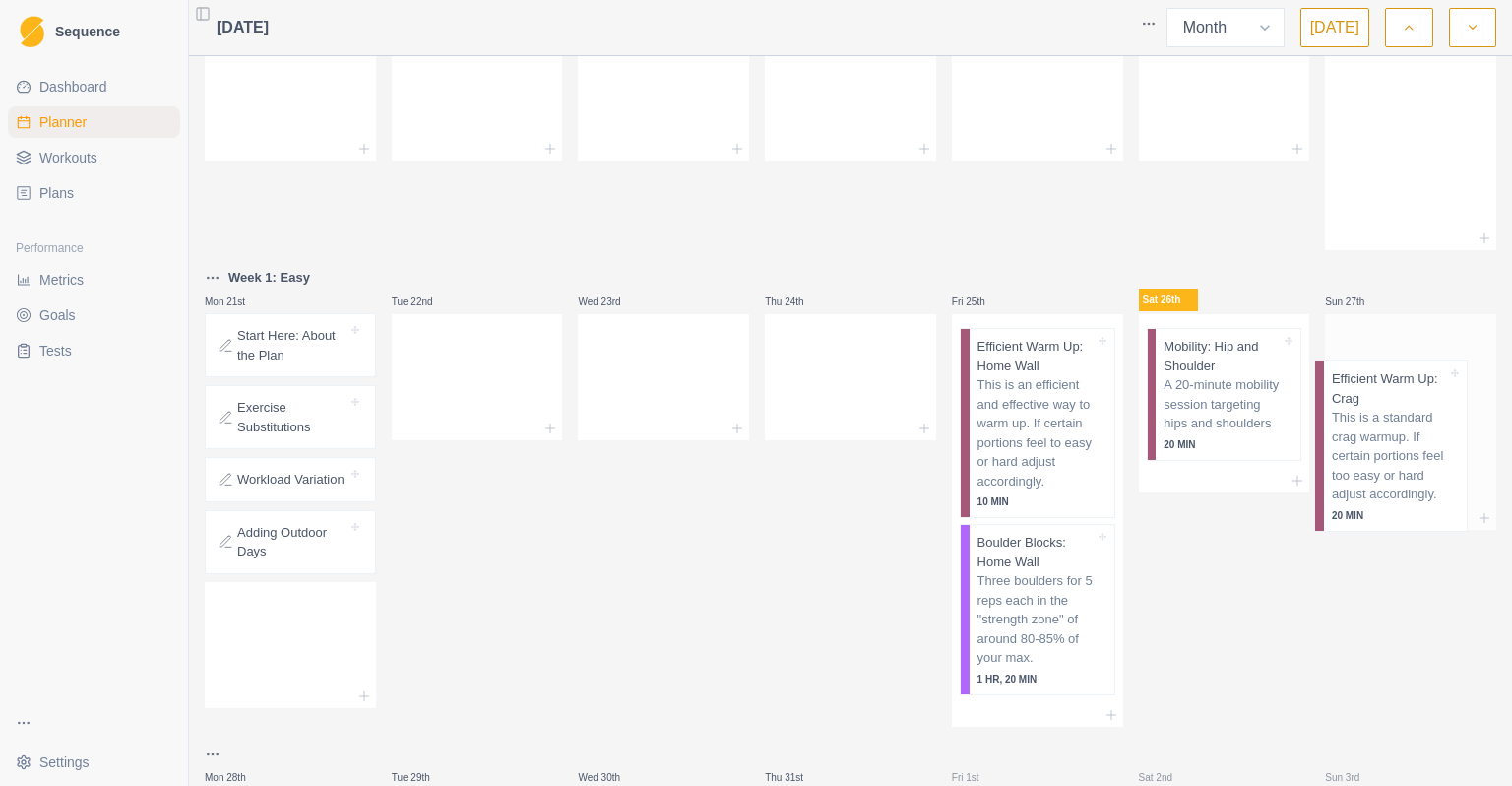 drag, startPoint x: 1391, startPoint y: 609, endPoint x: 1385, endPoint y: 462, distance: 147.1224 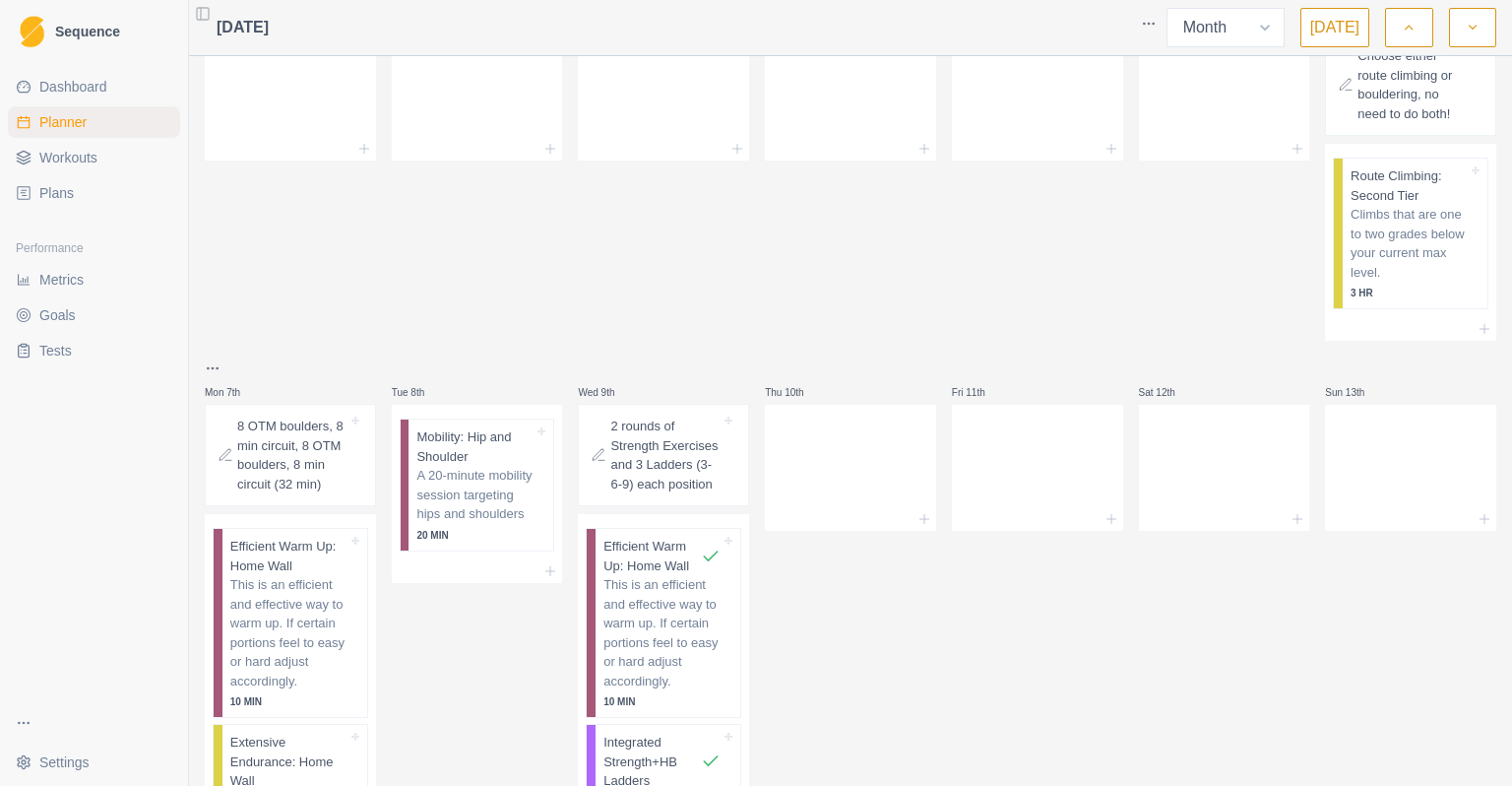 scroll, scrollTop: 71, scrollLeft: 0, axis: vertical 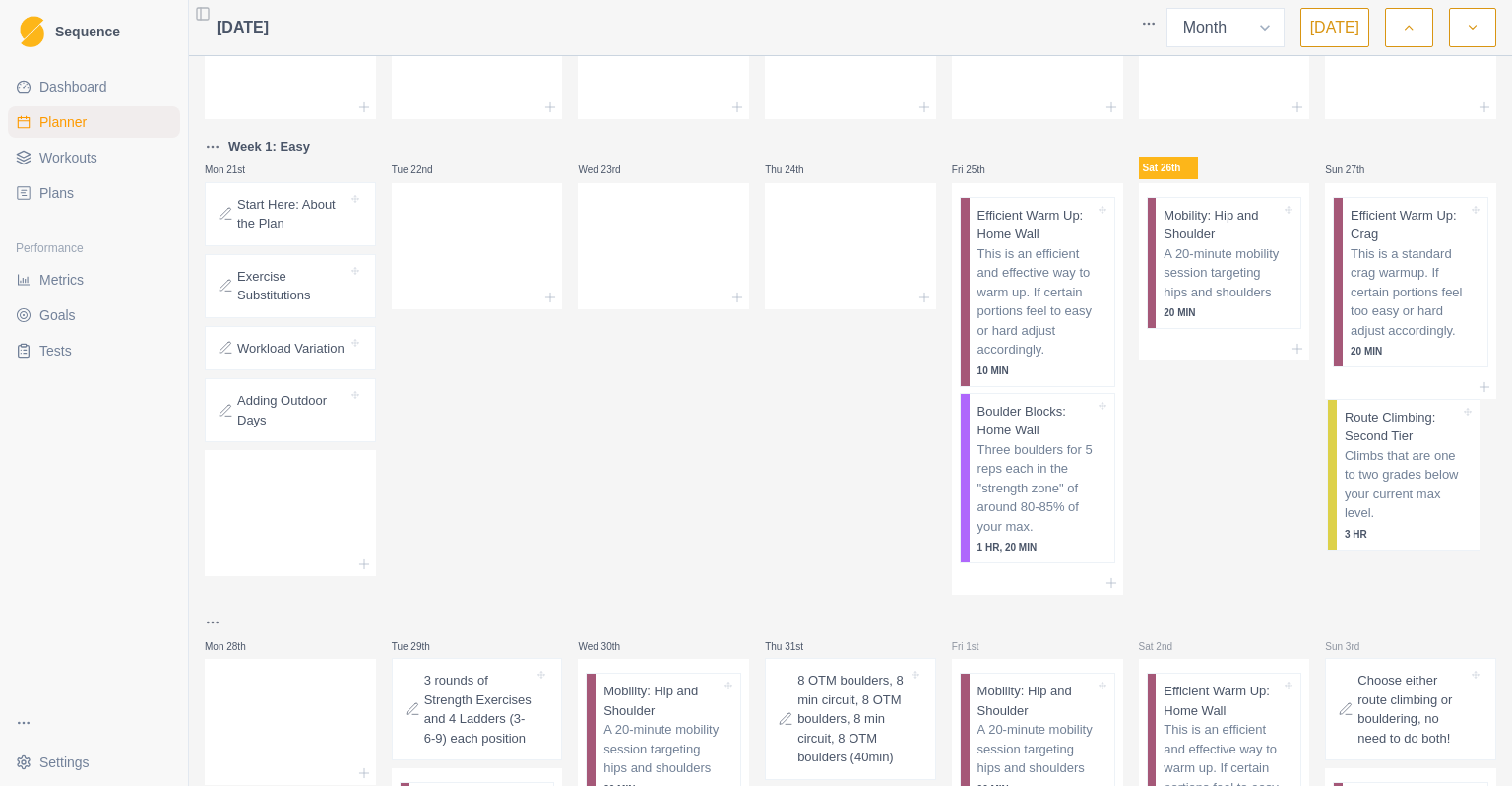 drag, startPoint x: 1372, startPoint y: 229, endPoint x: 1386, endPoint y: 465, distance: 236.41489 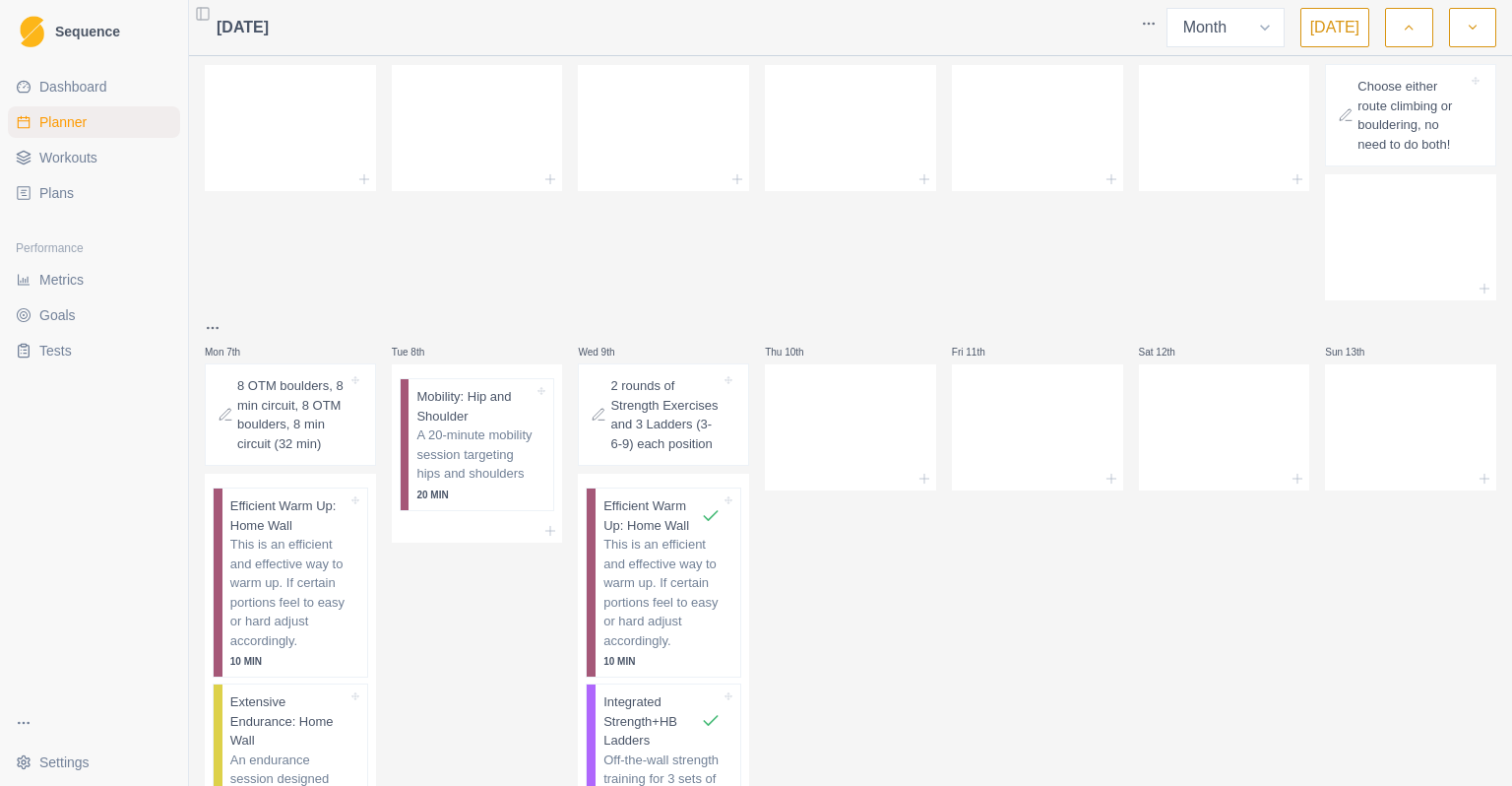 scroll, scrollTop: 38, scrollLeft: 0, axis: vertical 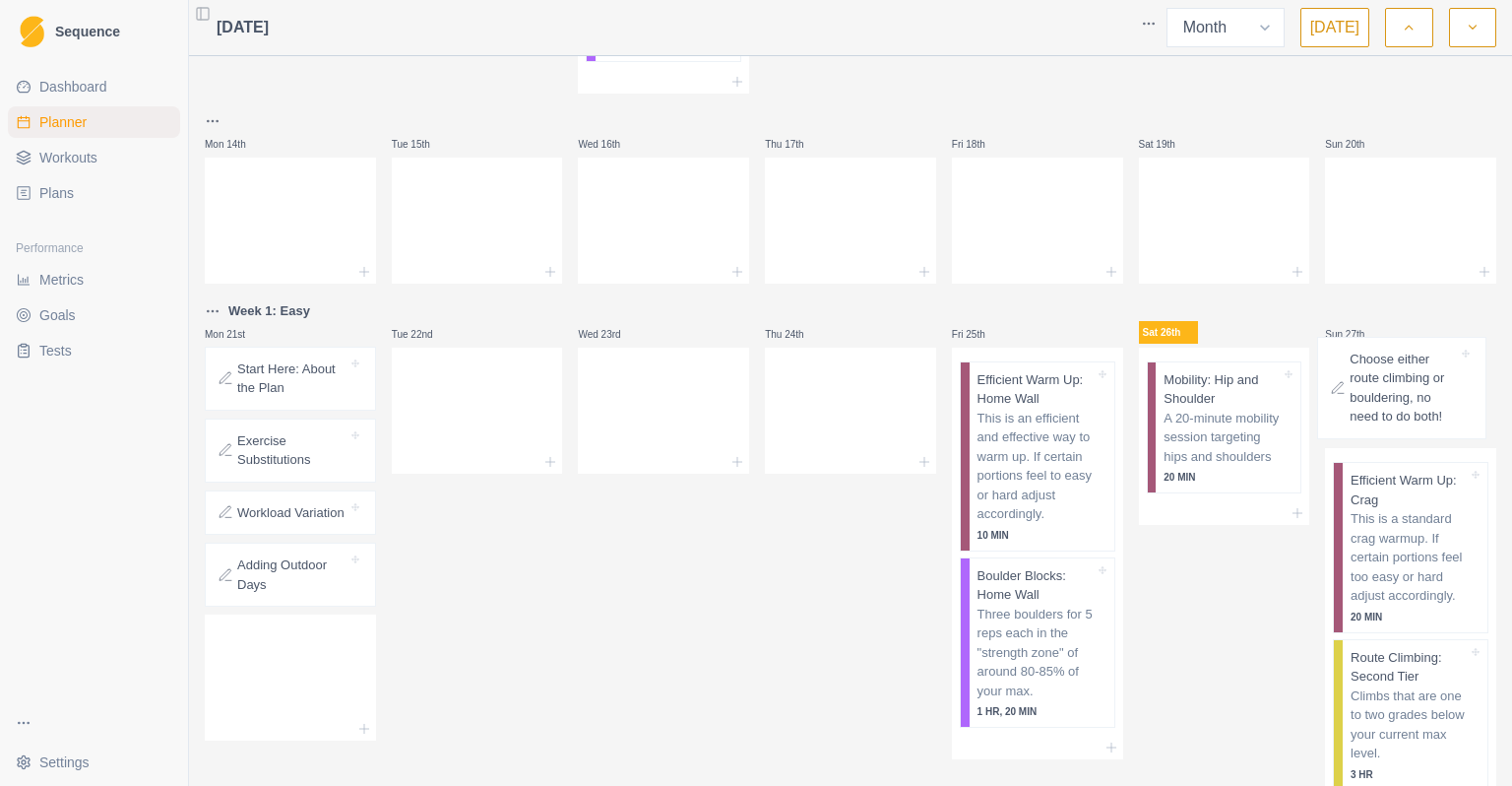 drag, startPoint x: 1374, startPoint y: 159, endPoint x: 1379, endPoint y: 426, distance: 267.04681 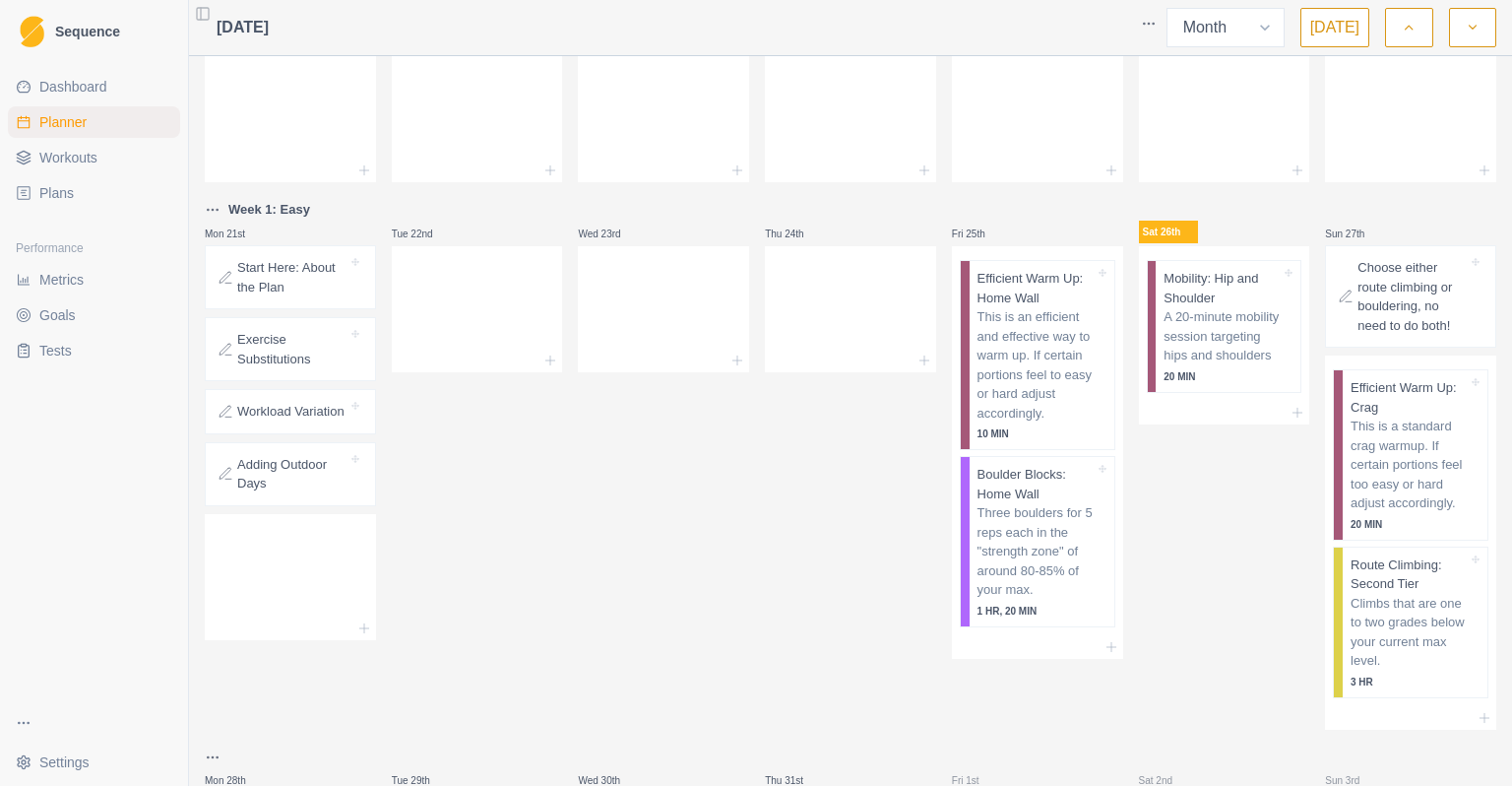 scroll, scrollTop: 752, scrollLeft: 0, axis: vertical 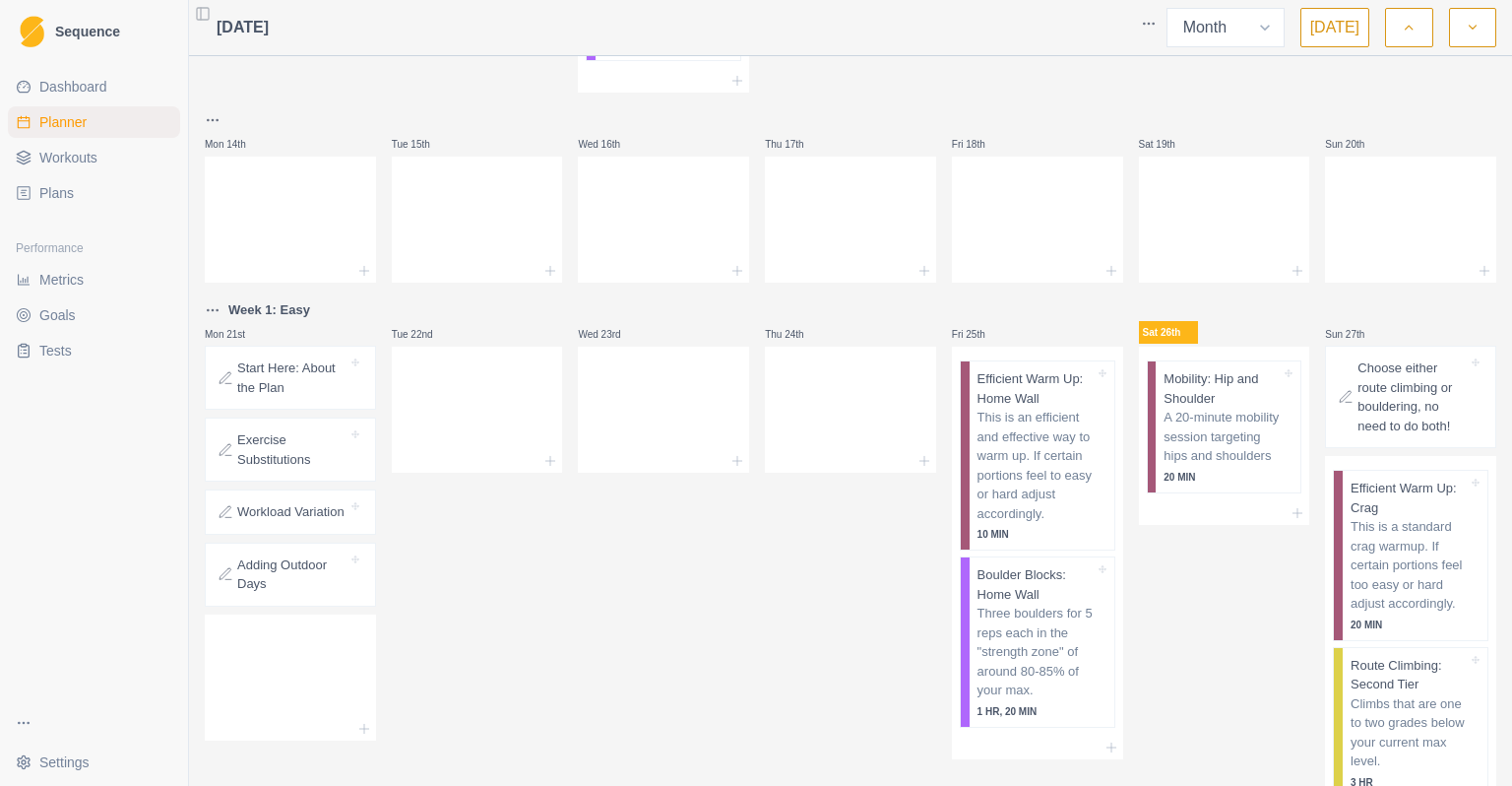 click on "Sat 26th Mobility: Hip and Shoulder A 20-minute mobility session targeting hips and shoulders 20 MIN" at bounding box center (1225, 564) 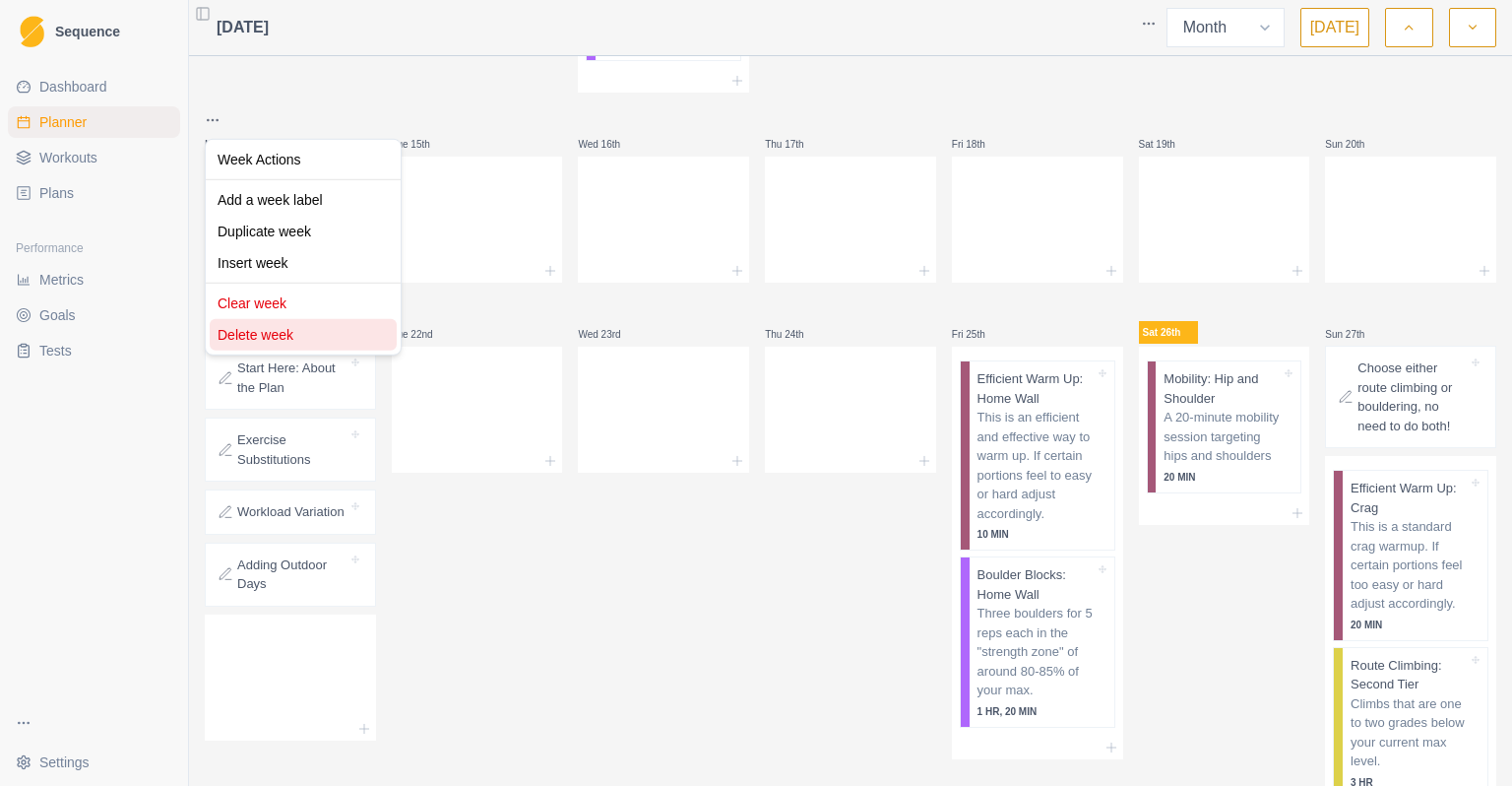click on "Delete week" at bounding box center (303, 335) 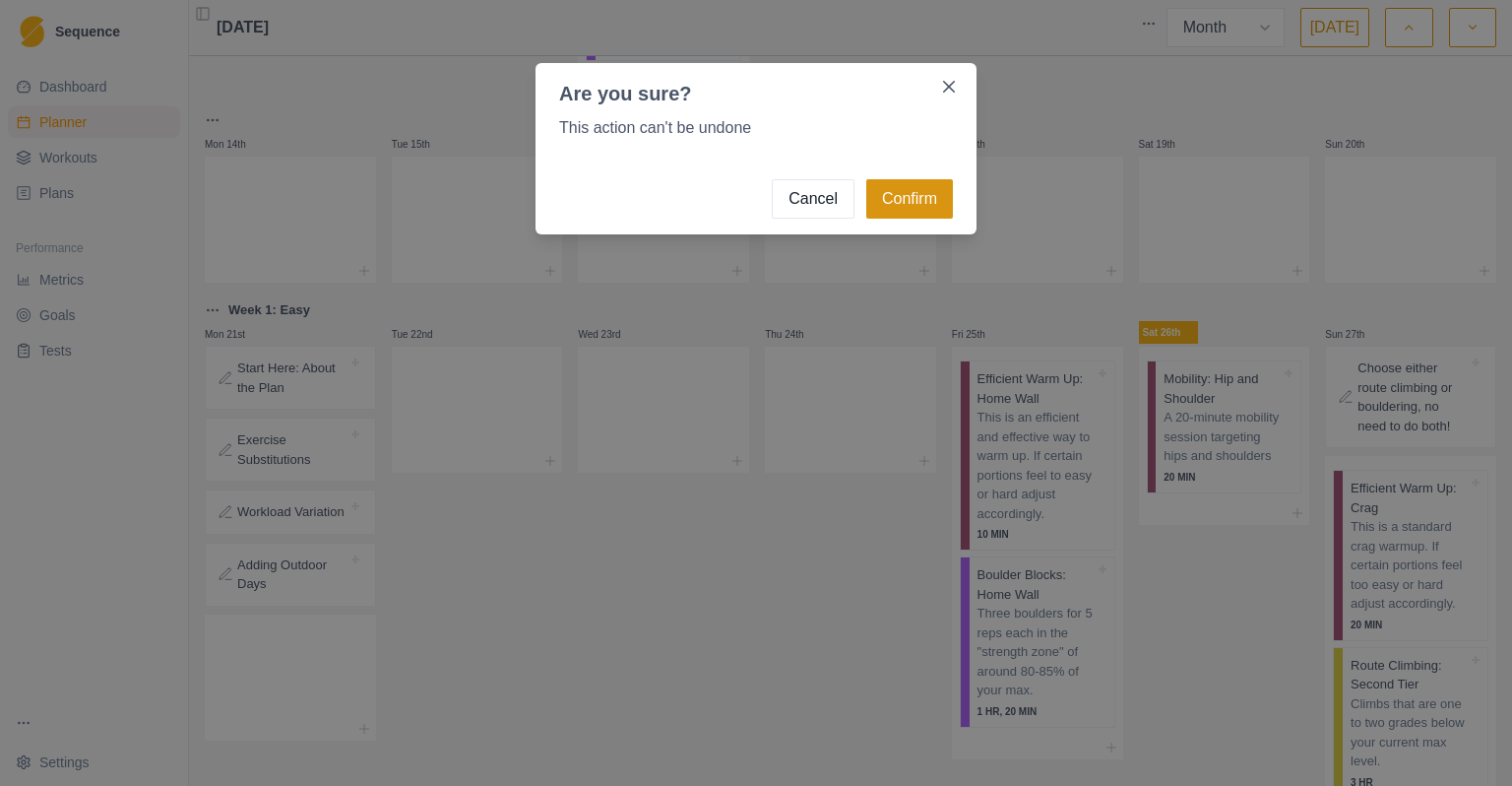 click on "Confirm" at bounding box center [910, 199] 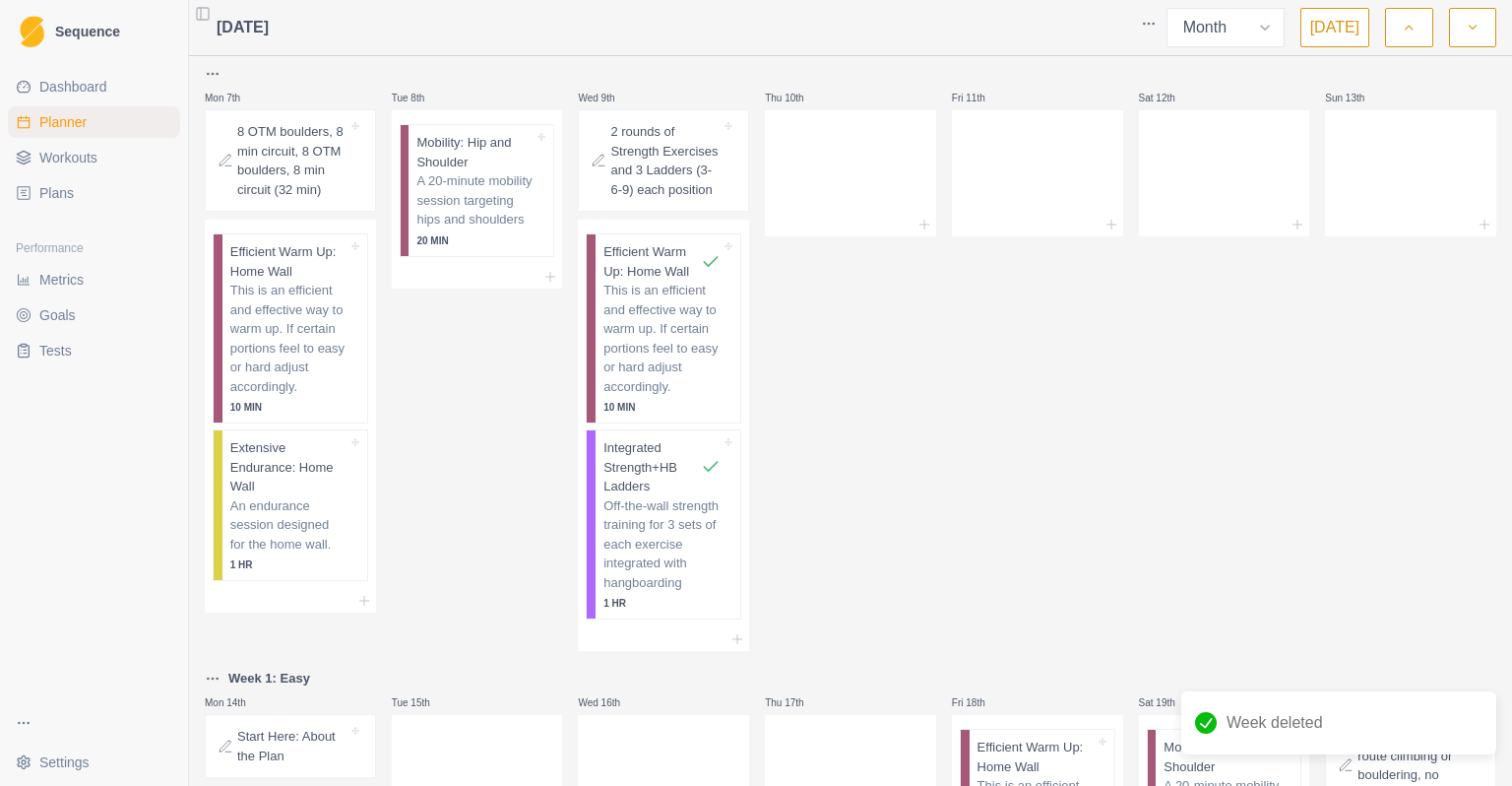 scroll, scrollTop: 174, scrollLeft: 0, axis: vertical 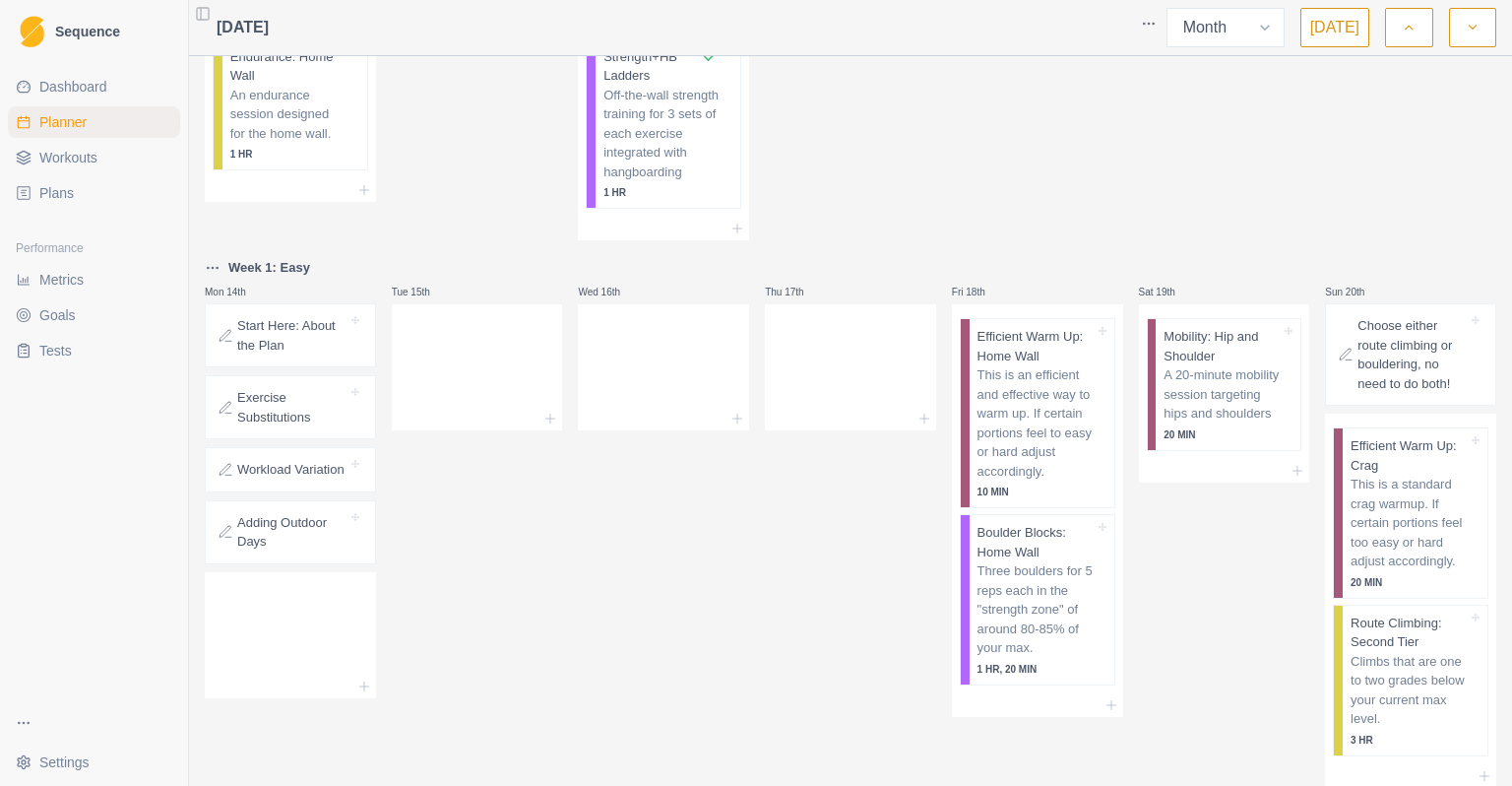 click on "Sequence Dashboard Planner Workouts Plans Performance Metrics Goals Tests Settings Toggle Sidebar [DATE] Week Month [DATE] Mon 30th Tue 1st Wed 2nd Thu 3rd Fri 4th Sat 5th Sun 6th Mon 7th 8 OTM boulders, 8 min circuit, 8 OTM boulders, 8 min circuit (32 min) Efficient Warm Up: Home Wall This is an efficient and effective way to warm up. If certain portions feel to easy or hard adjust accordingly. 10 MIN Extensive Endurance: Home Wall An endurance session designed for the home wall. 1 HR Tue 8th Mobility: Hip and Shoulder A 20-minute mobility session targeting hips and shoulders 20 MIN Wed 9th 2 rounds of Strength Exercises and 3 Ladders (3-6-9) each position Efficient Warm Up: Home Wall This is an efficient and effective way to warm up. If certain portions feel to easy or hard adjust accordingly. 10 MIN Integrated Strength+HB Ladders Off-the-wall strength training for 3 sets of each exercise integrated with hangboarding 1 HR Thu 10th Fri 11th Sat 12th Sun 13th Week 1: Easy Mon 14th Tue 15th" at bounding box center (756, 393) 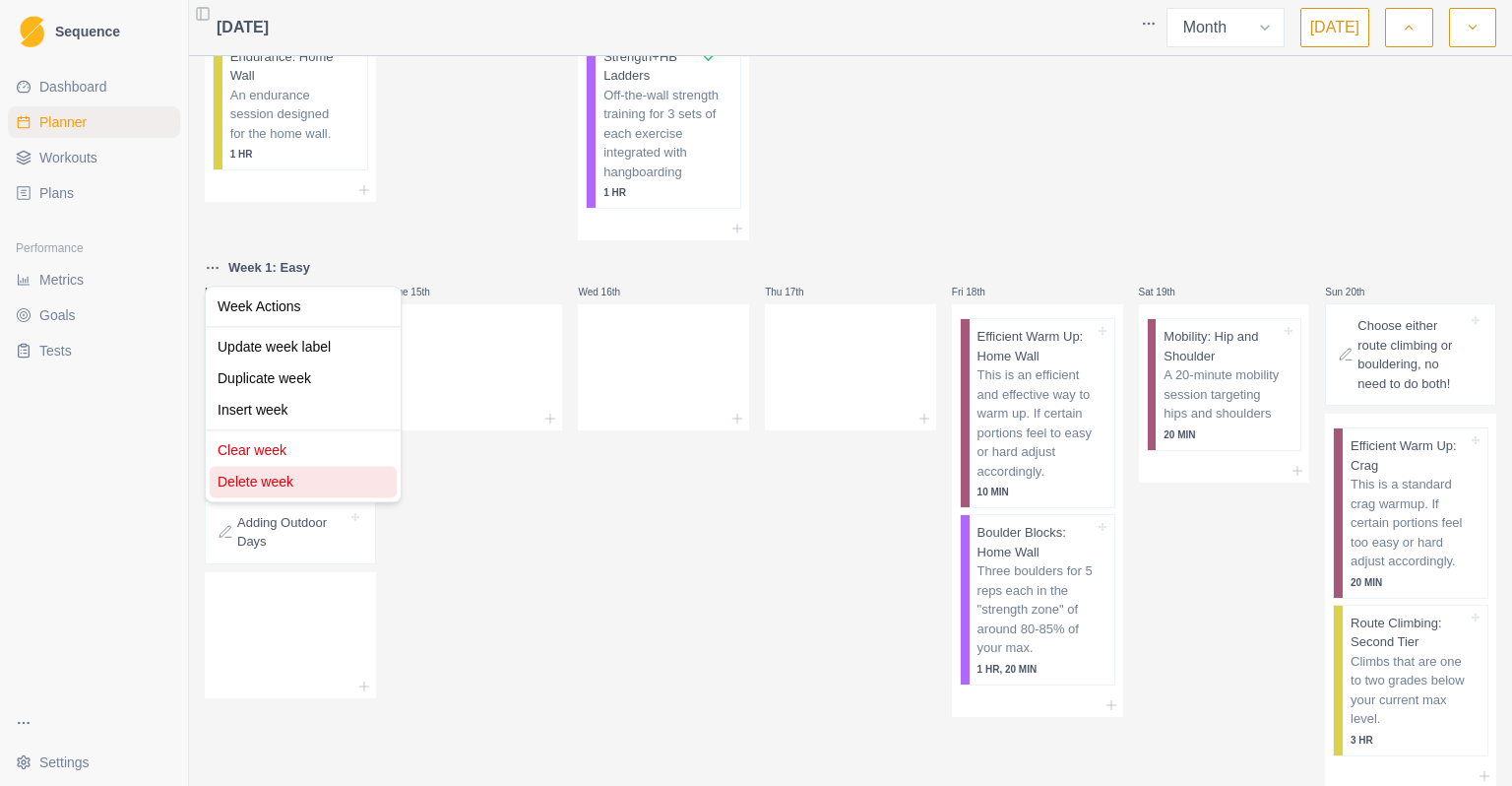 click on "Delete week" at bounding box center [303, 482] 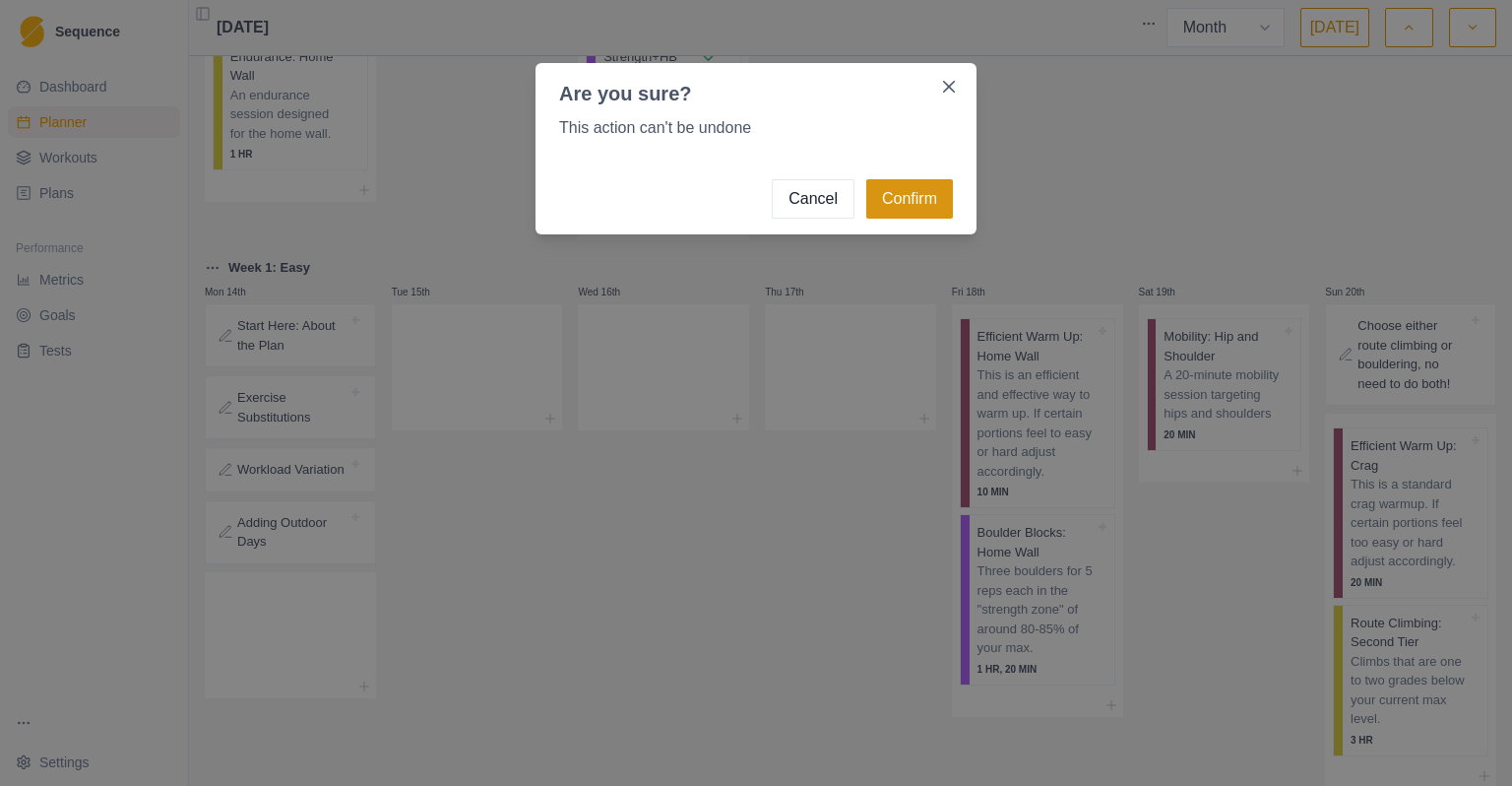click on "Confirm" at bounding box center (910, 199) 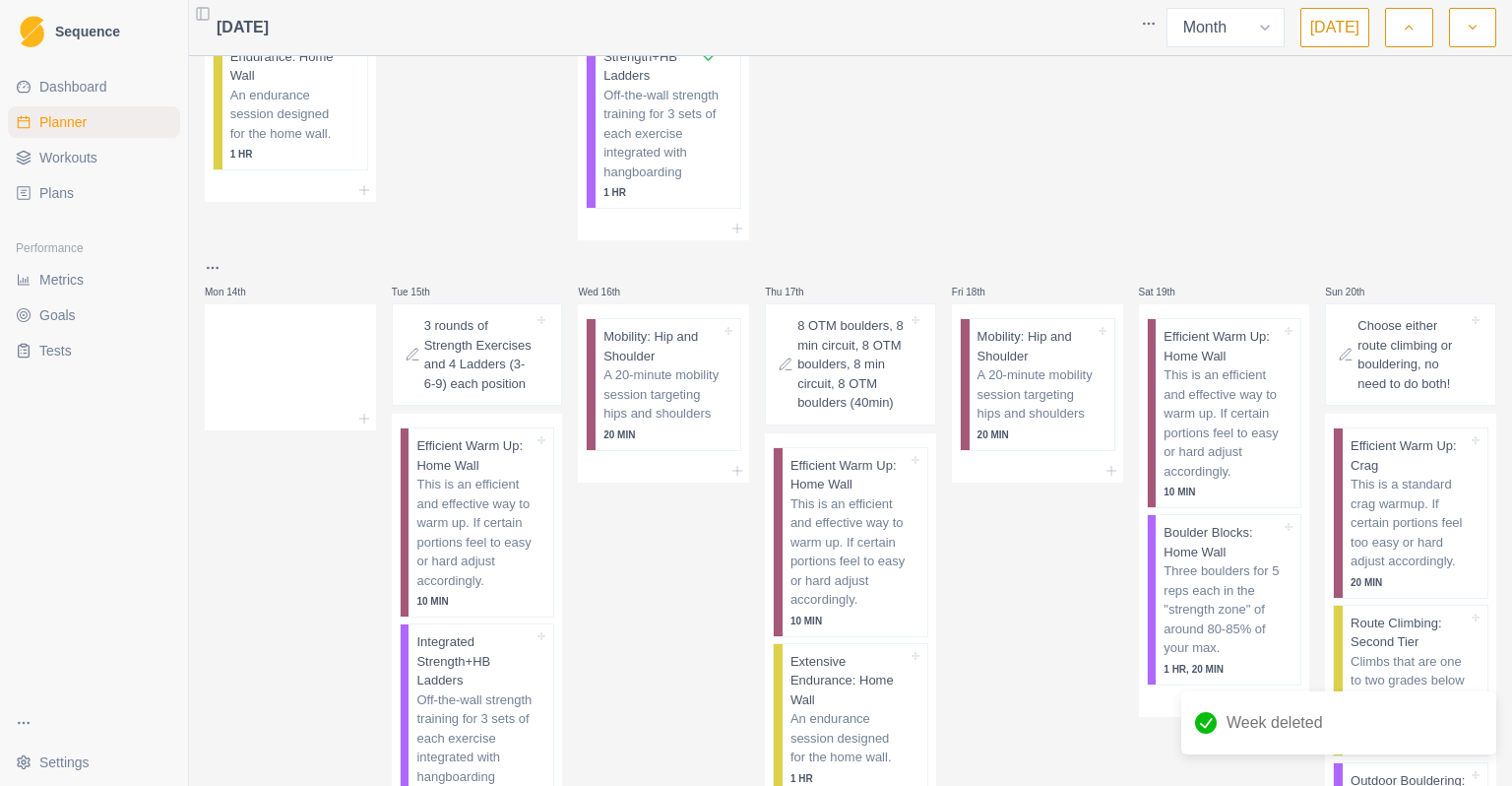 scroll, scrollTop: 0, scrollLeft: 0, axis: both 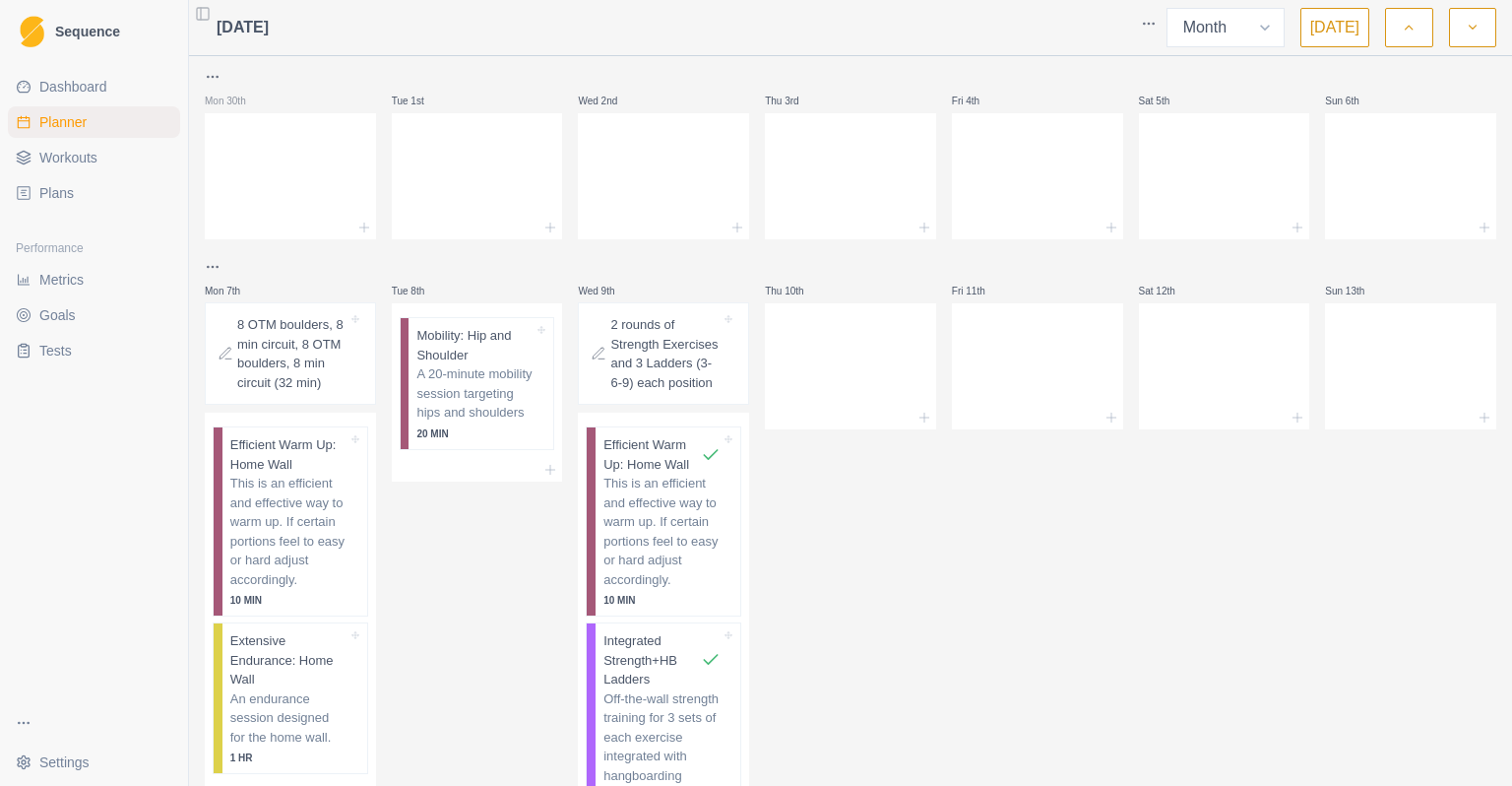 click on "Sequence Dashboard Planner Workouts Plans Performance Metrics Goals Tests Settings Toggle Sidebar [DATE] Week Month [DATE] Mon 30th Tue 1st Wed 2nd Thu 3rd Fri 4th Sat 5th Sun 6th Mon 7th 8 OTM boulders, 8 min circuit, 8 OTM boulders, 8 min circuit (32 min) Efficient Warm Up: Home Wall This is an efficient and effective way to warm up. If certain portions feel to easy or hard adjust accordingly. 10 MIN Extensive Endurance: Home Wall An endurance session designed for the home wall. 1 HR Tue 8th Mobility: Hip and Shoulder A 20-minute mobility session targeting hips and shoulders 20 MIN Wed 9th 2 rounds of Strength Exercises and 3 Ladders (3-6-9) each position Efficient Warm Up: Home Wall This is an efficient and effective way to warm up. If certain portions feel to easy or hard adjust accordingly. 10 MIN Integrated Strength+HB Ladders Off-the-wall strength training for 3 sets of each exercise integrated with hangboarding 1 HR Thu 10th Fri 11th Sat 12th Sun 13th Mon 14th Tue 15th 10 MIN 1 HR" at bounding box center [756, 393] 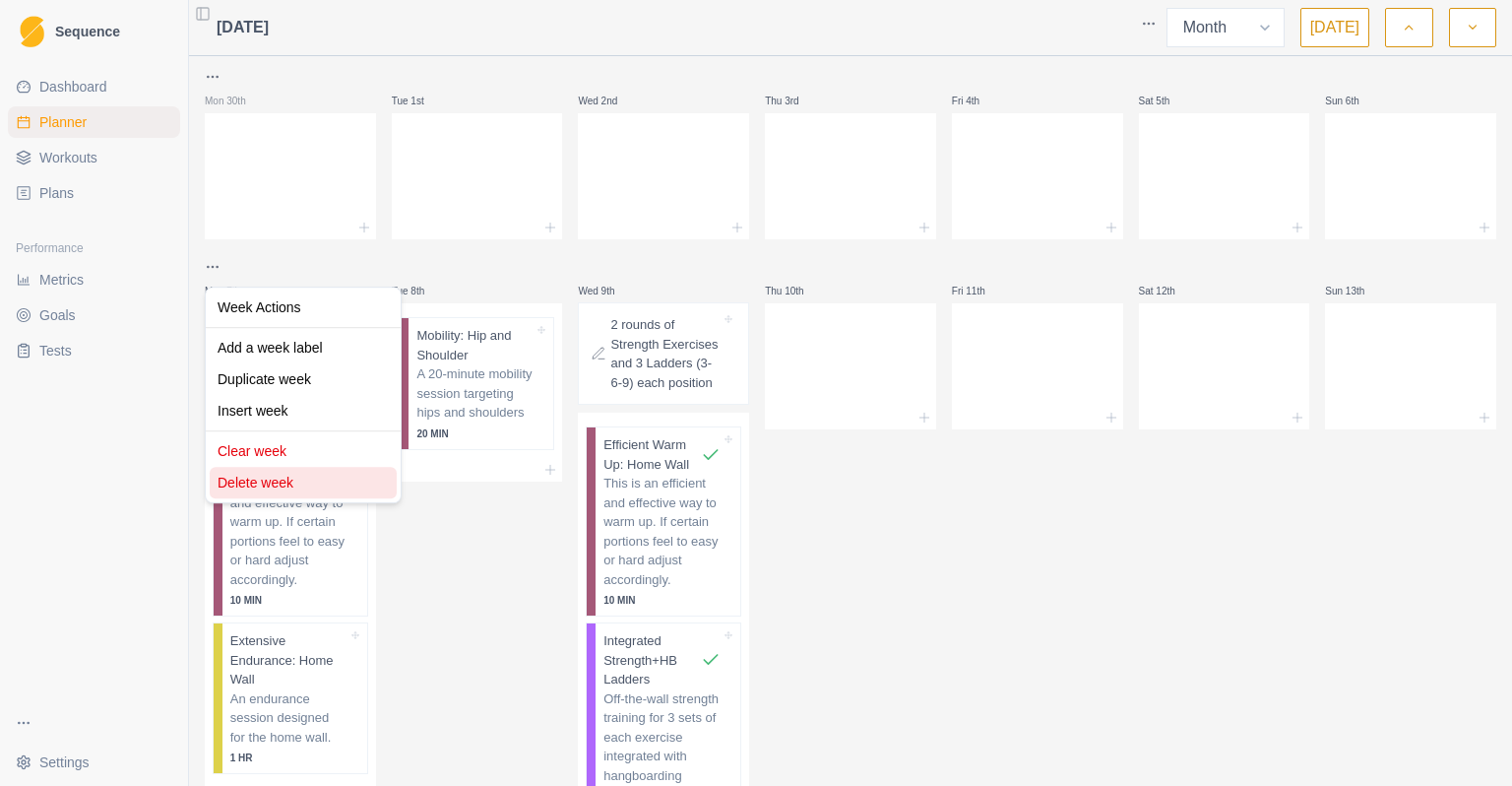 click on "Delete week" at bounding box center (303, 483) 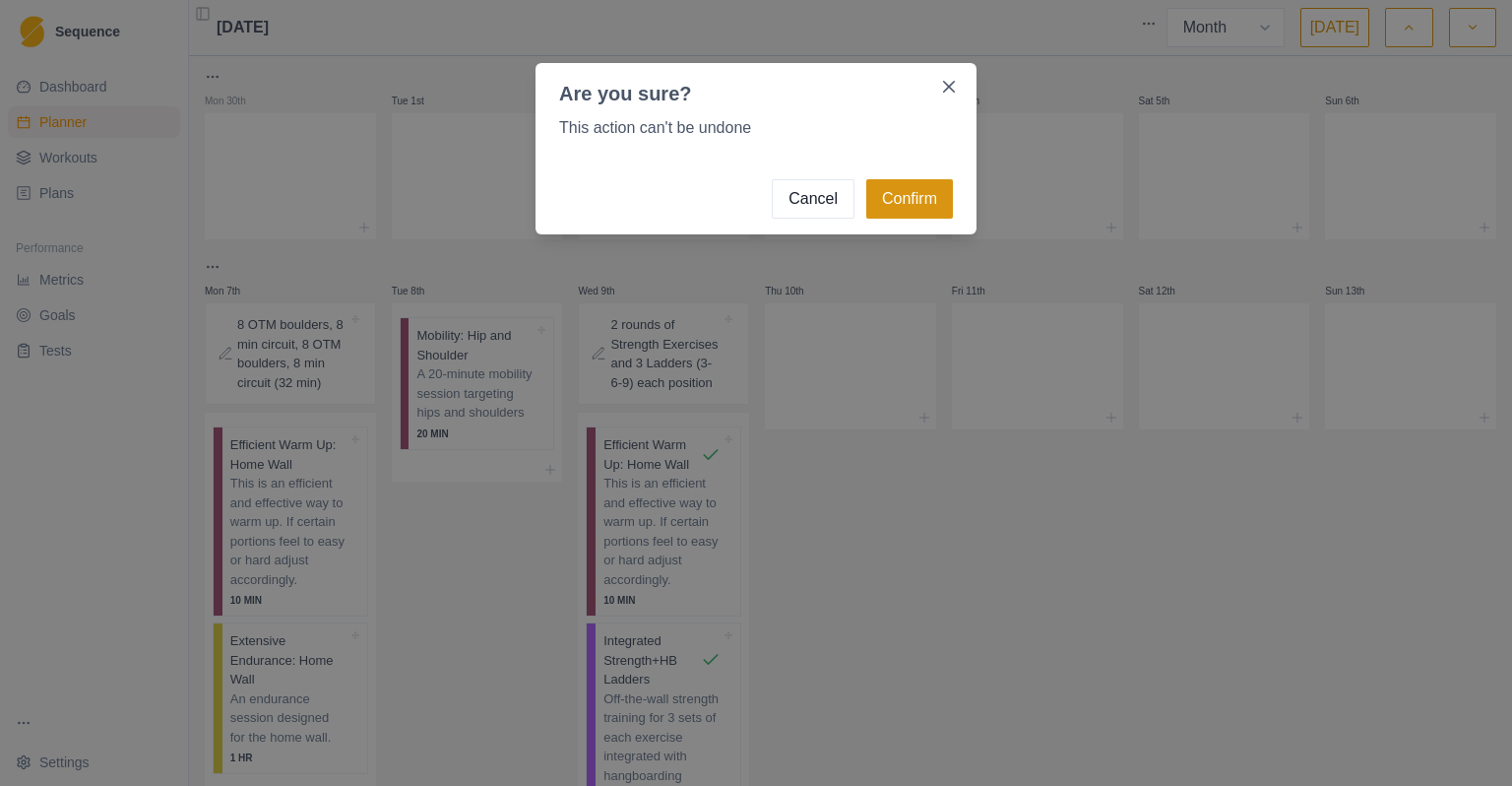 click on "Confirm" at bounding box center [910, 199] 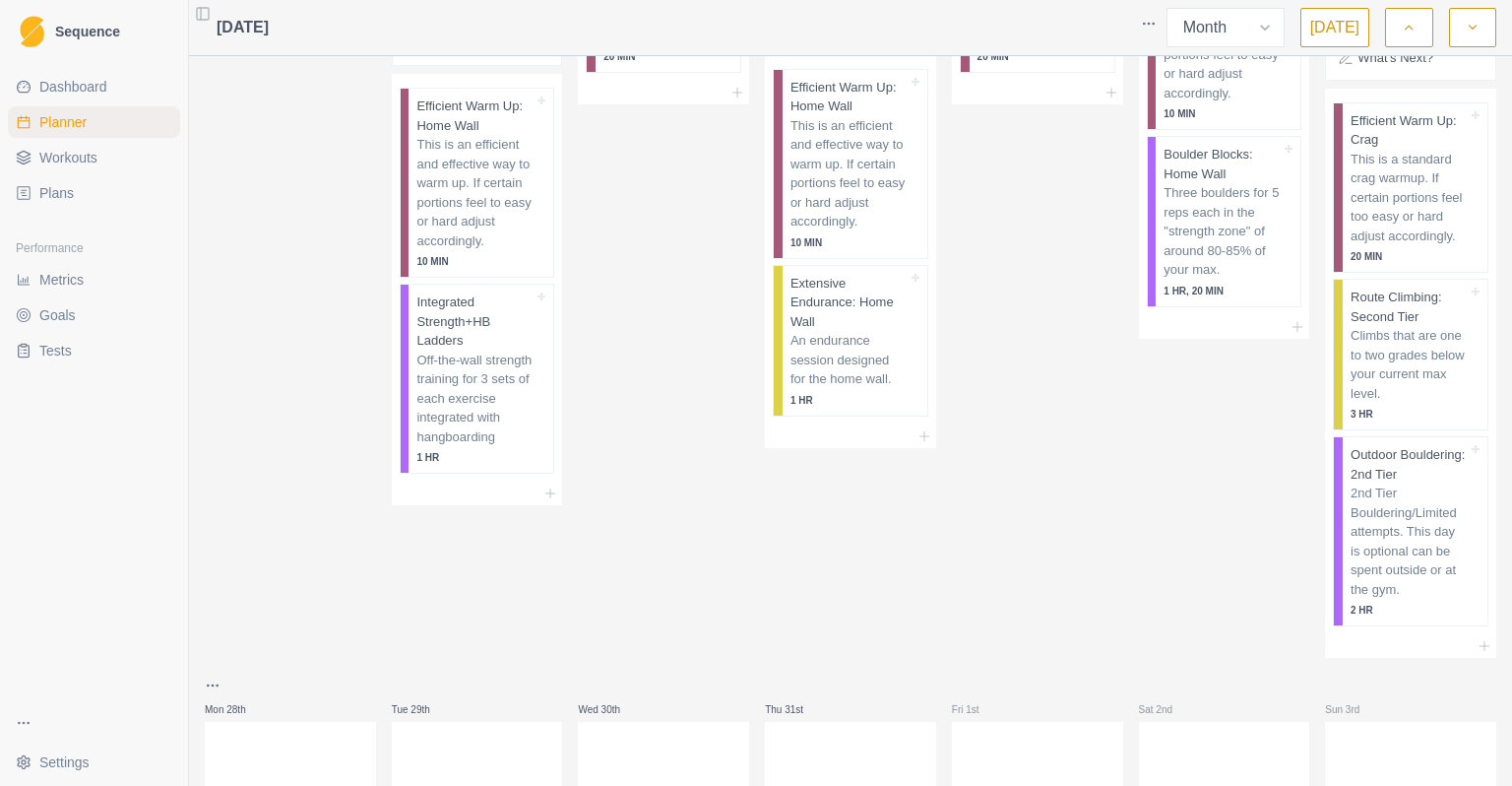 scroll, scrollTop: 1975, scrollLeft: 0, axis: vertical 